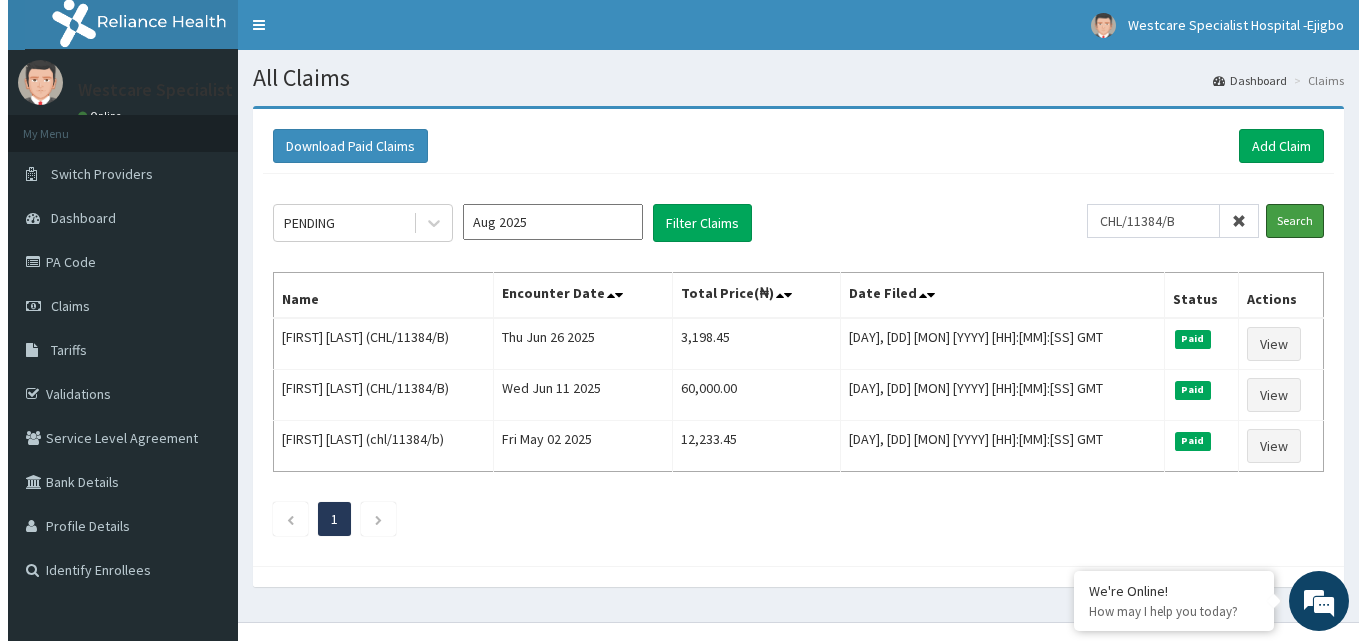 scroll, scrollTop: 0, scrollLeft: 0, axis: both 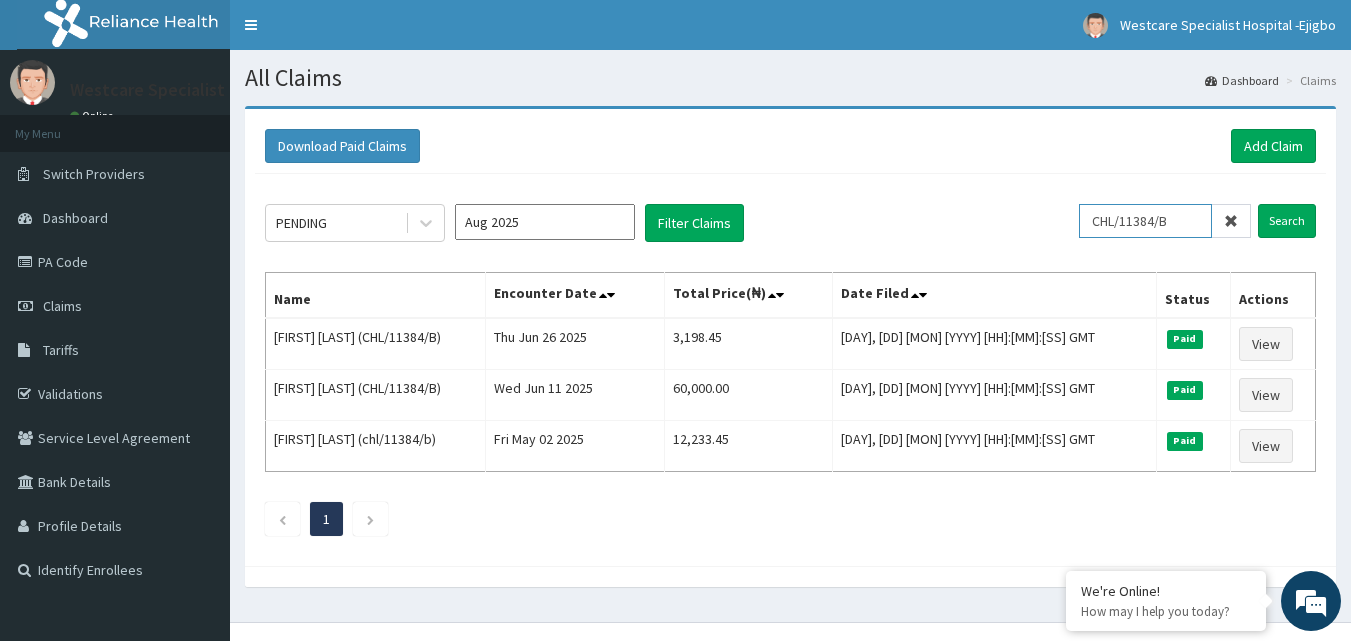 click on "CHL/11384/B" at bounding box center [1145, 221] 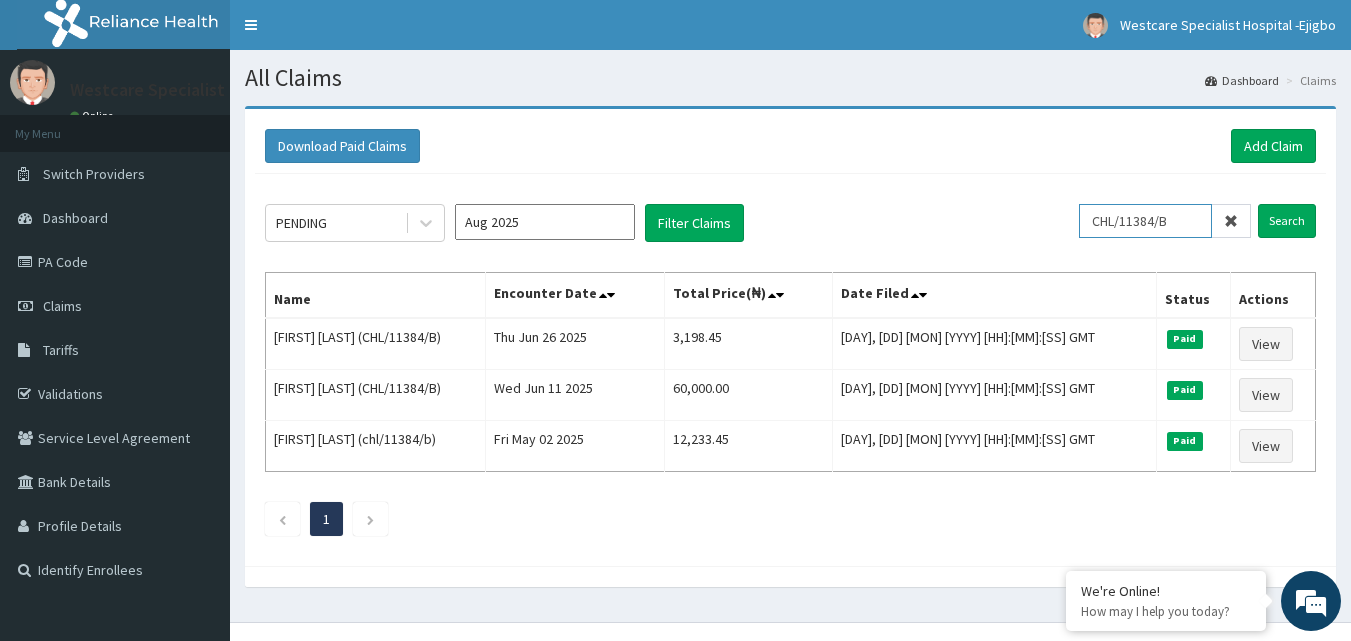 paste on "NRN/10089/D" 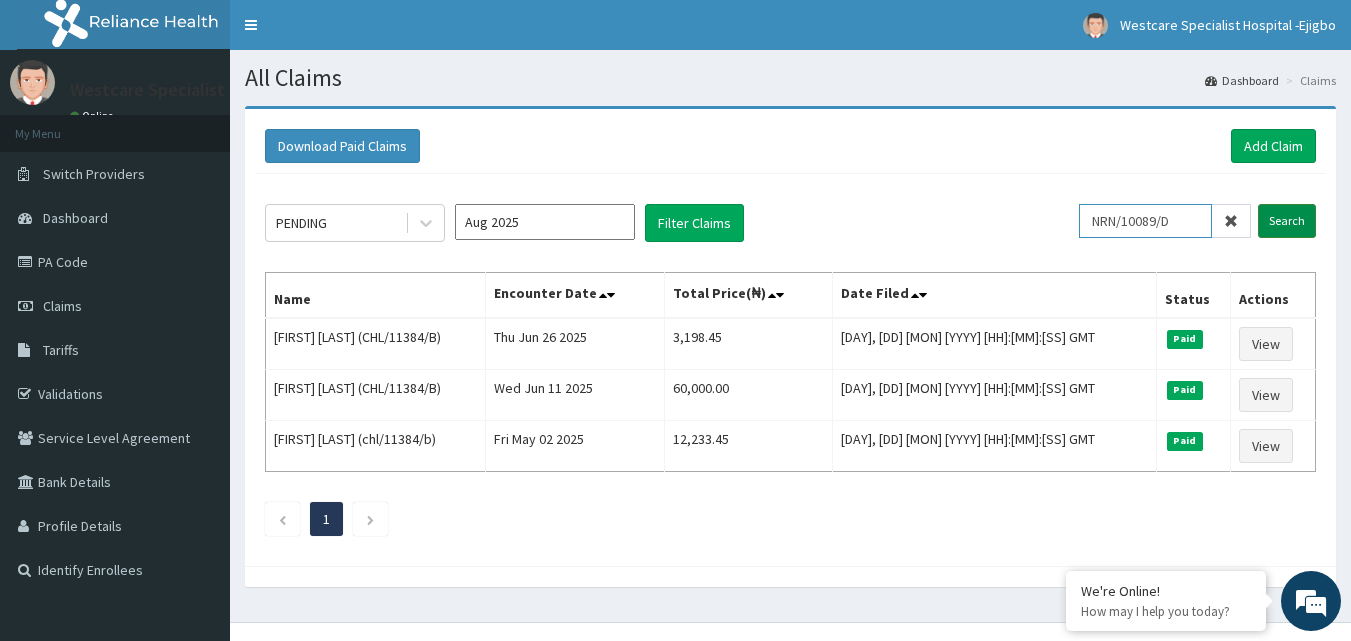 type on "NRN/10089/D" 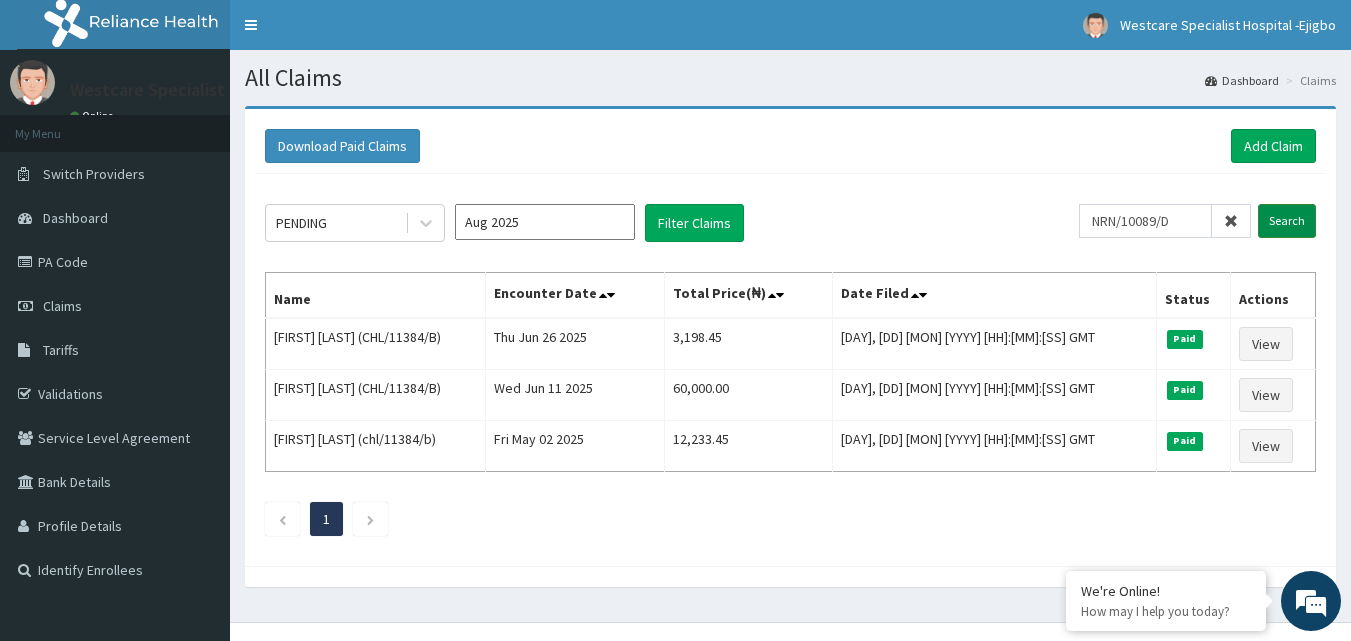 click on "Search" at bounding box center (1287, 221) 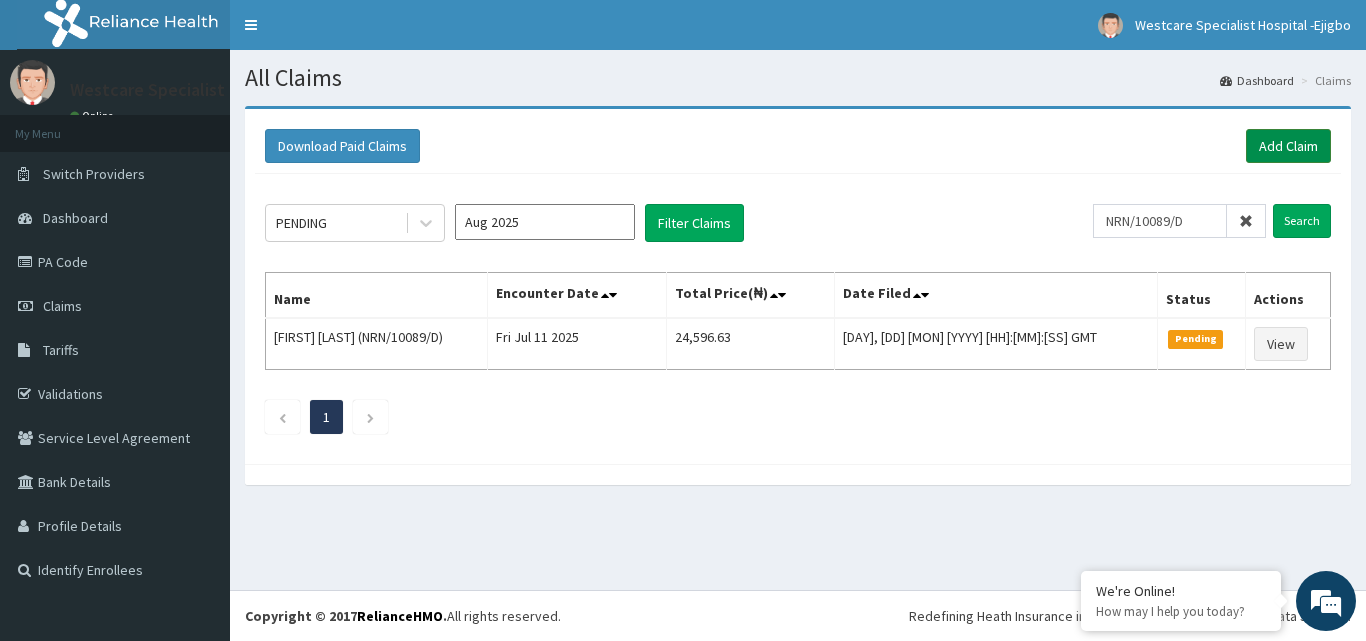 click on "Add Claim" at bounding box center [1288, 146] 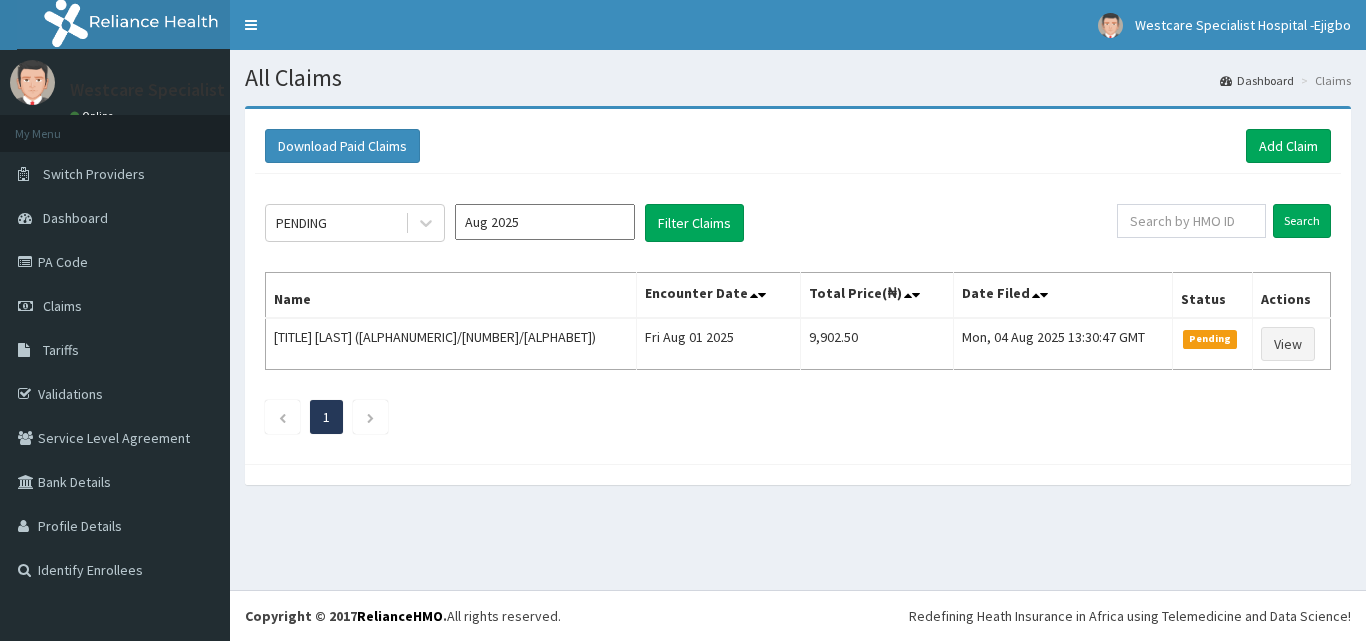 scroll, scrollTop: 0, scrollLeft: 0, axis: both 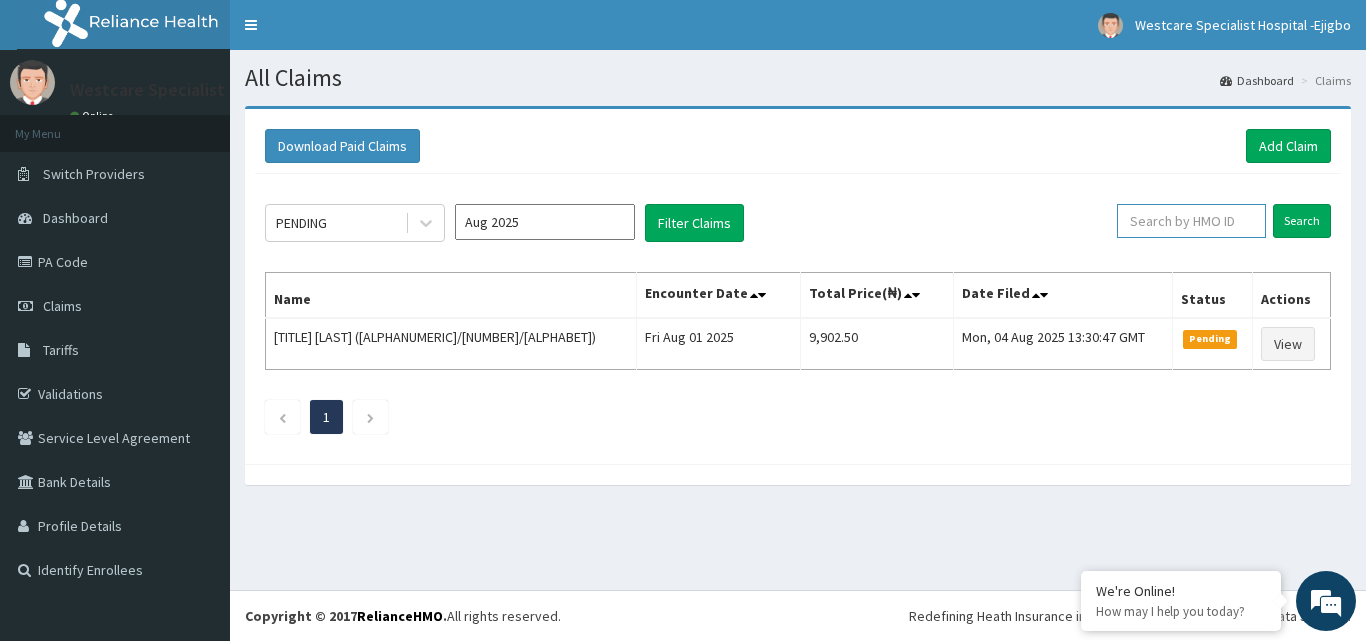 click at bounding box center [1191, 221] 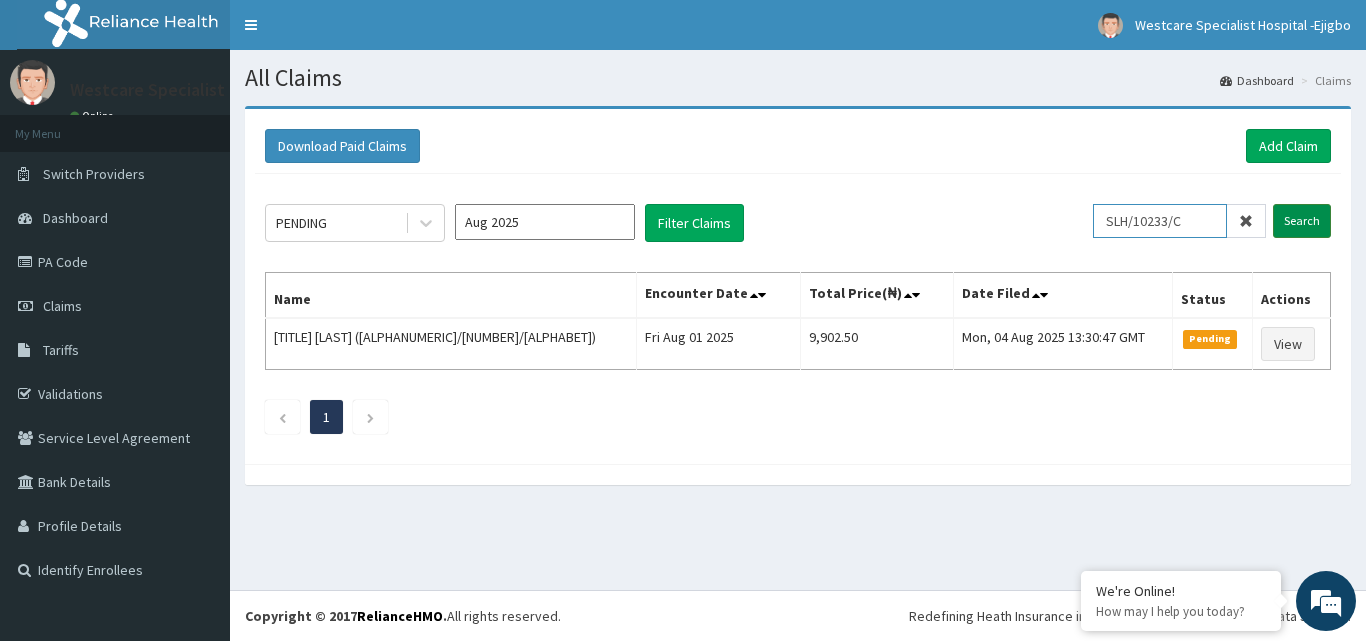 type on "SLH/10233/C" 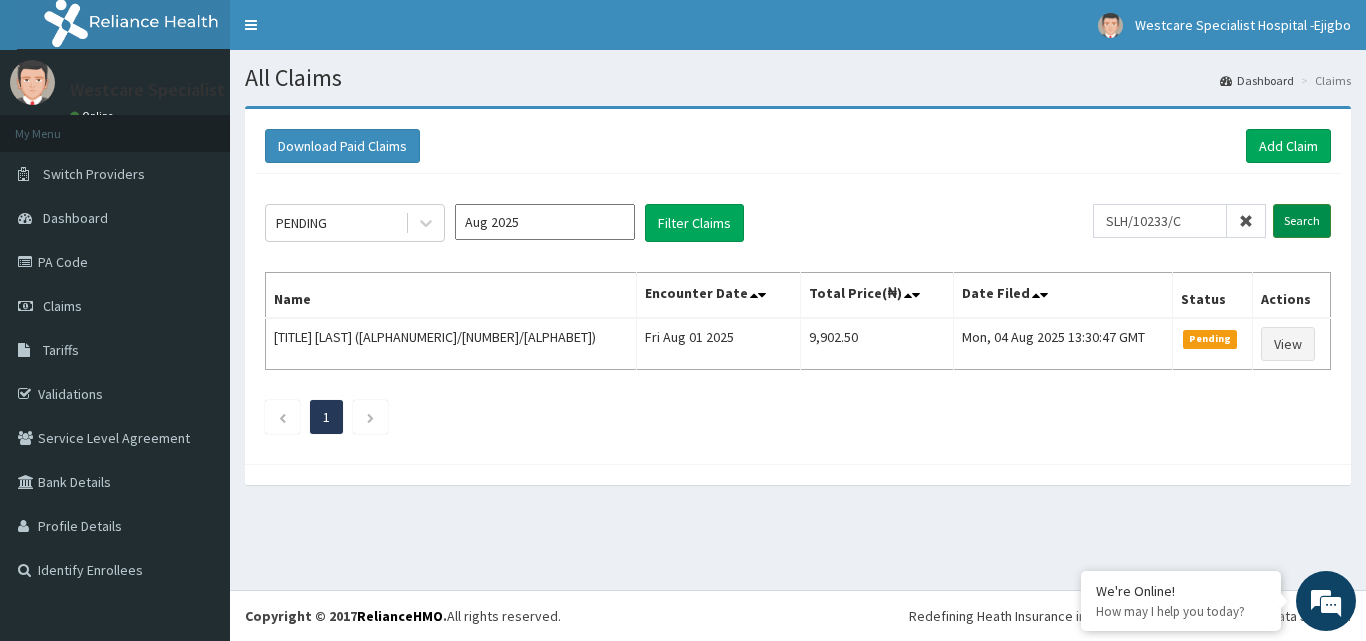 click on "Search" at bounding box center [1302, 221] 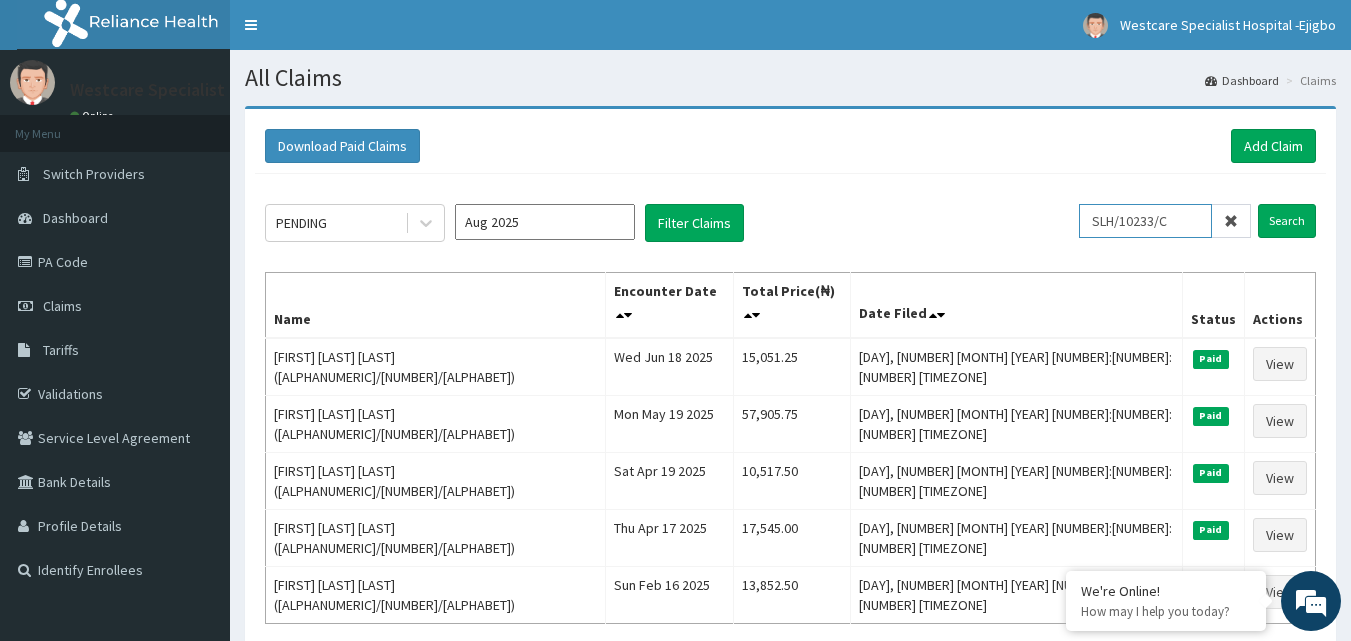 click on "SLH/10233/C" at bounding box center [1145, 221] 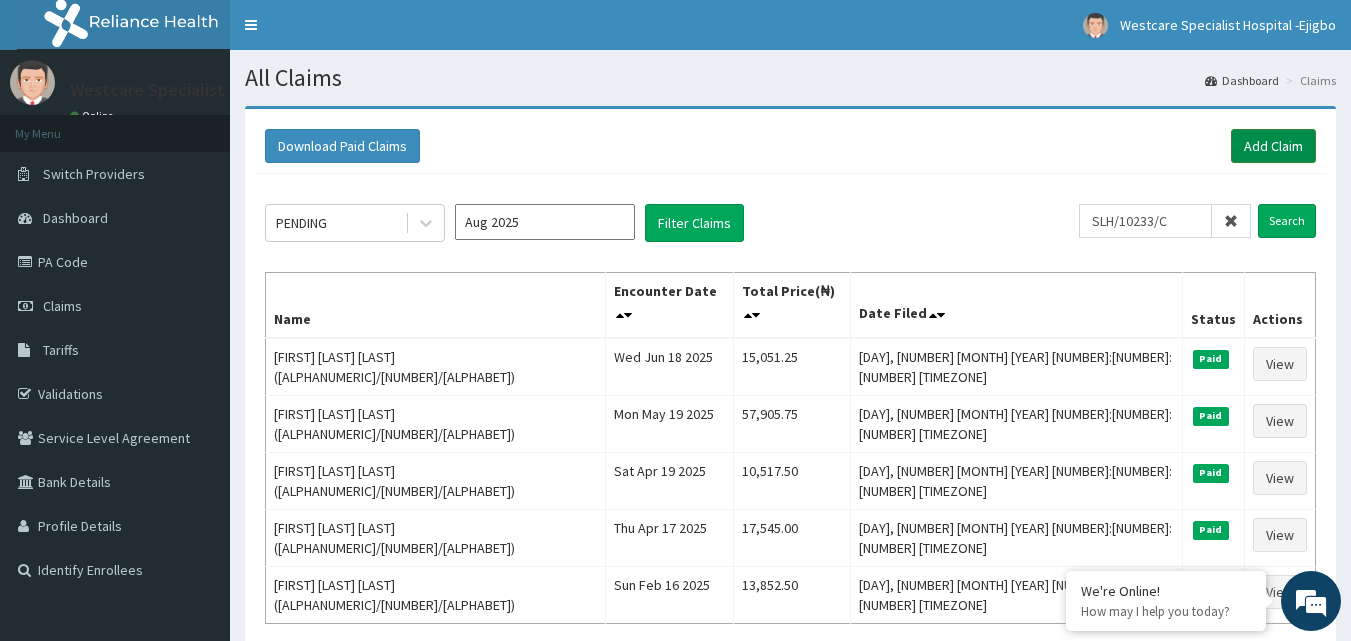 click on "Add Claim" at bounding box center [1273, 146] 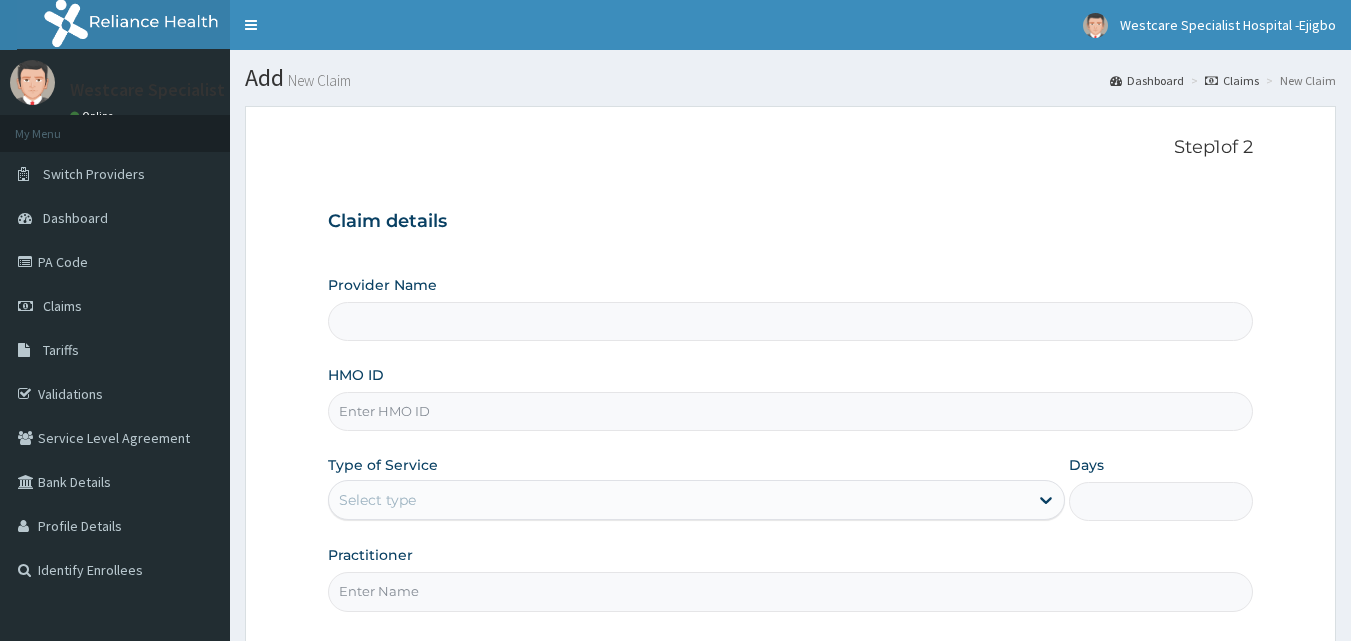 scroll, scrollTop: 0, scrollLeft: 0, axis: both 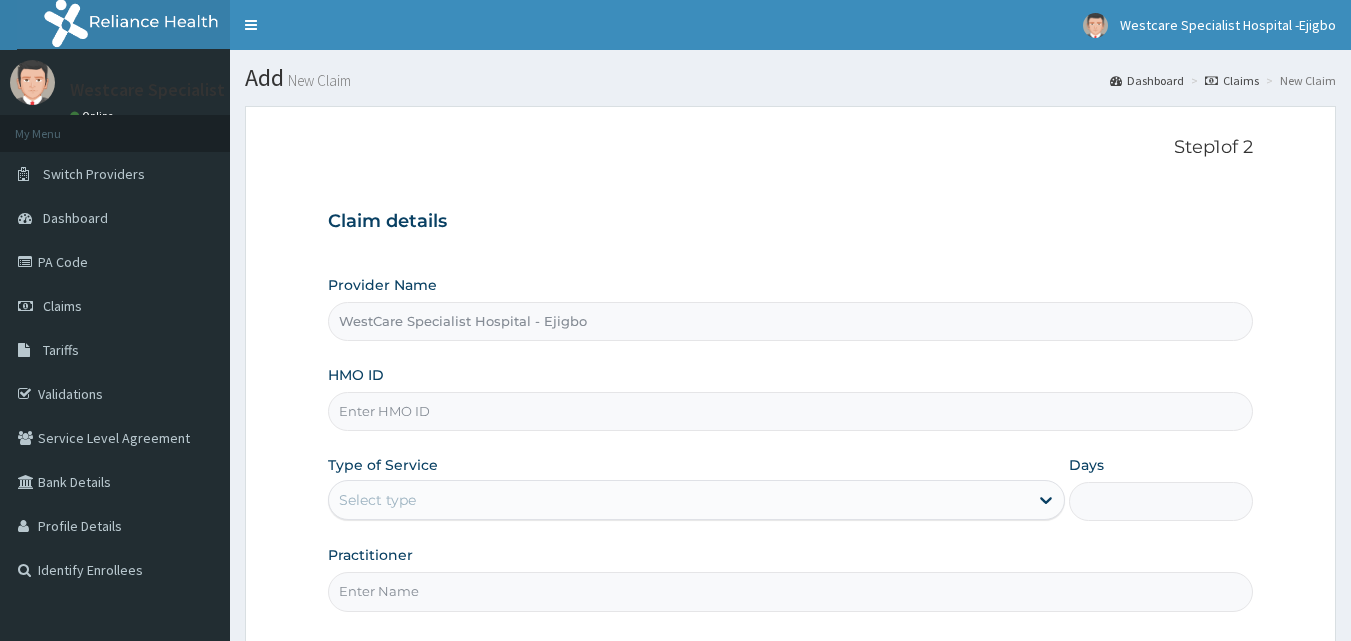 type on "WestCare Specialist Hospital - Ejigbo" 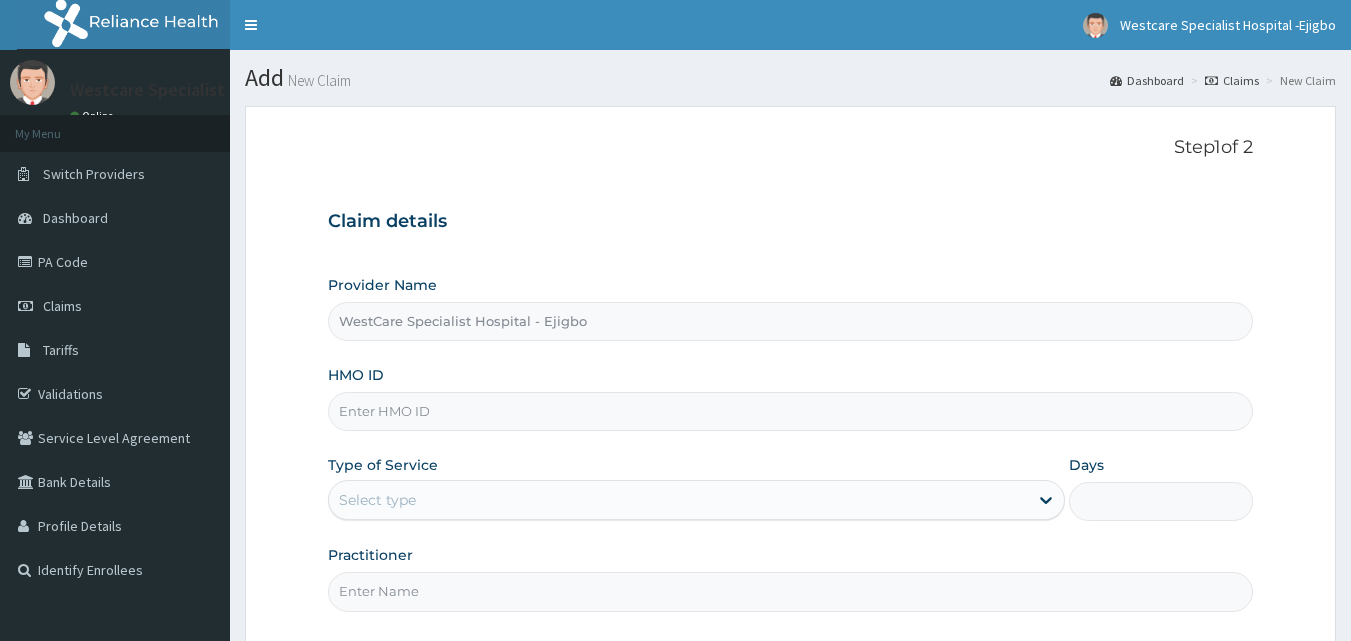 scroll, scrollTop: 0, scrollLeft: 0, axis: both 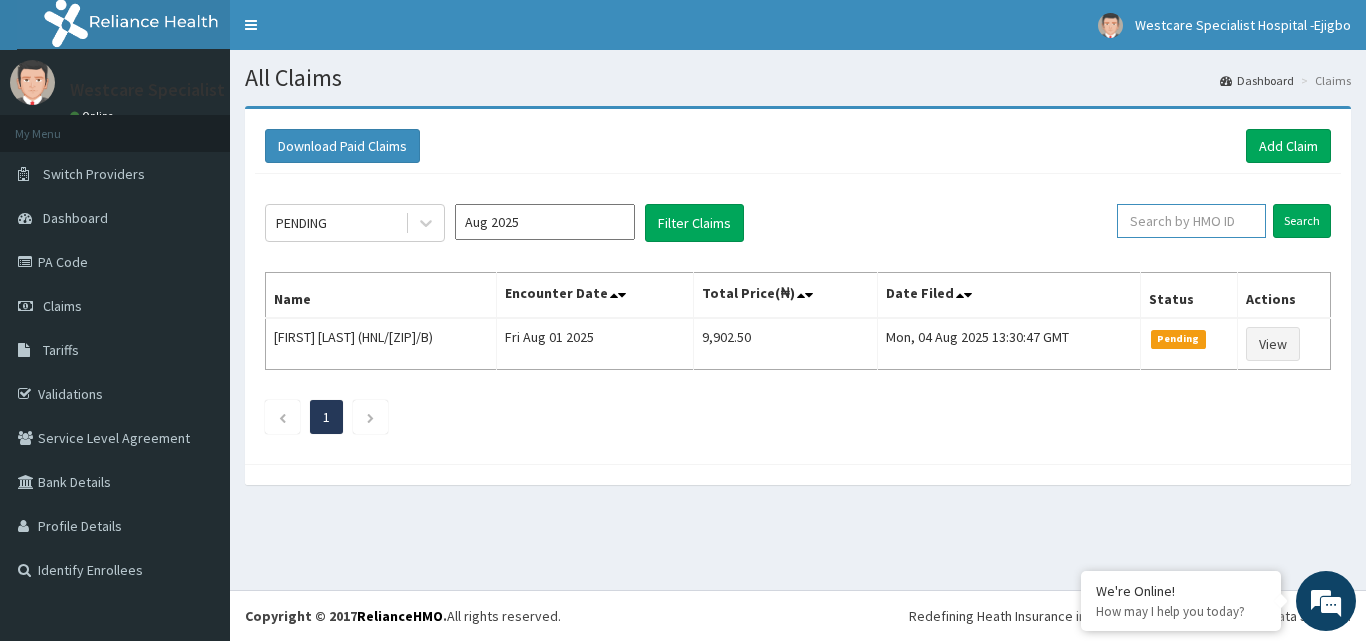 click at bounding box center (1191, 221) 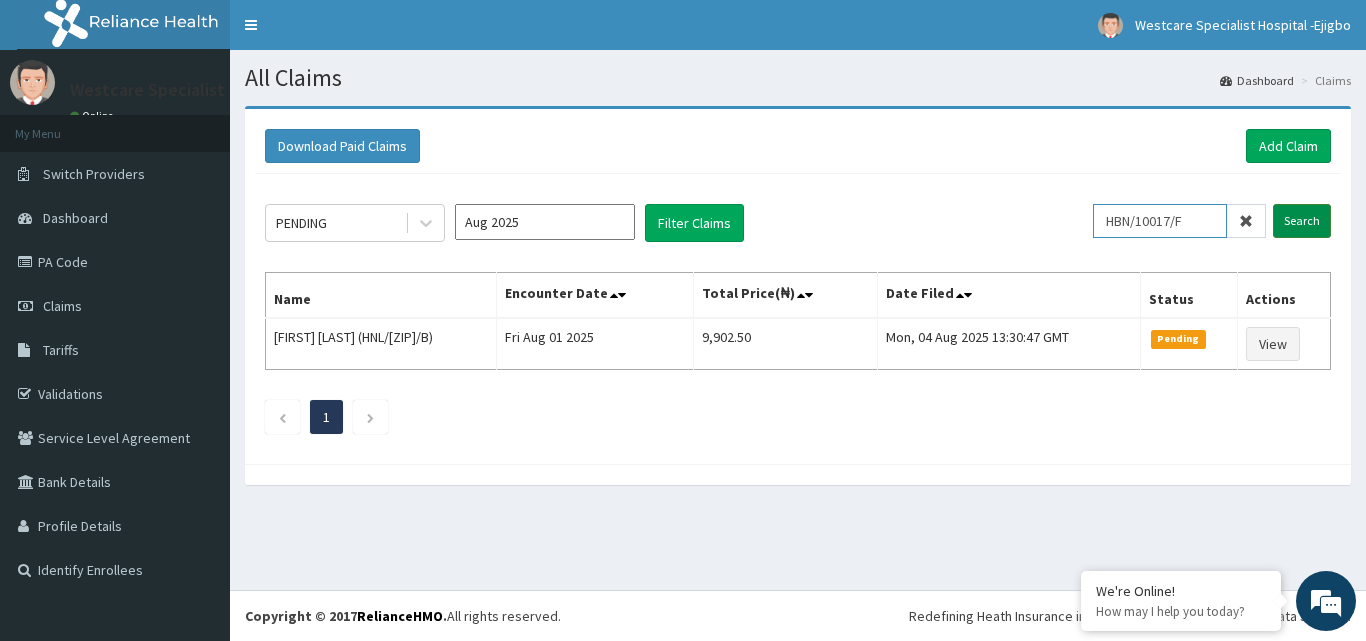 type on "HBN/10017/F" 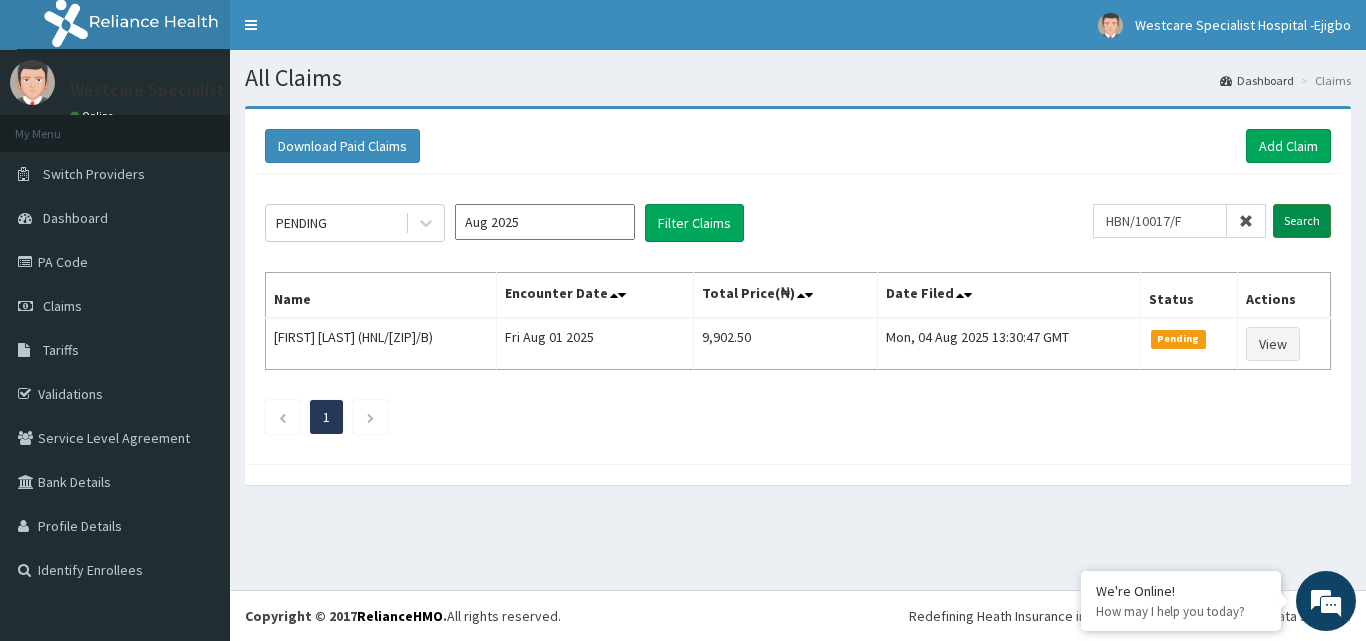 click on "Search" at bounding box center (1302, 221) 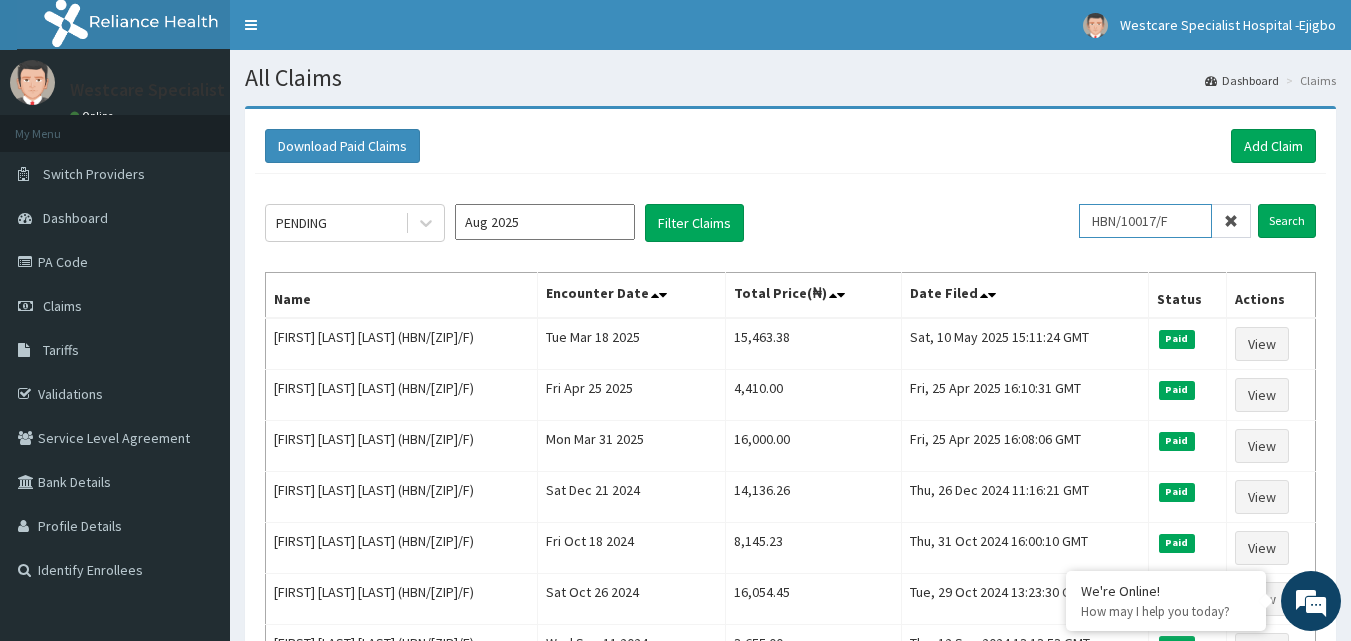 click on "HBN/10017/F" at bounding box center (1145, 221) 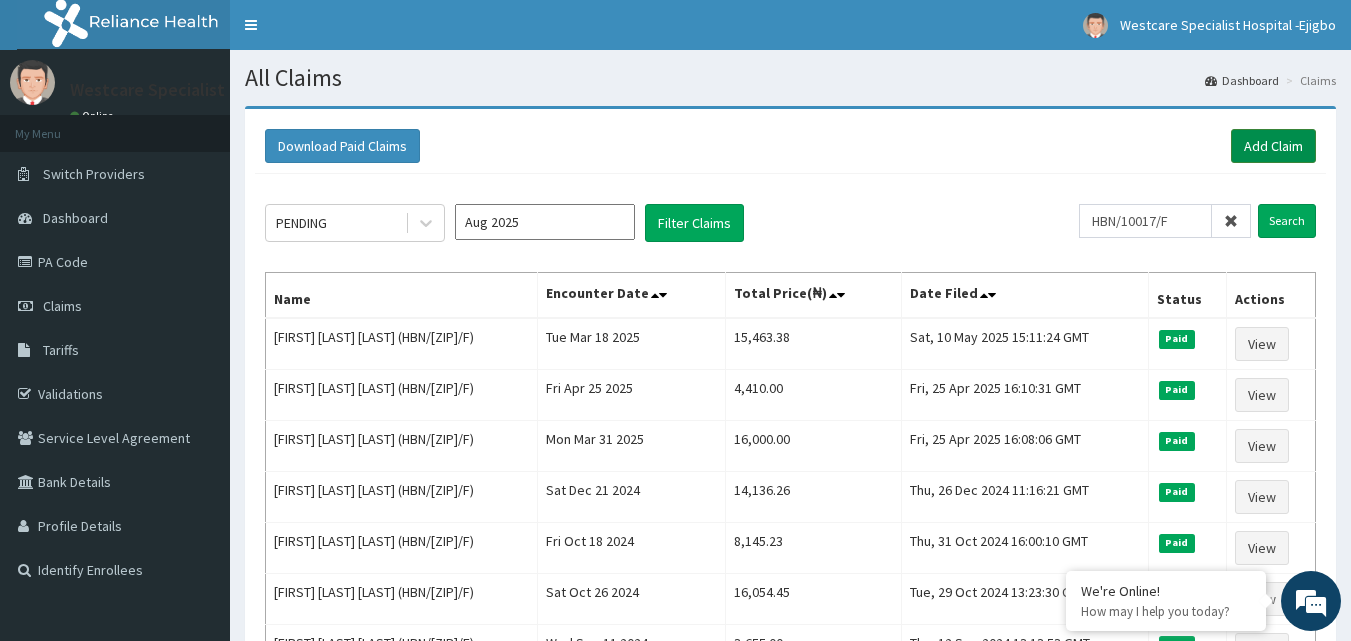 click on "Add Claim" at bounding box center [1273, 146] 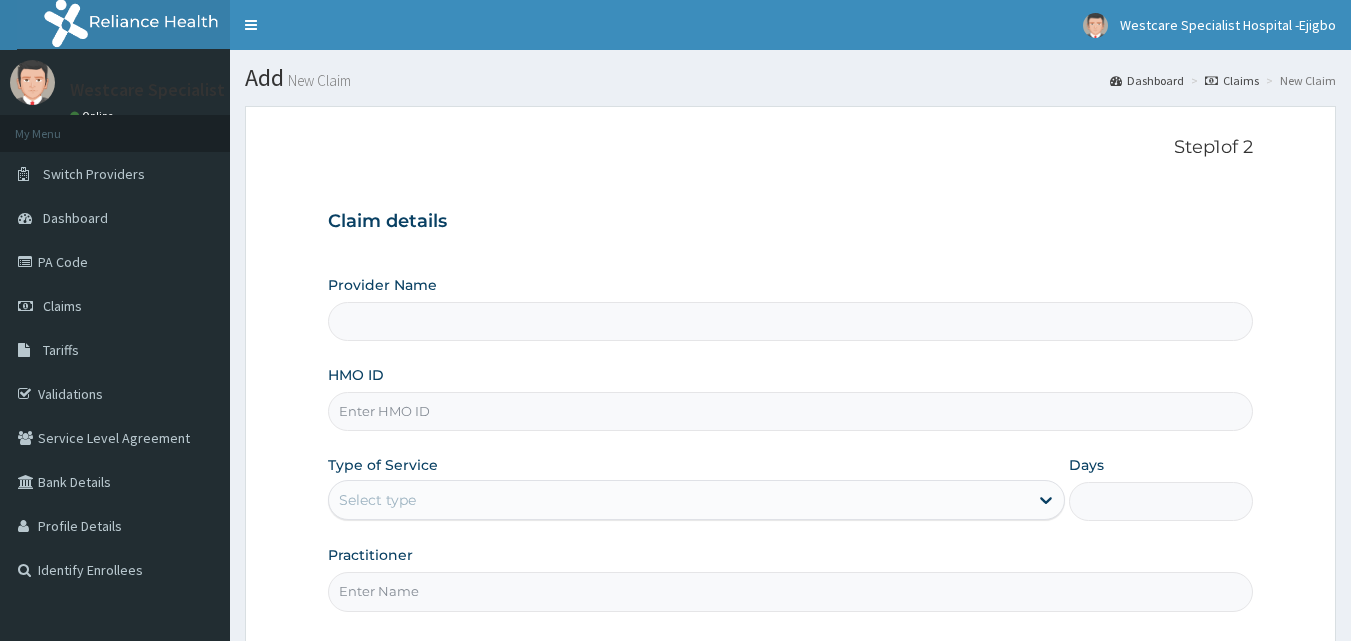 scroll, scrollTop: 0, scrollLeft: 0, axis: both 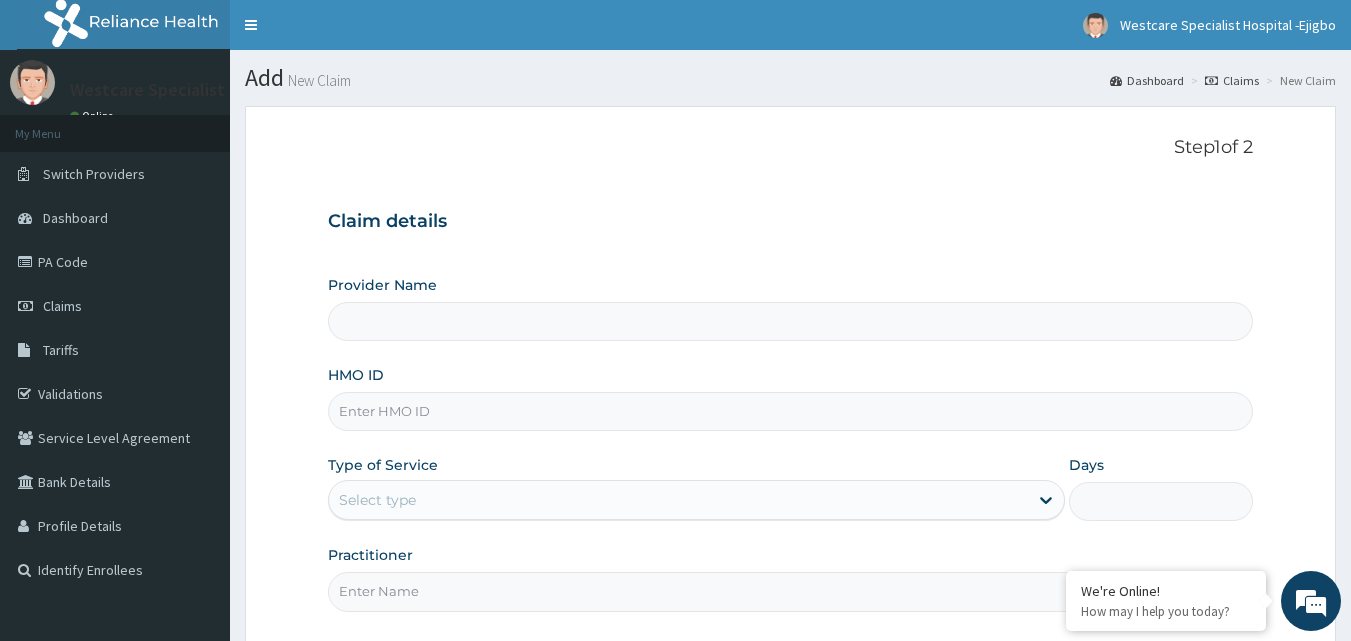 type on "WestCare Specialist Hospital - Ejigbo" 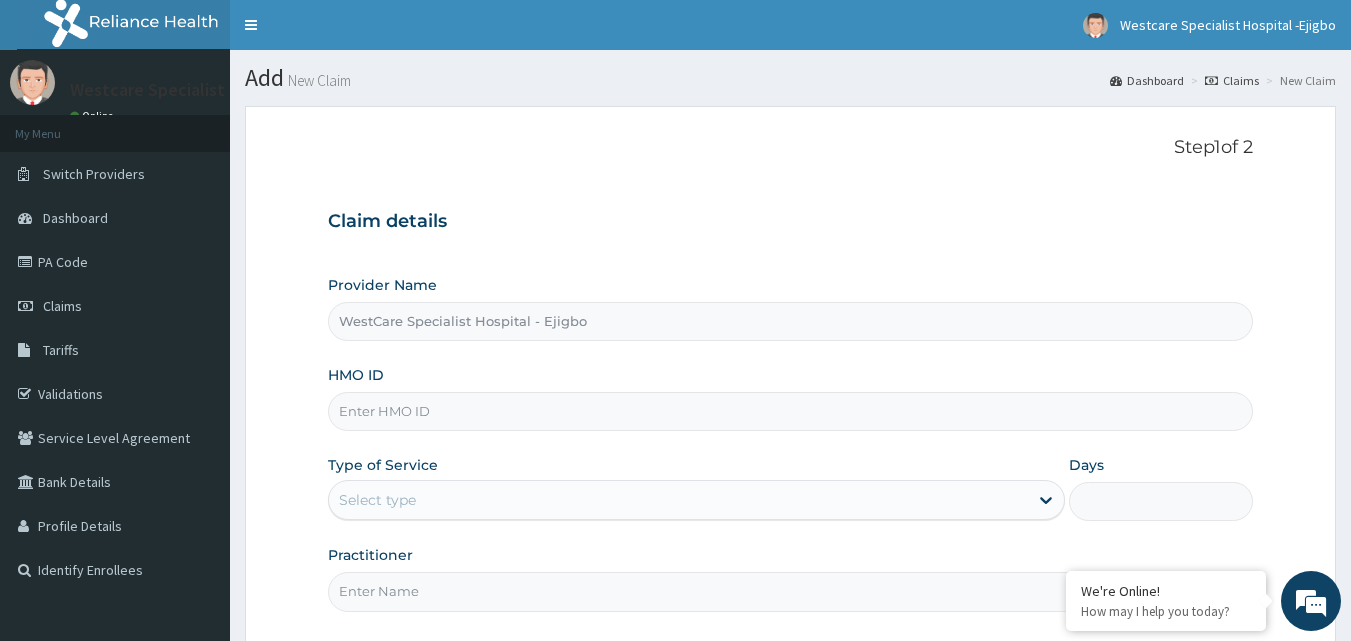 click on "HMO ID" at bounding box center [791, 411] 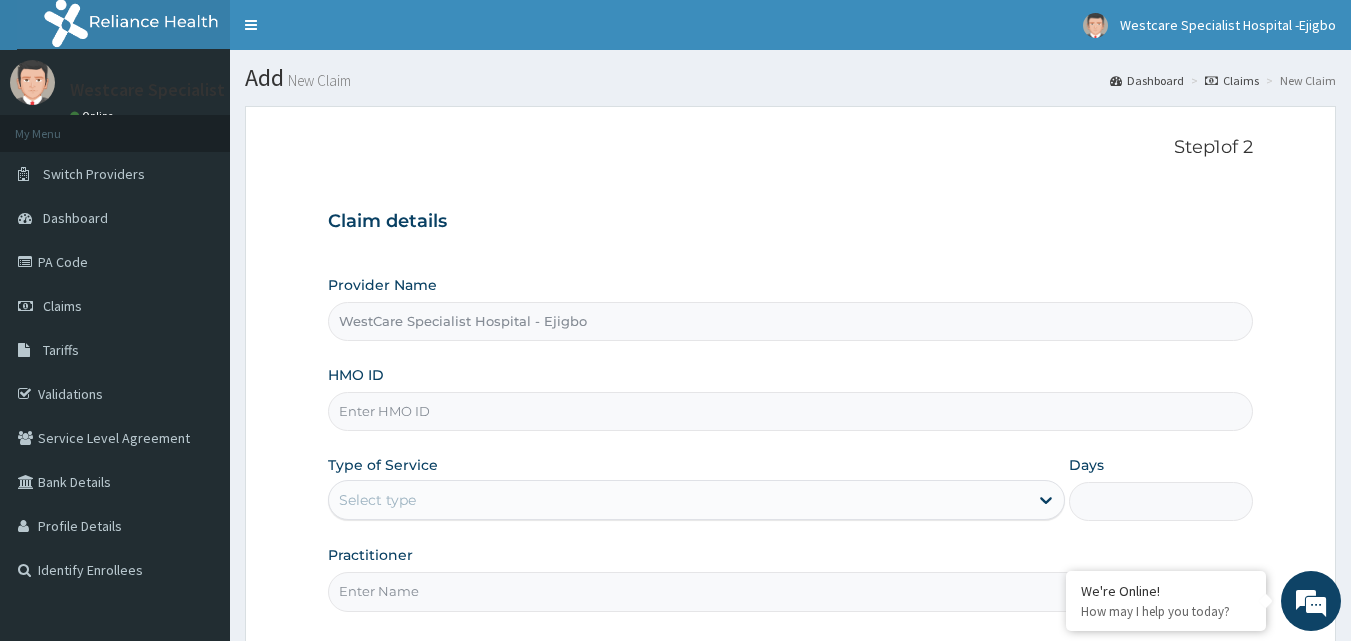 paste on "HBN/10017/F" 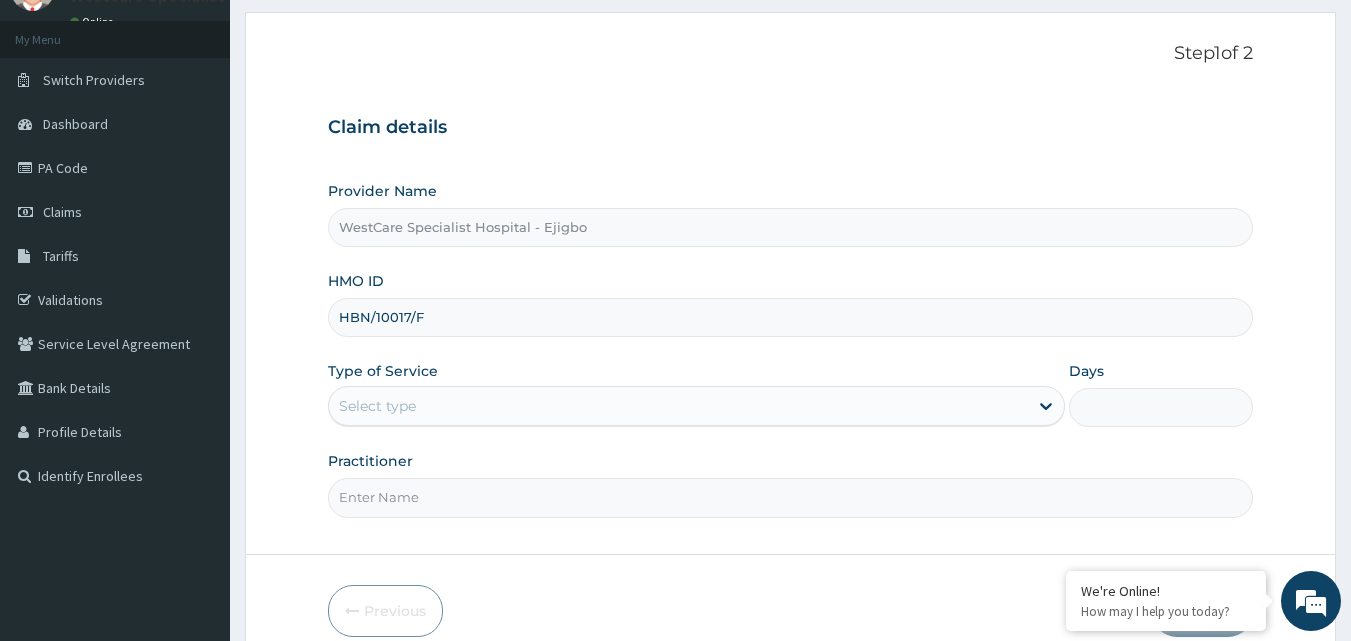 scroll, scrollTop: 187, scrollLeft: 0, axis: vertical 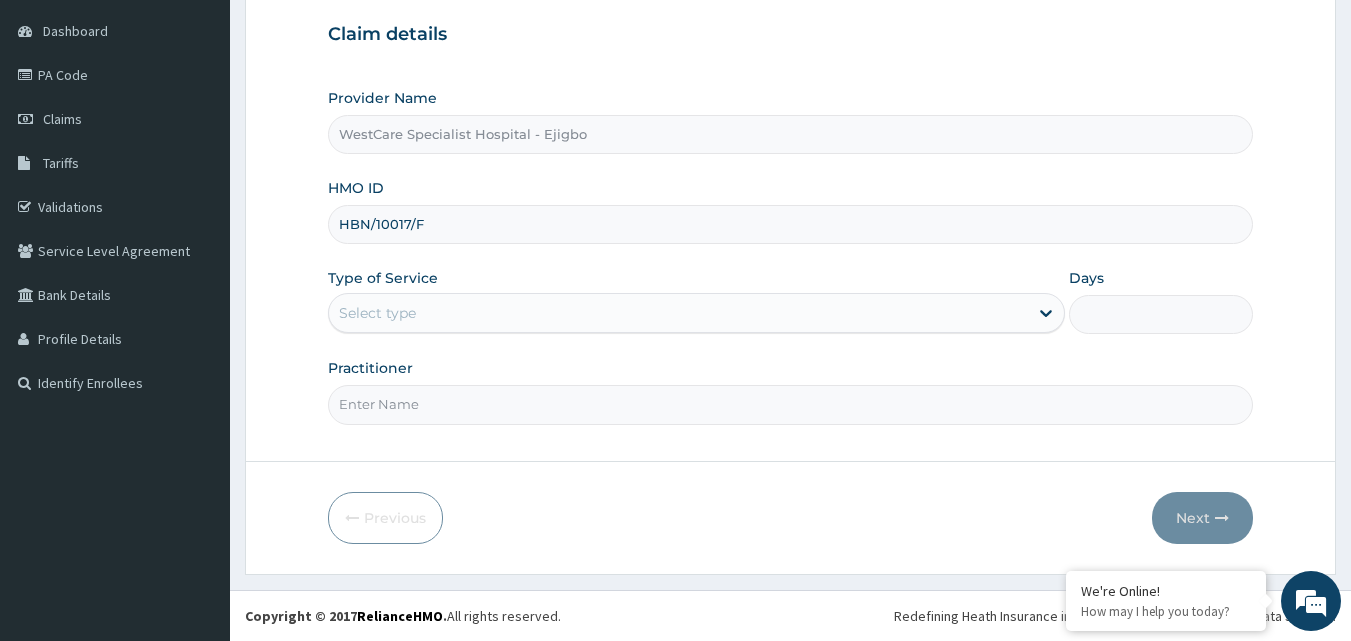 type on "HBN/10017/F" 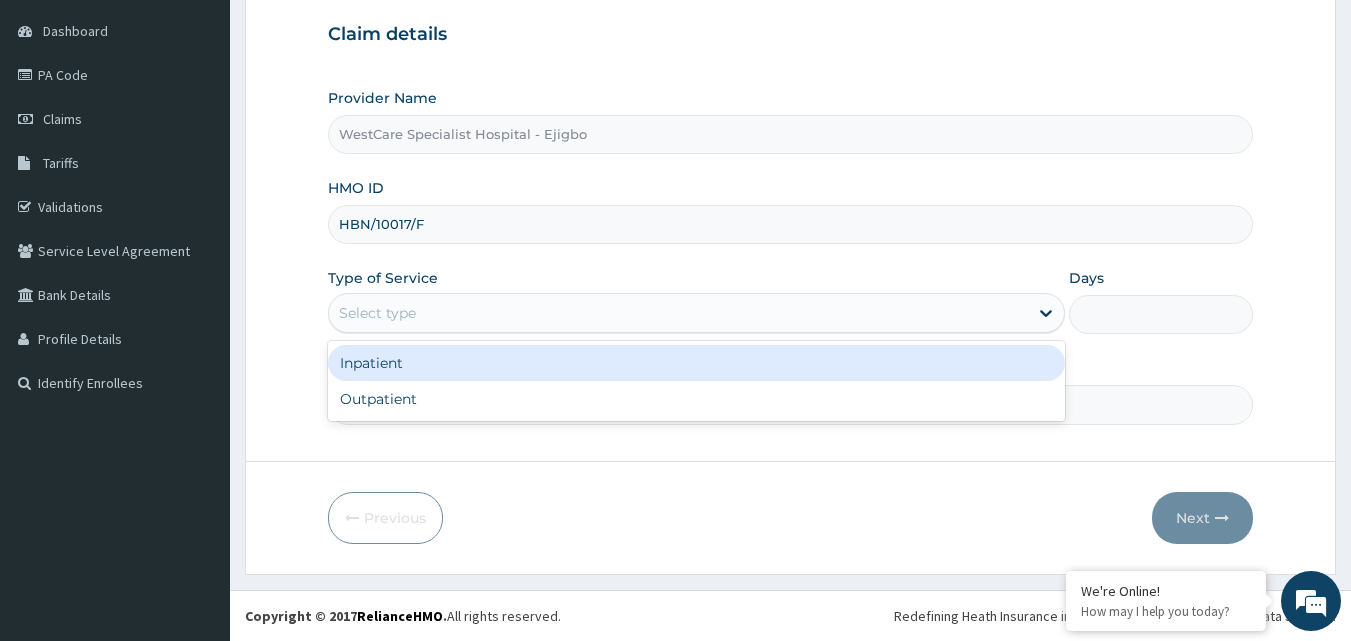 click on "Select type" at bounding box center [678, 313] 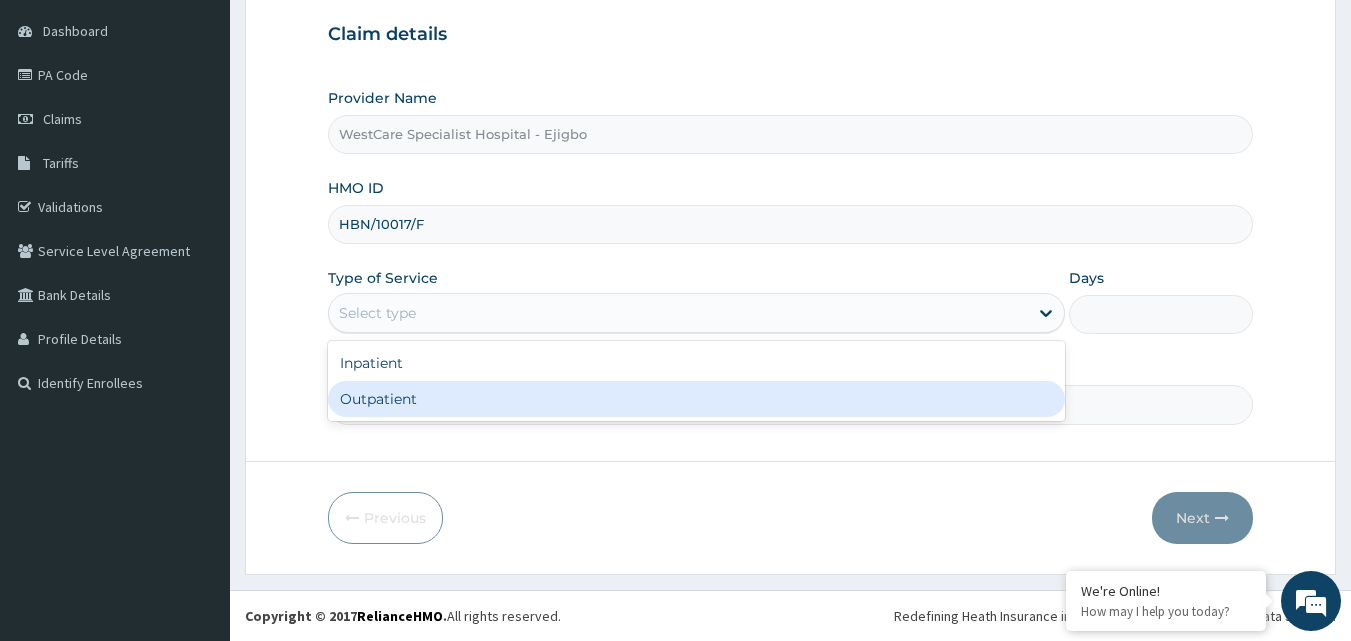 click on "Outpatient" at bounding box center [696, 399] 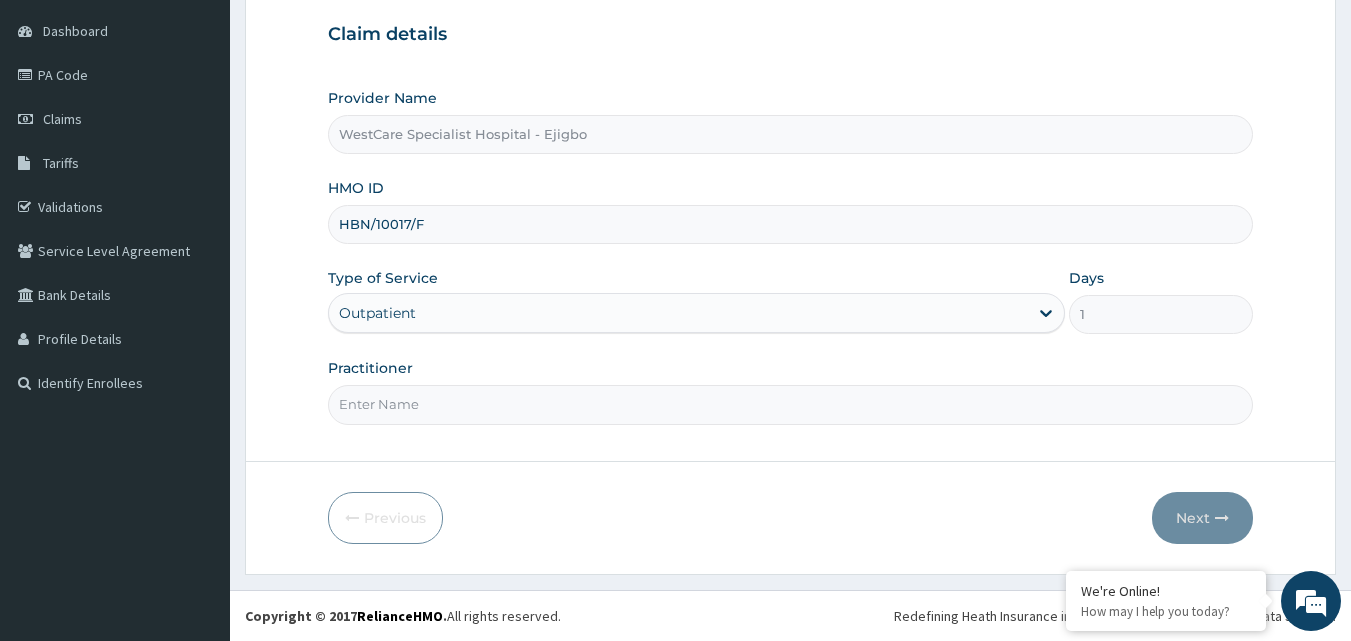 click on "Practitioner" at bounding box center (791, 404) 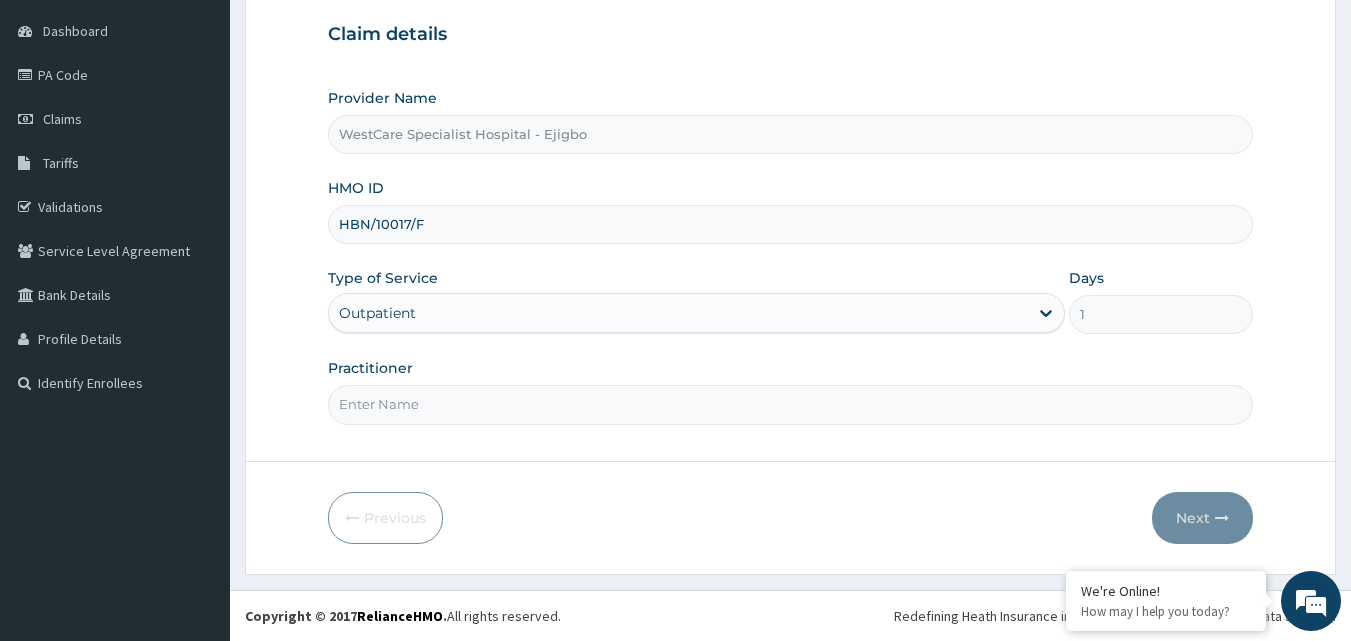 type on "OBIDEYI" 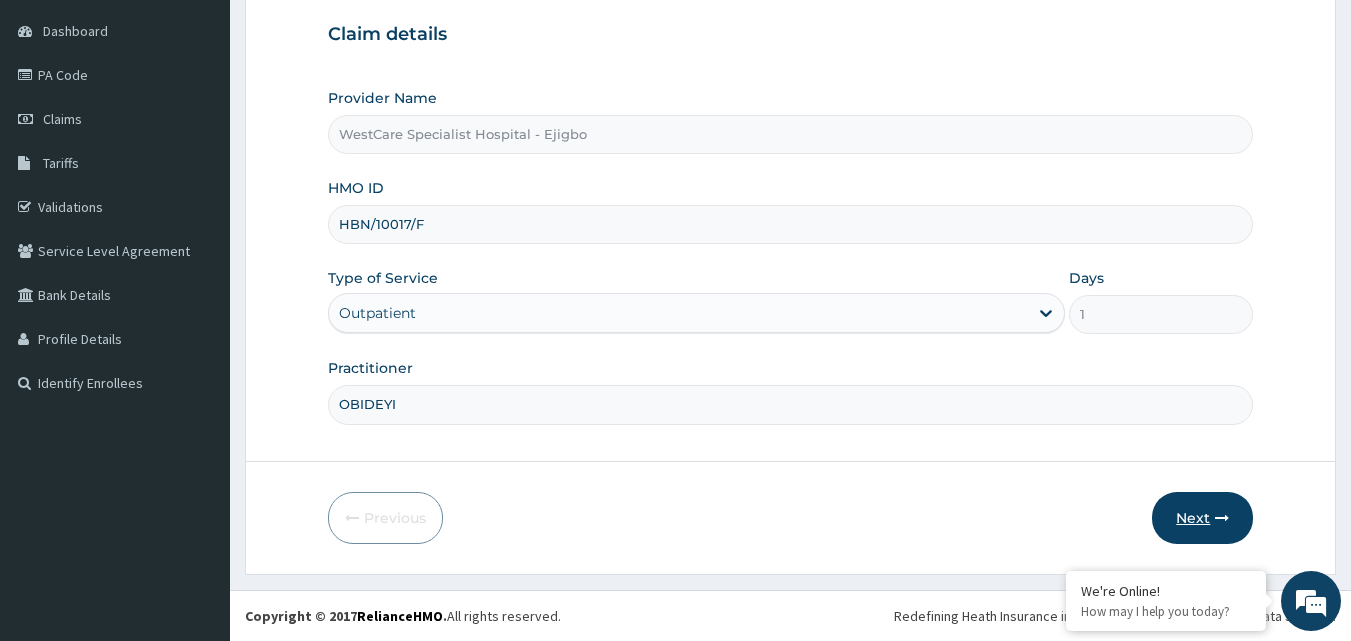 click on "Next" at bounding box center (1202, 518) 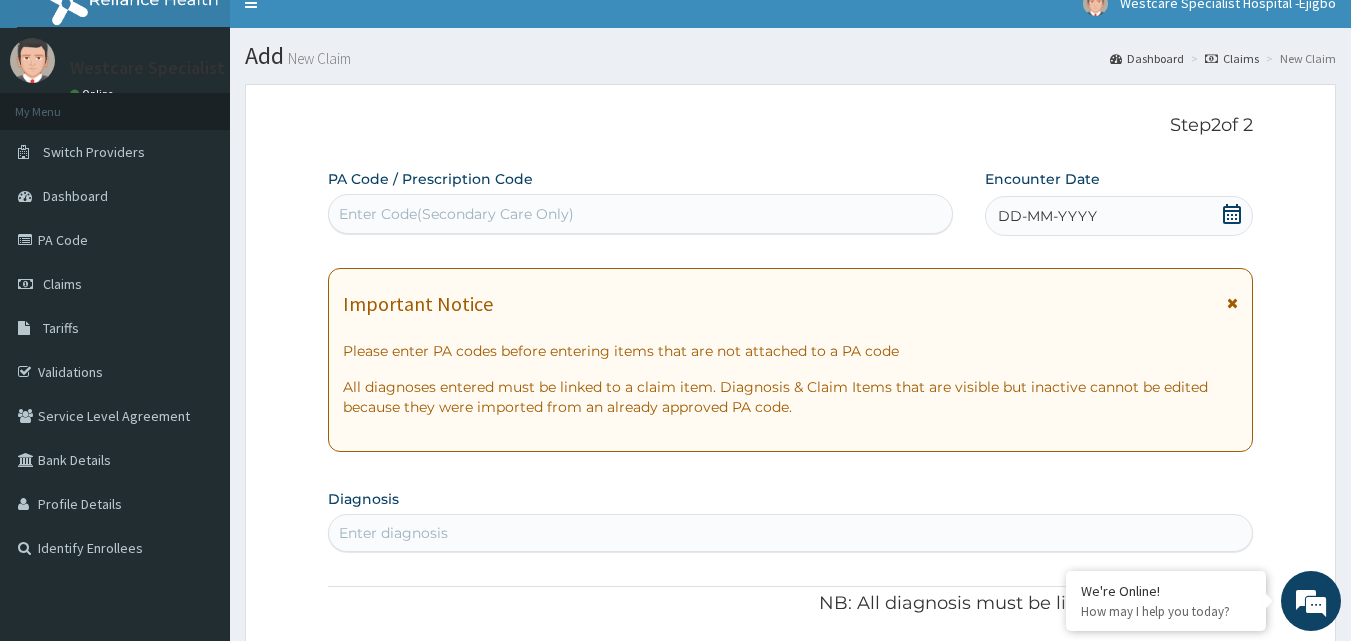 scroll, scrollTop: 0, scrollLeft: 0, axis: both 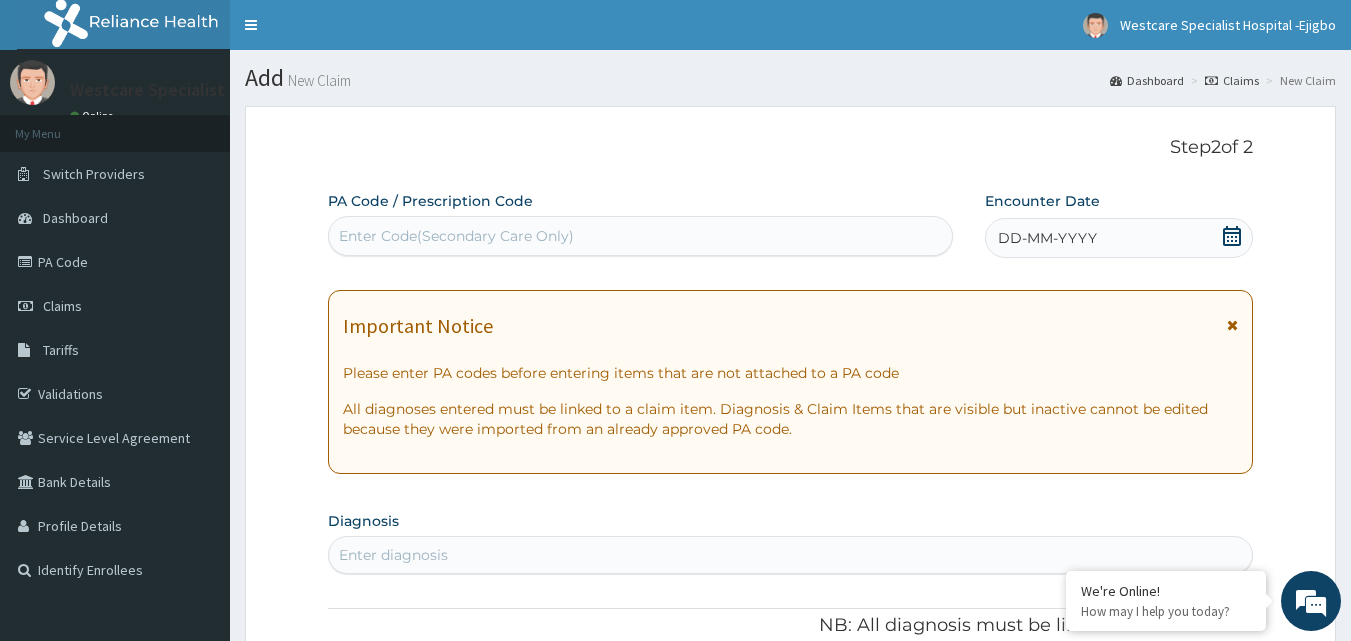 click 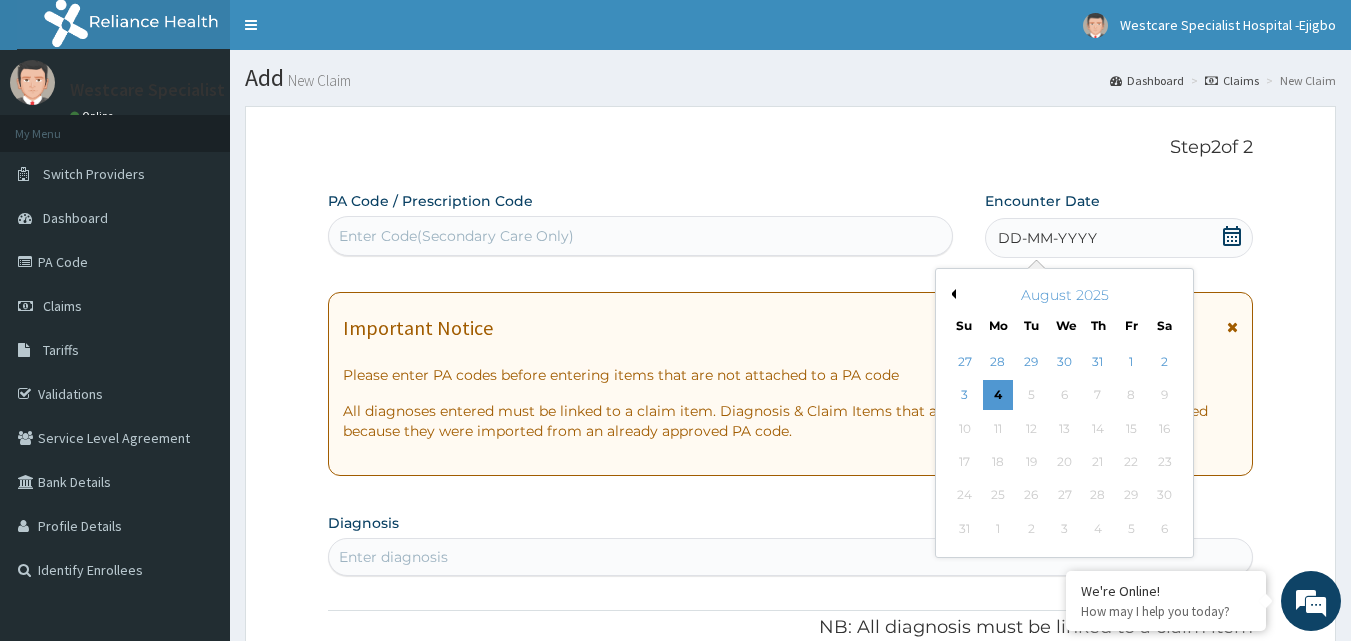click on "Previous Month" at bounding box center [951, 294] 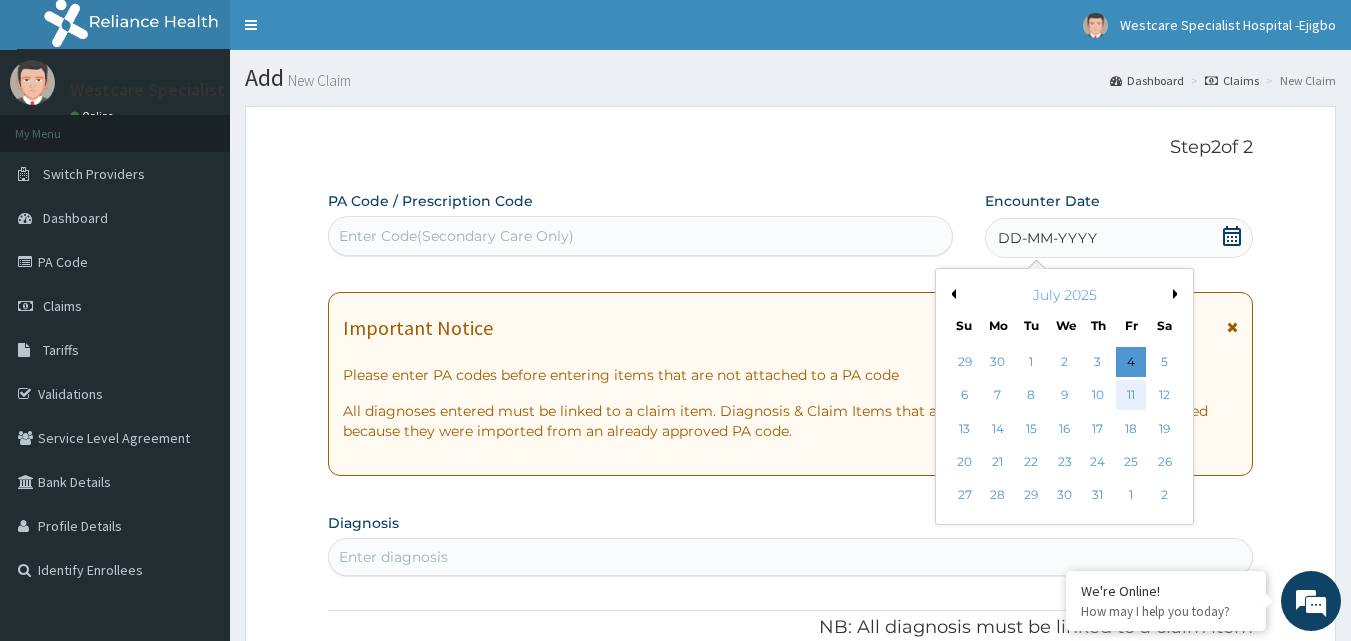 click on "11" at bounding box center [1131, 396] 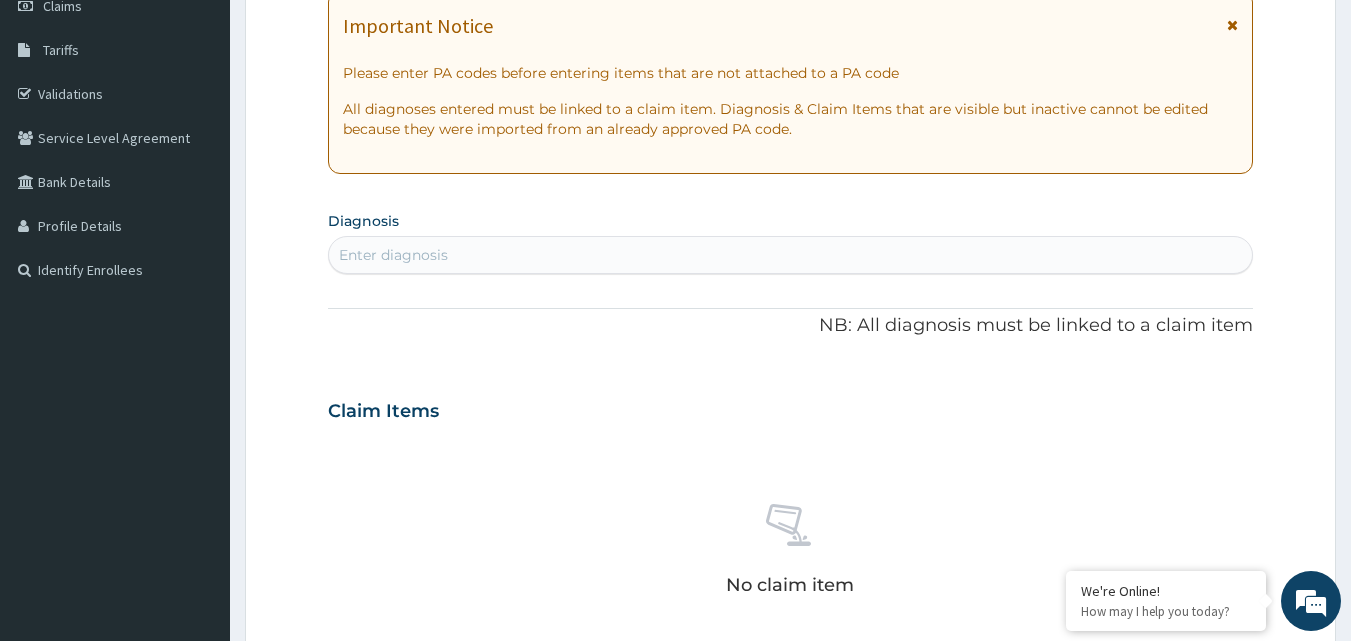 scroll, scrollTop: 200, scrollLeft: 0, axis: vertical 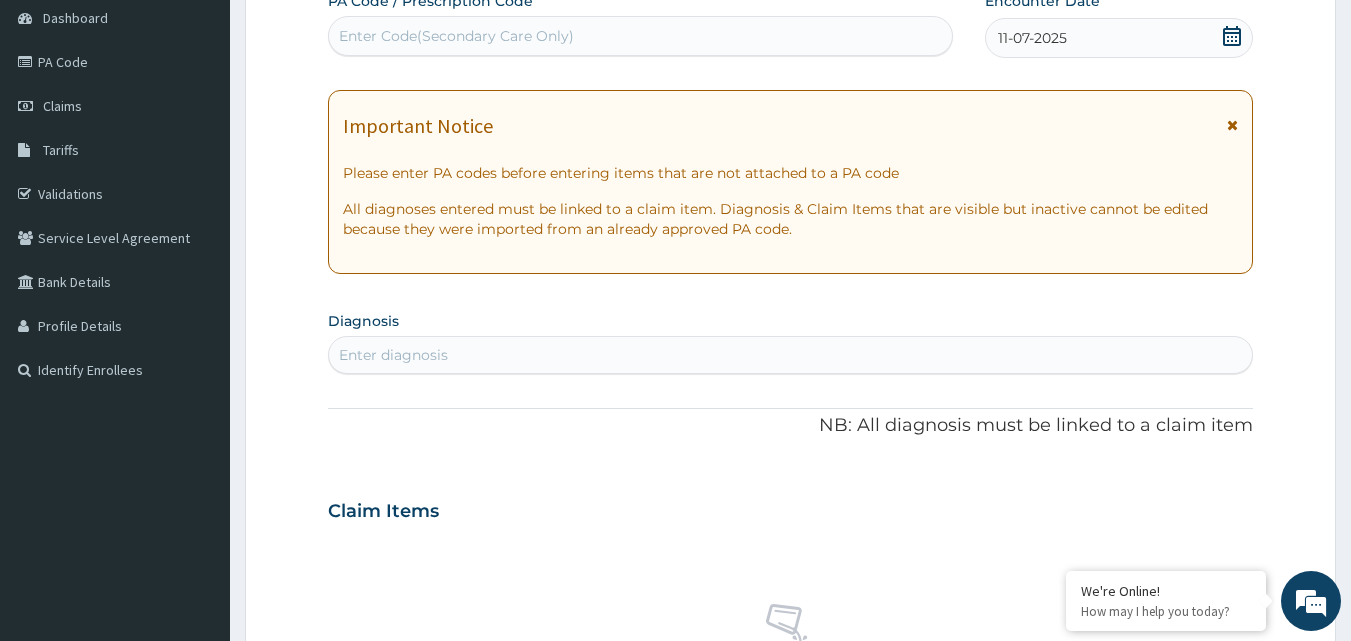click on "Enter diagnosis" at bounding box center (791, 355) 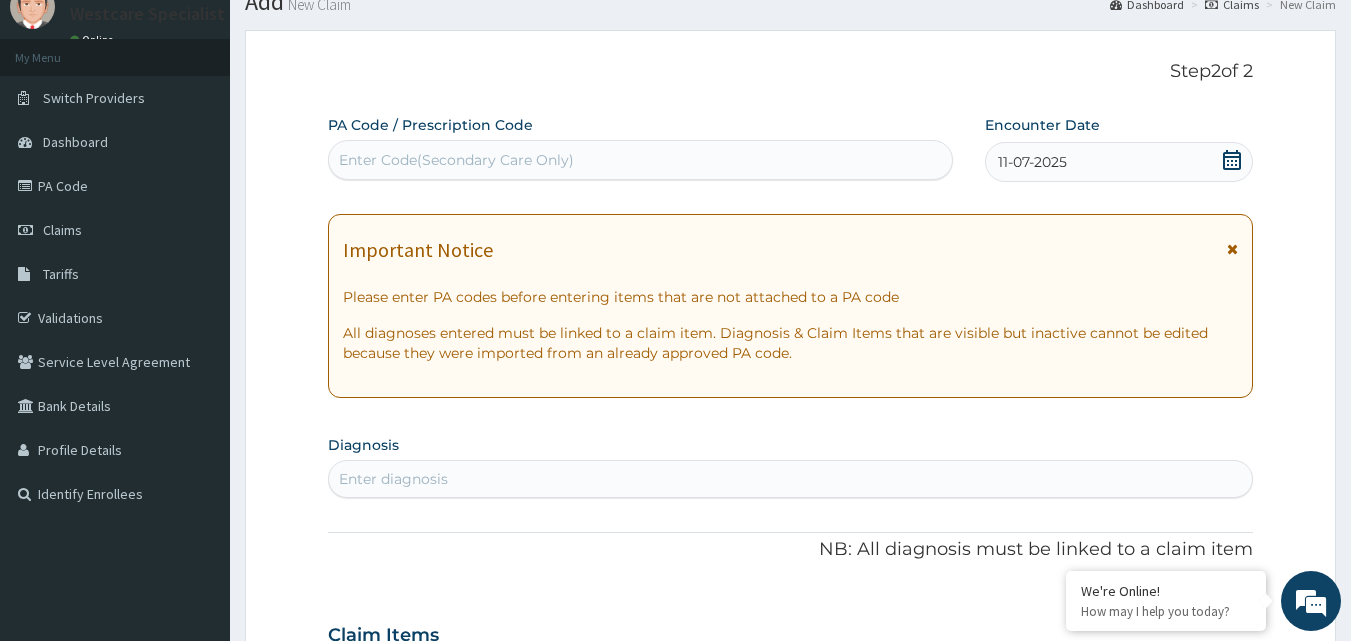scroll, scrollTop: 0, scrollLeft: 0, axis: both 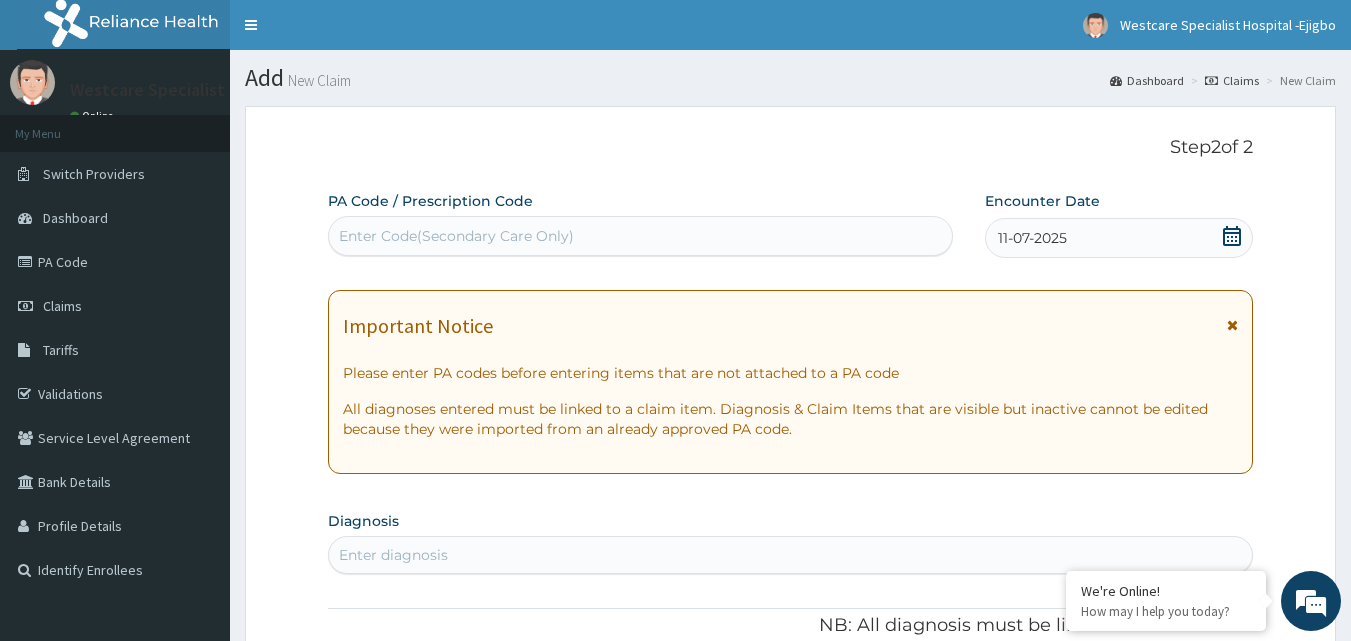 click on "Enter Code(Secondary Care Only)" at bounding box center (456, 236) 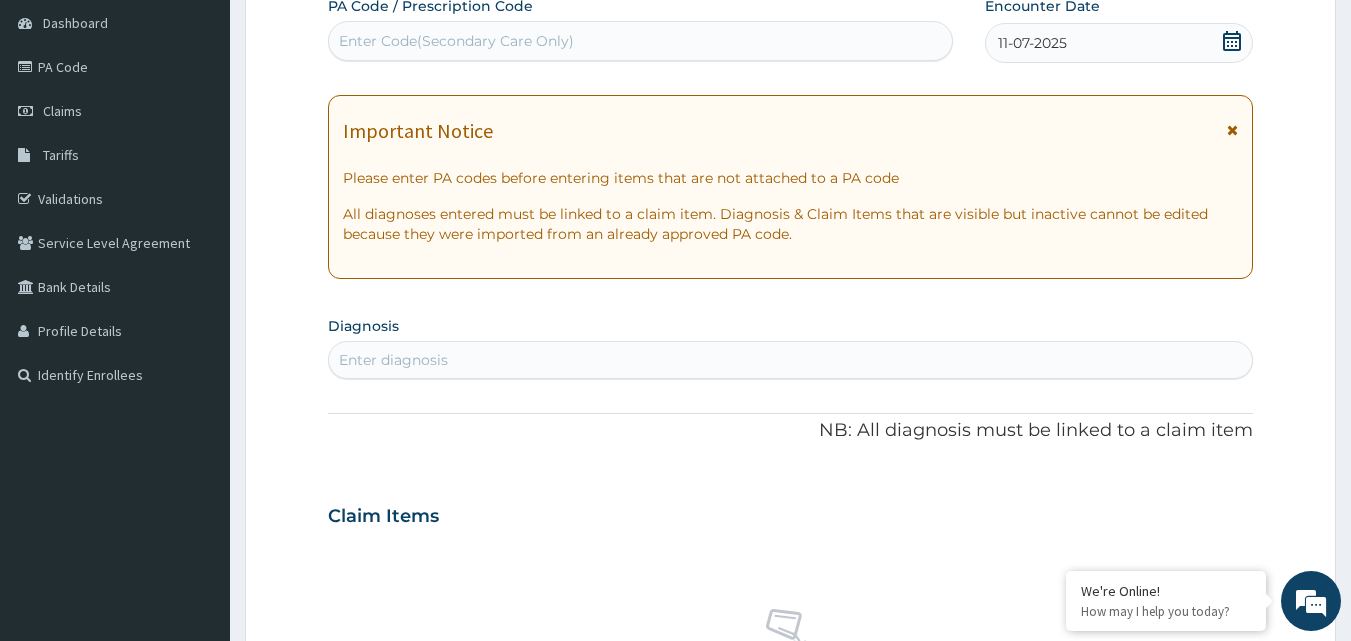 scroll, scrollTop: 200, scrollLeft: 0, axis: vertical 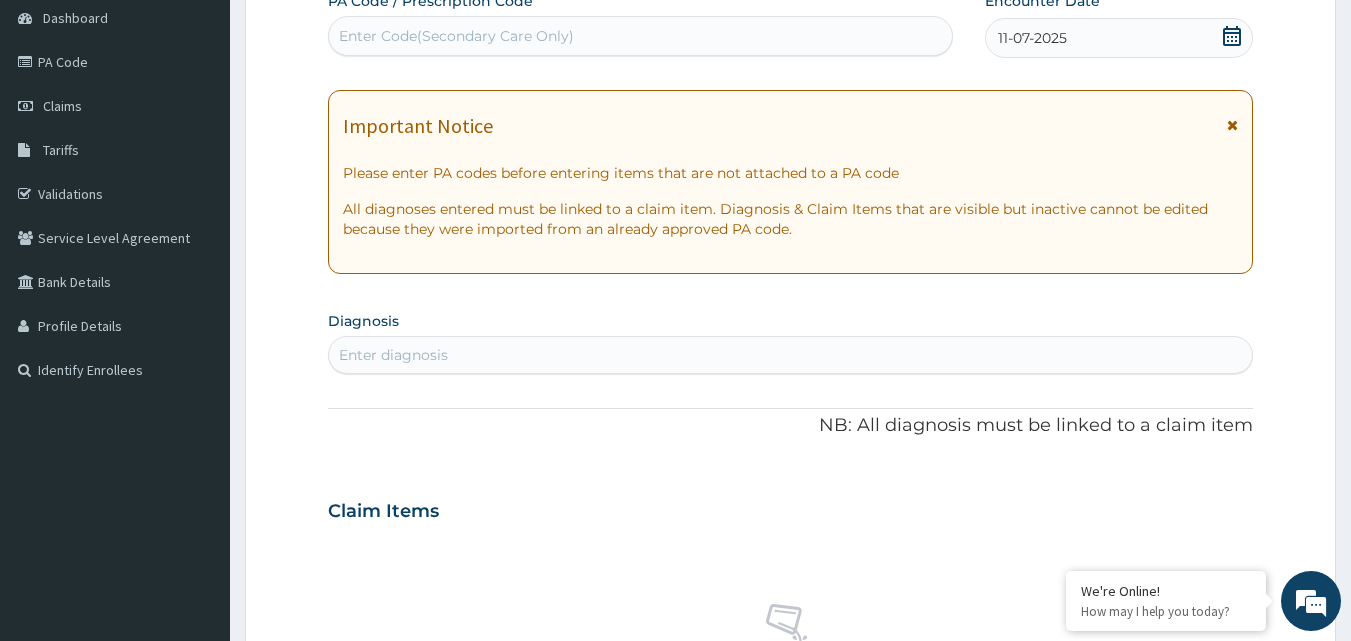 click on "Enter diagnosis" at bounding box center [393, 355] 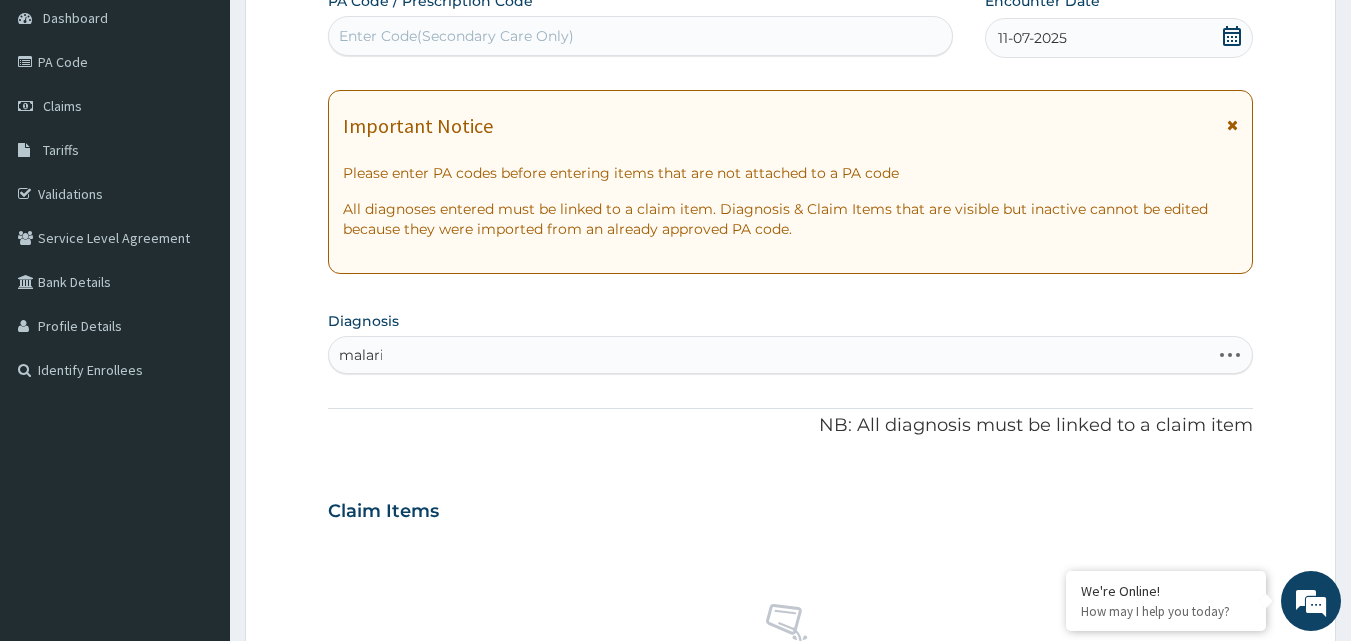 type on "malaria" 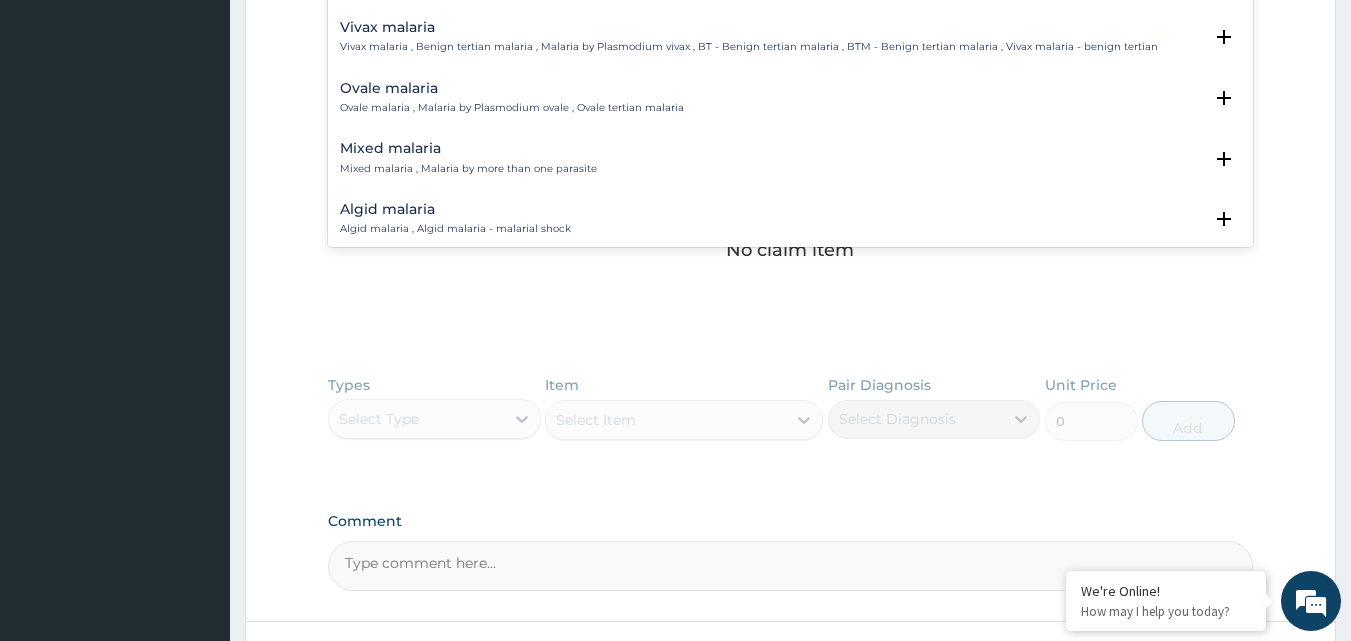 scroll, scrollTop: 600, scrollLeft: 0, axis: vertical 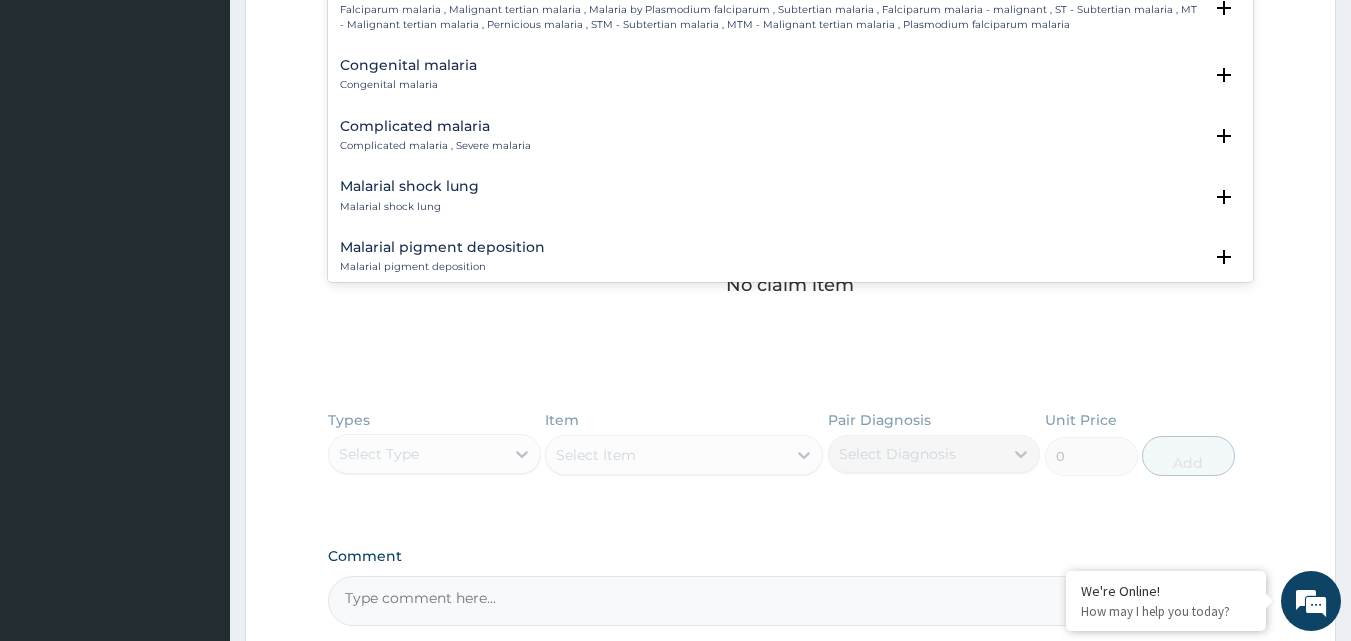 click on "Complicated malaria" at bounding box center [435, 126] 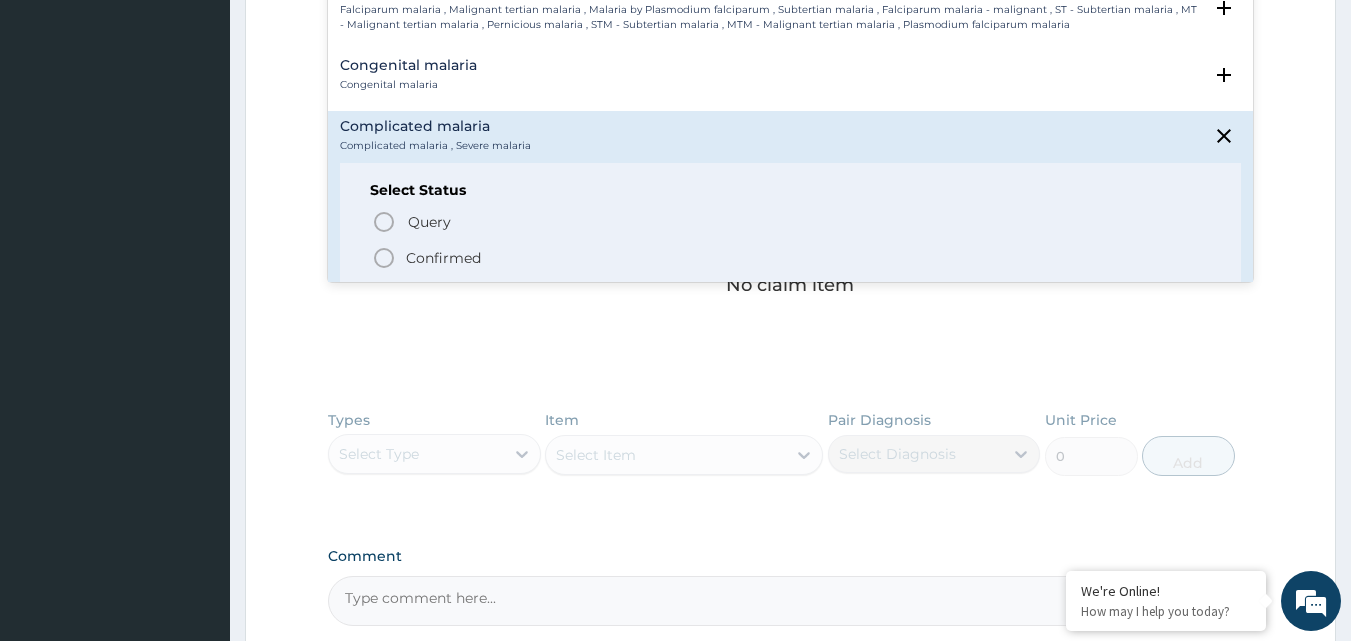 click 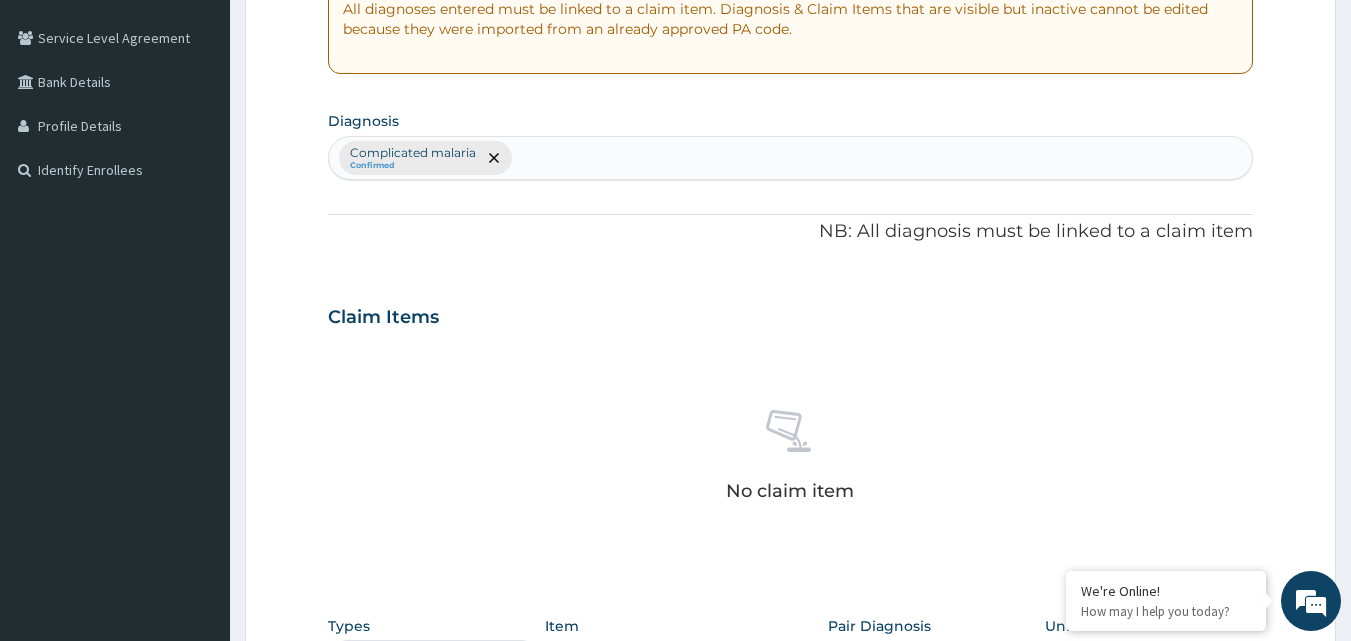 scroll, scrollTop: 700, scrollLeft: 0, axis: vertical 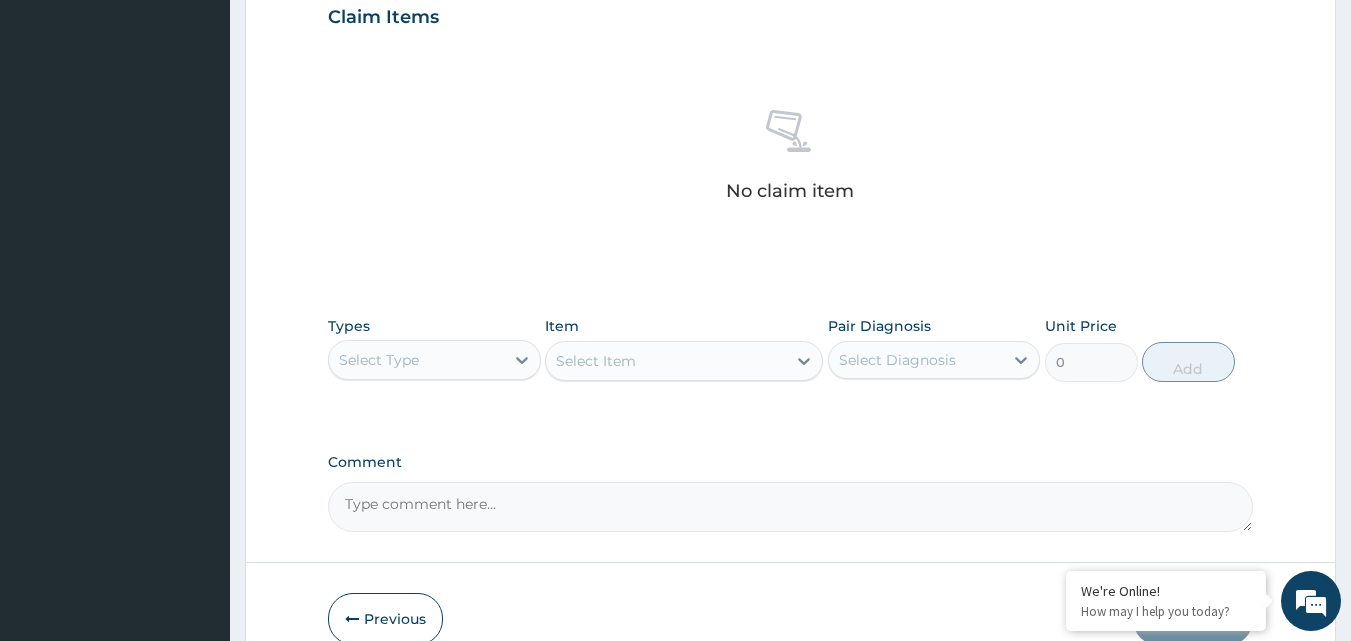 click on "Select Type" at bounding box center [416, 360] 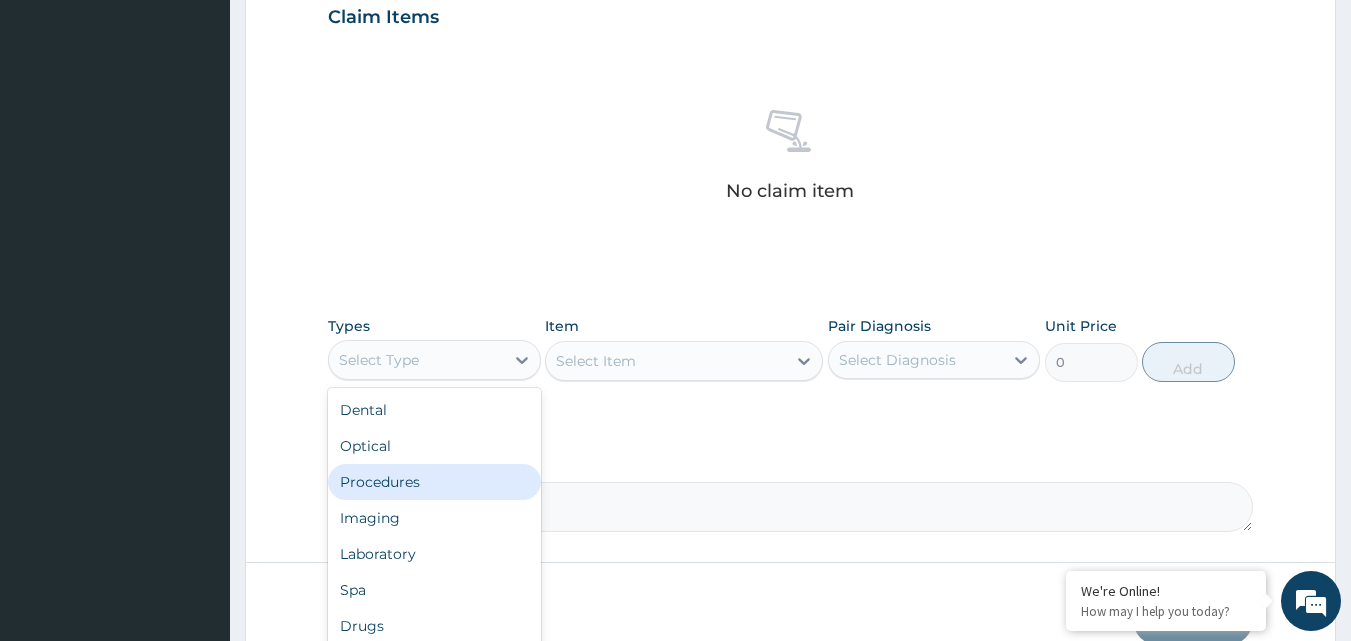 click on "Procedures" at bounding box center (434, 482) 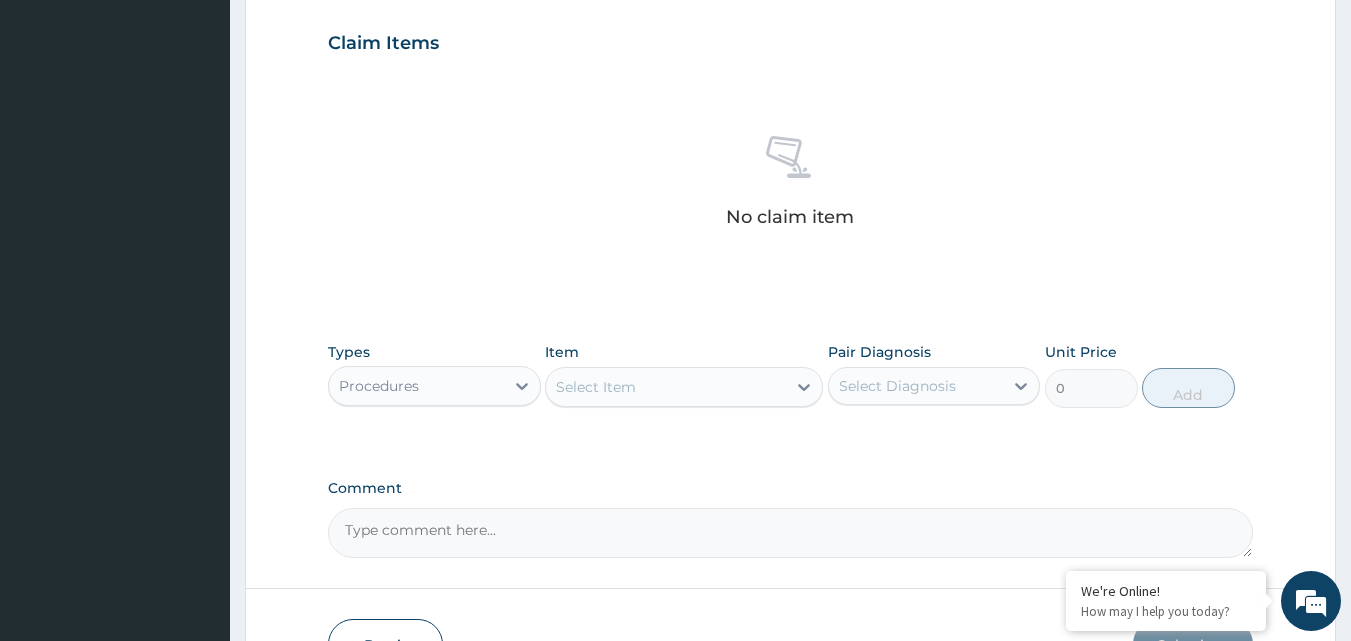 scroll, scrollTop: 801, scrollLeft: 0, axis: vertical 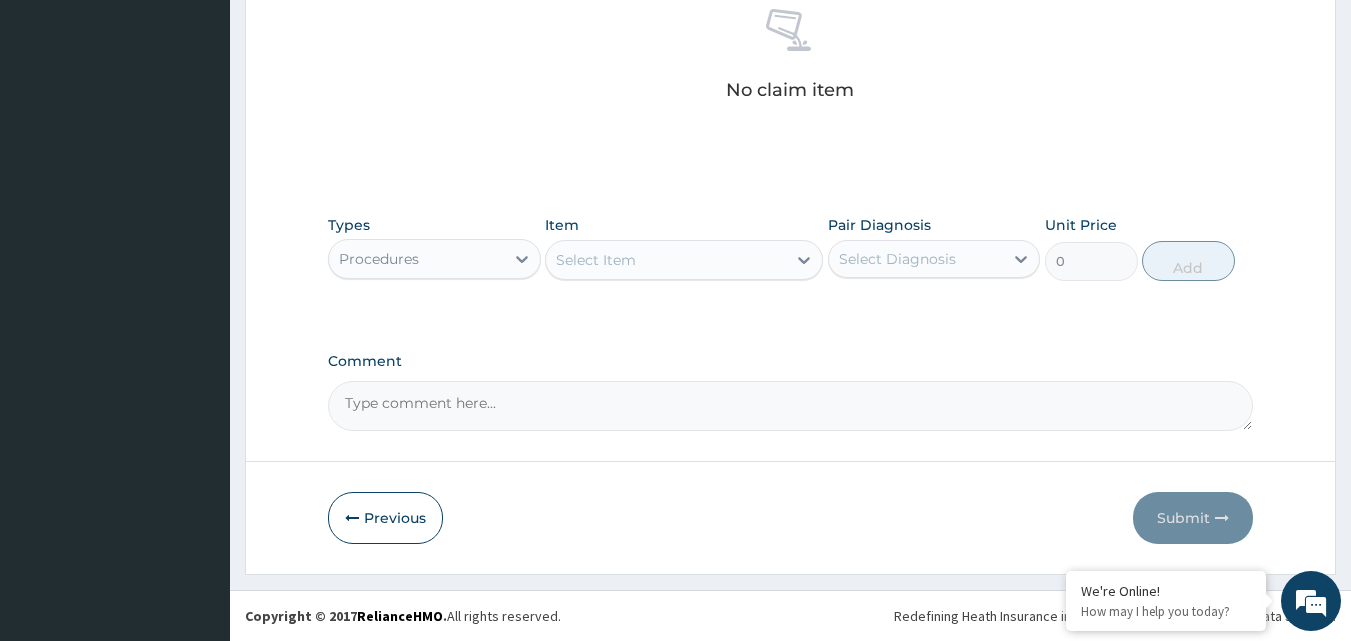 click on "Select Item" at bounding box center [666, 260] 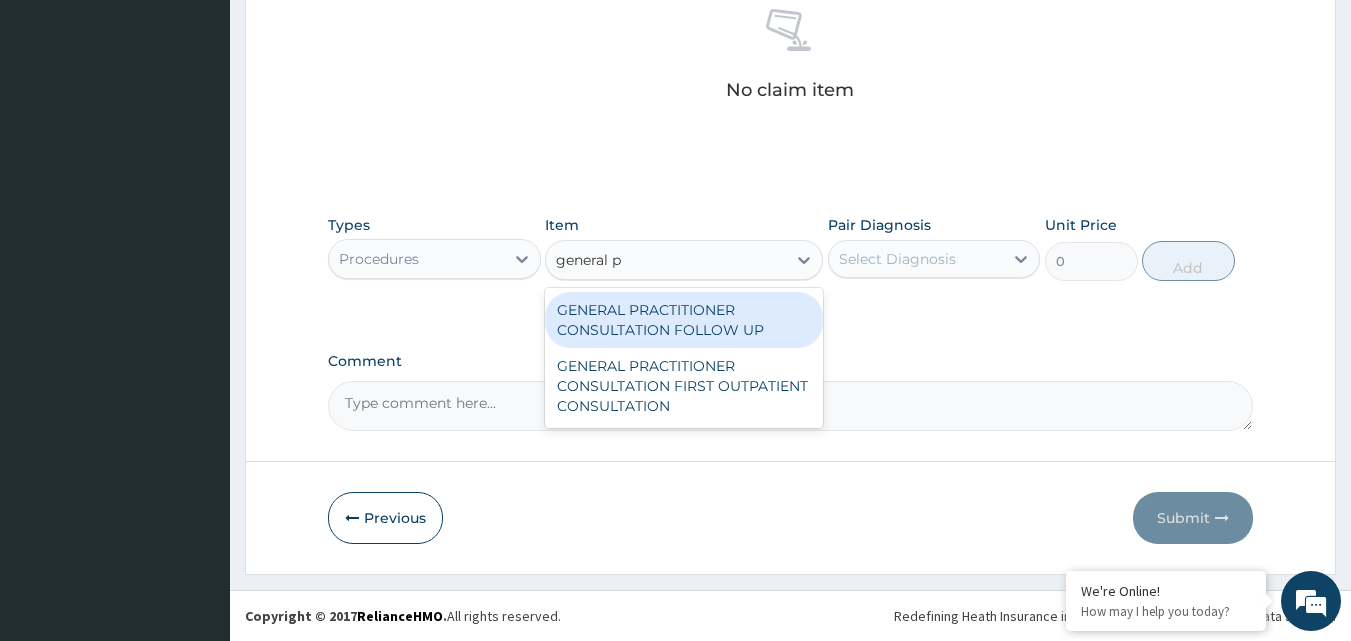 type on "general pr" 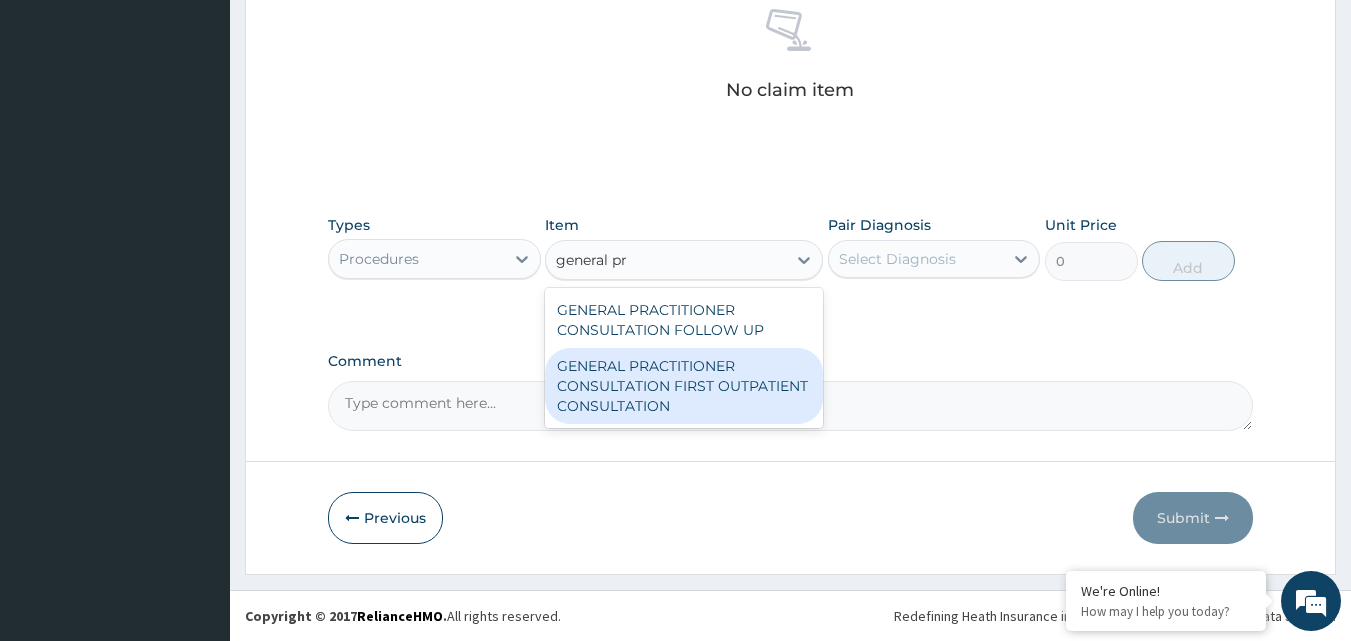 click on "GENERAL PRACTITIONER CONSULTATION FIRST OUTPATIENT CONSULTATION" at bounding box center [684, 386] 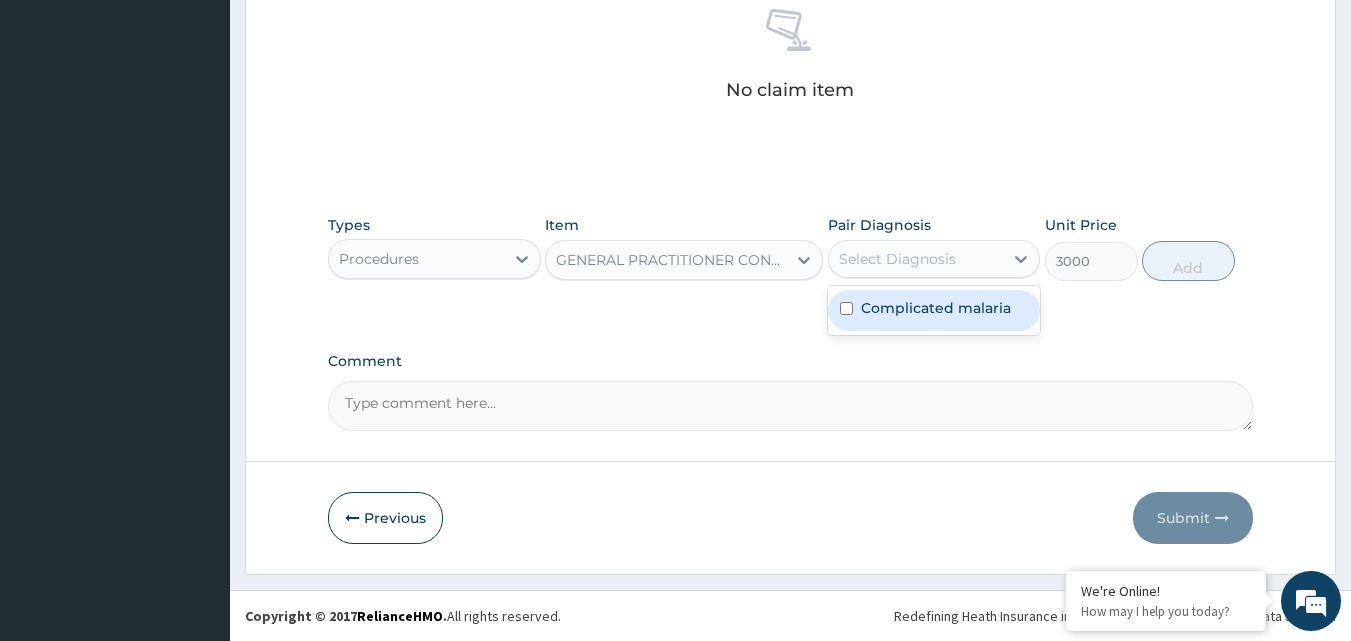 click on "Select Diagnosis" at bounding box center (916, 259) 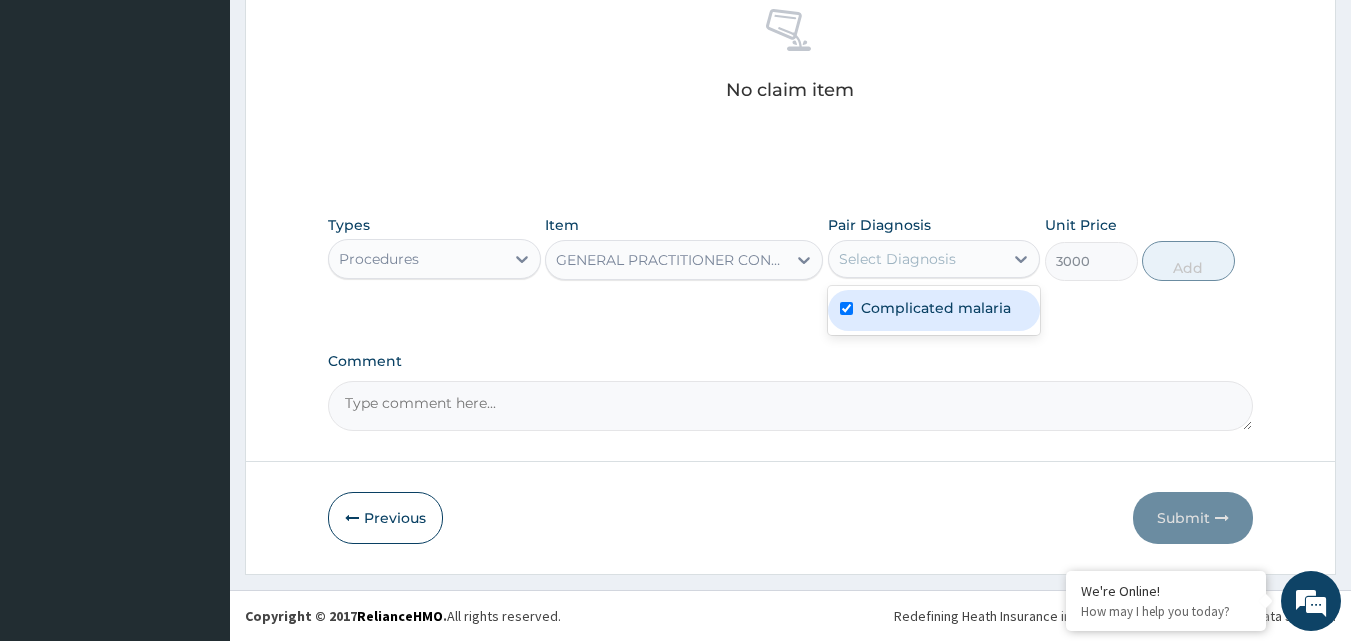 checkbox on "true" 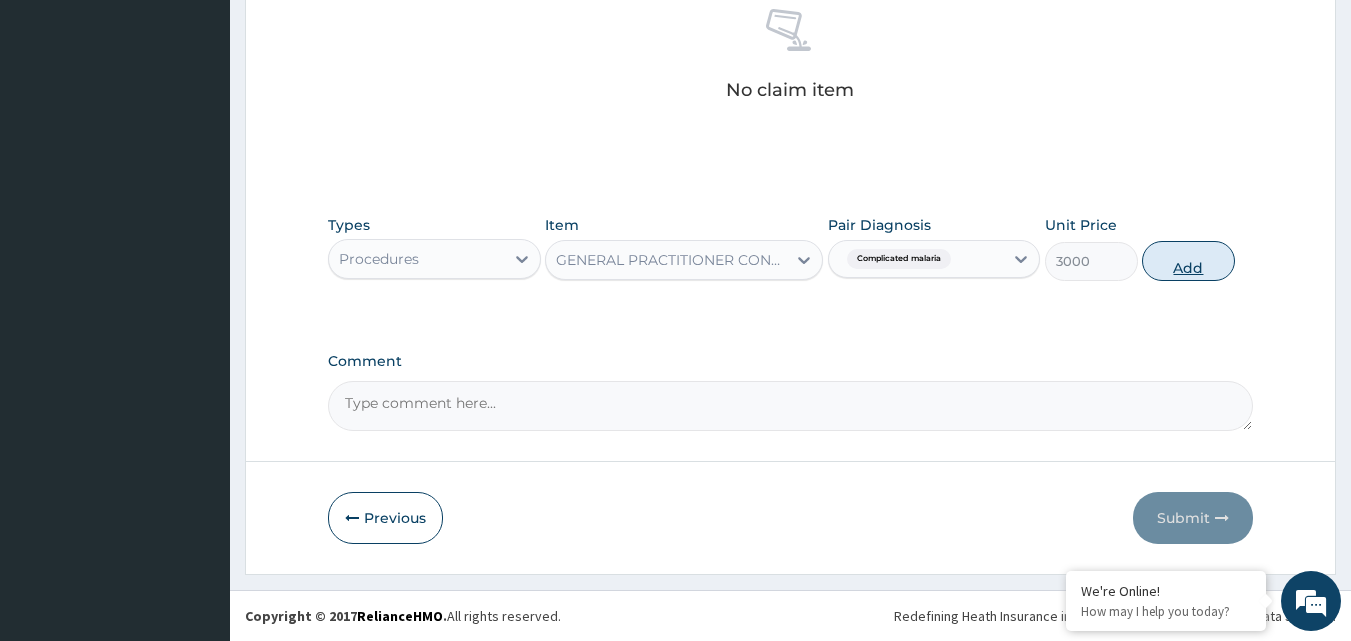 click on "Add" at bounding box center (1188, 261) 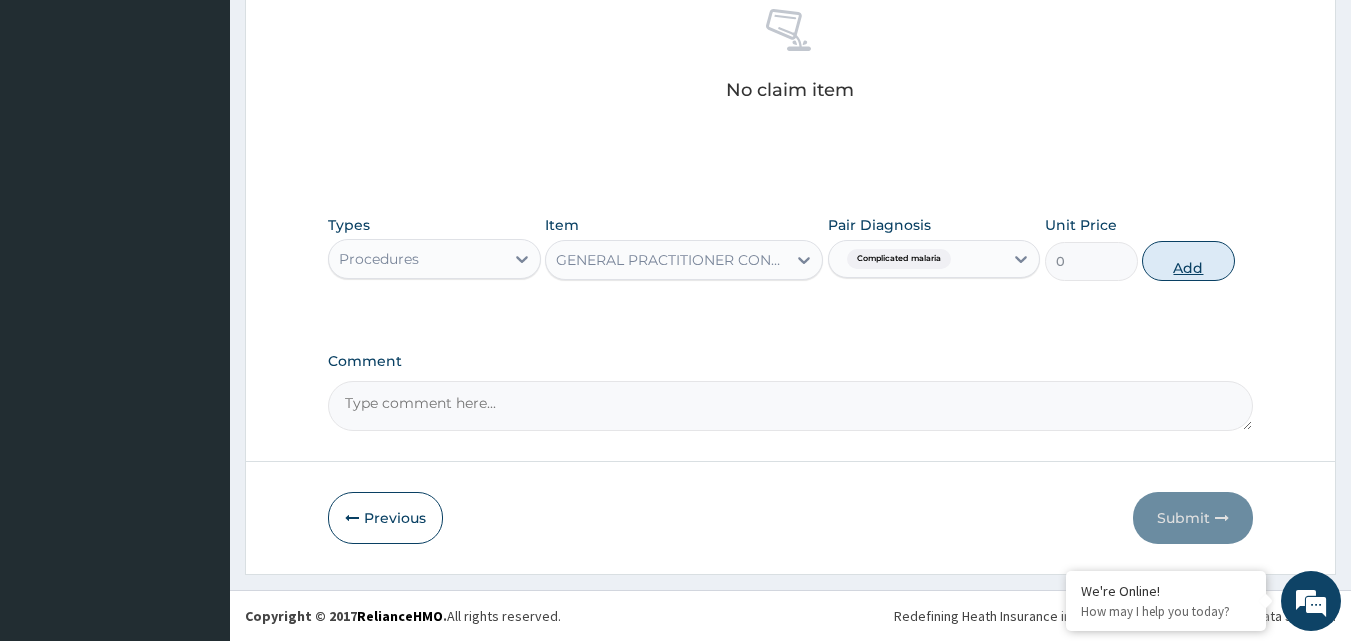 scroll, scrollTop: 752, scrollLeft: 0, axis: vertical 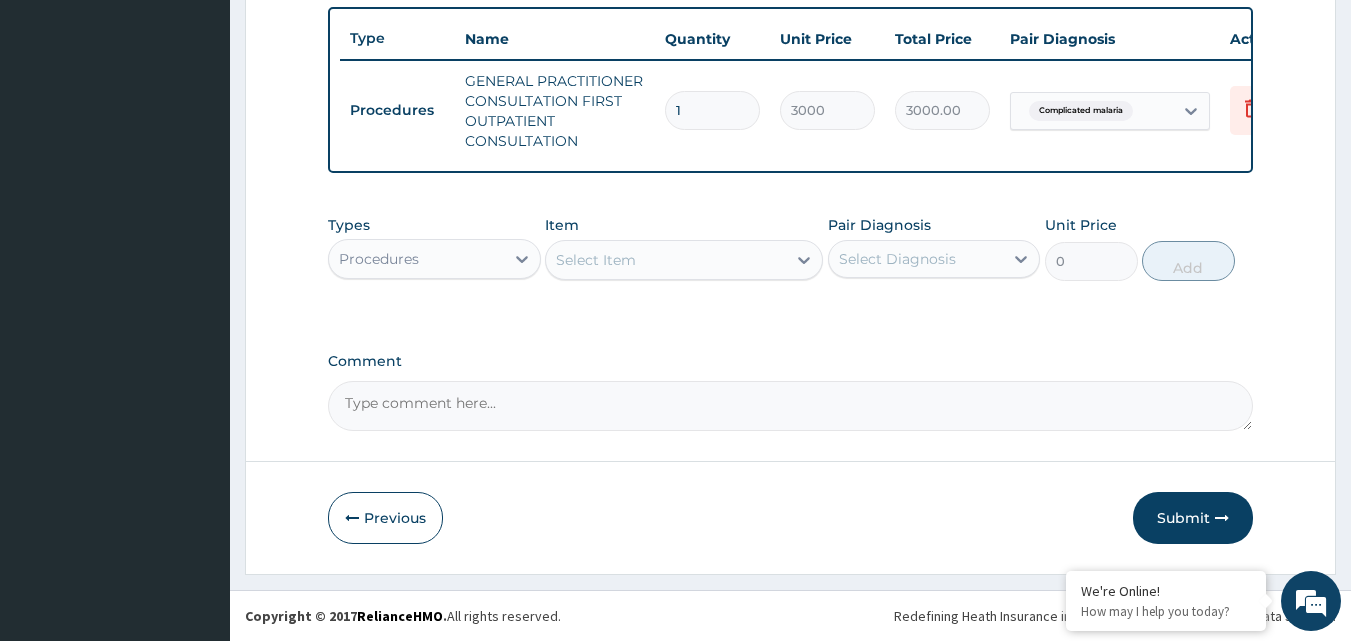 click on "Procedures" at bounding box center (416, 259) 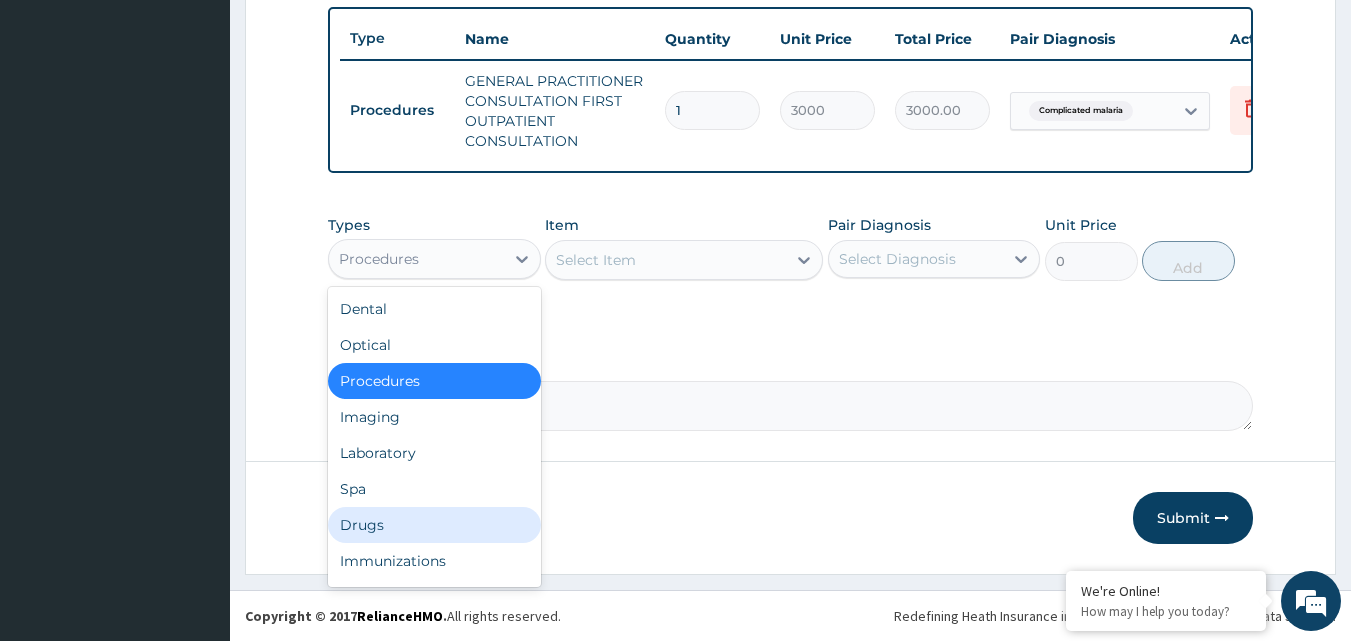 click on "Drugs" at bounding box center [434, 525] 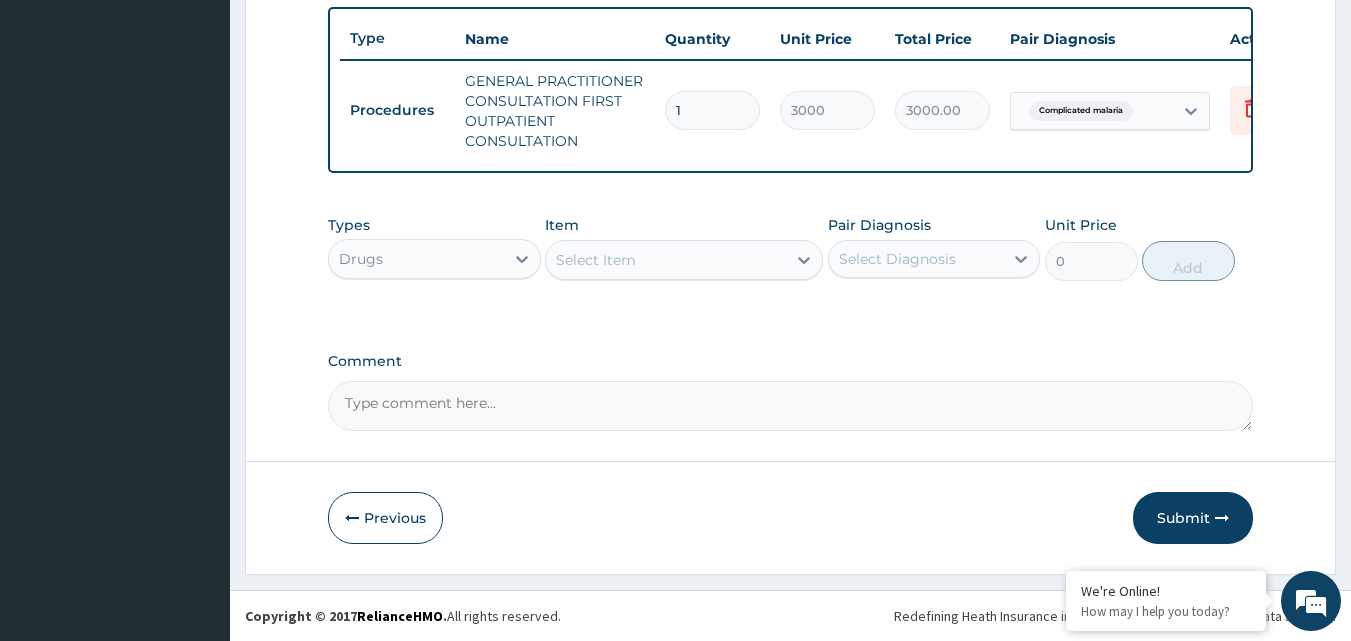 click on "Select Item" at bounding box center (666, 260) 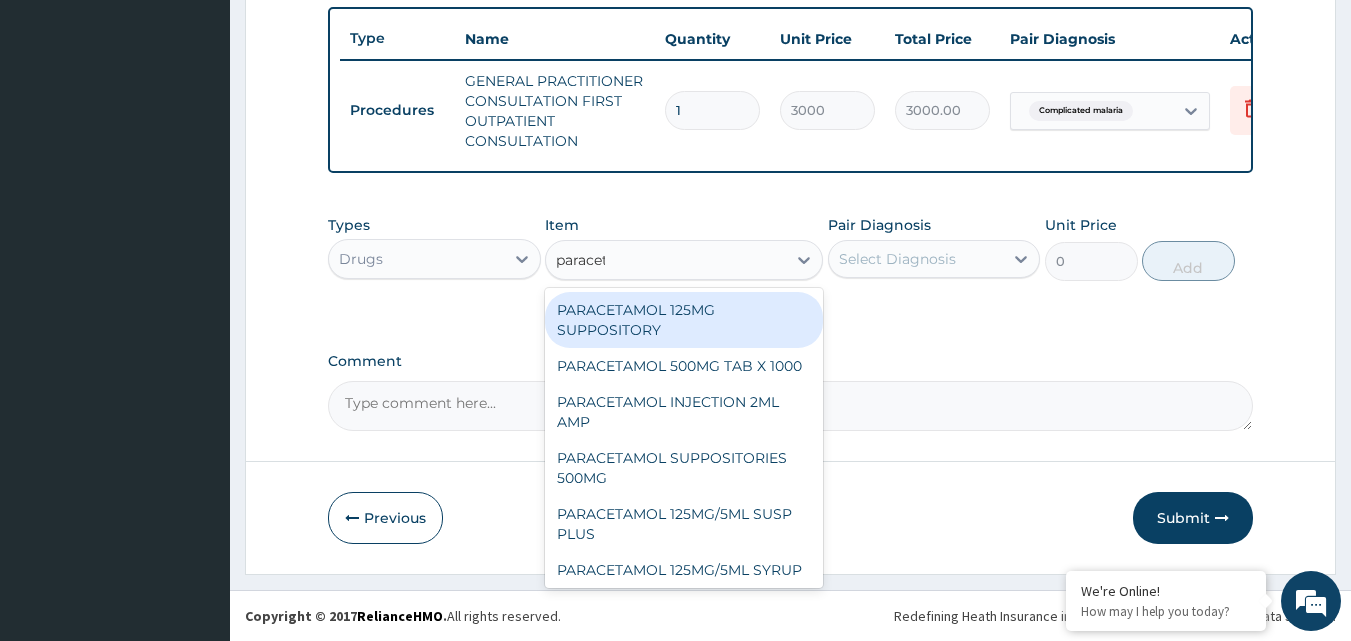 type on "paraceta" 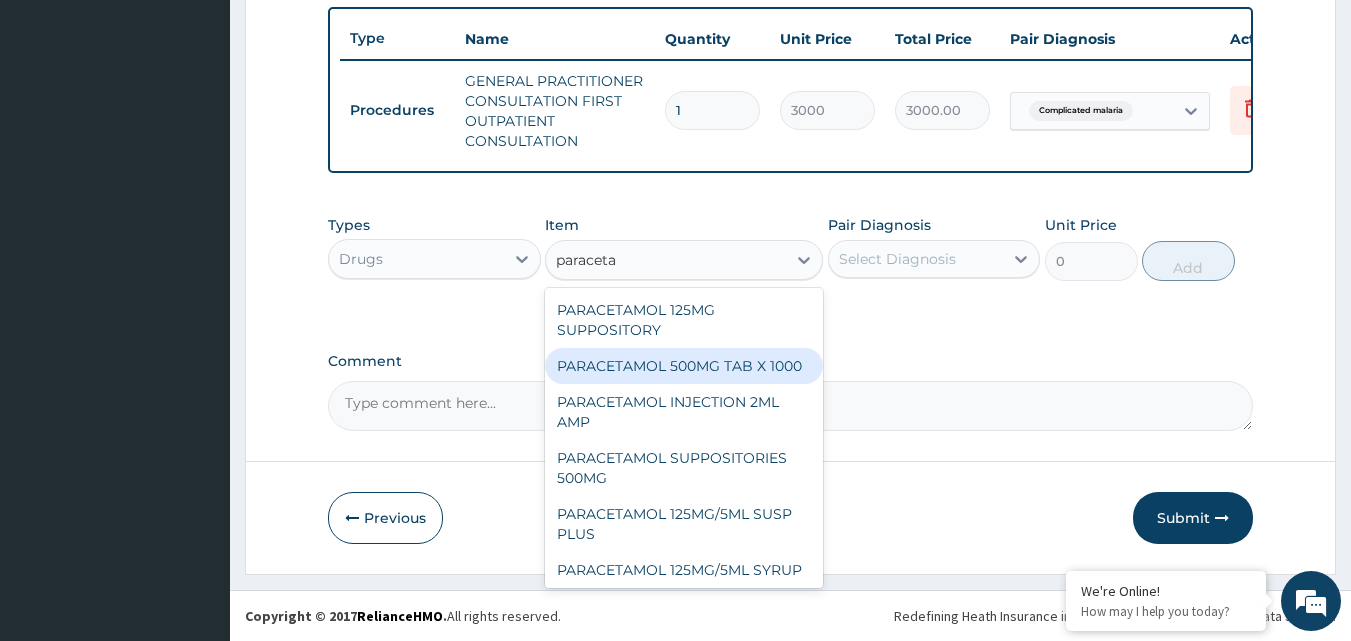 click on "PARACETAMOL 500MG TAB X 1000" at bounding box center [684, 366] 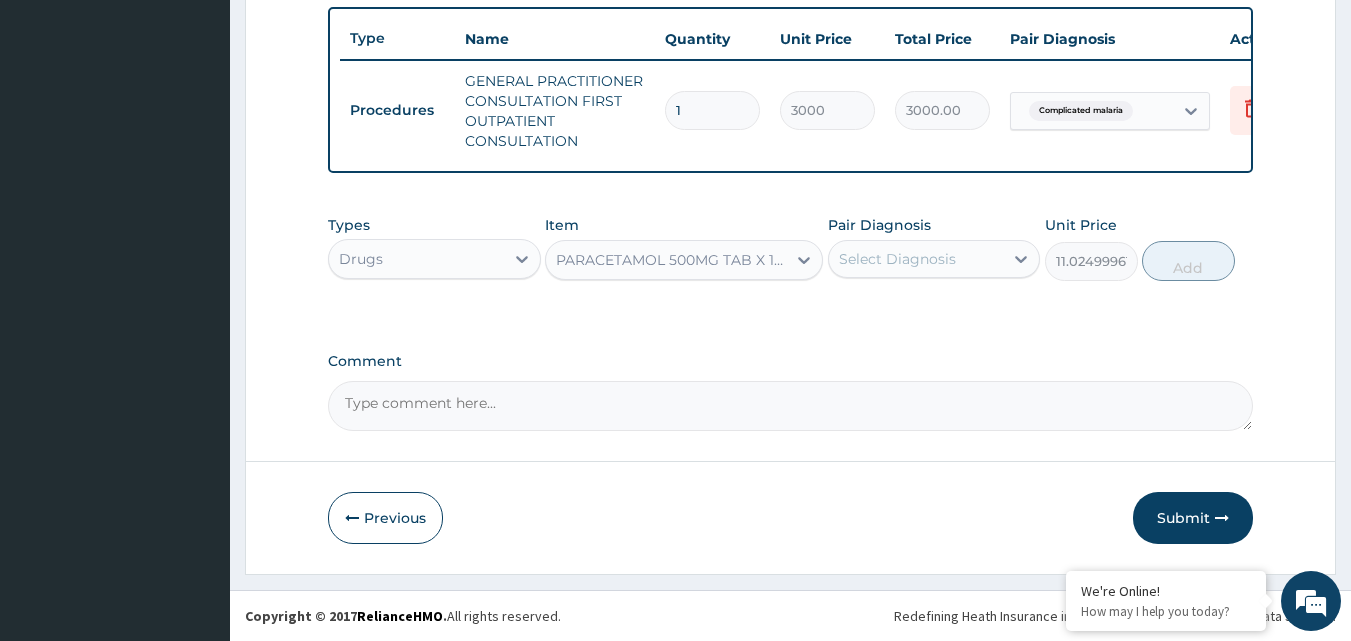click on "Select Diagnosis" at bounding box center (897, 259) 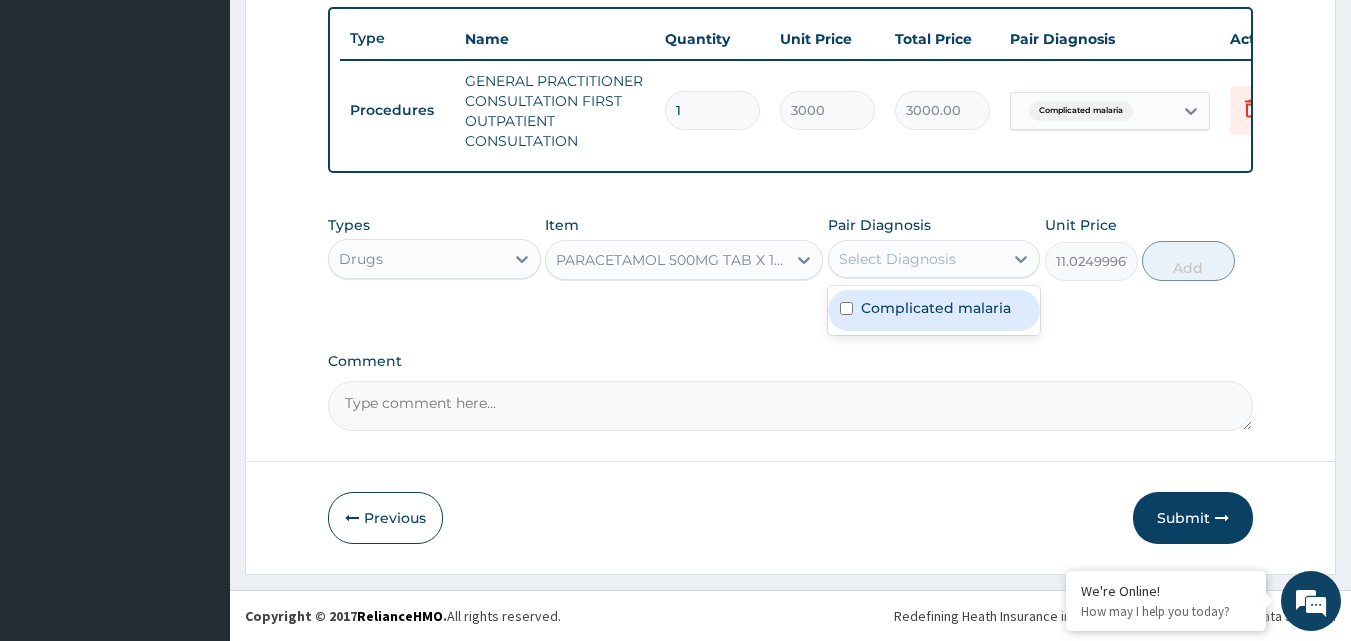 click on "Complicated malaria" at bounding box center [934, 310] 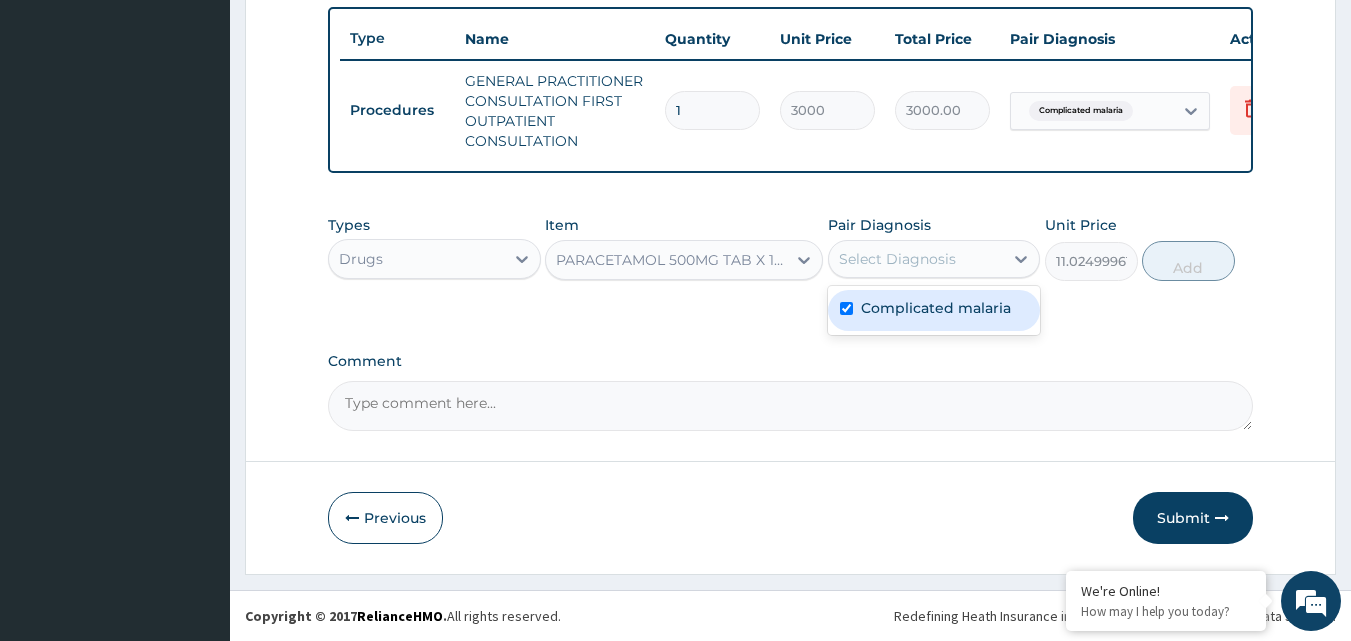 checkbox on "true" 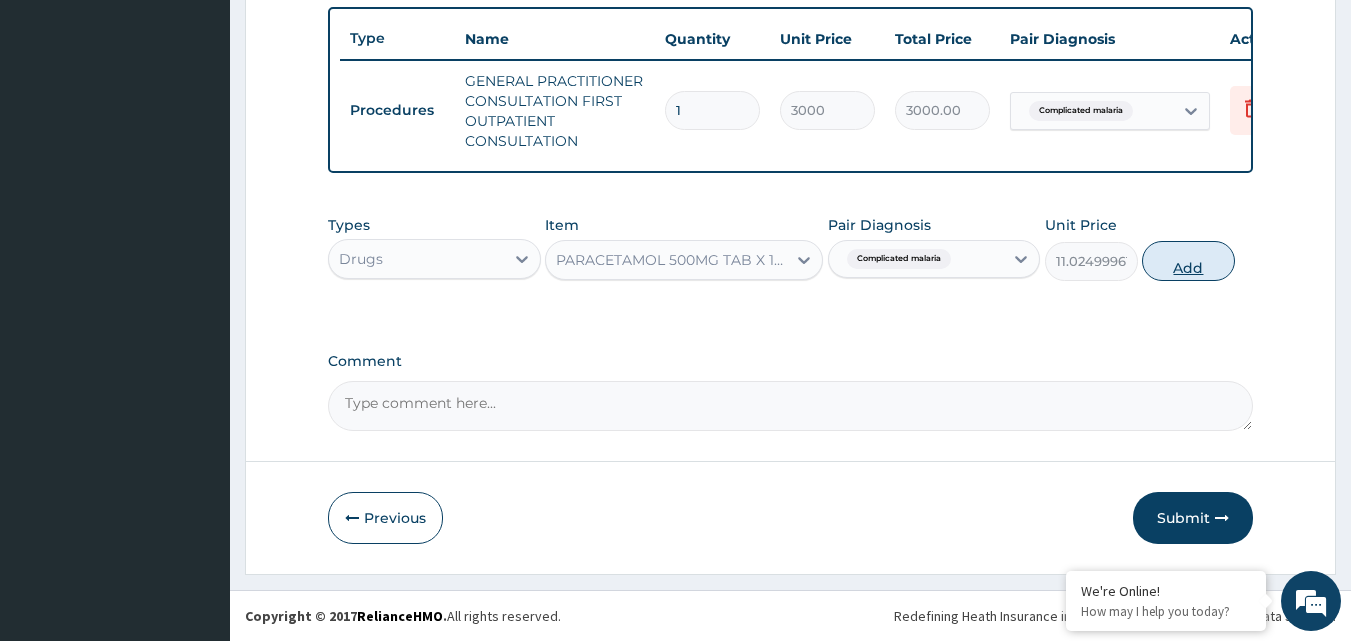 click on "Add" at bounding box center [1188, 261] 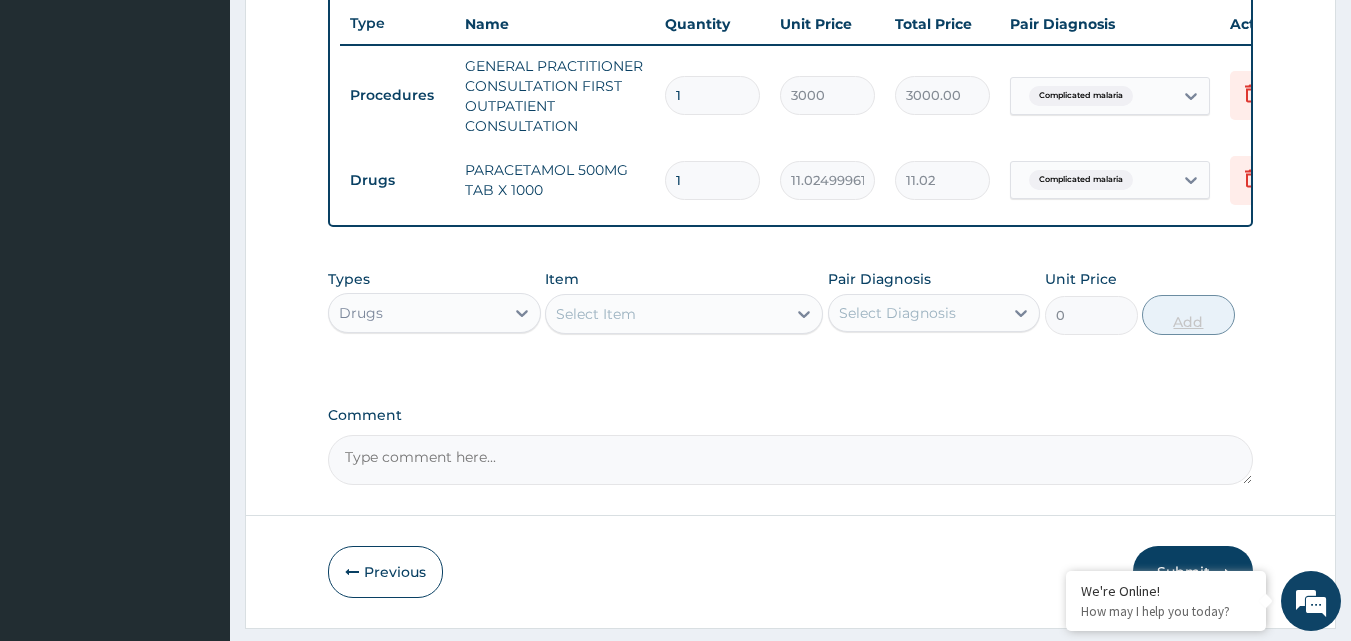 type on "18" 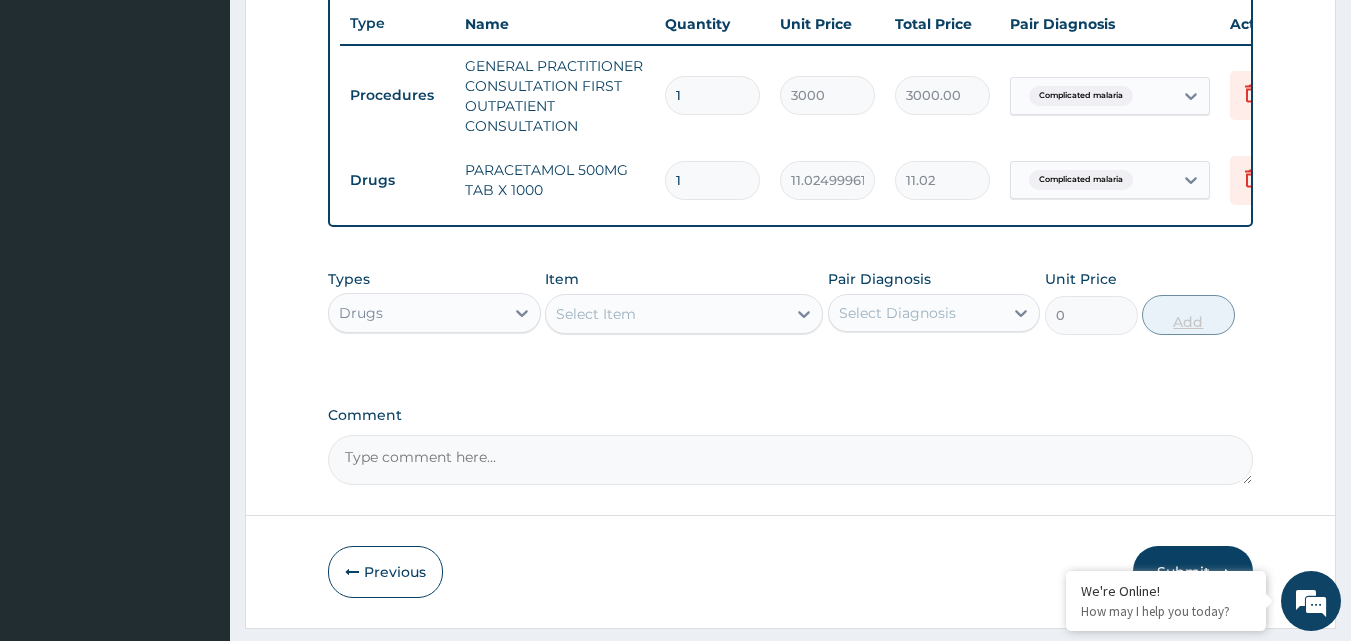 type on "198.45" 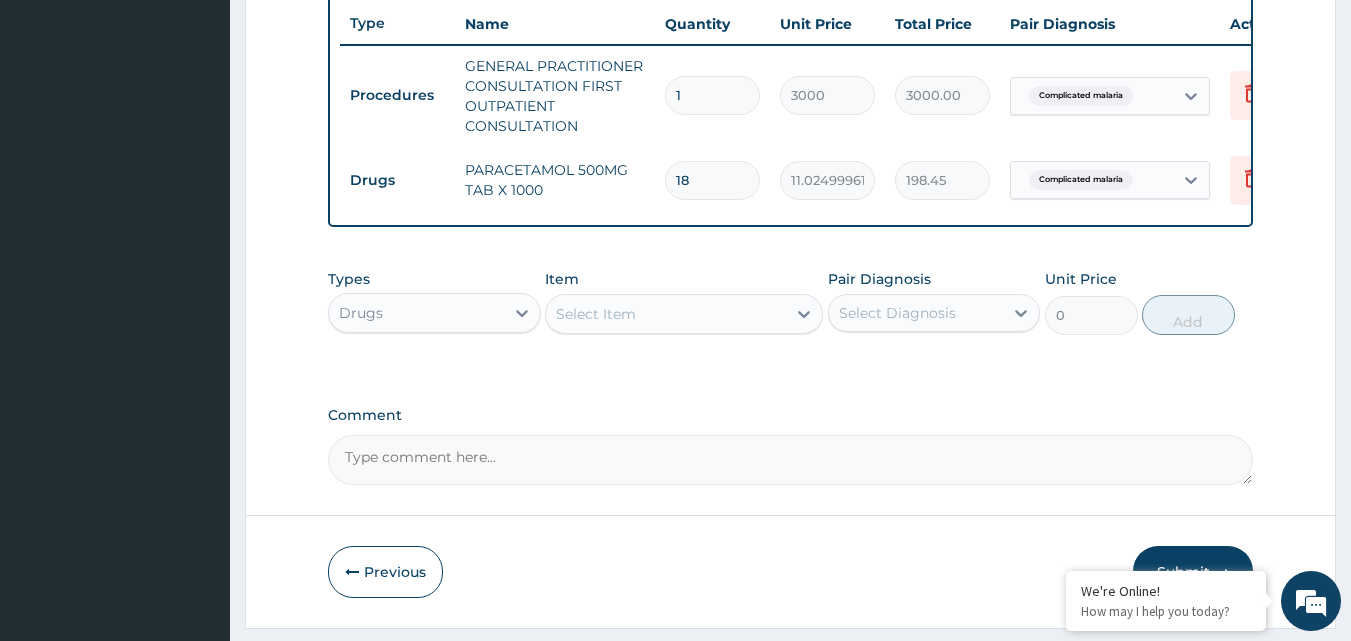 type on "18" 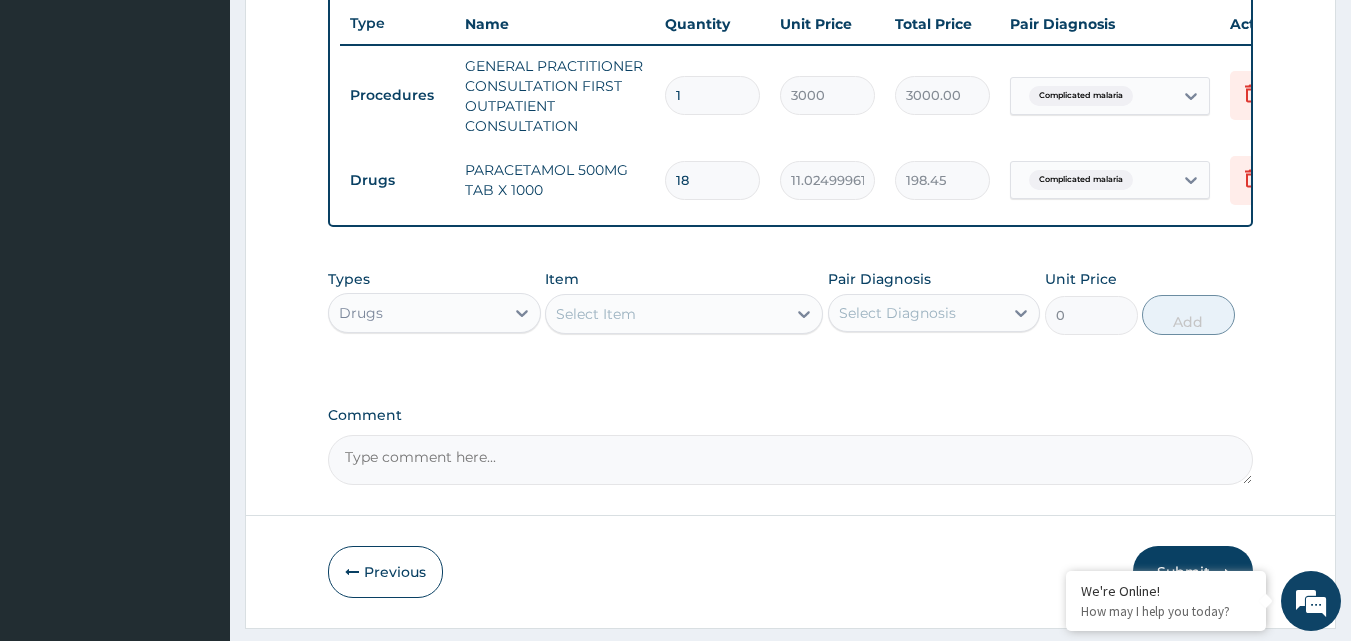click on "Select Item" at bounding box center [666, 314] 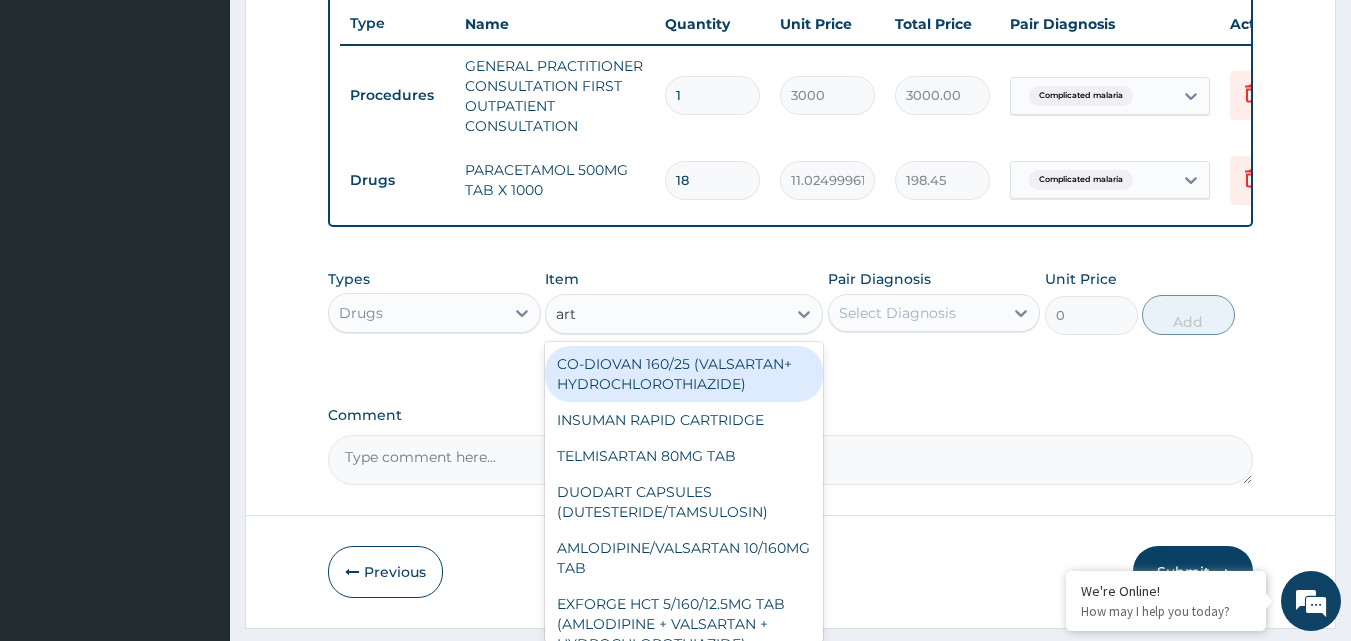 type on "arte" 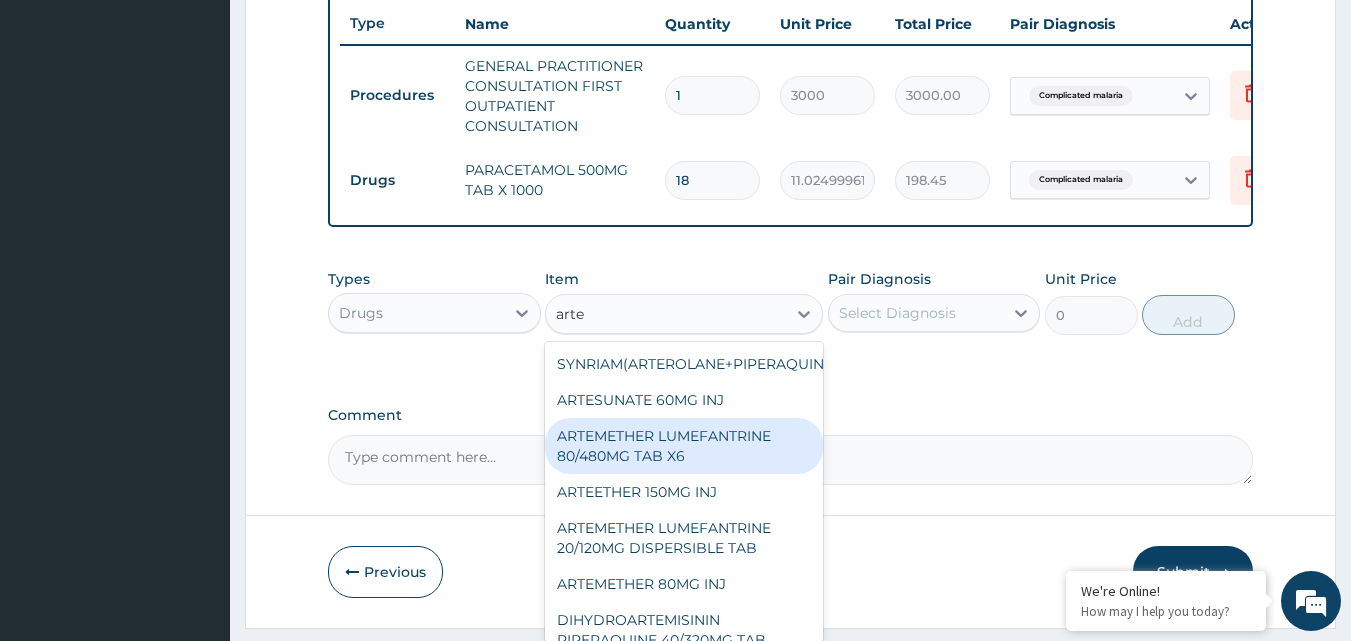 click on "ARTEMETHER LUMEFANTRINE 80/480MG TAB X6" at bounding box center (684, 446) 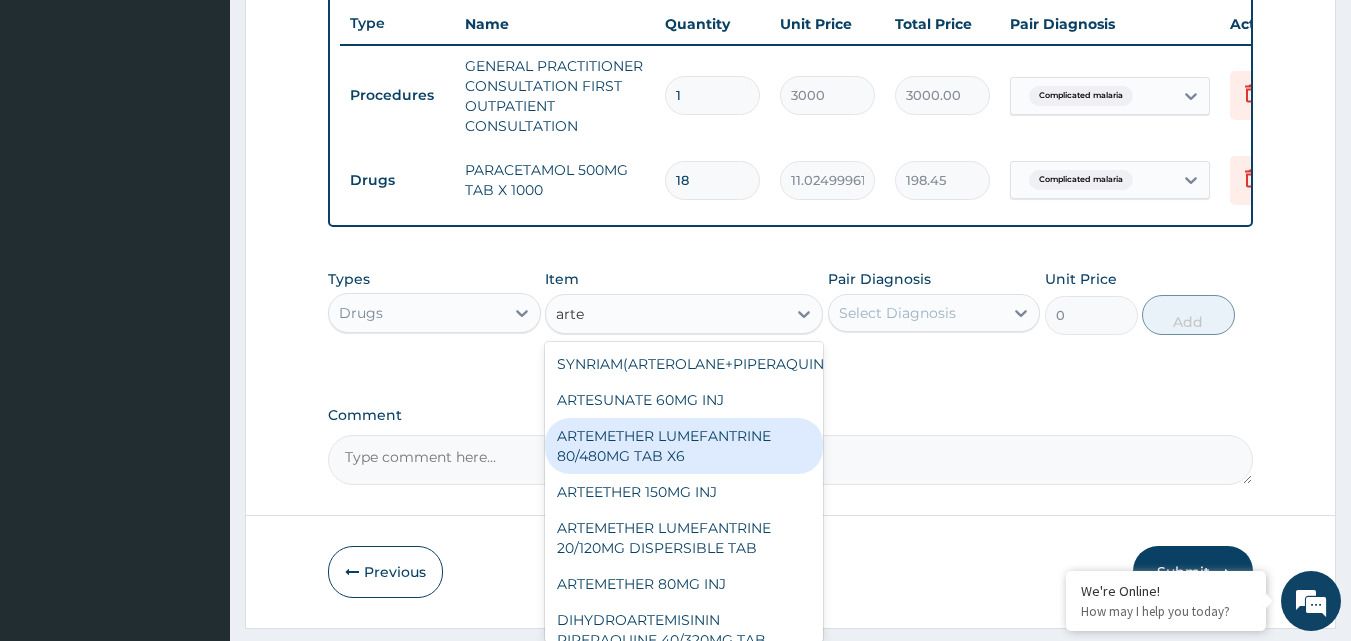 type 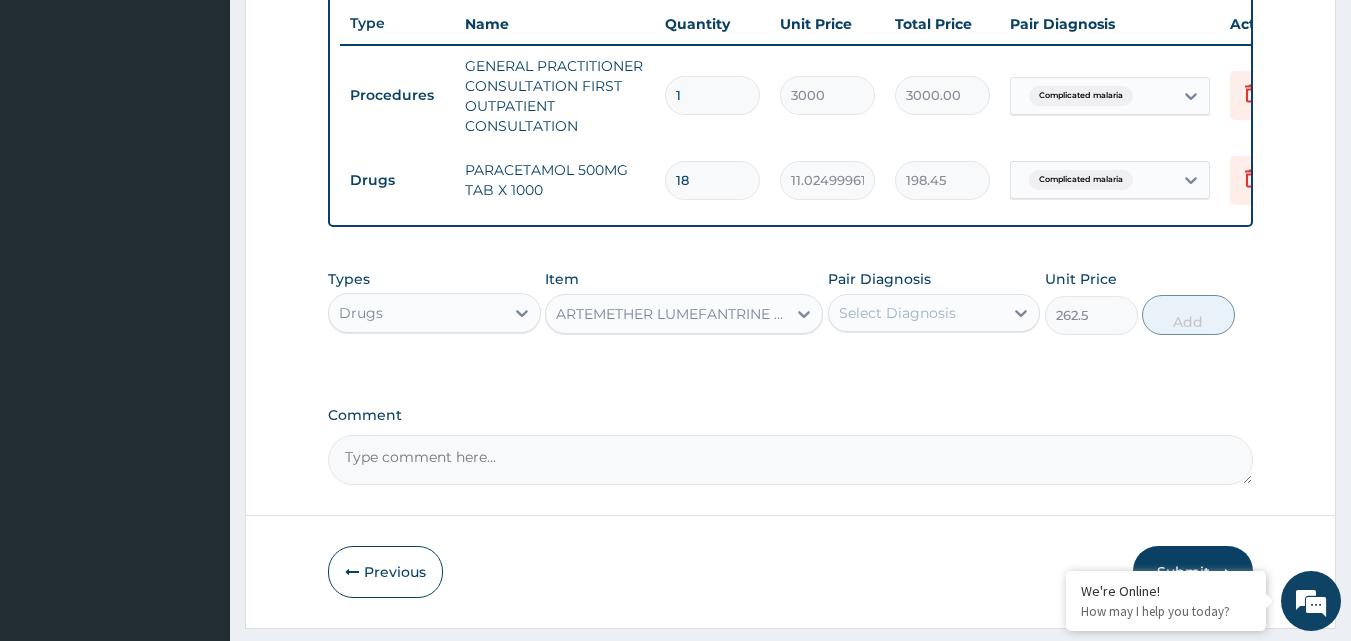 click on "Select Diagnosis" at bounding box center [897, 313] 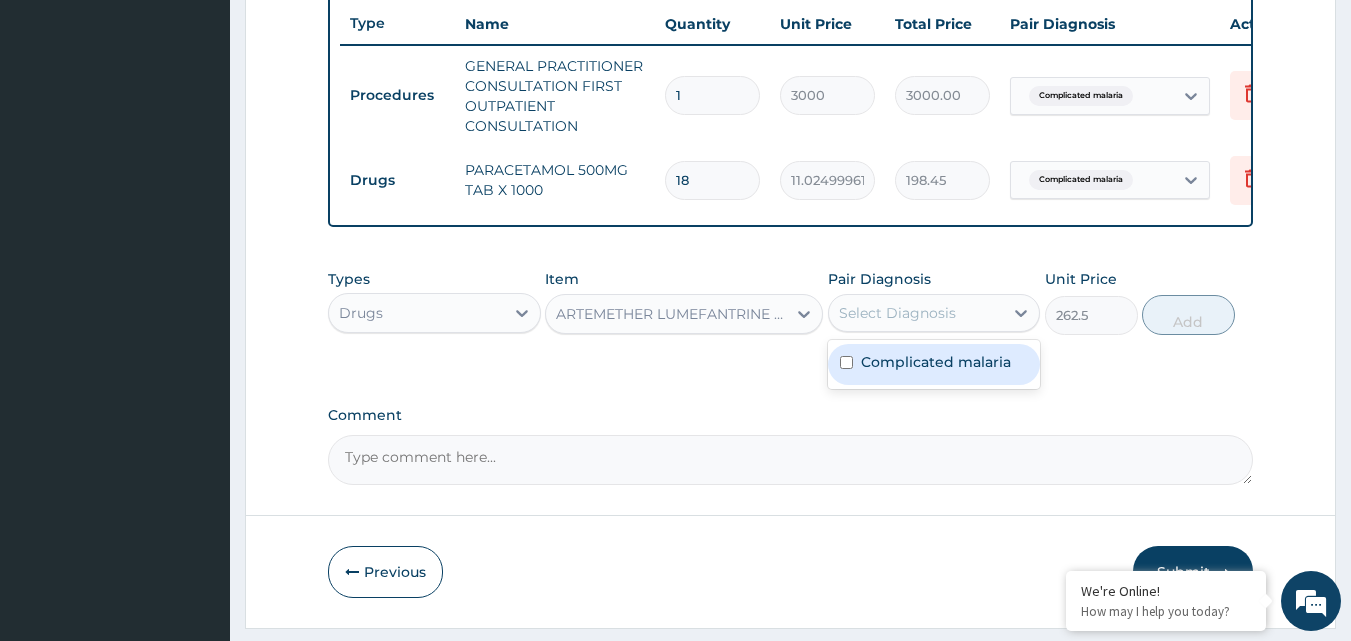 click on "Complicated malaria" at bounding box center [936, 362] 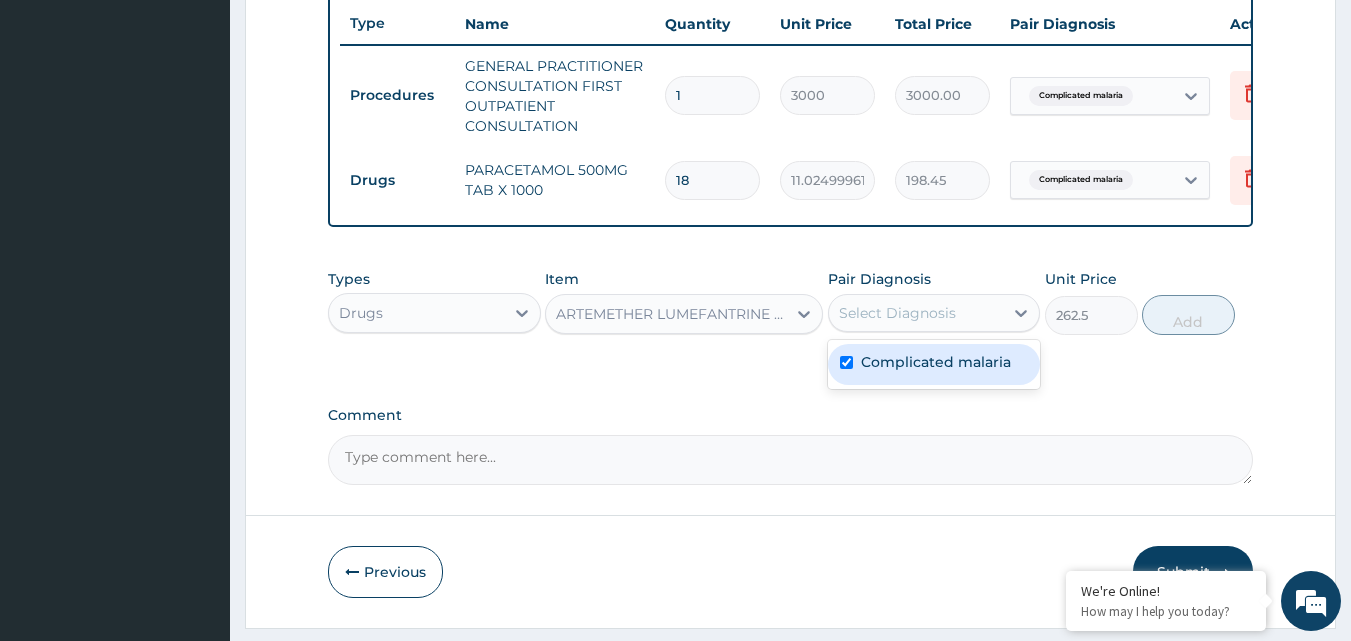 checkbox on "true" 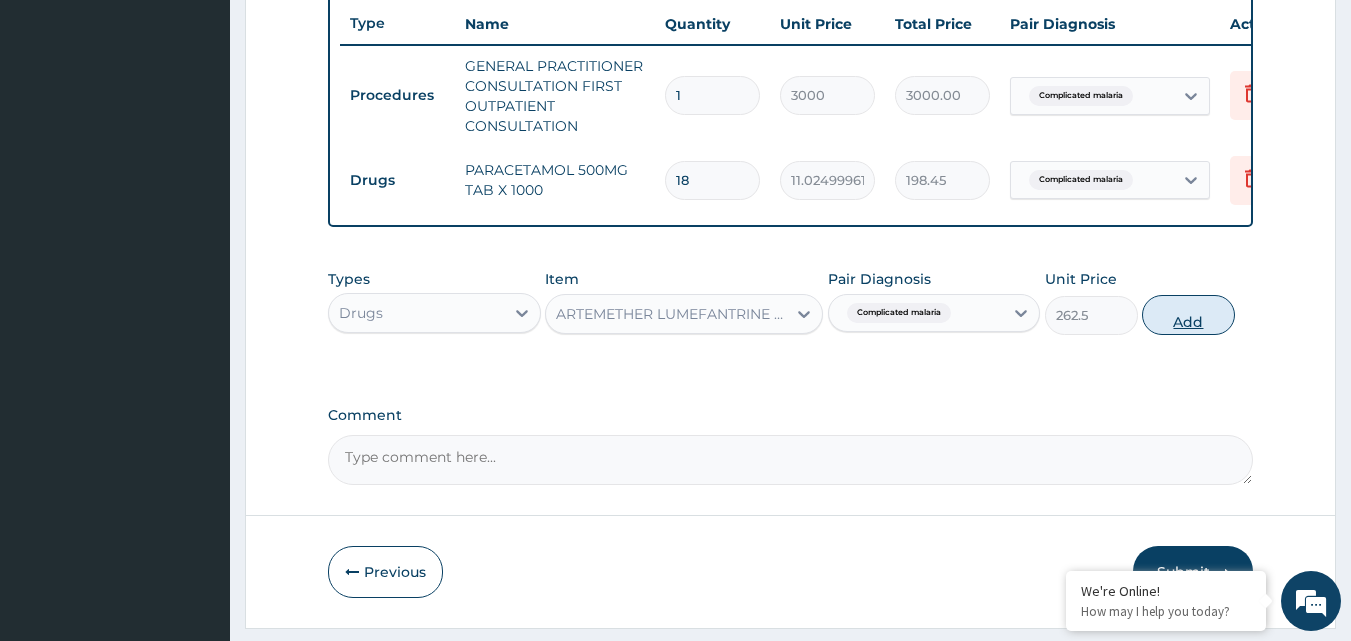 click on "Add" at bounding box center (1188, 315) 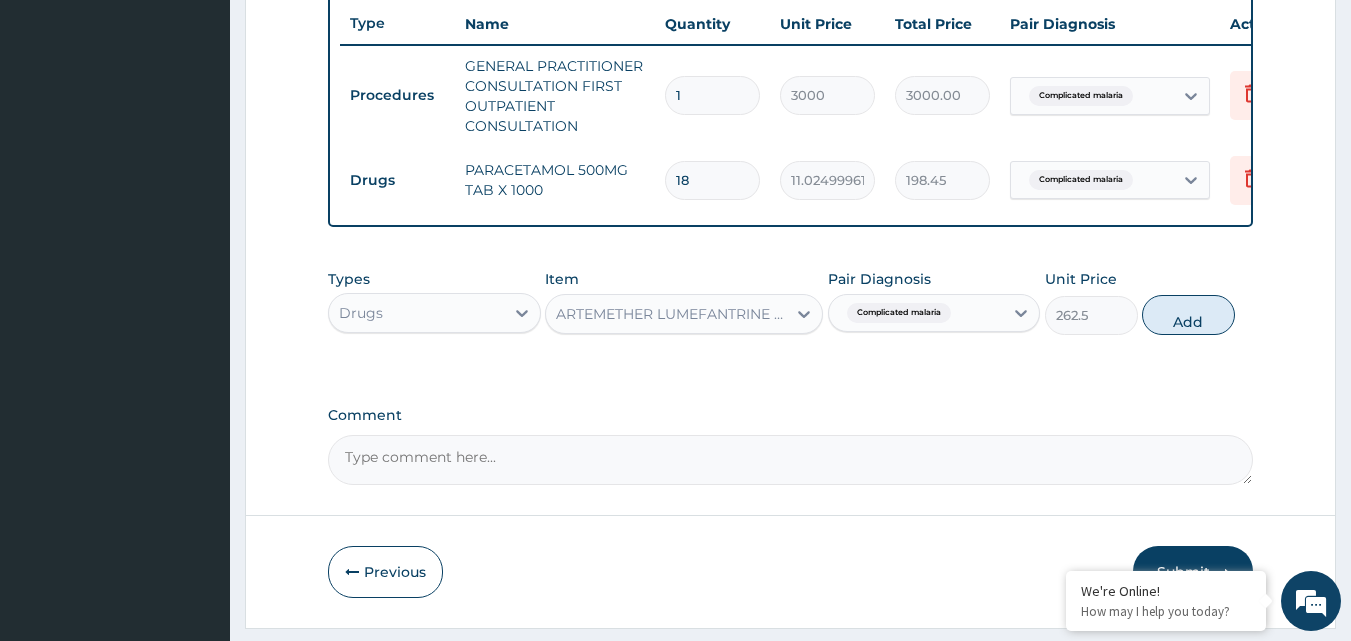 type on "0" 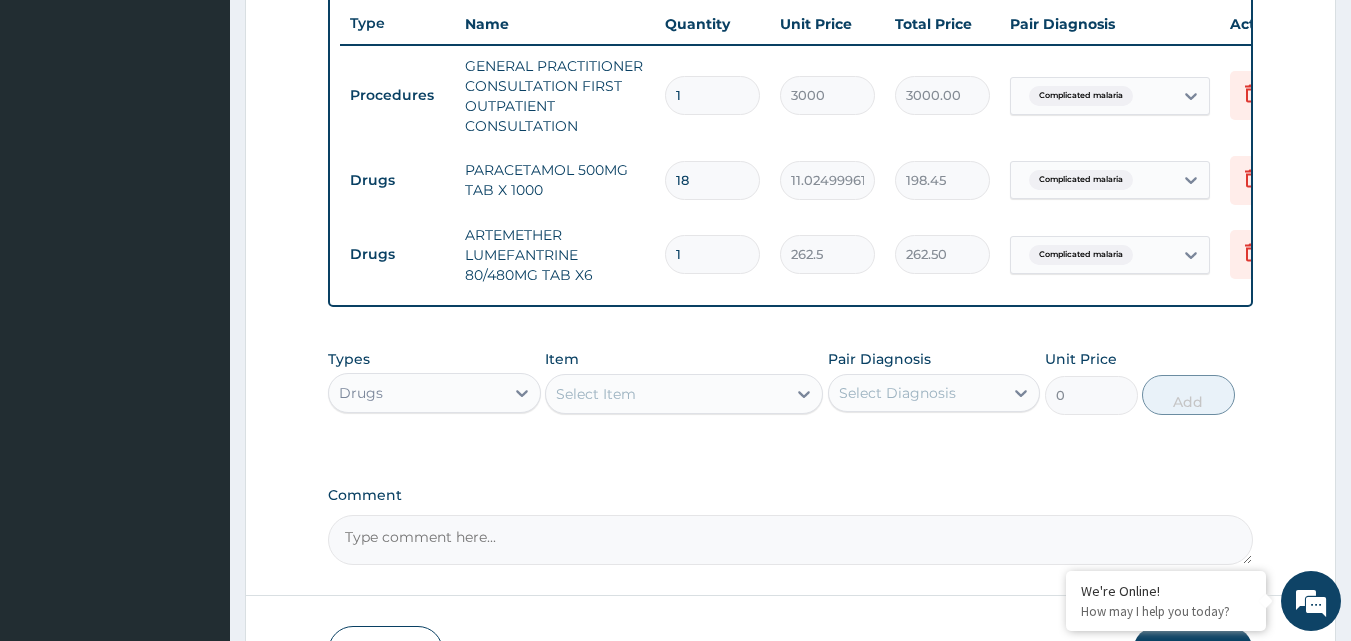 type 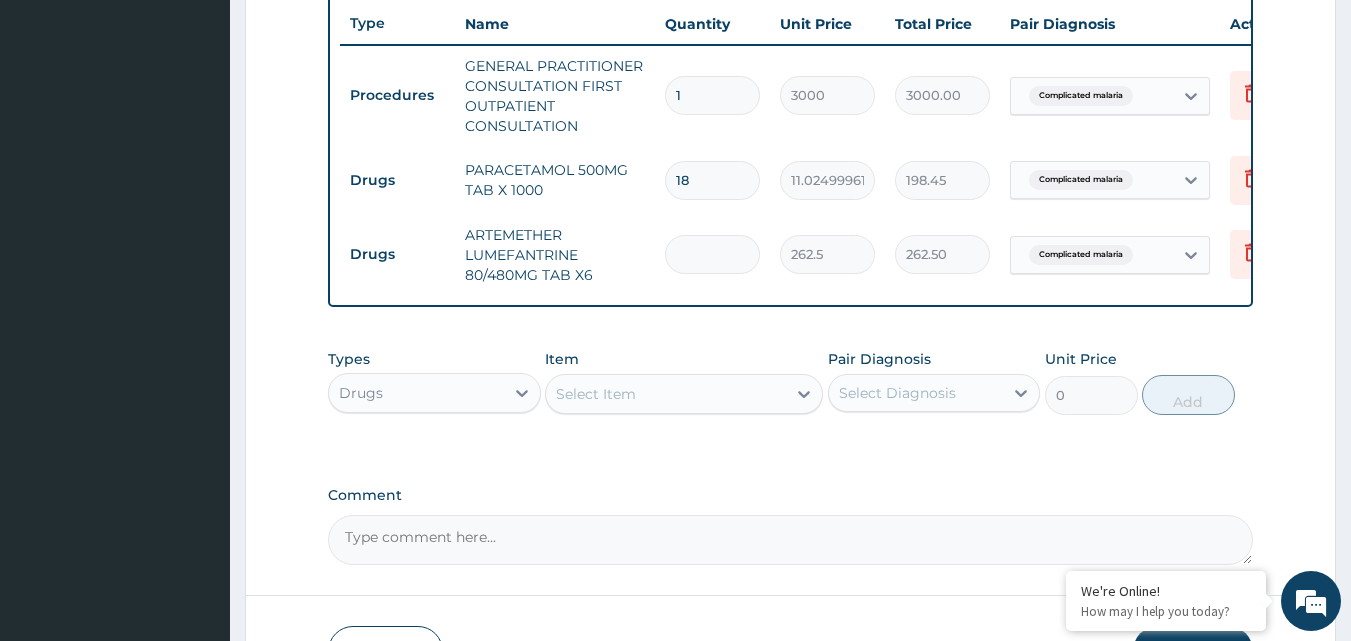 type on "0.00" 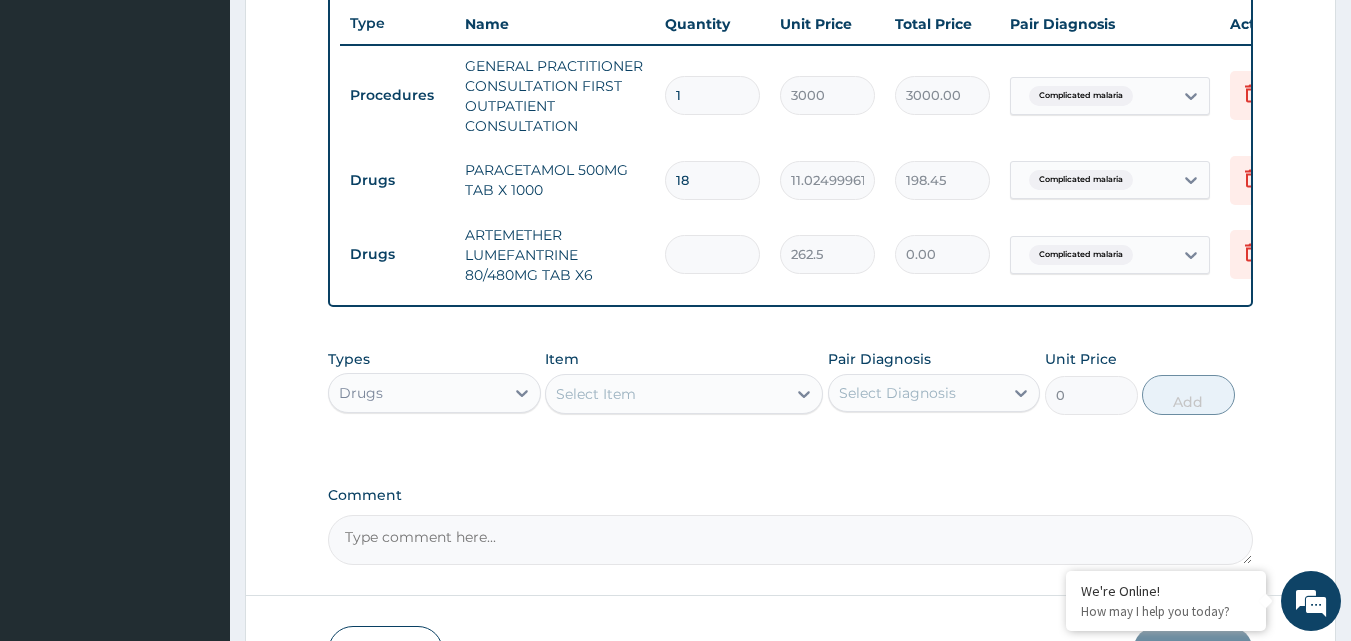 type on "6" 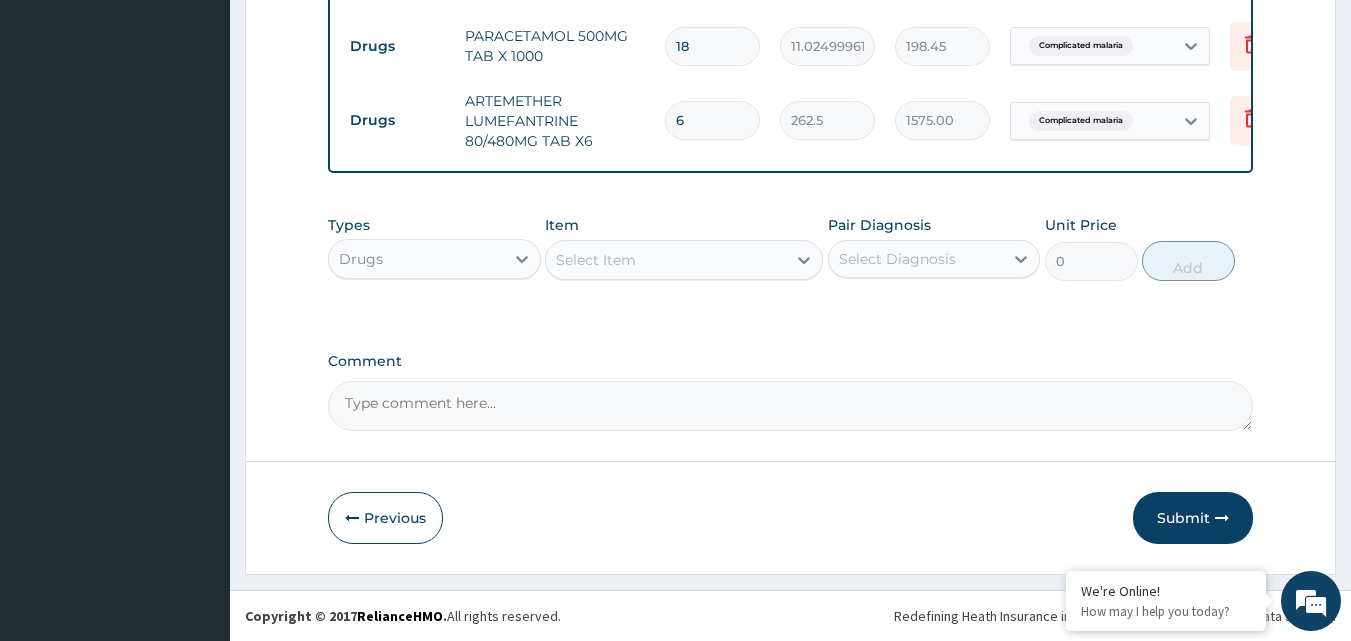 scroll, scrollTop: 901, scrollLeft: 0, axis: vertical 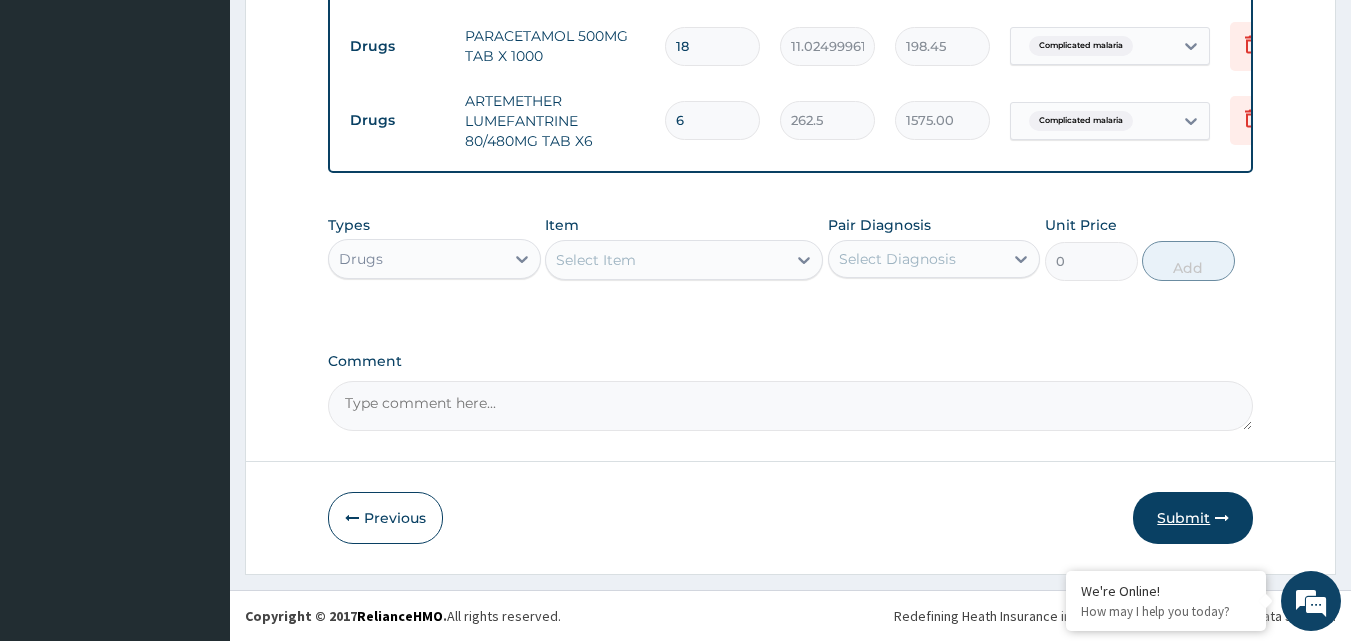 type on "6" 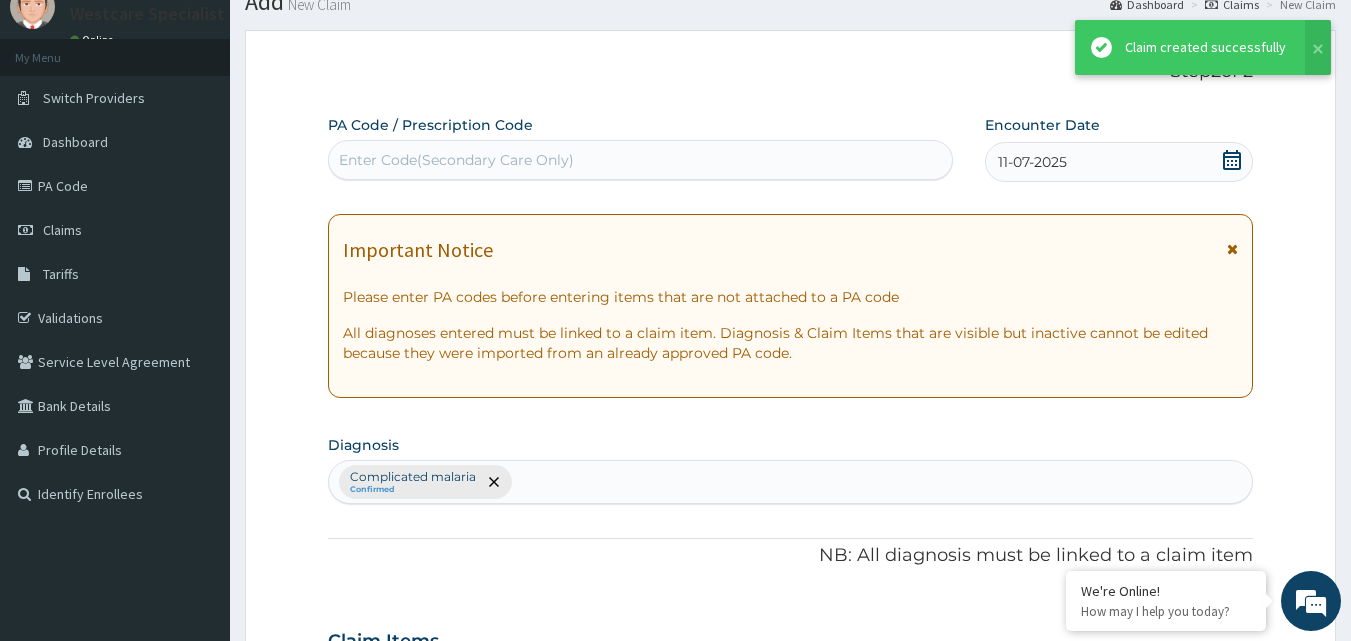 scroll, scrollTop: 901, scrollLeft: 0, axis: vertical 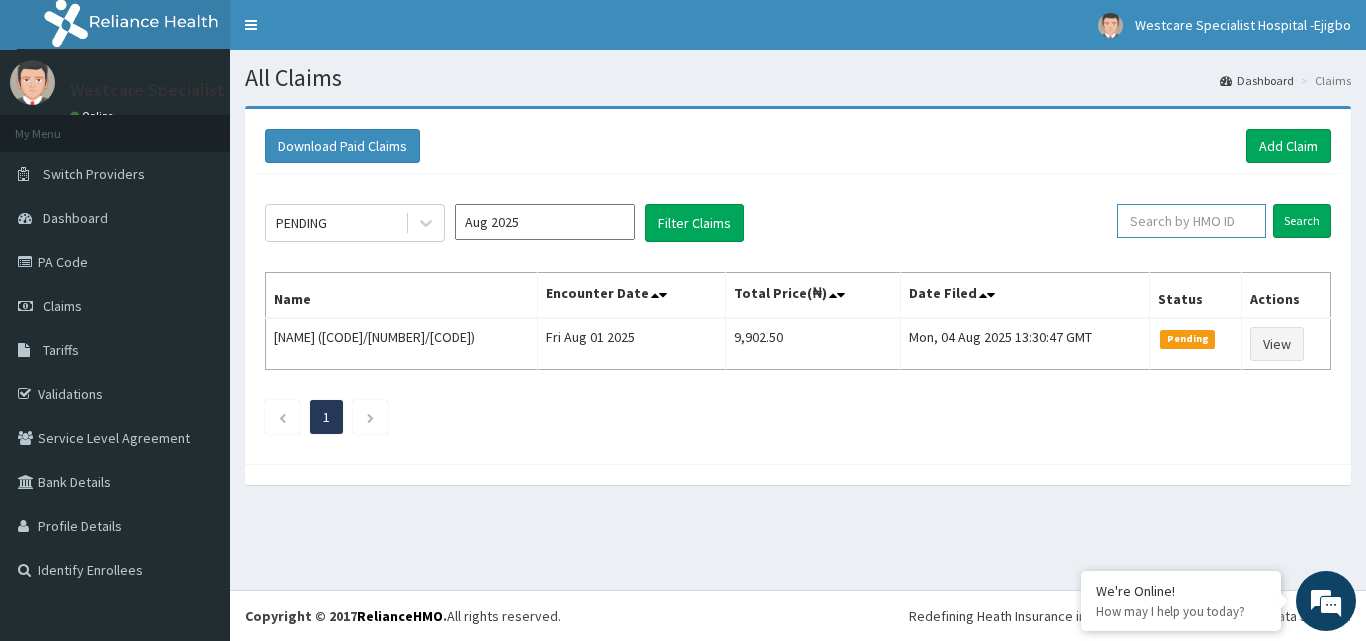 click at bounding box center (1191, 221) 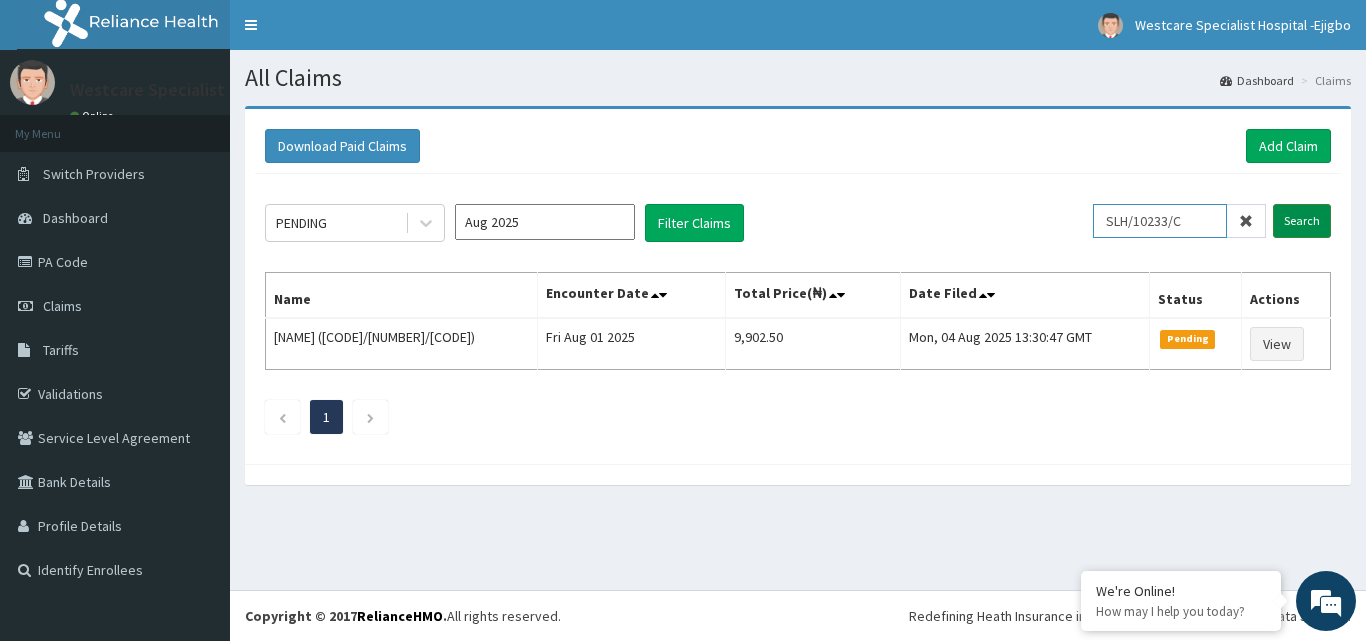 type on "SLH/10233/C" 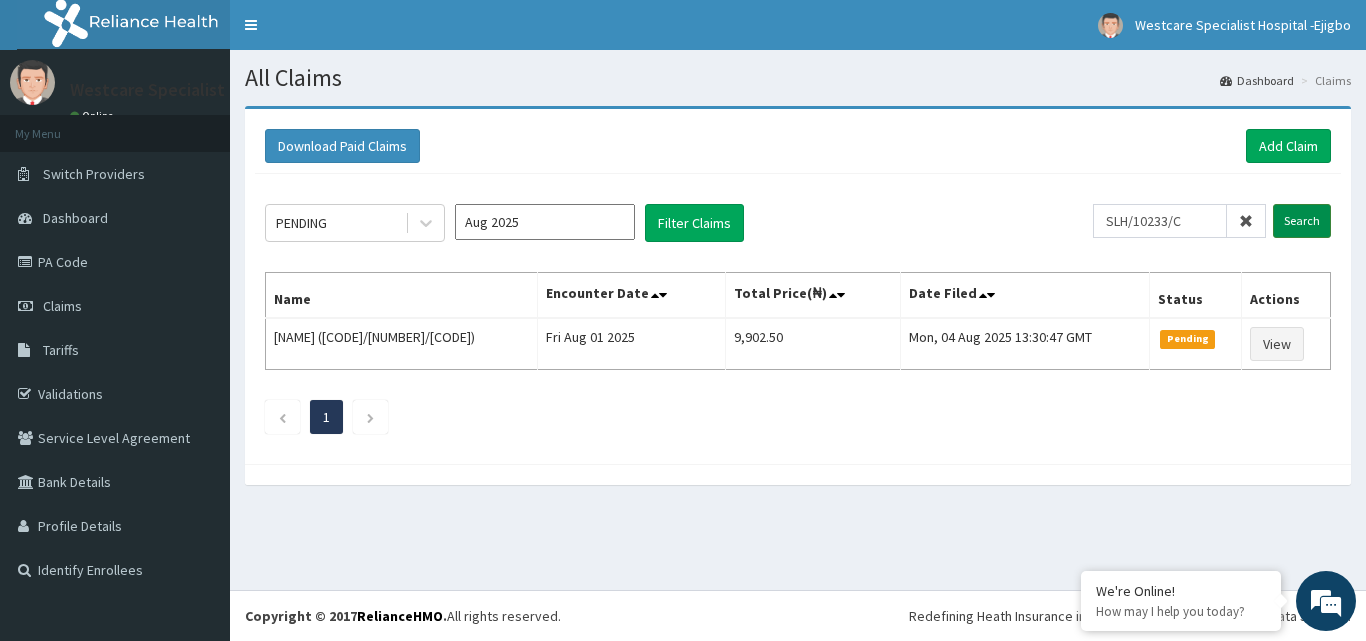 click on "Search" at bounding box center (1302, 221) 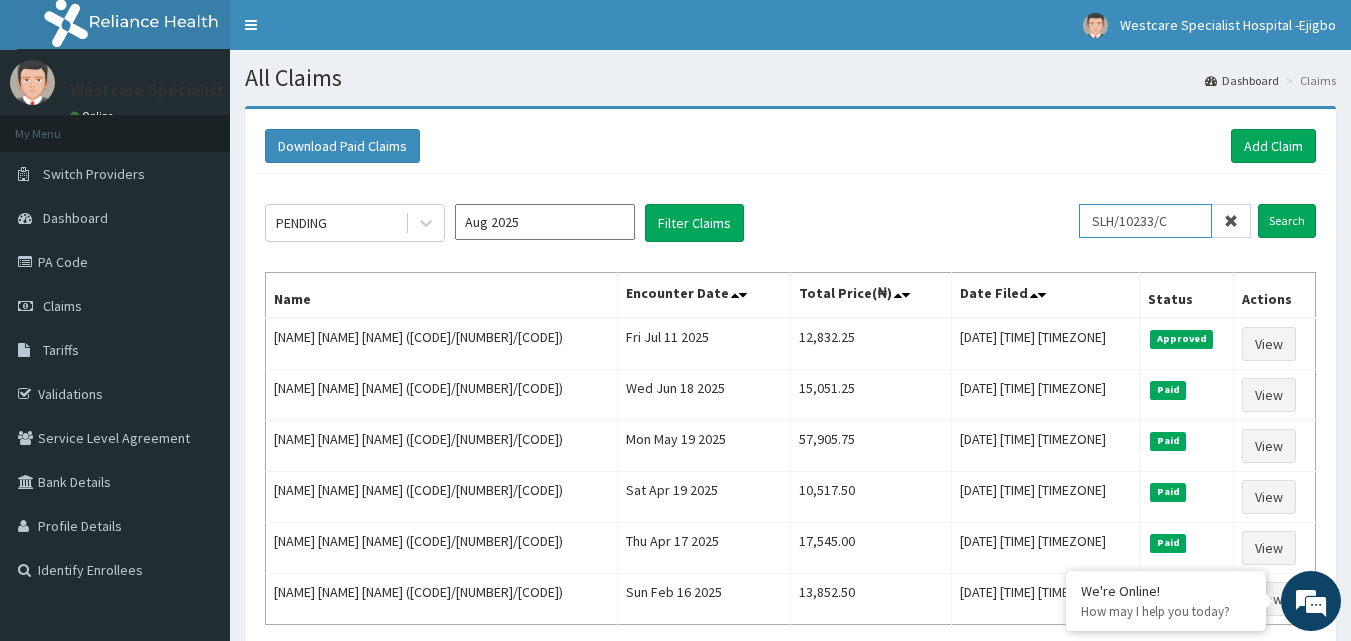 click on "SLH/10233/C" at bounding box center (1145, 221) 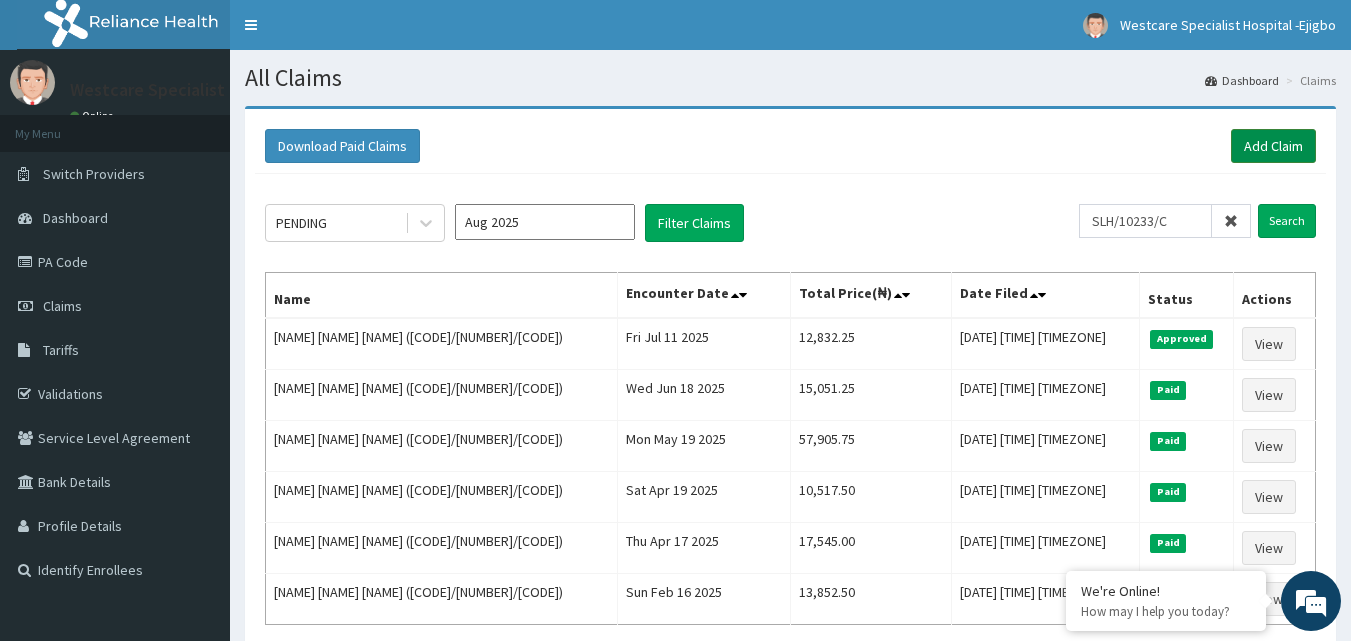 click on "Add Claim" at bounding box center [1273, 146] 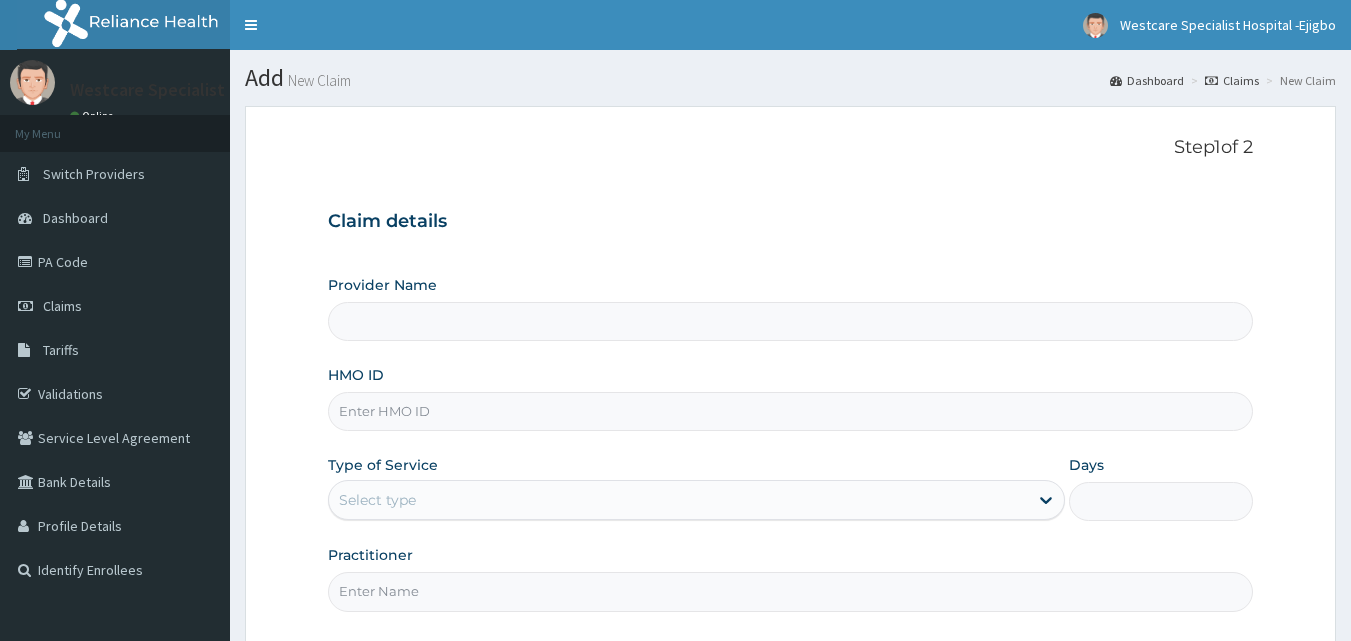 scroll, scrollTop: 0, scrollLeft: 0, axis: both 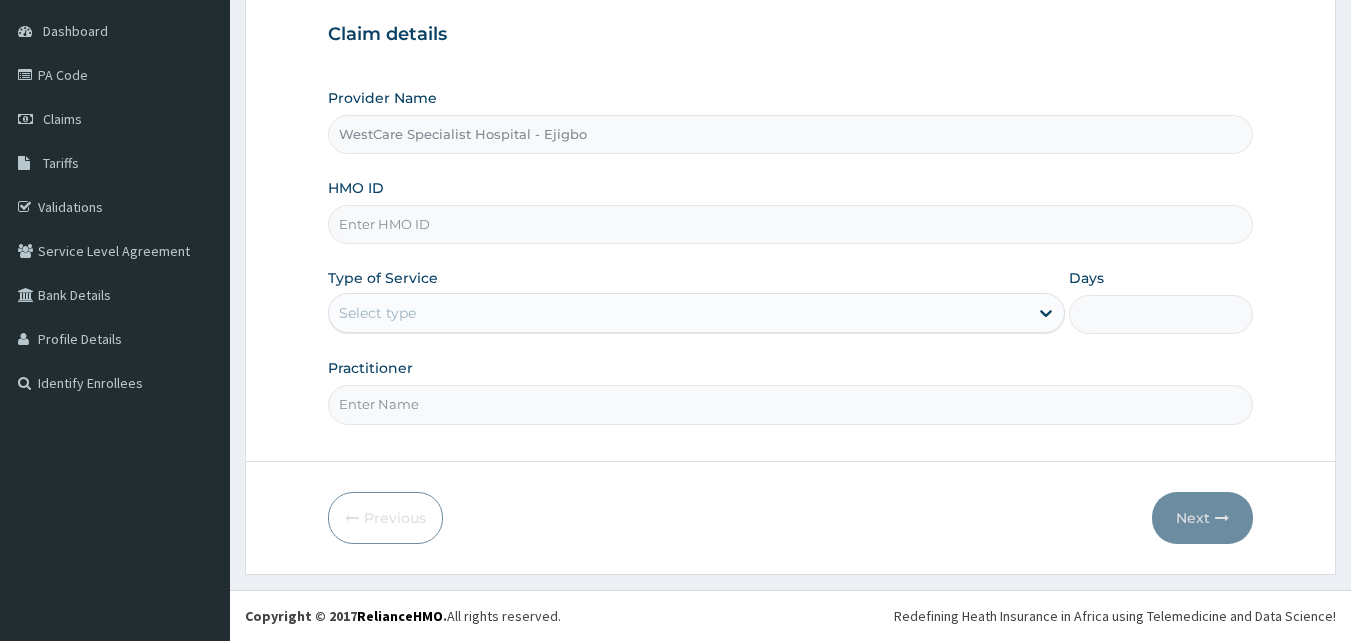 click on "HMO ID" at bounding box center [791, 224] 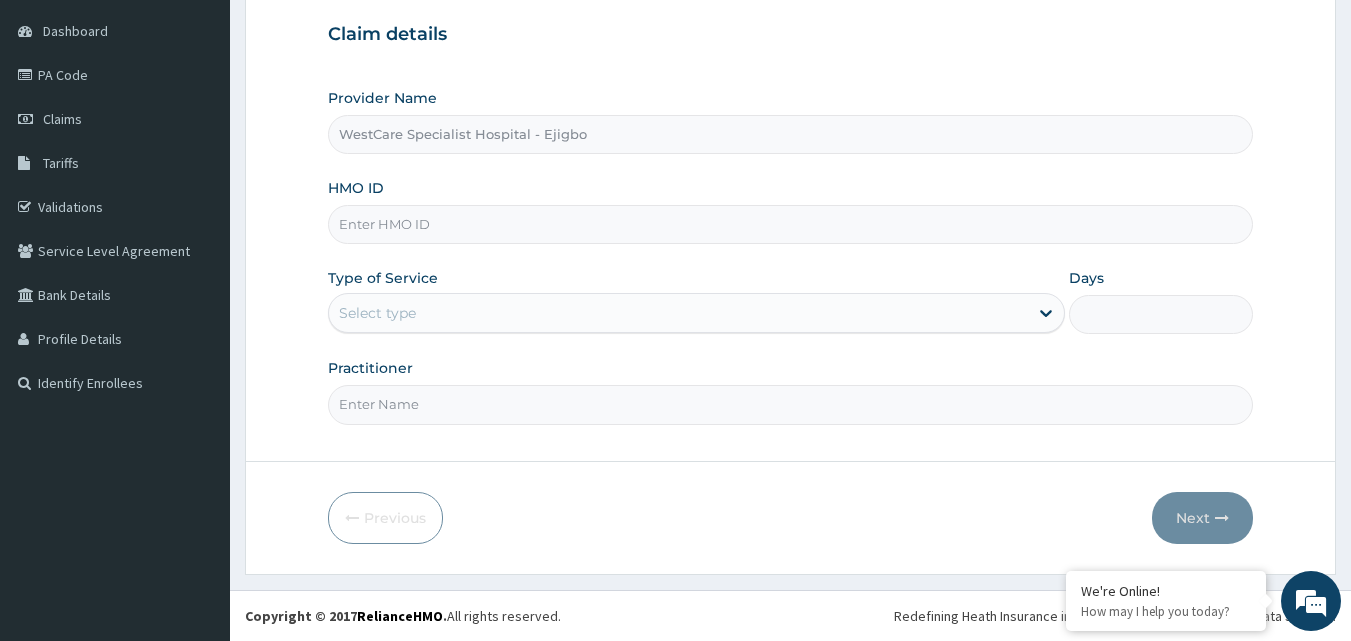 paste on "SLH/10233/C" 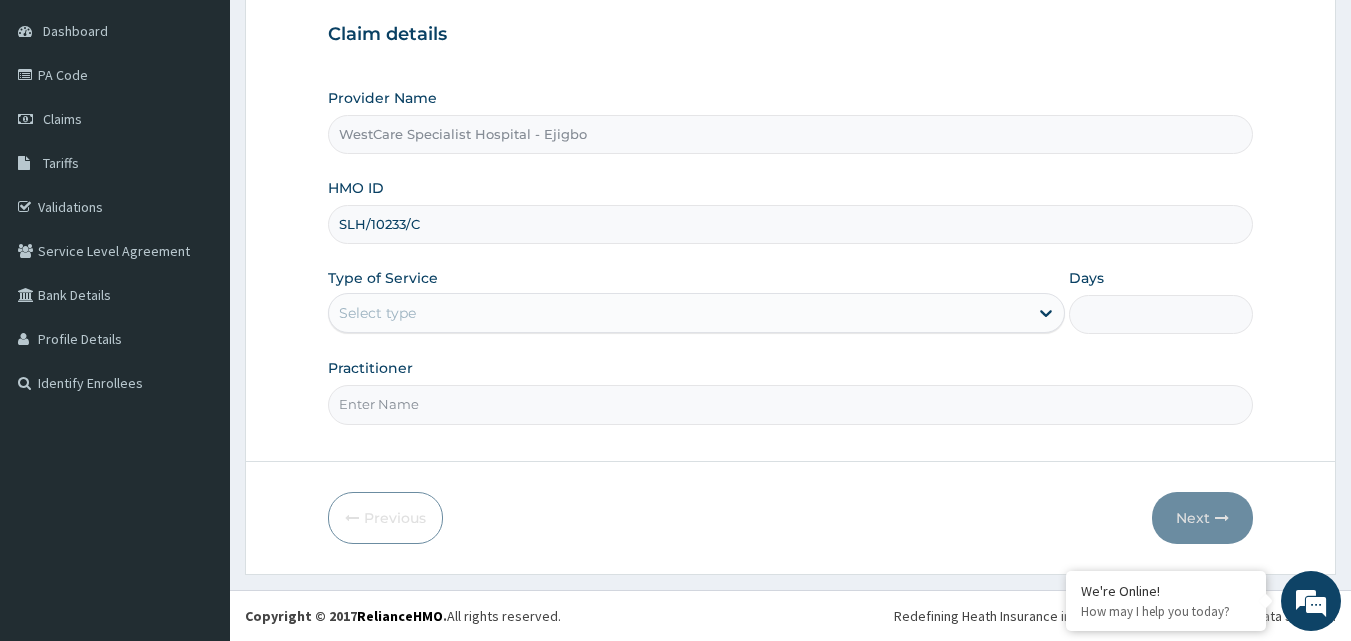 type on "SLH/10233/C" 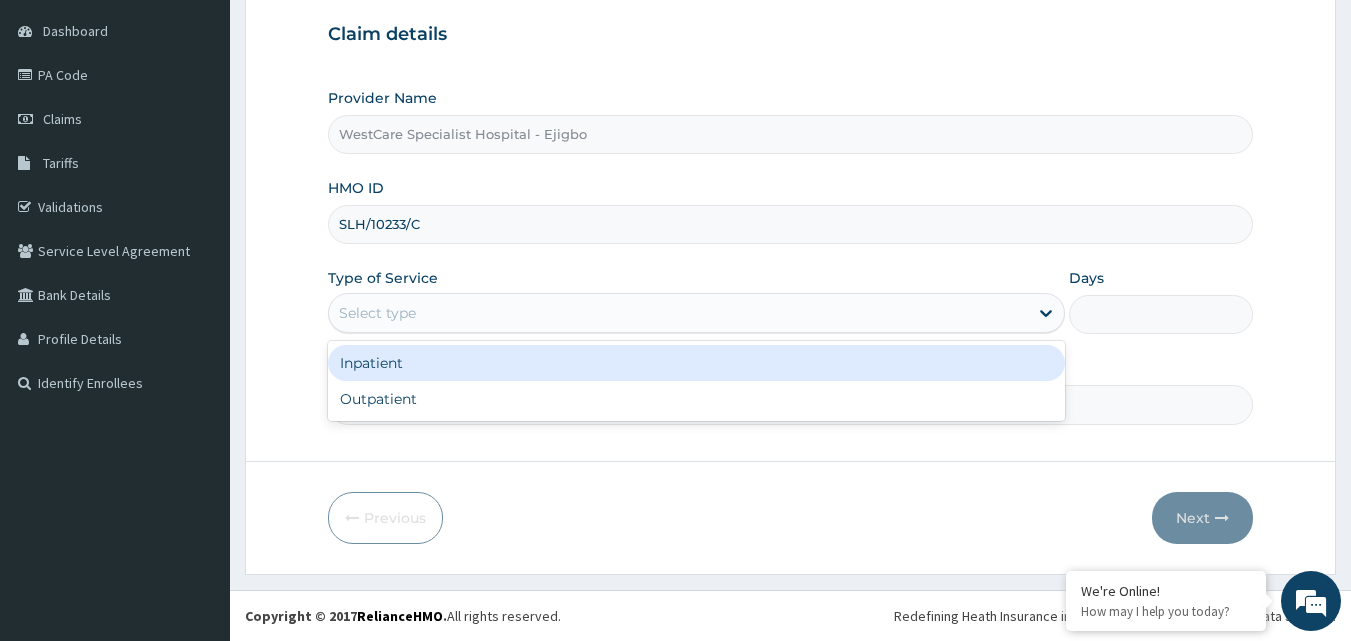 click on "Select type" at bounding box center (678, 313) 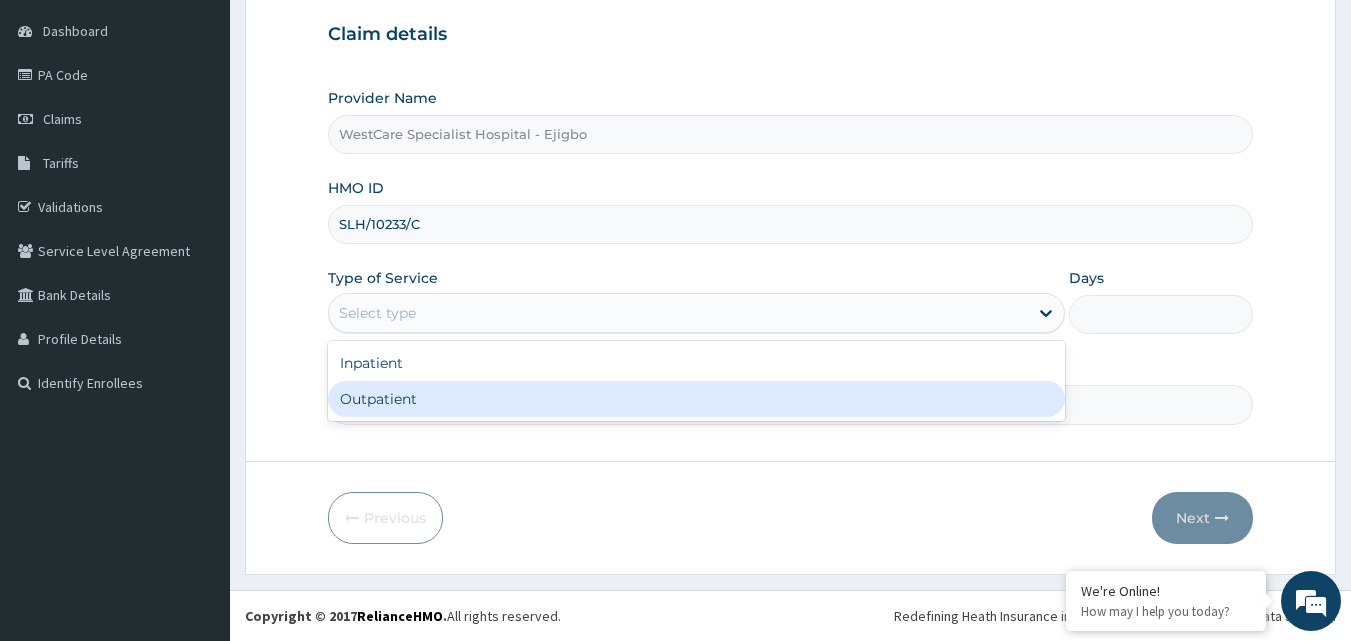 click on "Outpatient" at bounding box center [696, 399] 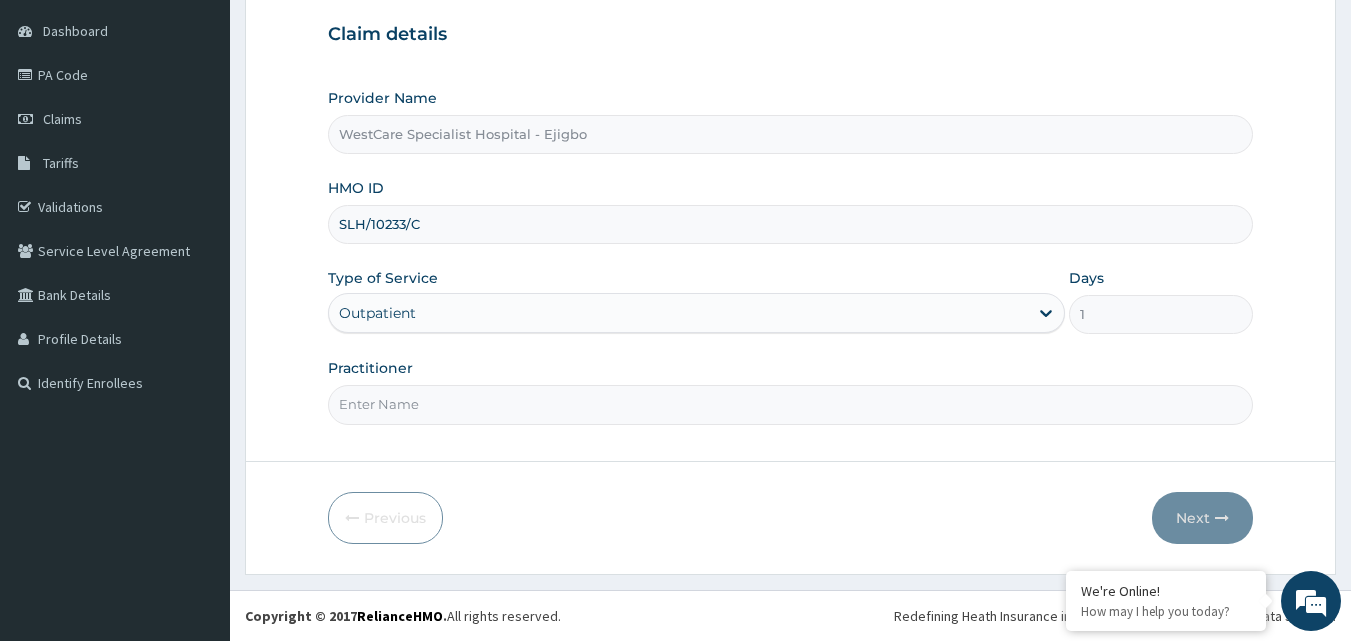 click on "Practitioner" at bounding box center [791, 404] 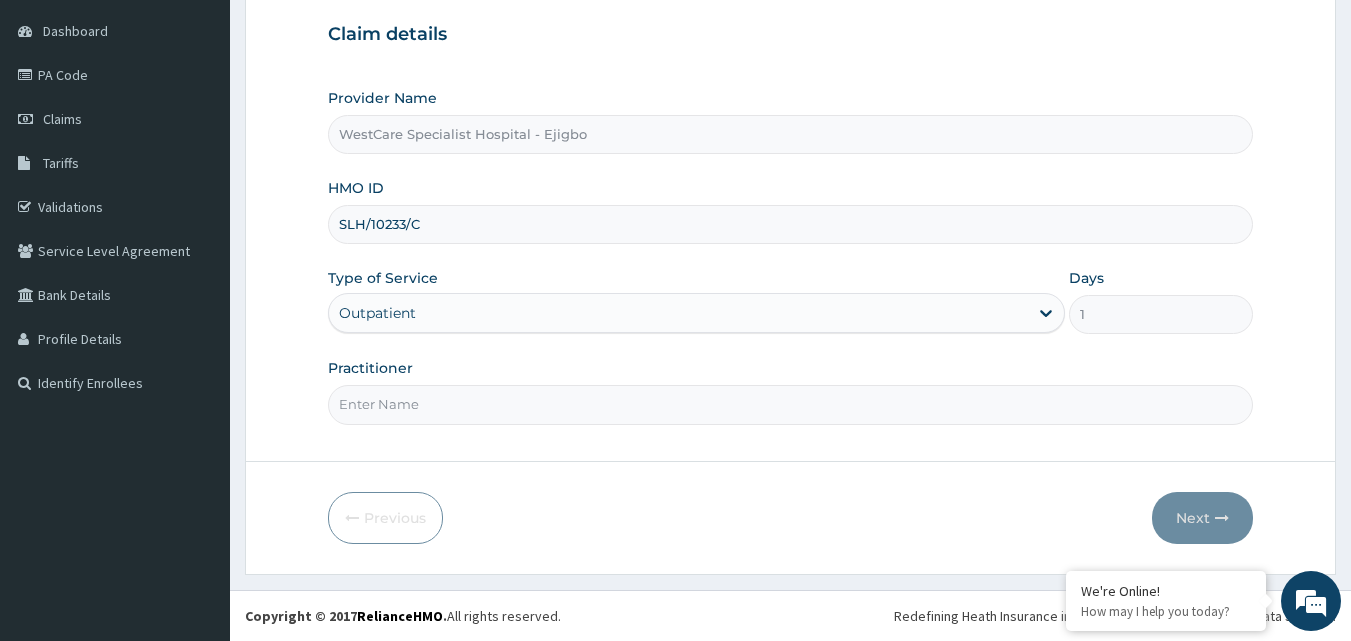 type on "OBIDEYI" 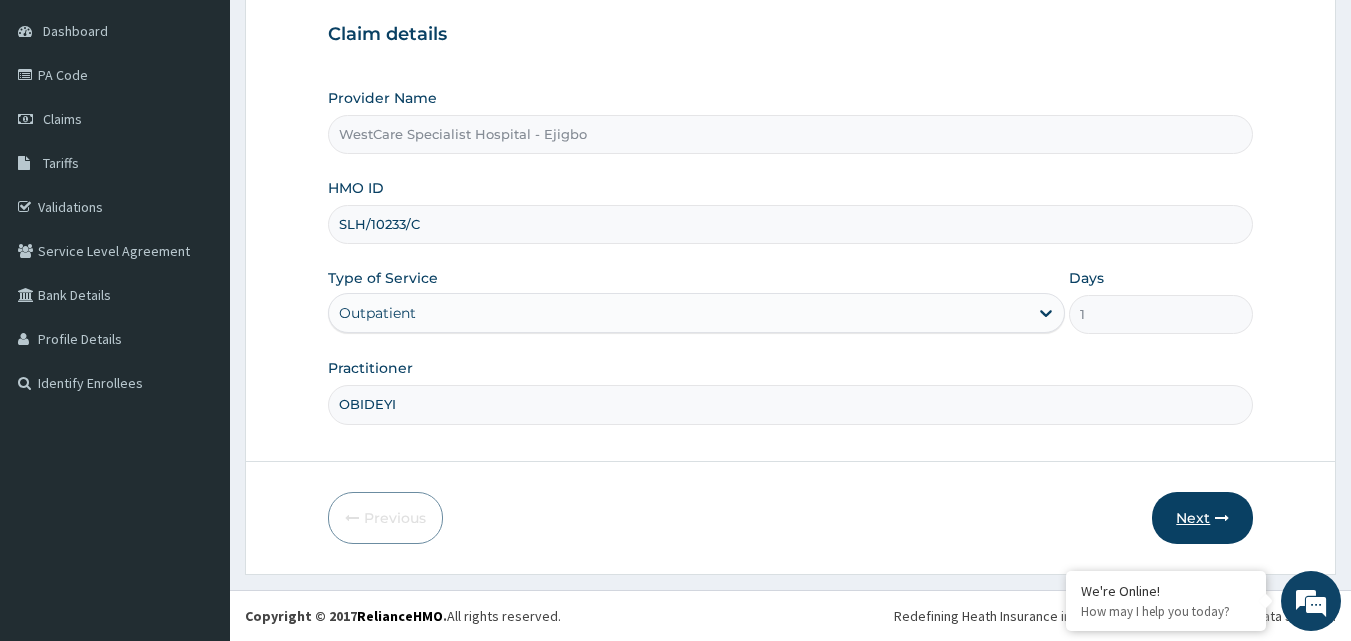 click on "Next" at bounding box center [1202, 518] 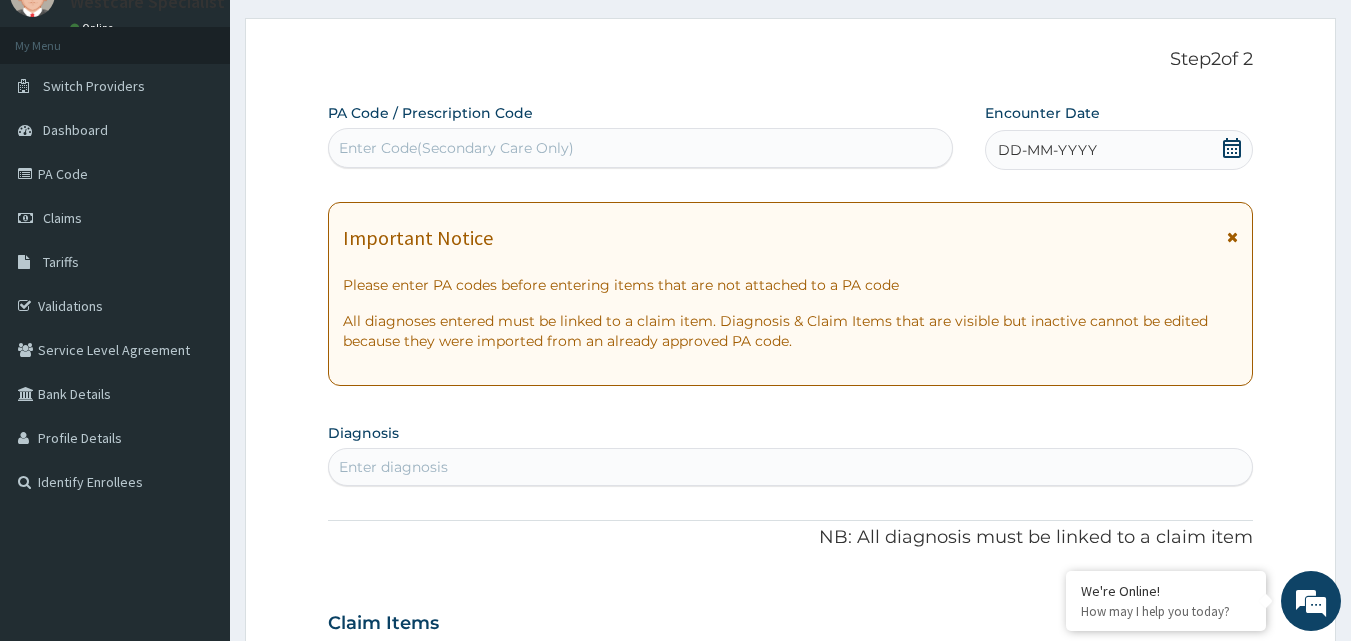 scroll, scrollTop: 0, scrollLeft: 0, axis: both 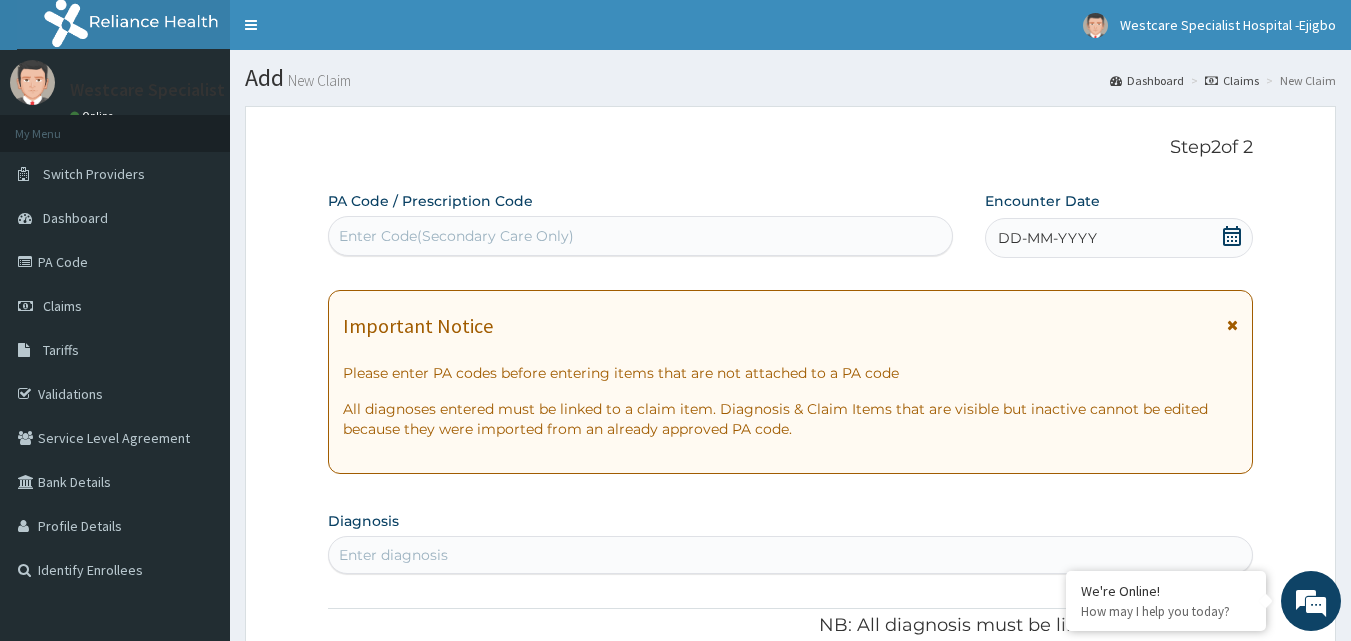 click 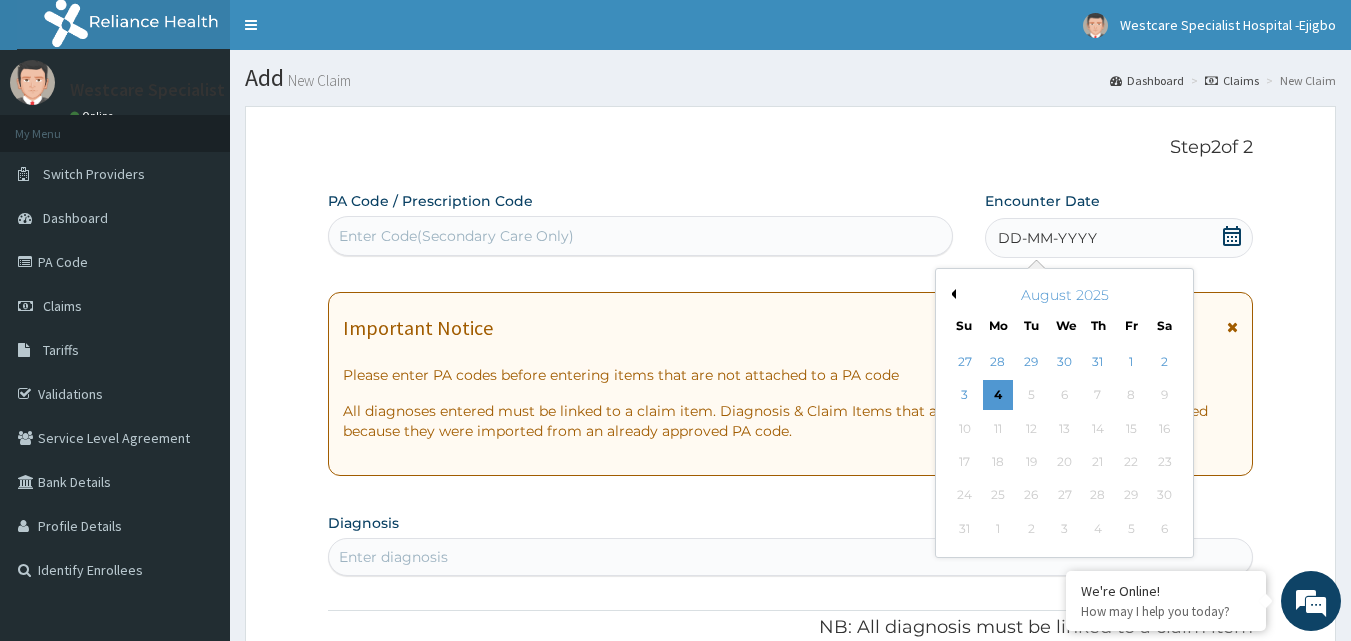 click on "Previous Month" at bounding box center [951, 294] 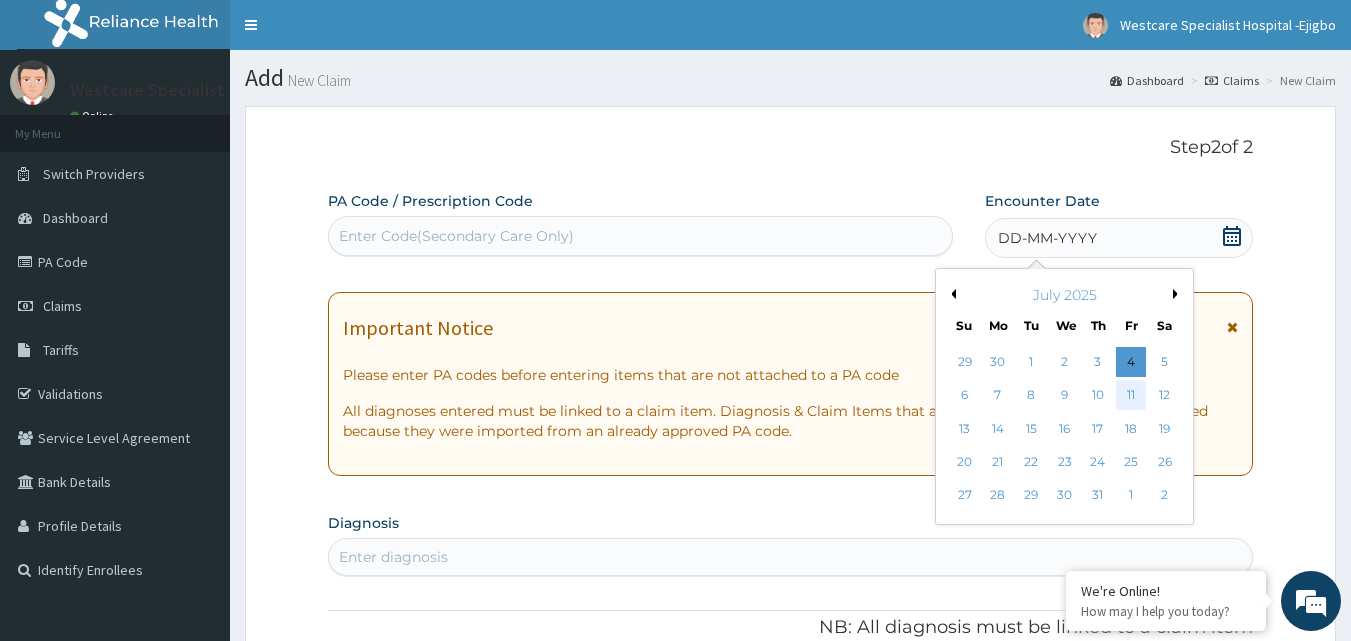 click on "11" at bounding box center (1131, 396) 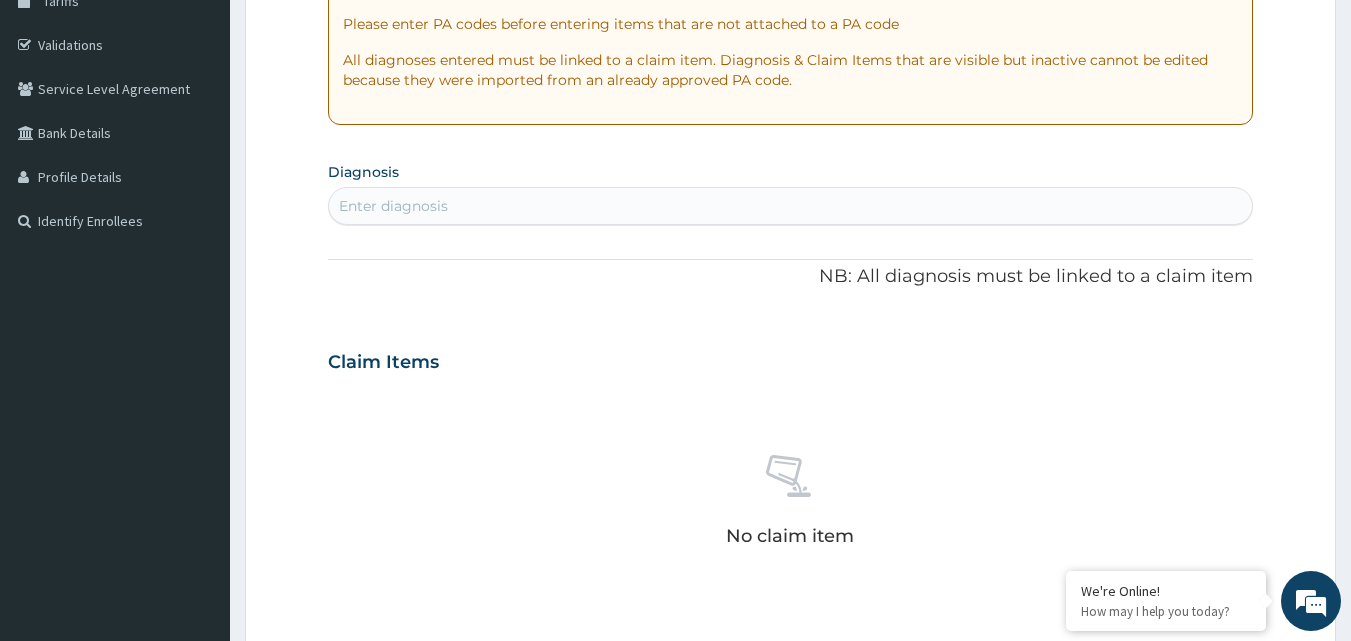 scroll, scrollTop: 300, scrollLeft: 0, axis: vertical 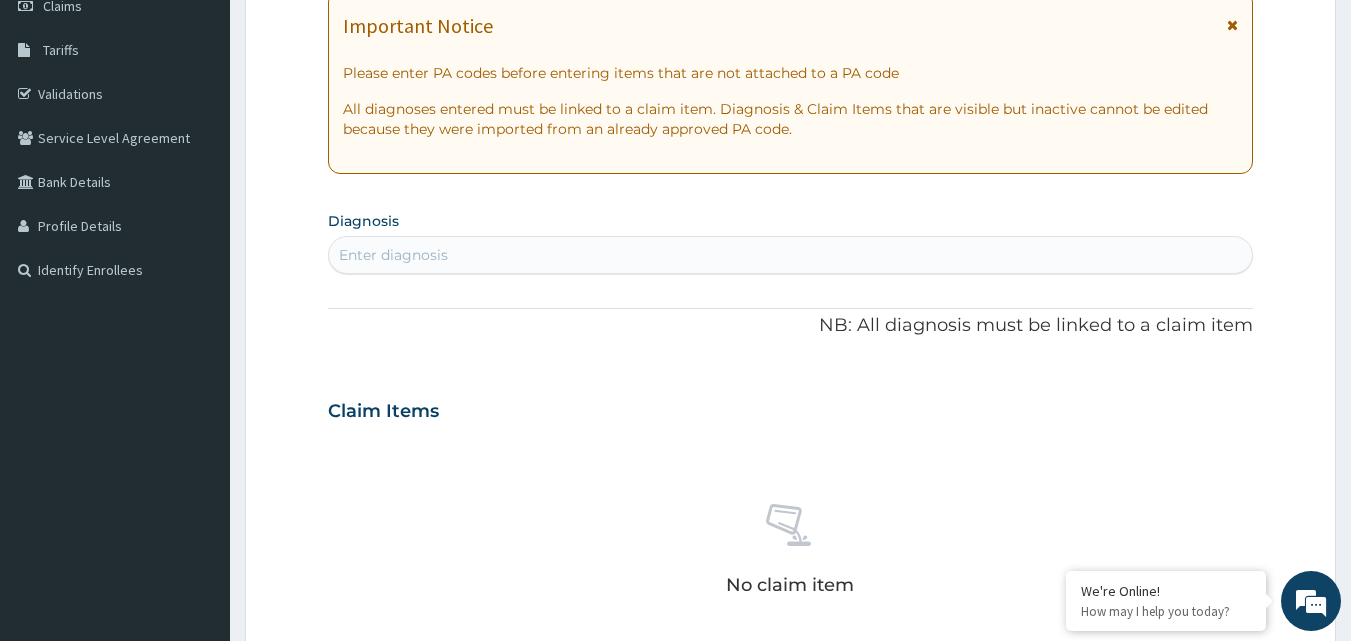 click on "Enter diagnosis" at bounding box center [791, 255] 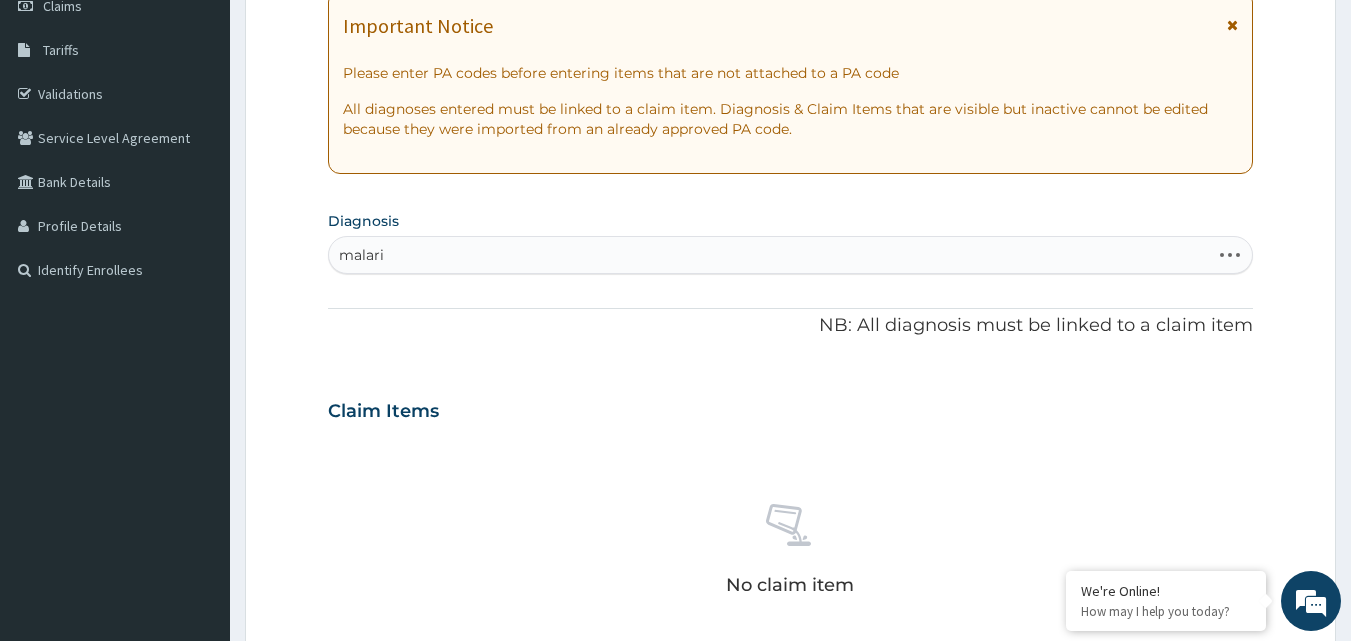 type on "malaria" 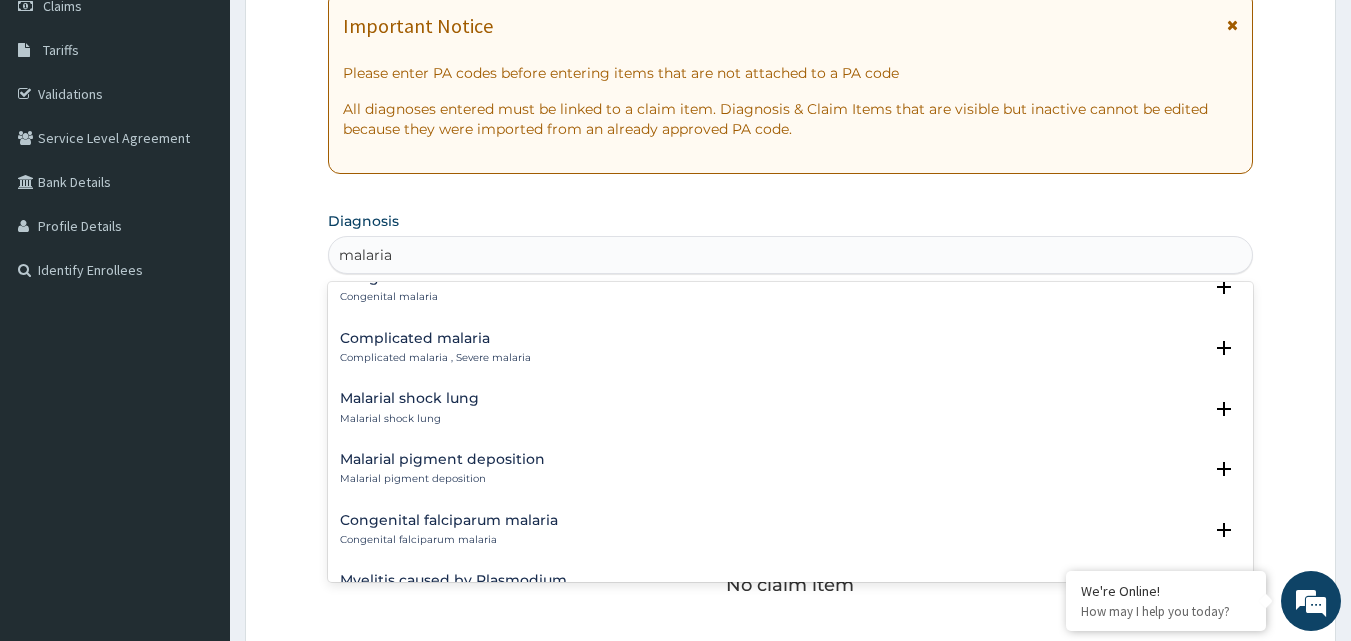 scroll, scrollTop: 900, scrollLeft: 0, axis: vertical 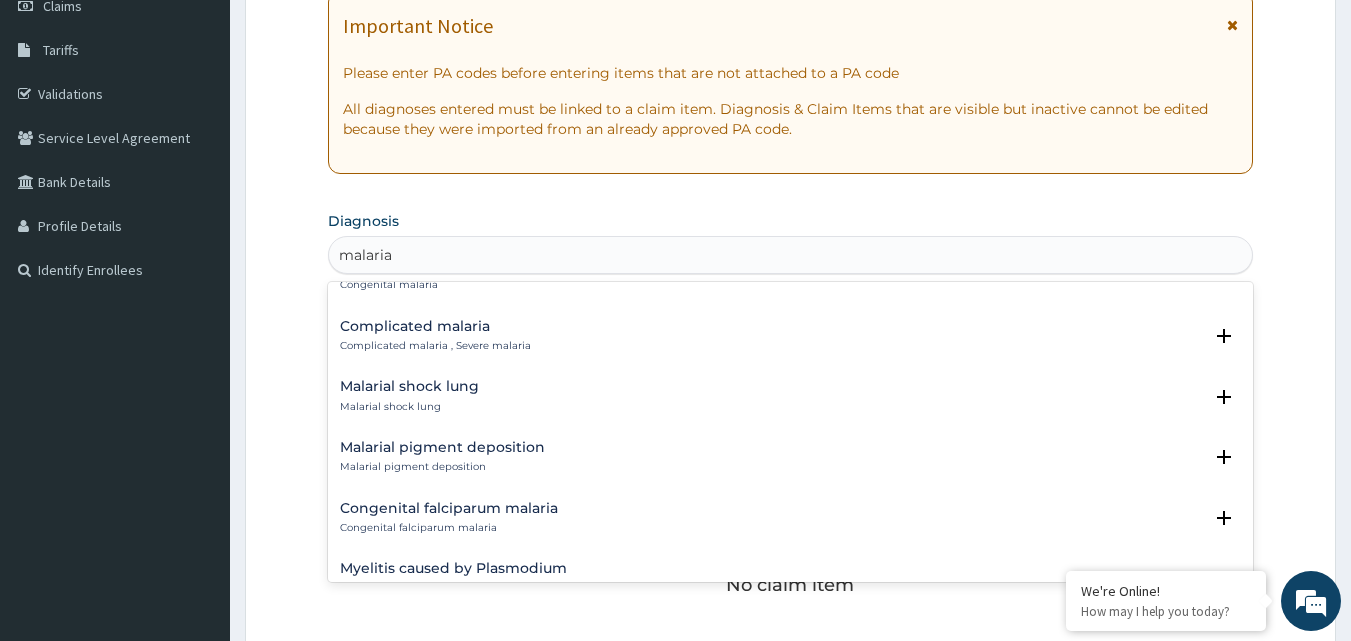 click on "Complicated malaria , Severe malaria" at bounding box center (435, 346) 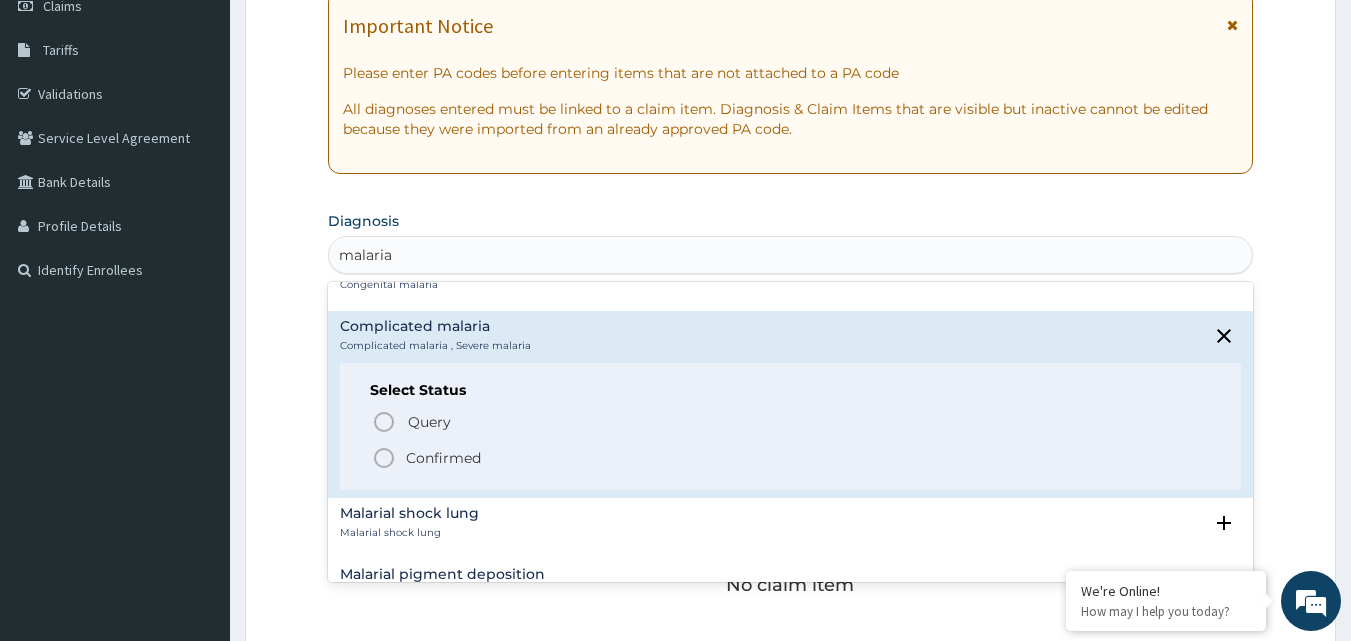 click 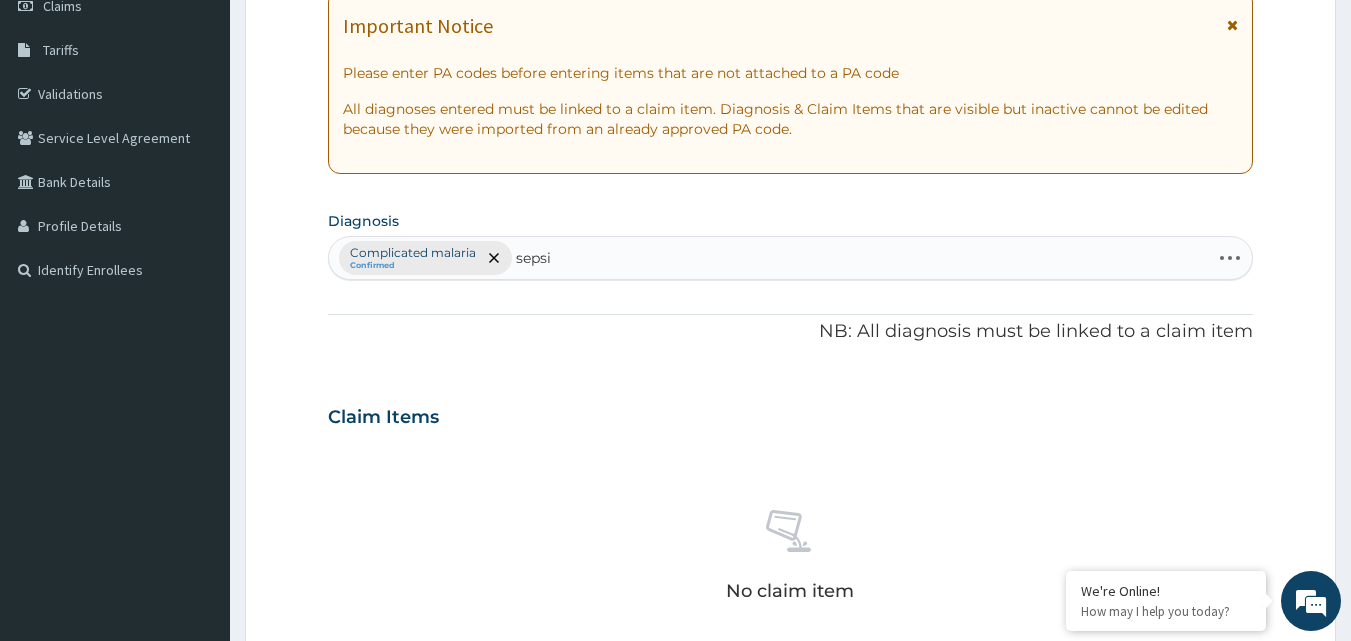 type on "sepsis" 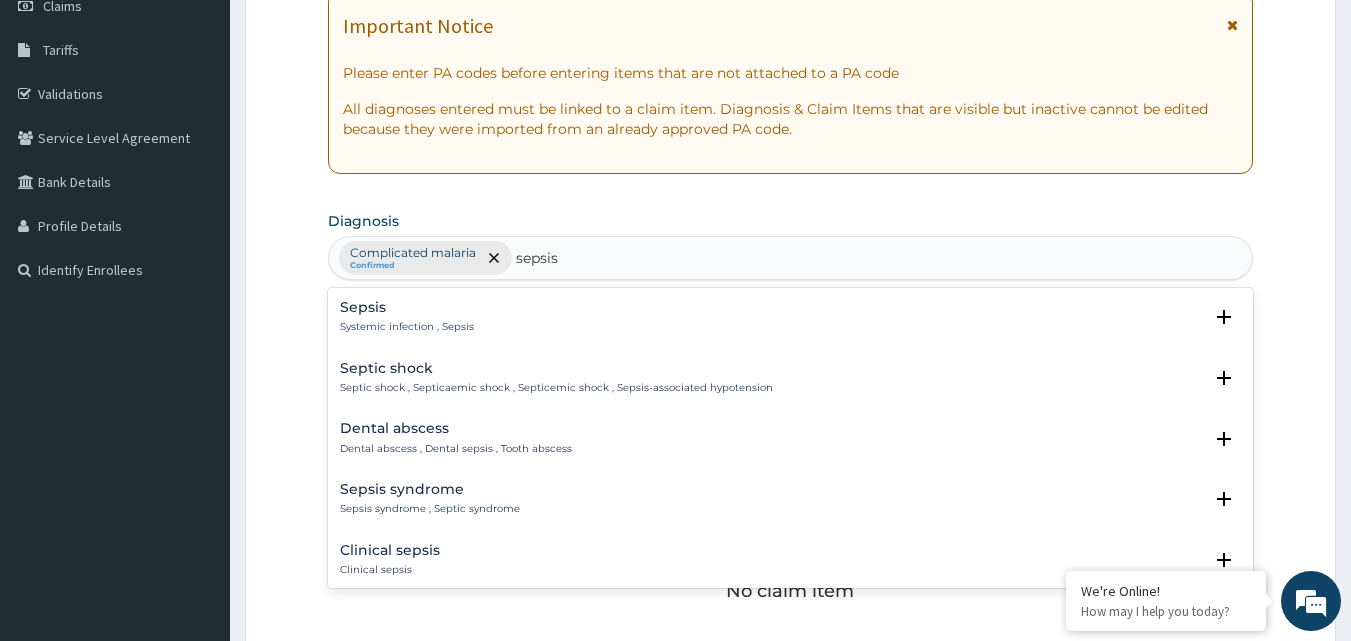 click on "Sepsis" at bounding box center [407, 307] 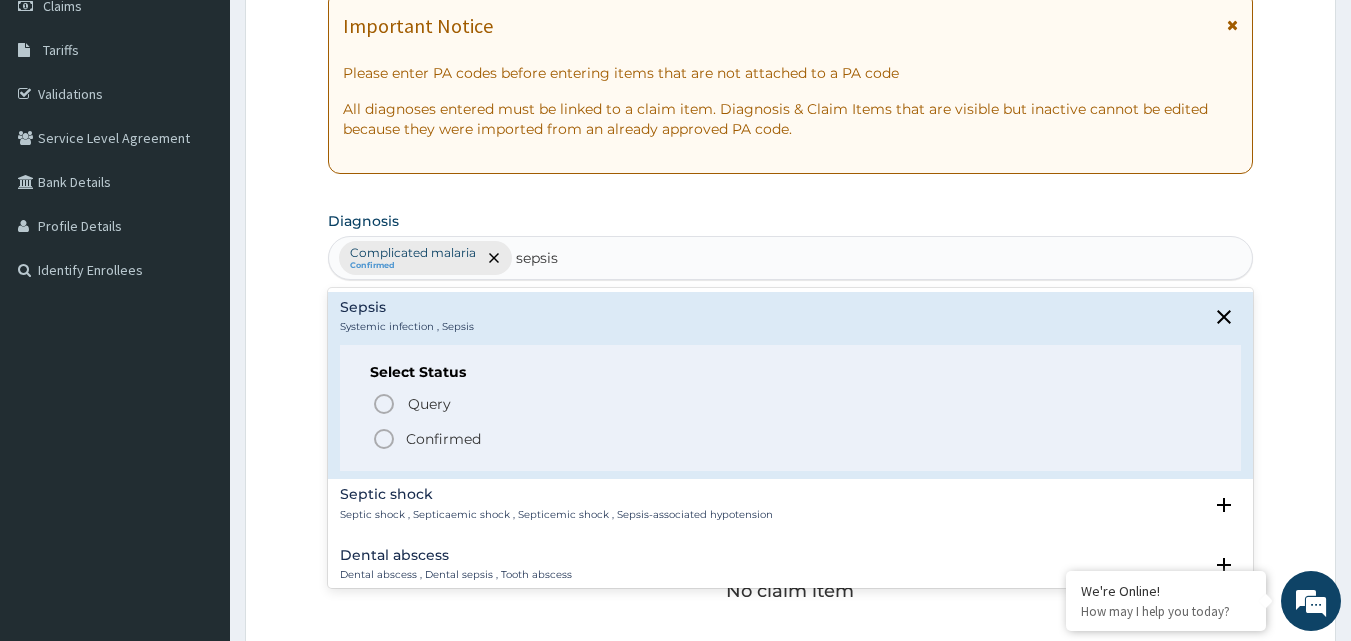 click 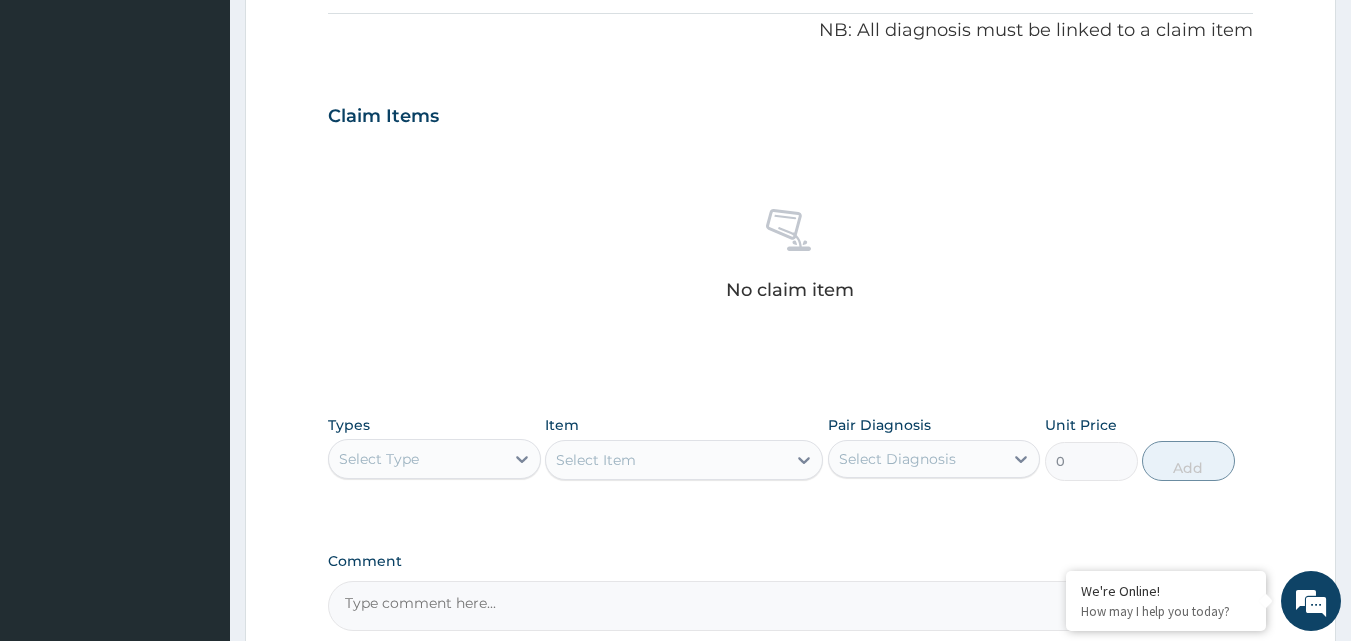scroll, scrollTop: 801, scrollLeft: 0, axis: vertical 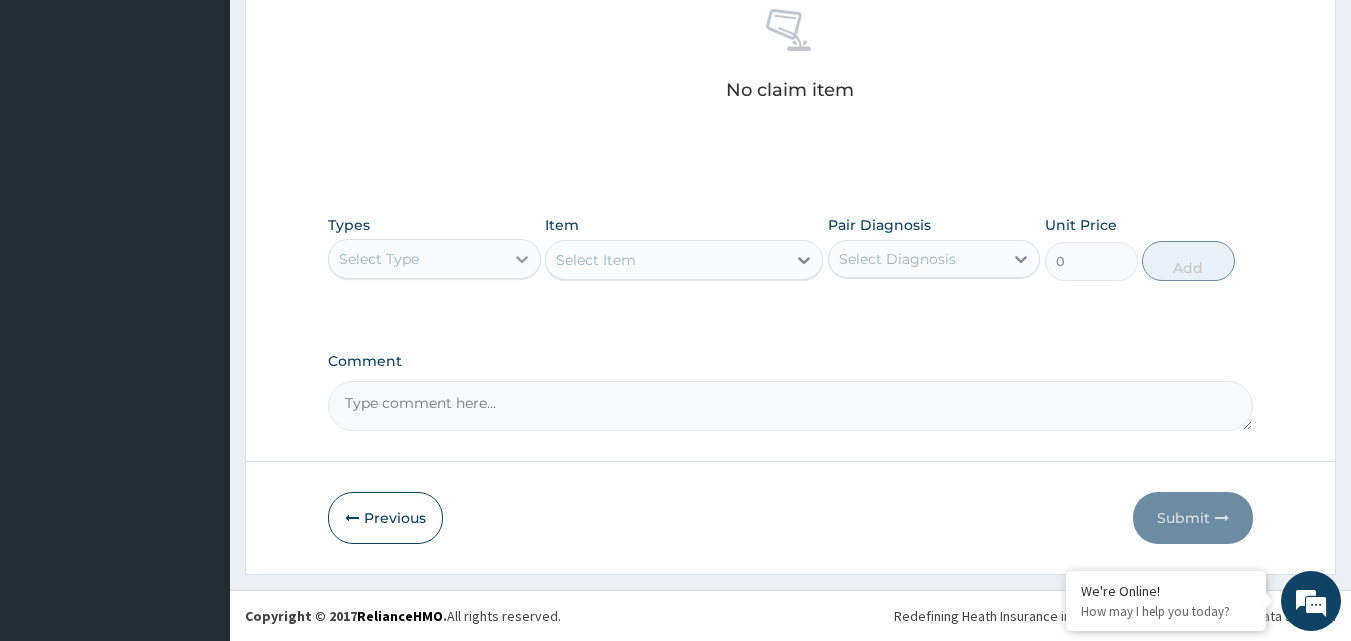 click 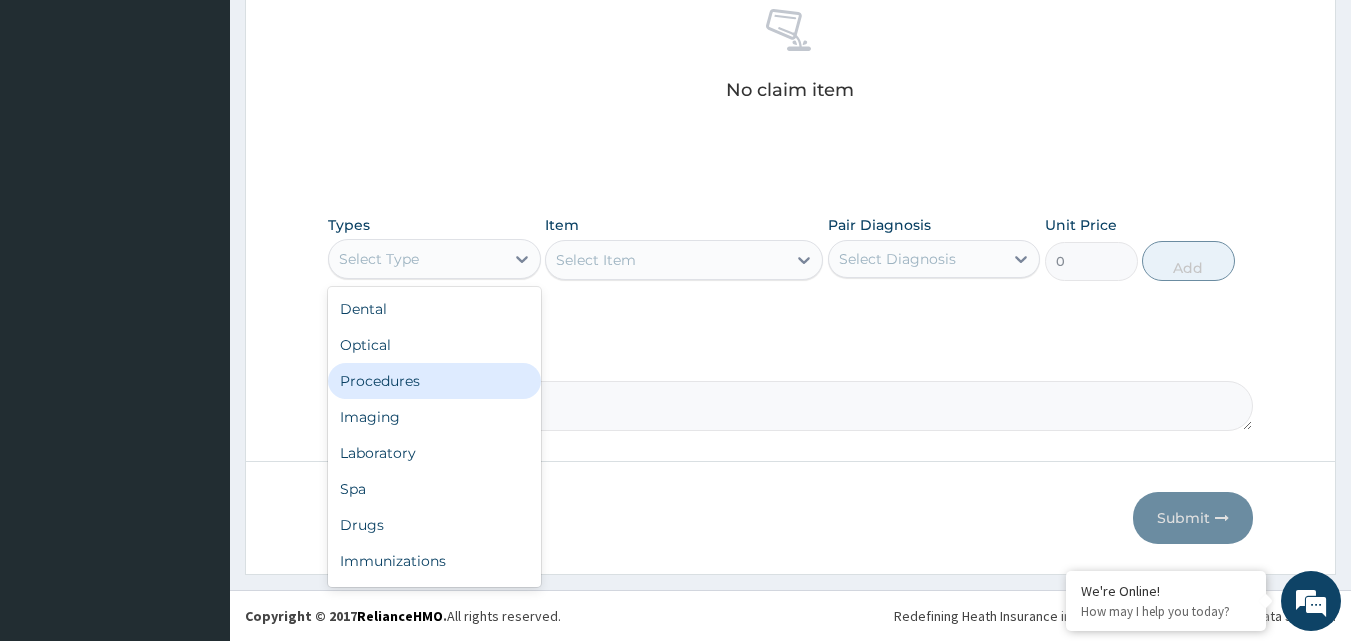 click on "Procedures" at bounding box center [434, 381] 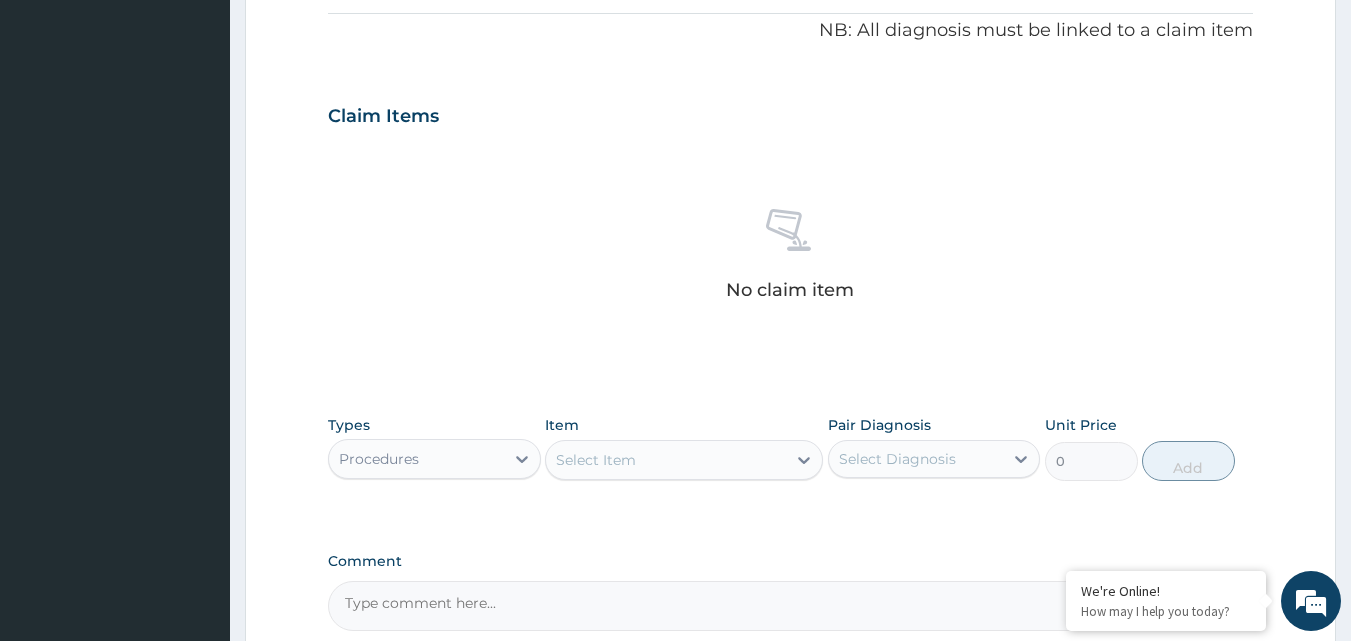 scroll, scrollTop: 801, scrollLeft: 0, axis: vertical 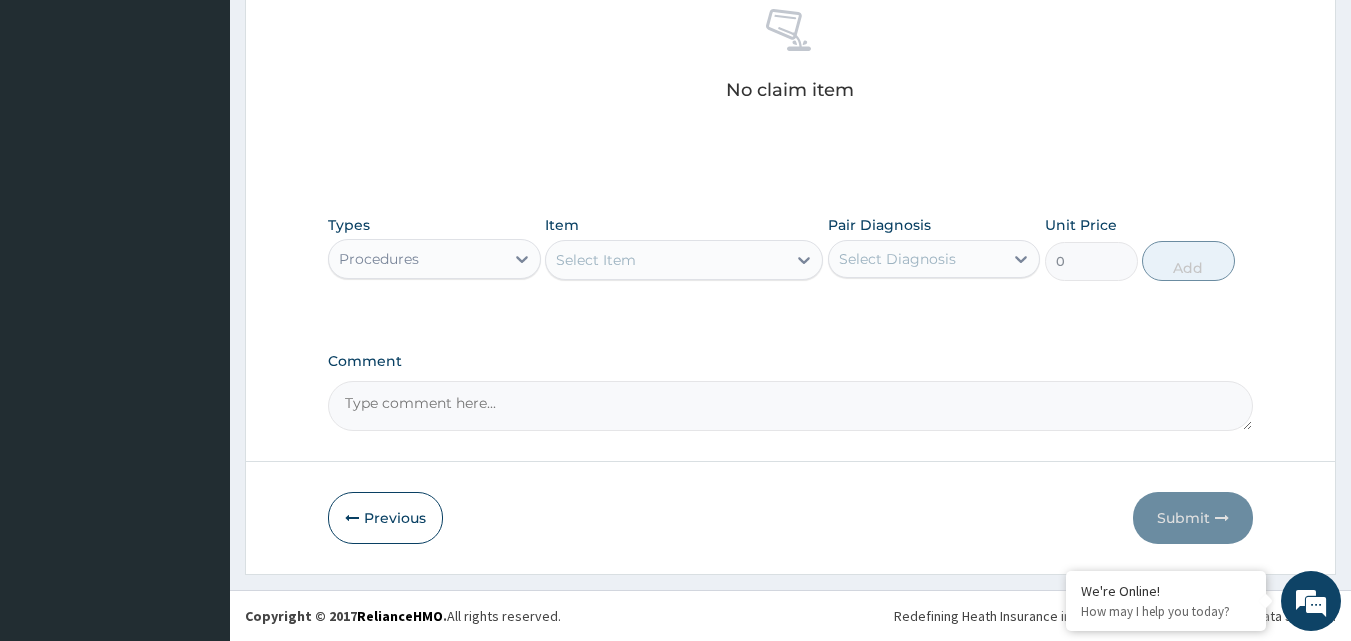 click on "Select Item" at bounding box center [596, 260] 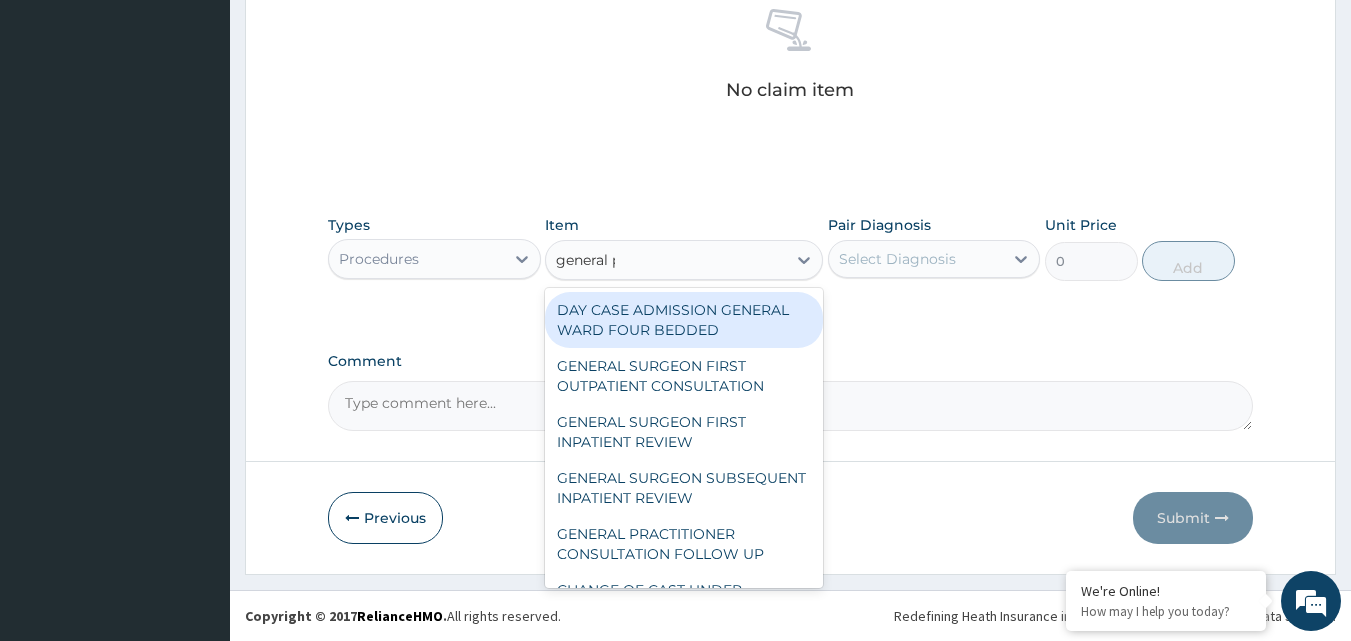 type on "general pr" 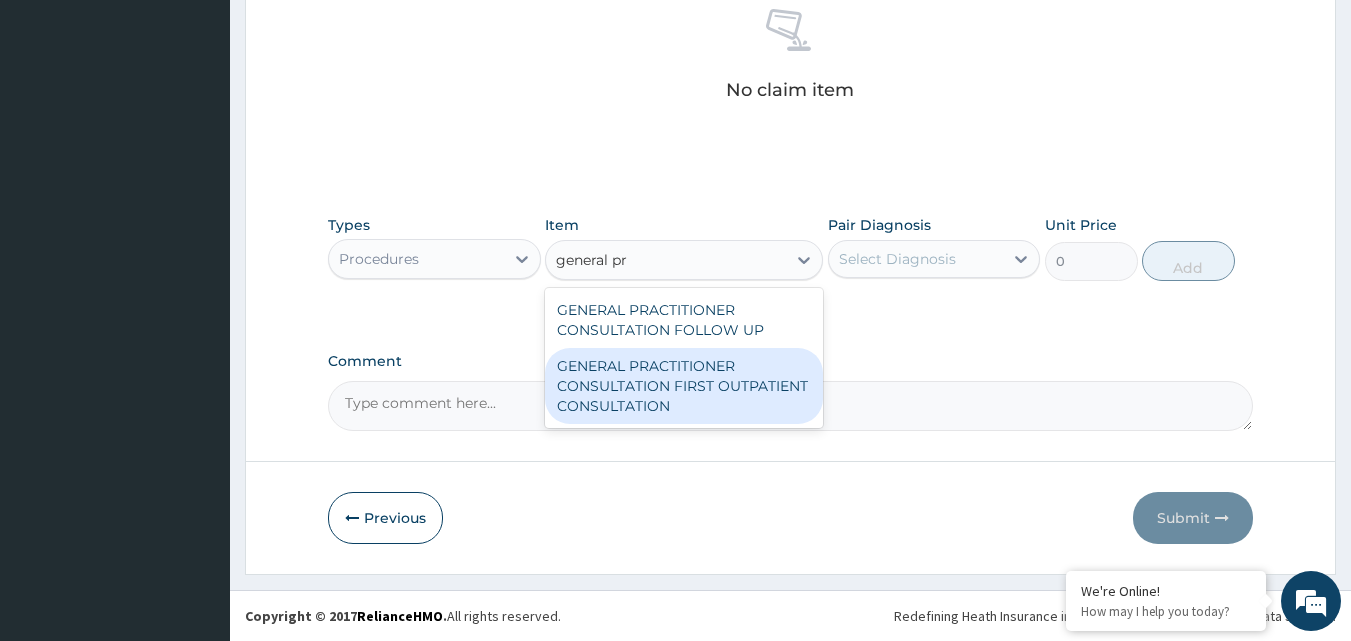 click on "GENERAL PRACTITIONER CONSULTATION FIRST OUTPATIENT CONSULTATION" at bounding box center [684, 386] 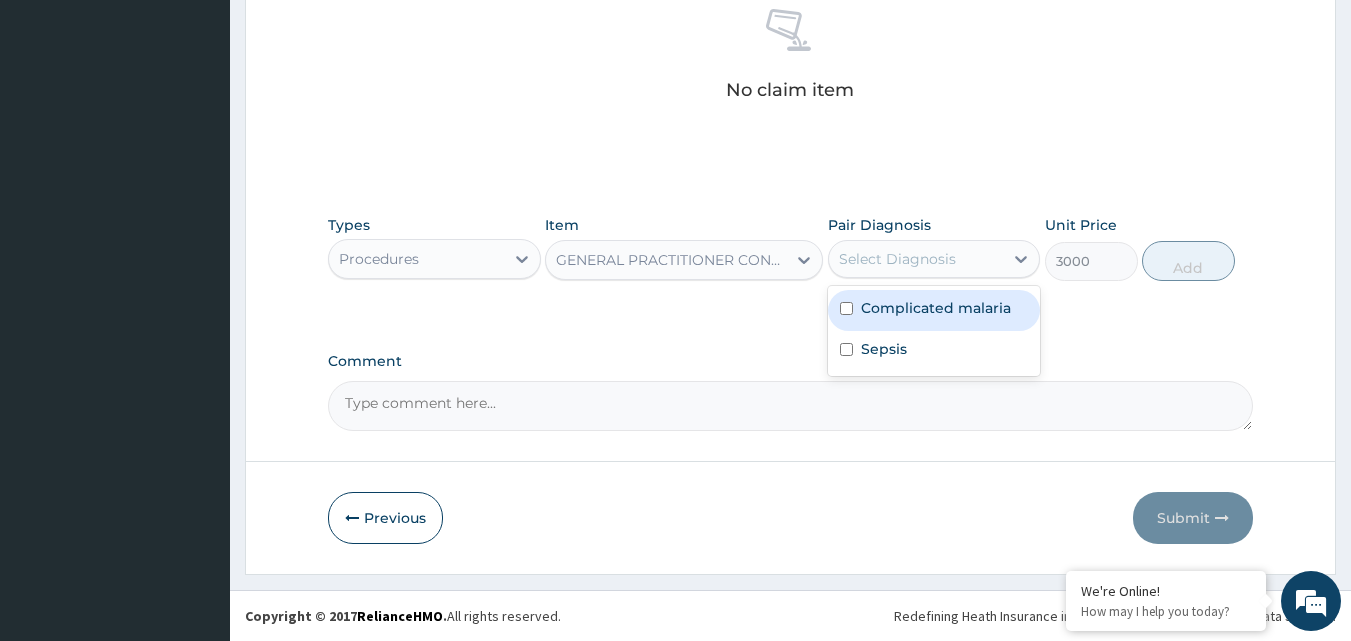 click on "Select Diagnosis" at bounding box center (897, 259) 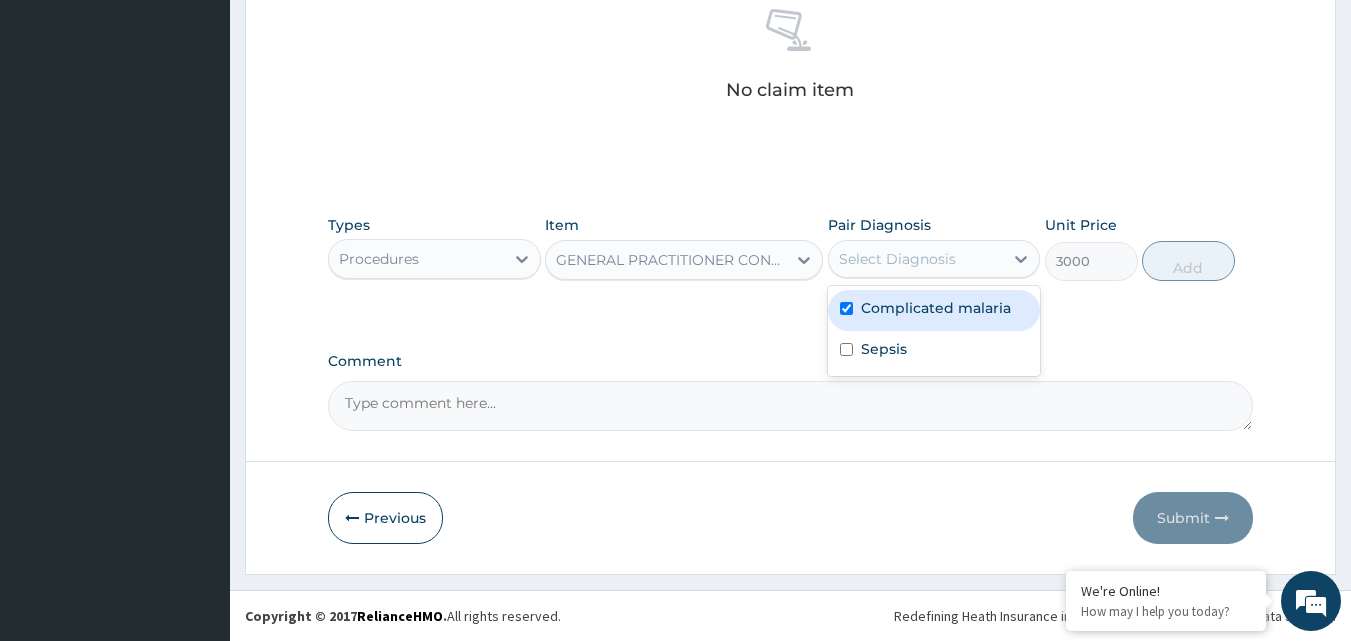 checkbox on "true" 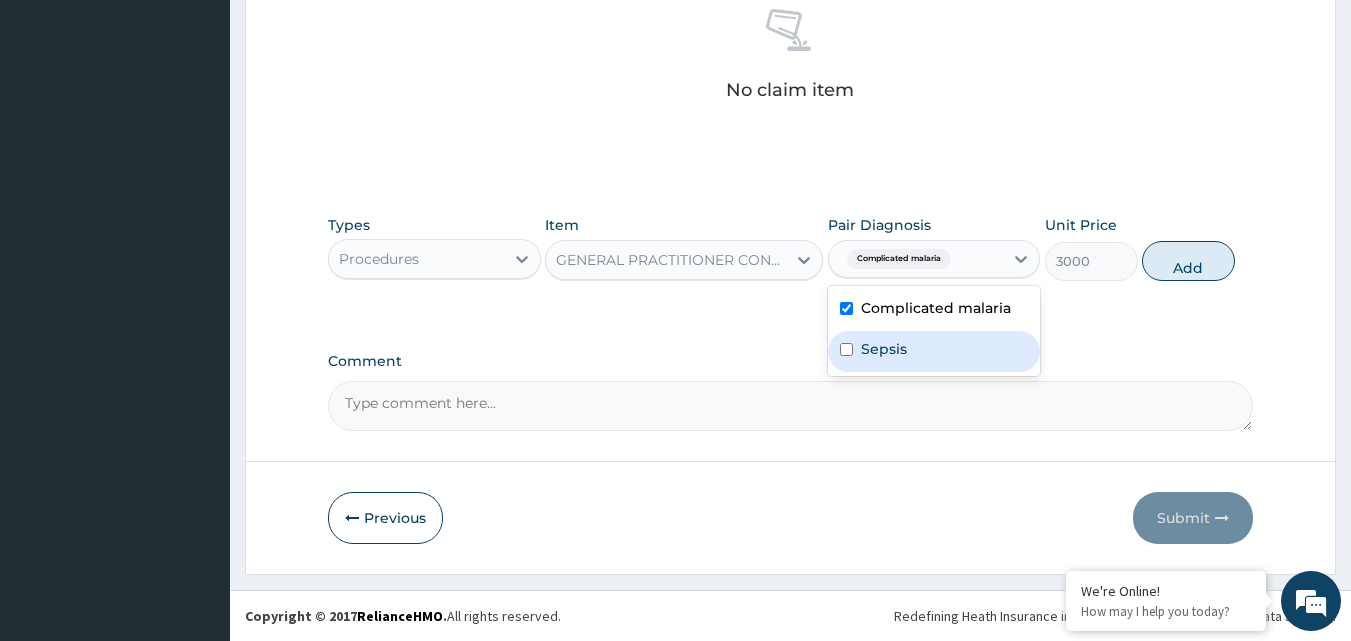 click on "Sepsis" at bounding box center (884, 349) 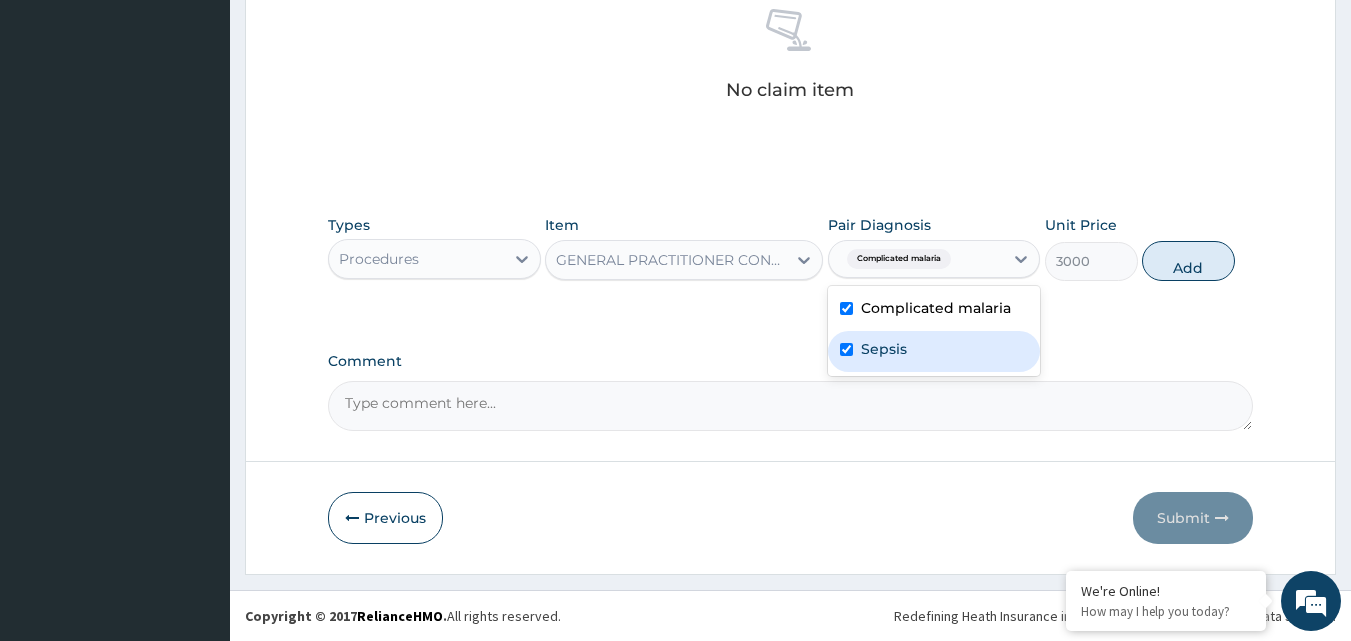 checkbox on "true" 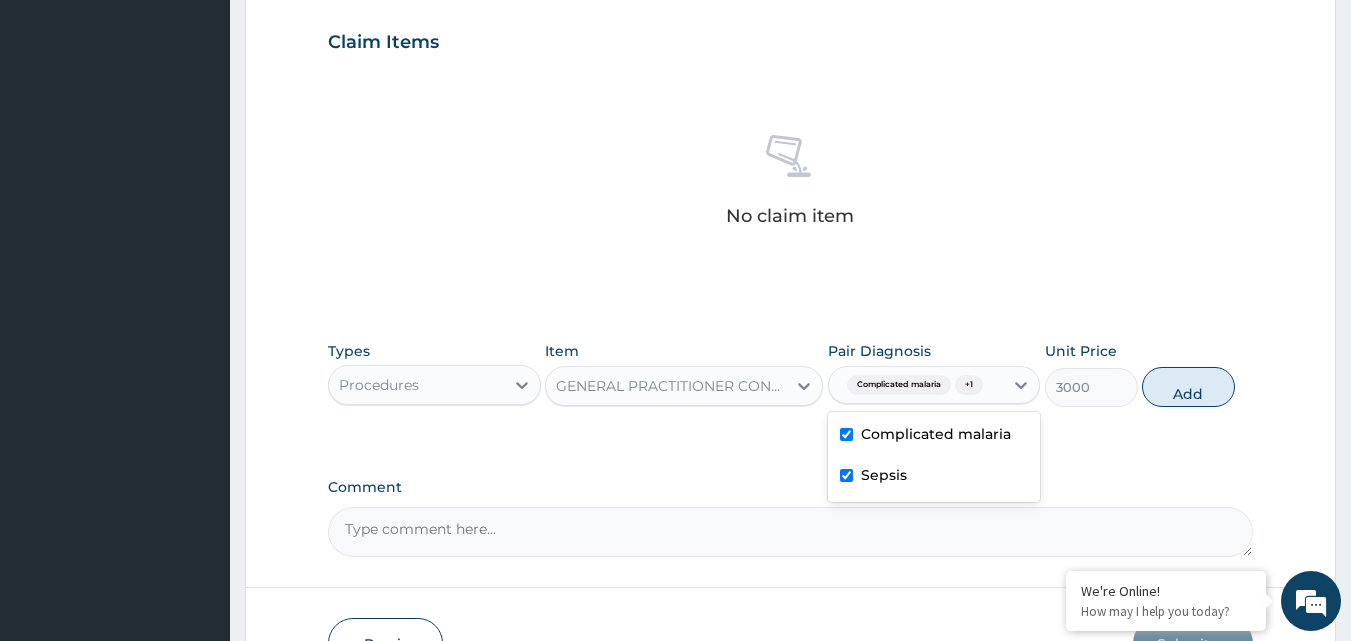scroll, scrollTop: 501, scrollLeft: 0, axis: vertical 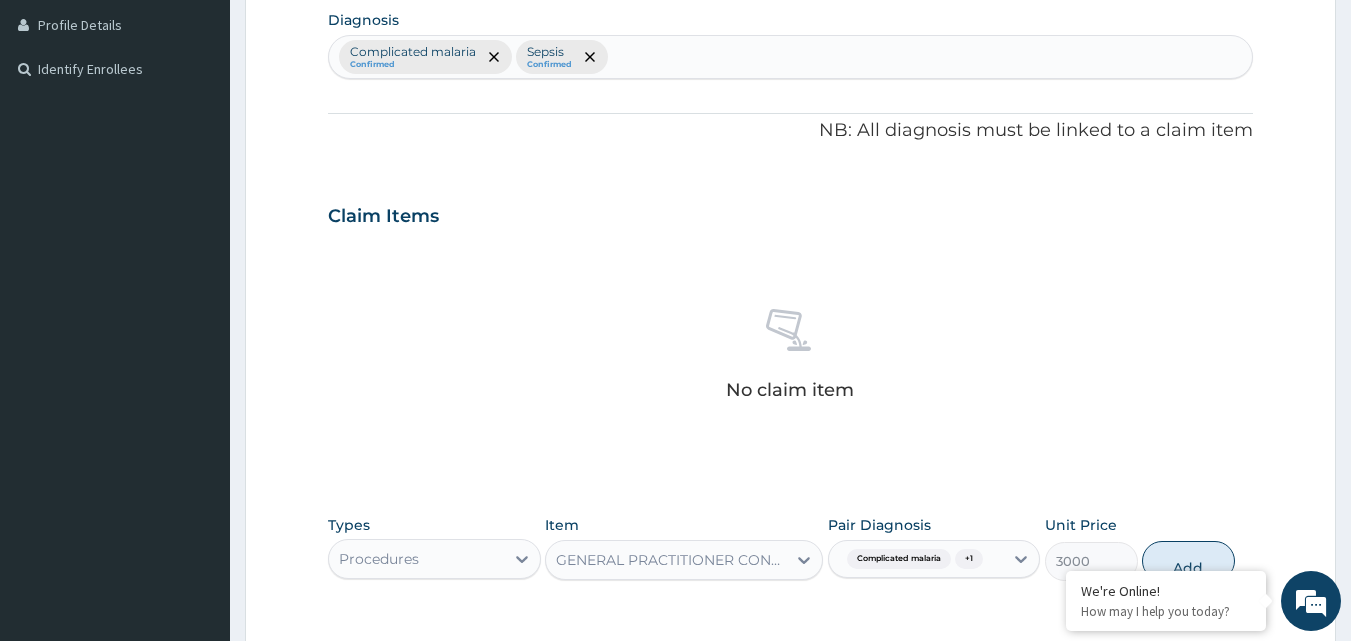 click on "Complicated malaria Confirmed Sepsis Confirmed" at bounding box center (791, 57) 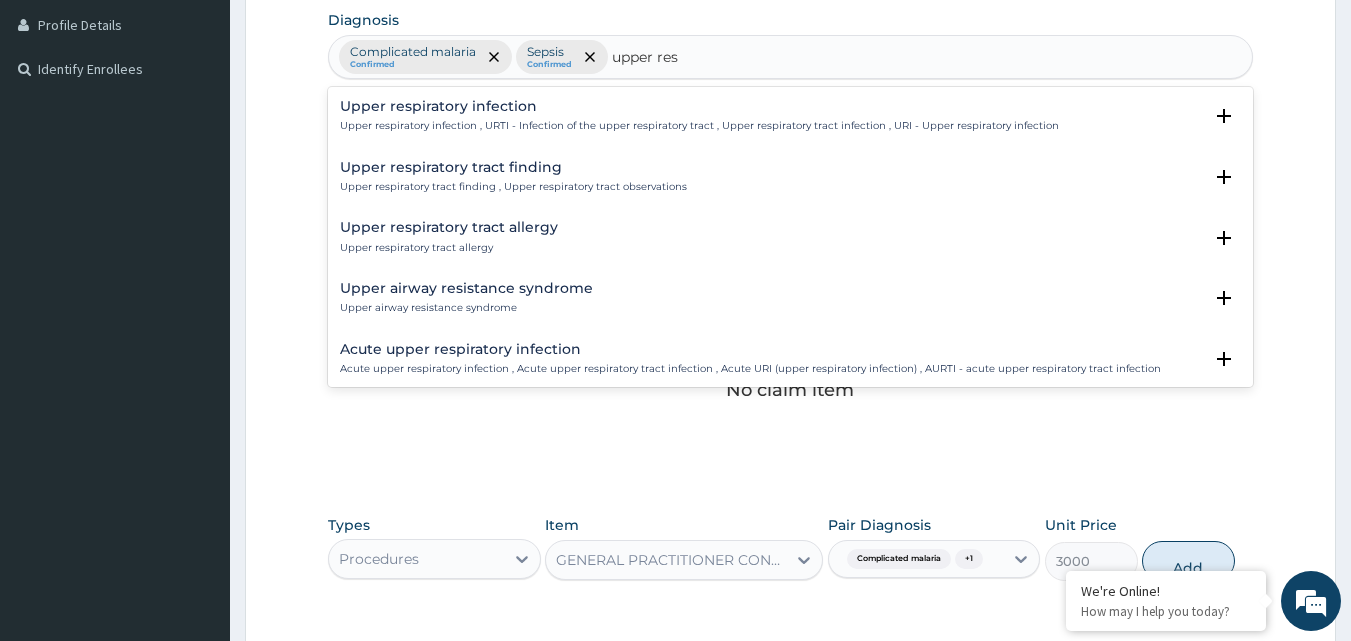 type on "upper resp" 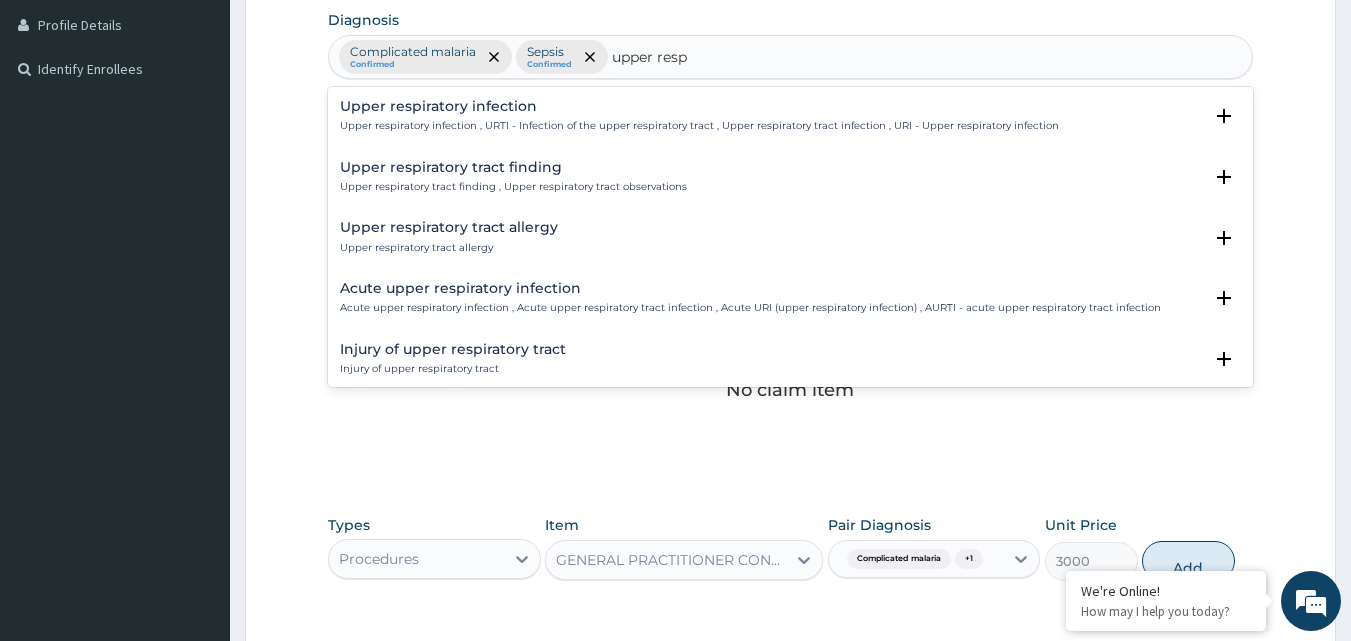click on "Upper respiratory infection" at bounding box center [699, 106] 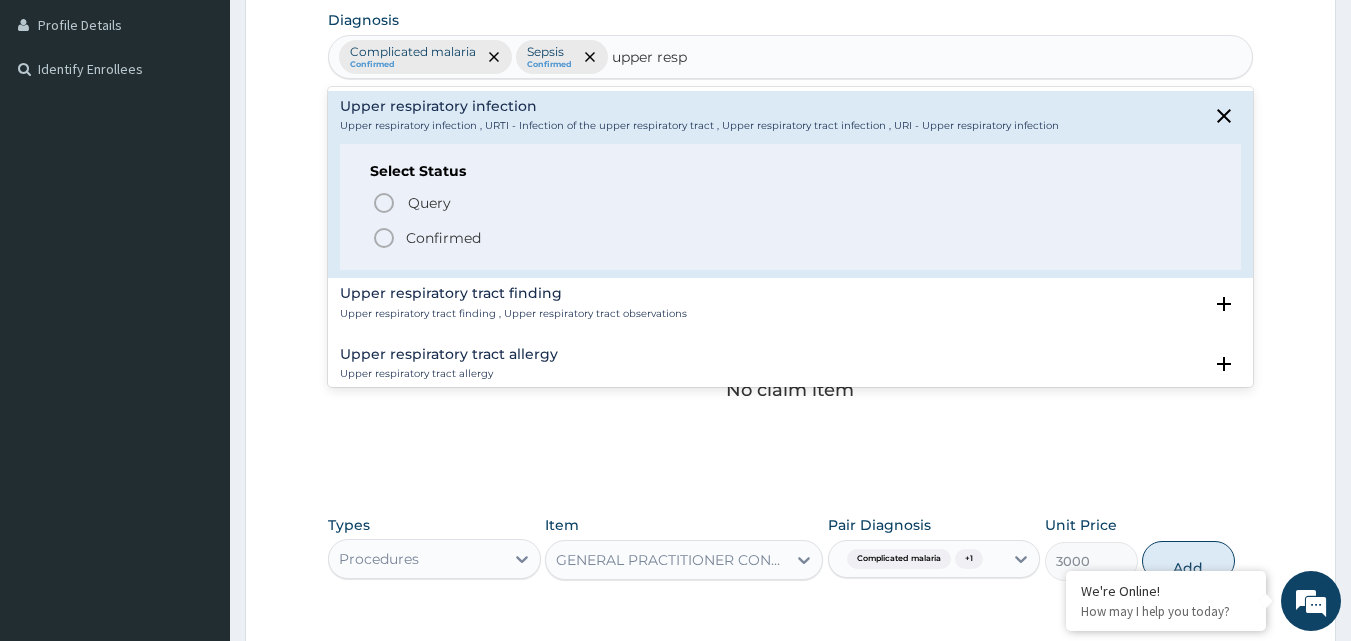 click 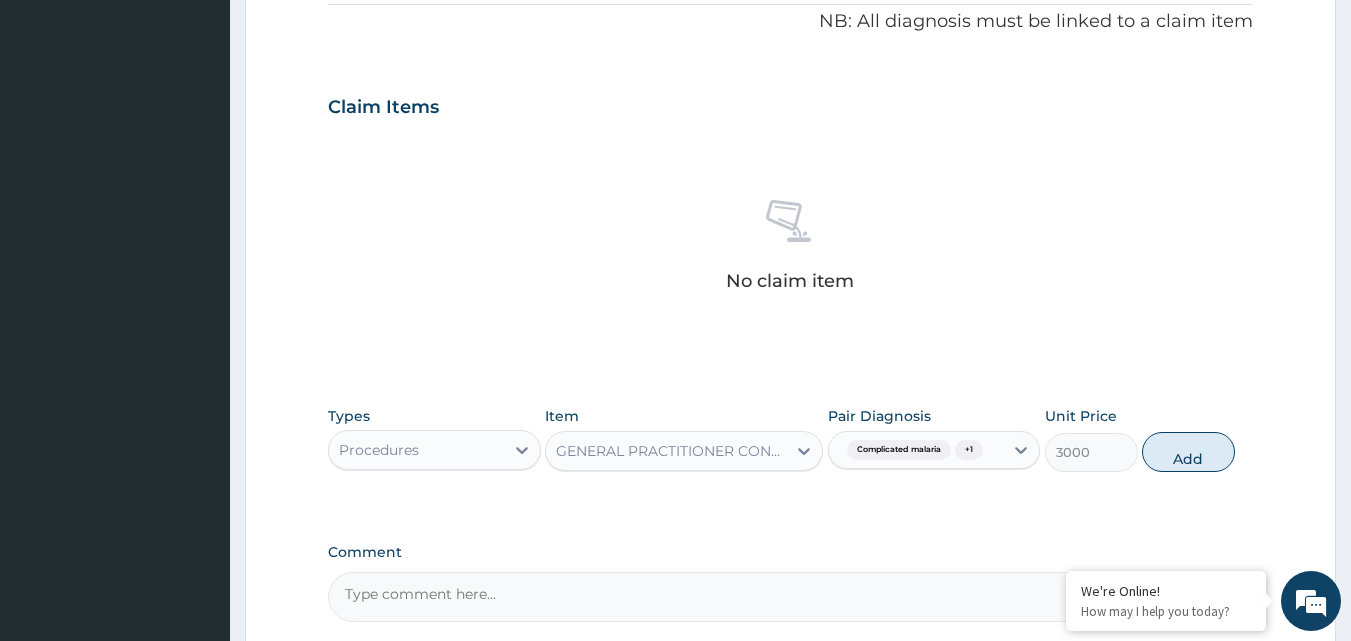 scroll, scrollTop: 801, scrollLeft: 0, axis: vertical 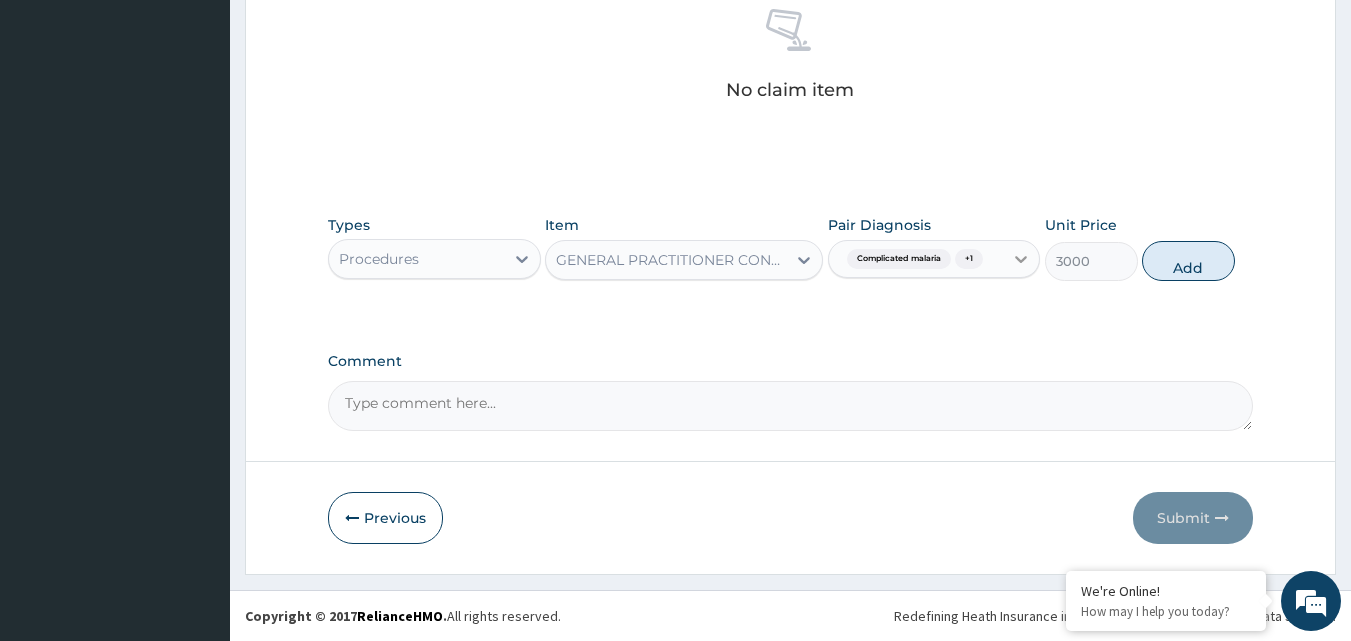 click 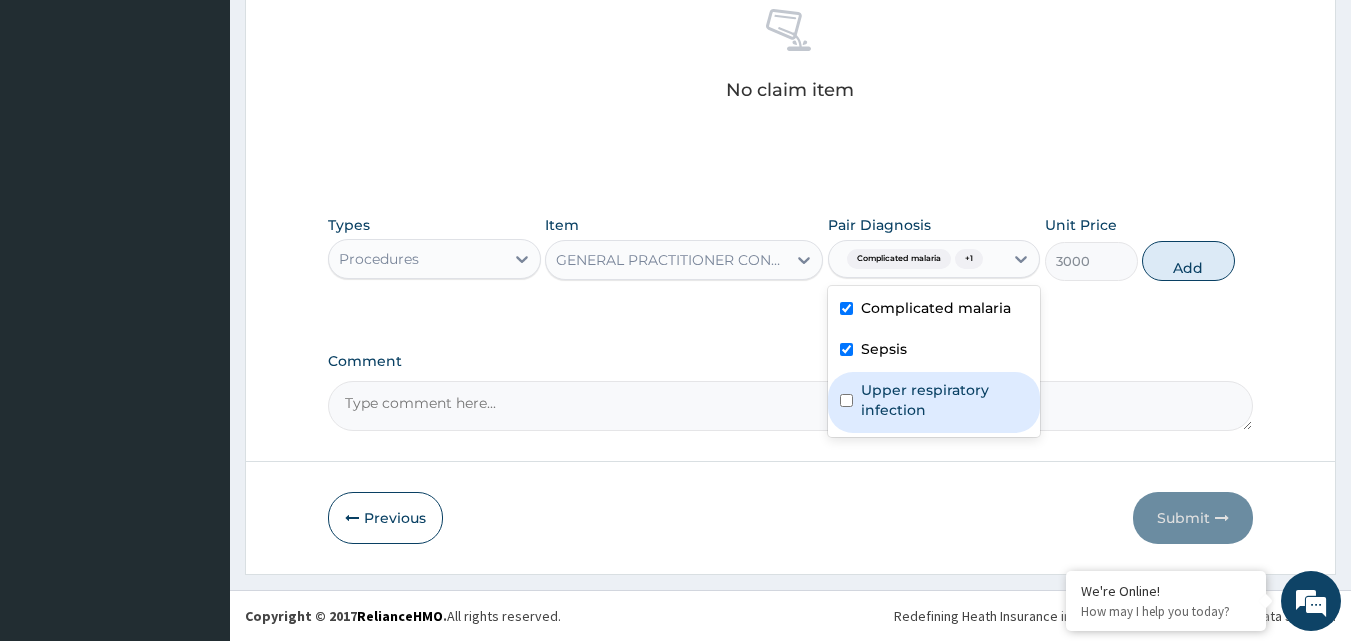 click on "Upper respiratory infection" at bounding box center [945, 400] 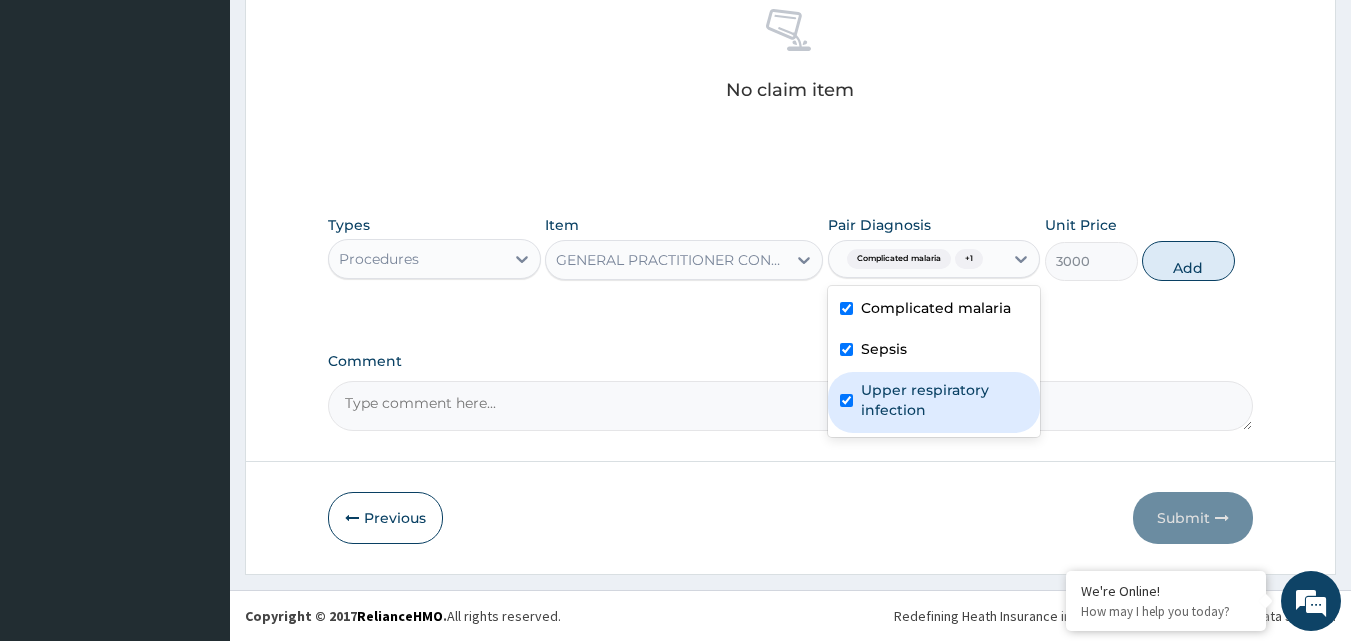 checkbox on "true" 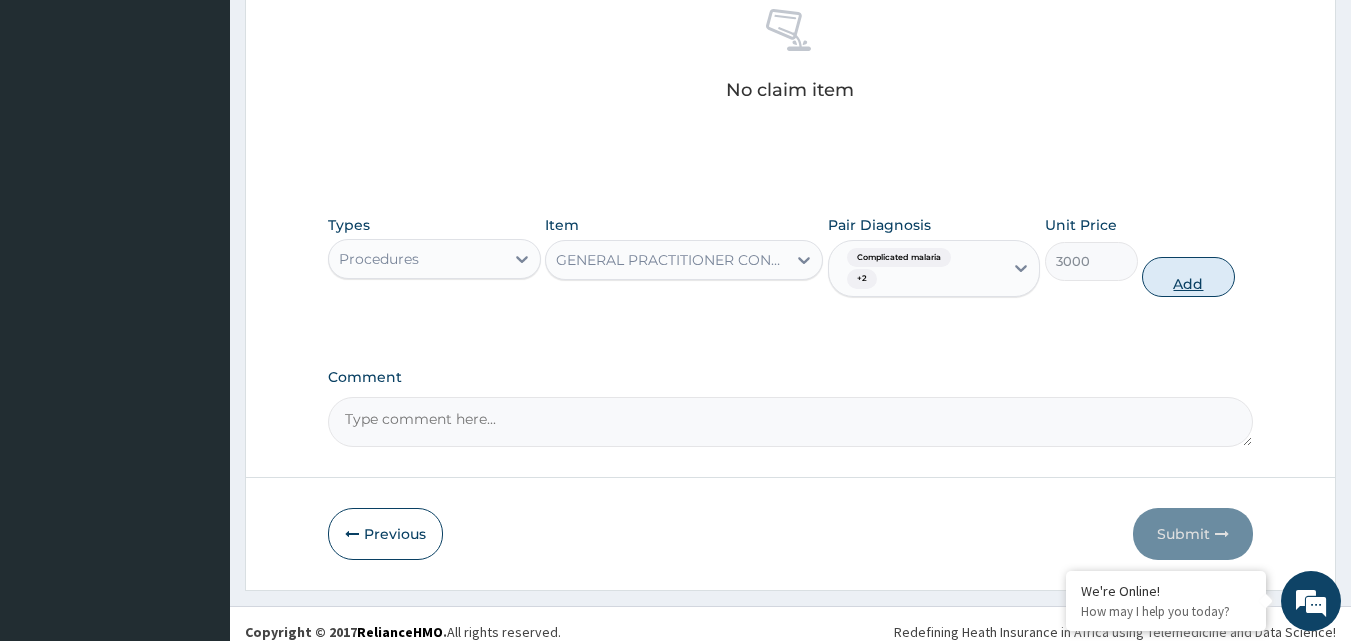 click on "Add" at bounding box center (1188, 277) 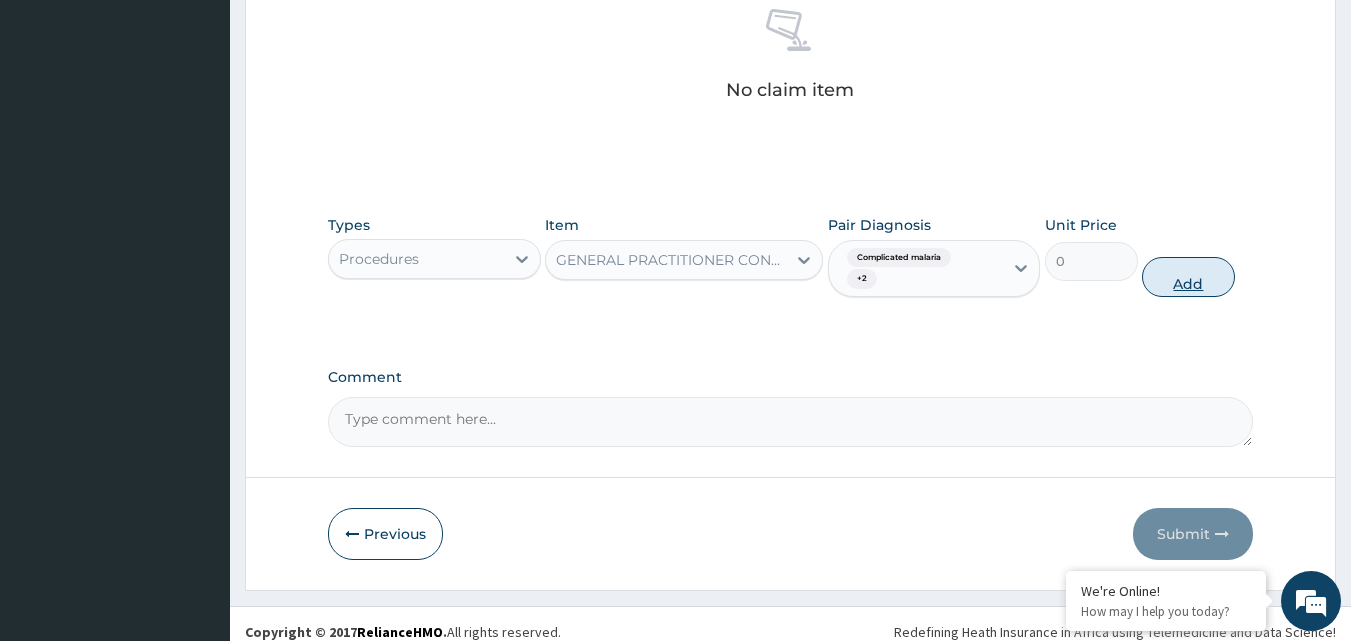 scroll, scrollTop: 752, scrollLeft: 0, axis: vertical 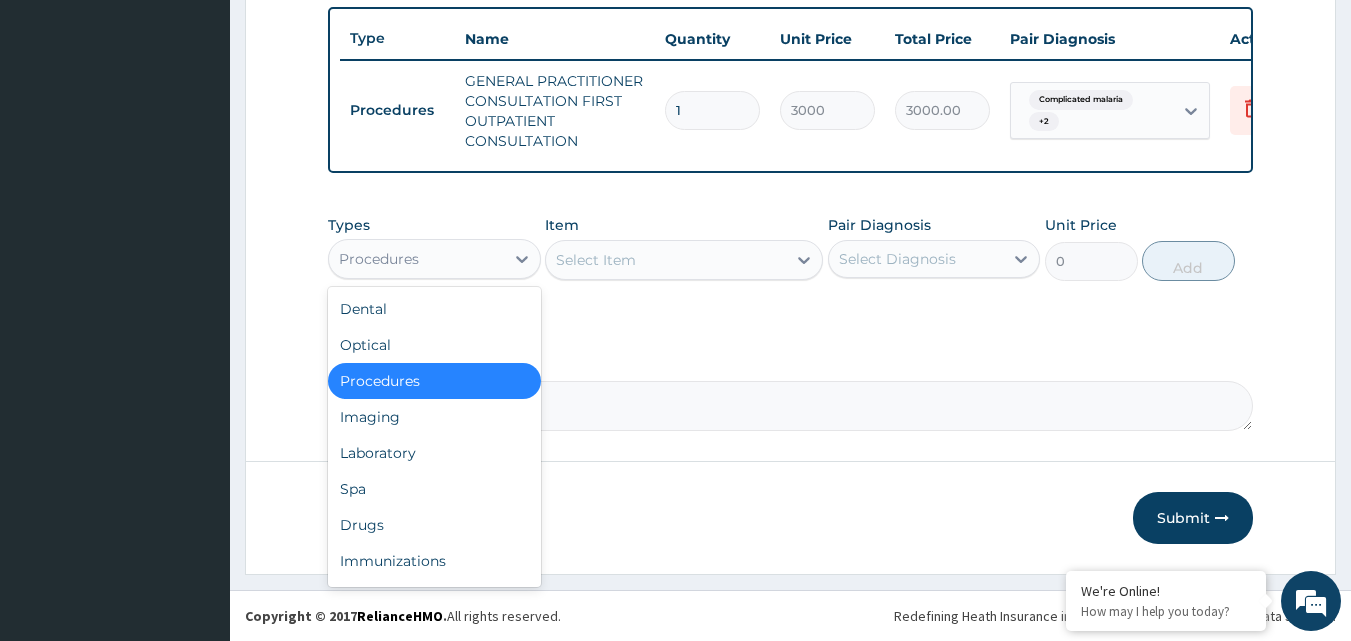 click on "Procedures" at bounding box center [416, 259] 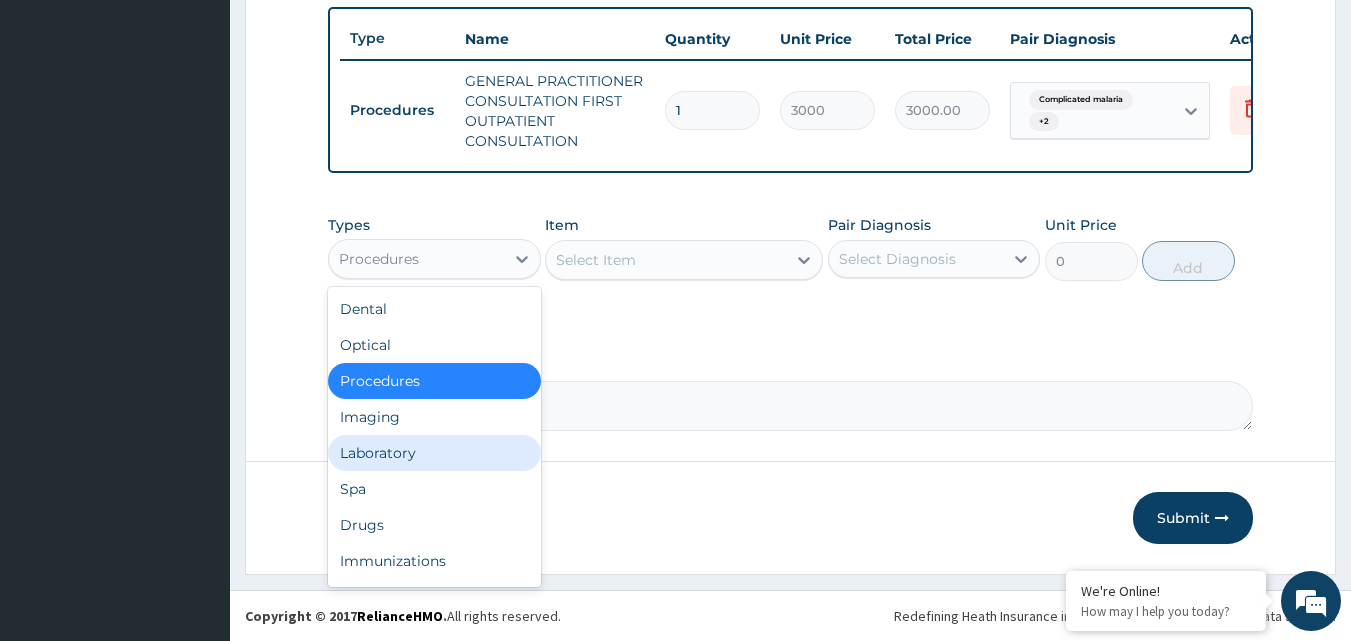click on "Laboratory" at bounding box center (434, 453) 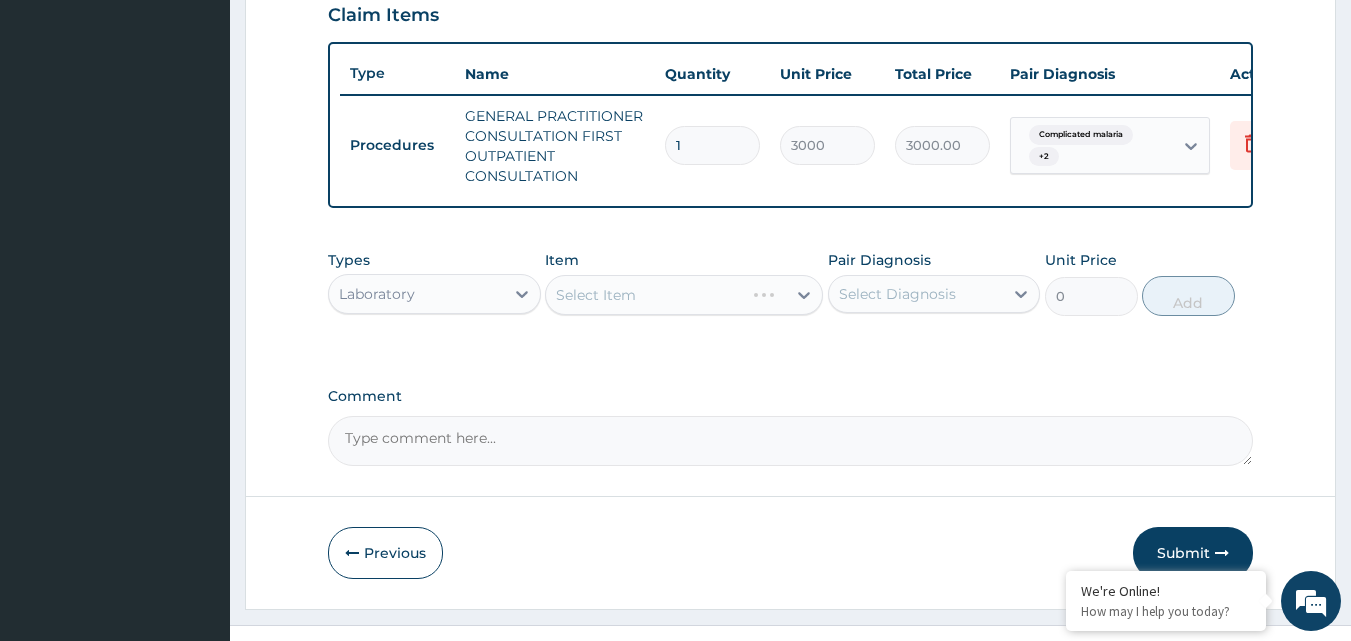 scroll, scrollTop: 752, scrollLeft: 0, axis: vertical 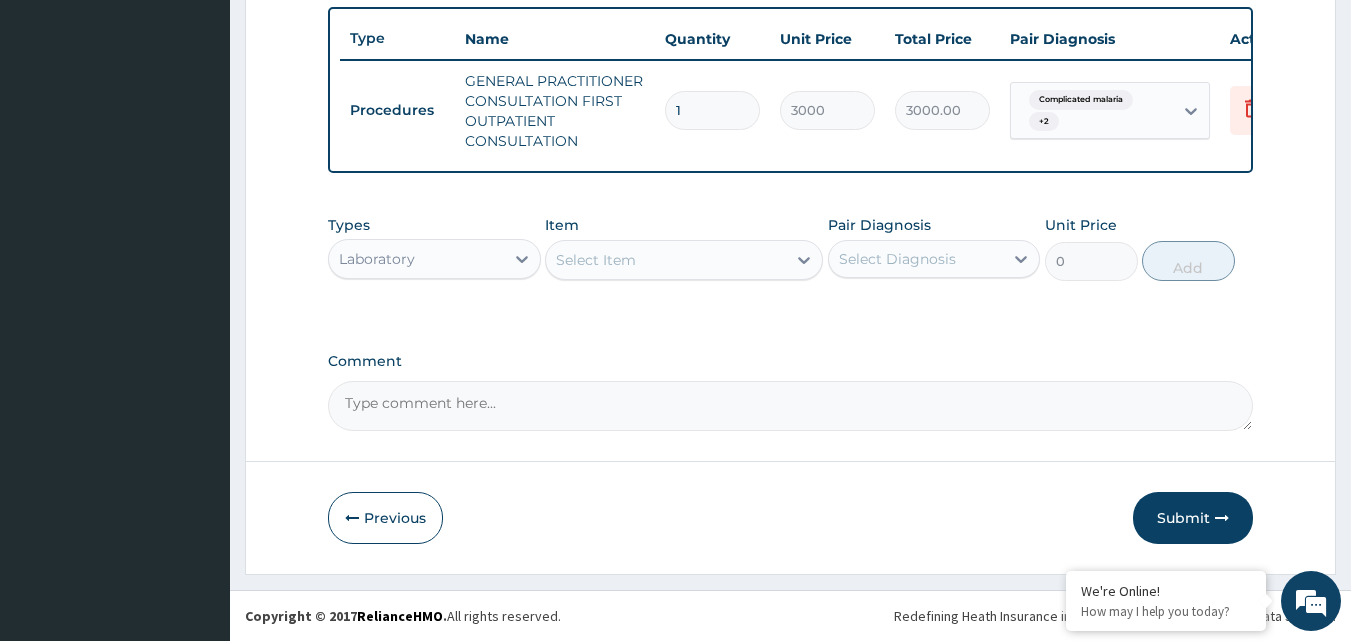 click on "Select Item" at bounding box center [684, 260] 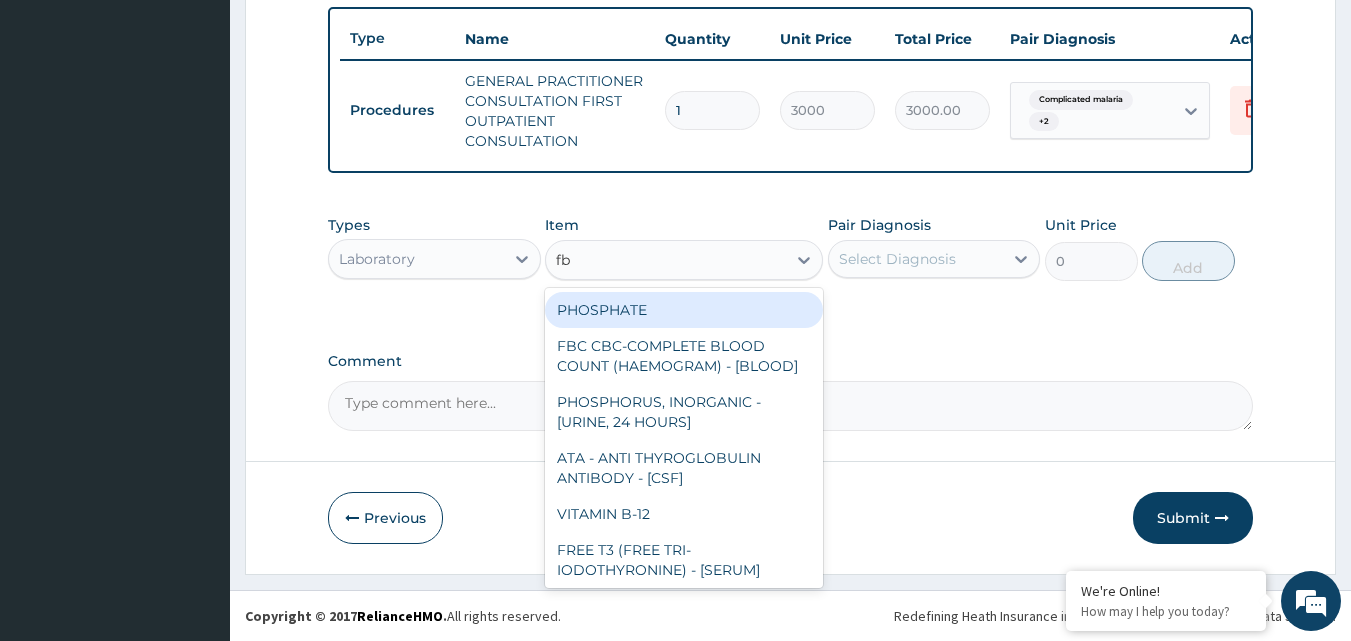 type on "fbc" 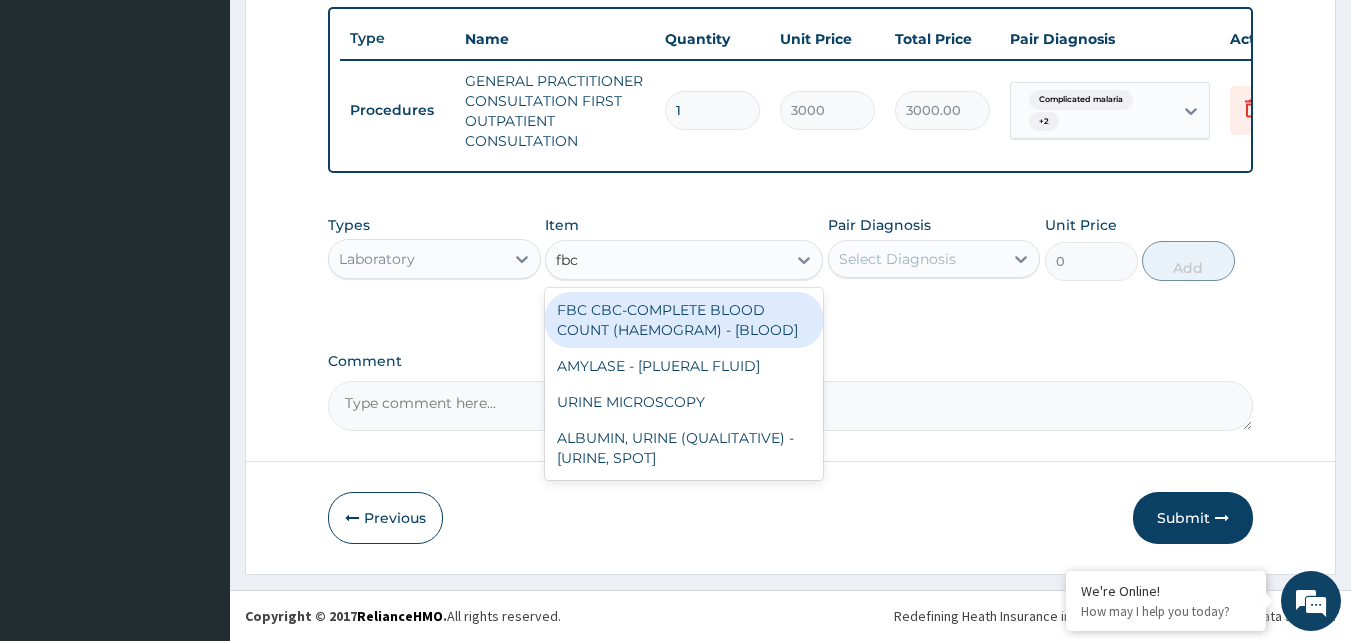 click on "FBC CBC-COMPLETE BLOOD COUNT (HAEMOGRAM) - [BLOOD]" at bounding box center (684, 320) 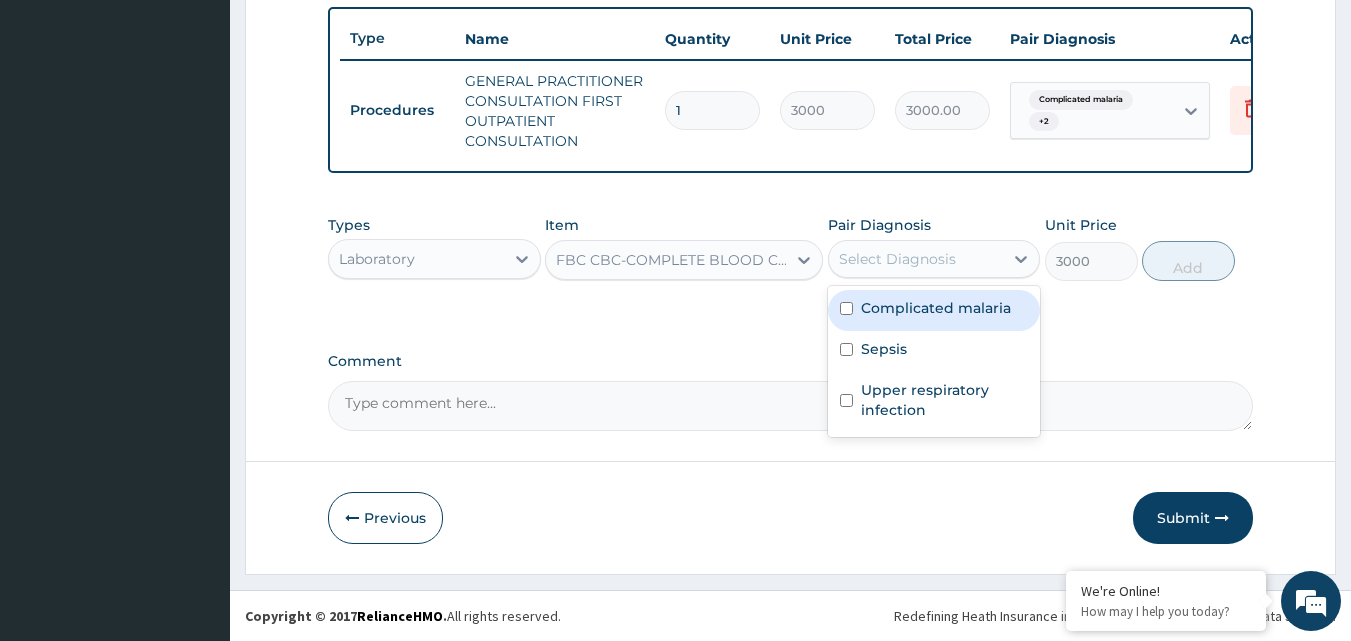 click on "Select Diagnosis" at bounding box center [916, 259] 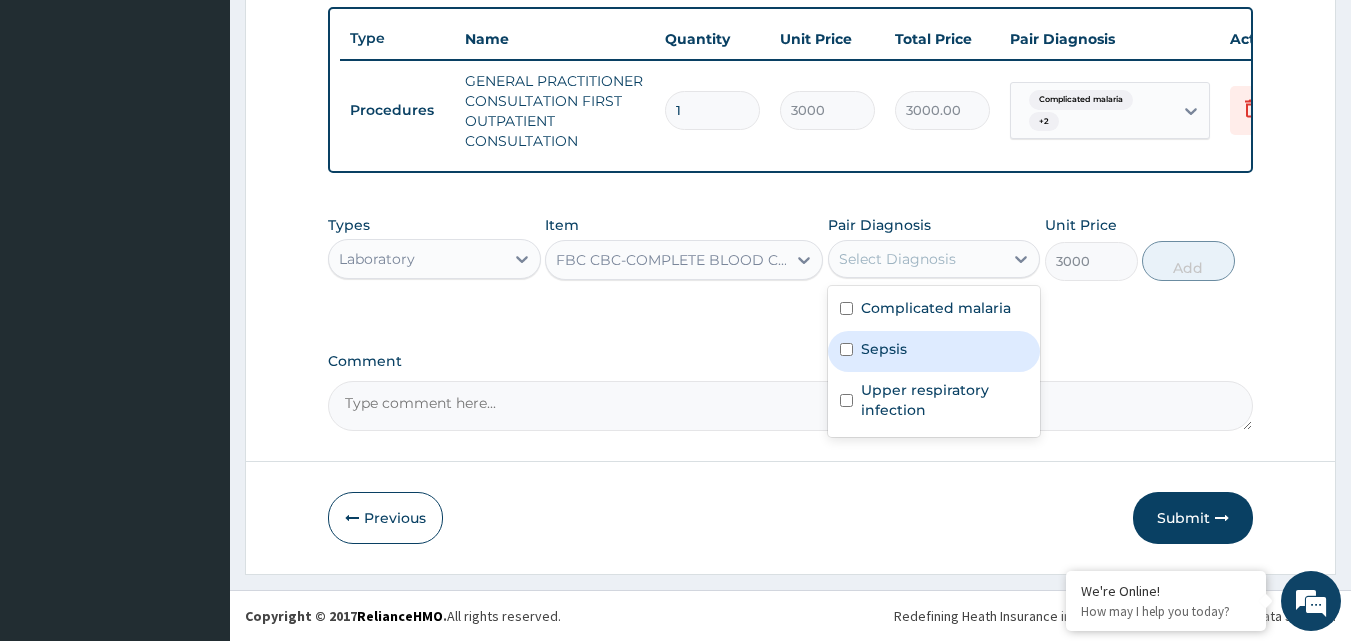 click on "Sepsis" at bounding box center [884, 349] 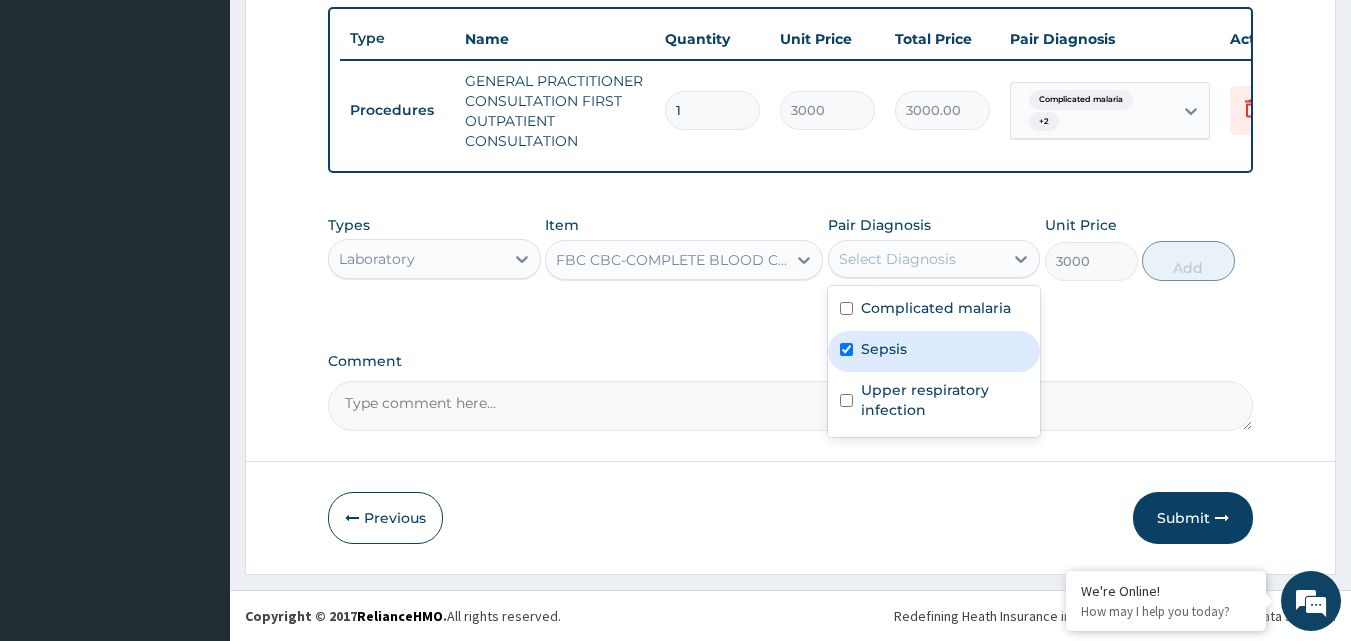checkbox on "true" 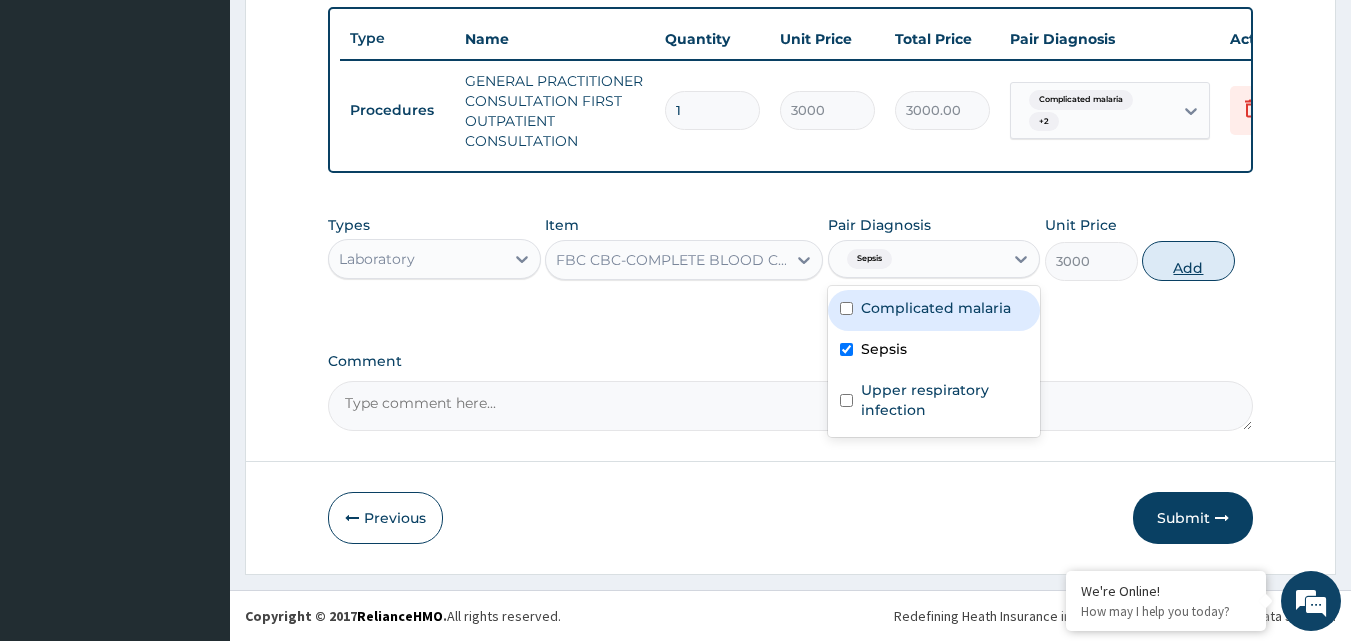 click on "Add" at bounding box center (1188, 261) 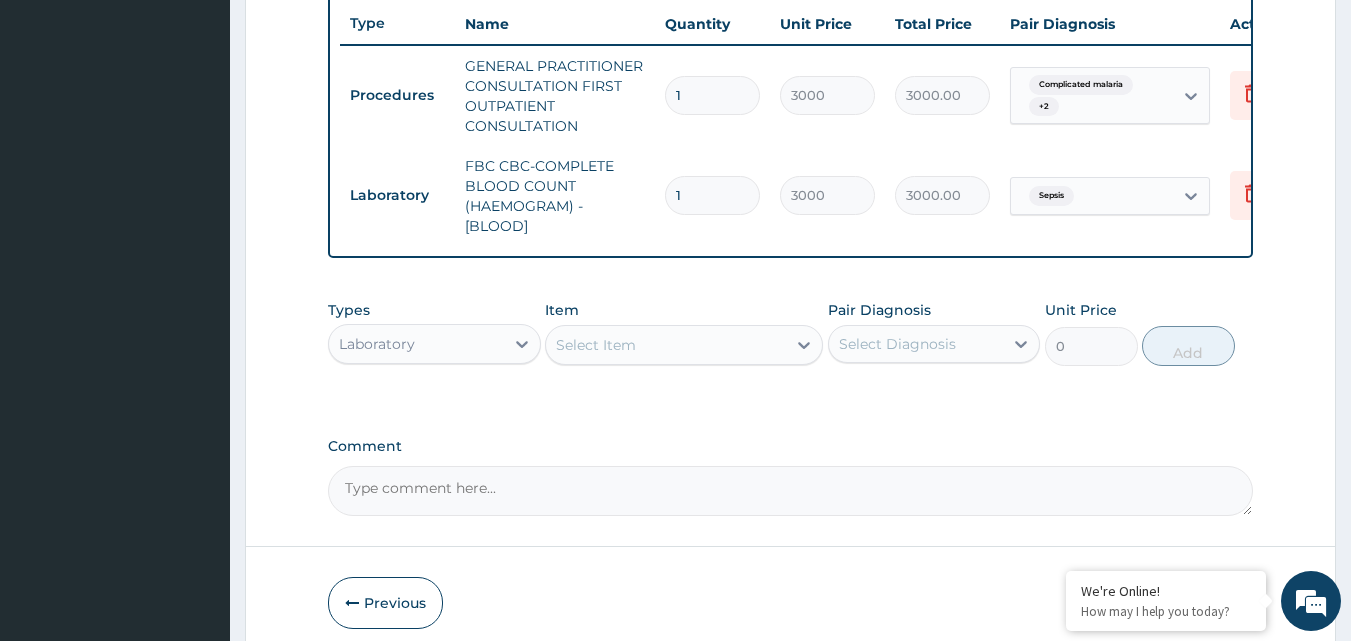 click on "Select Item" at bounding box center [596, 345] 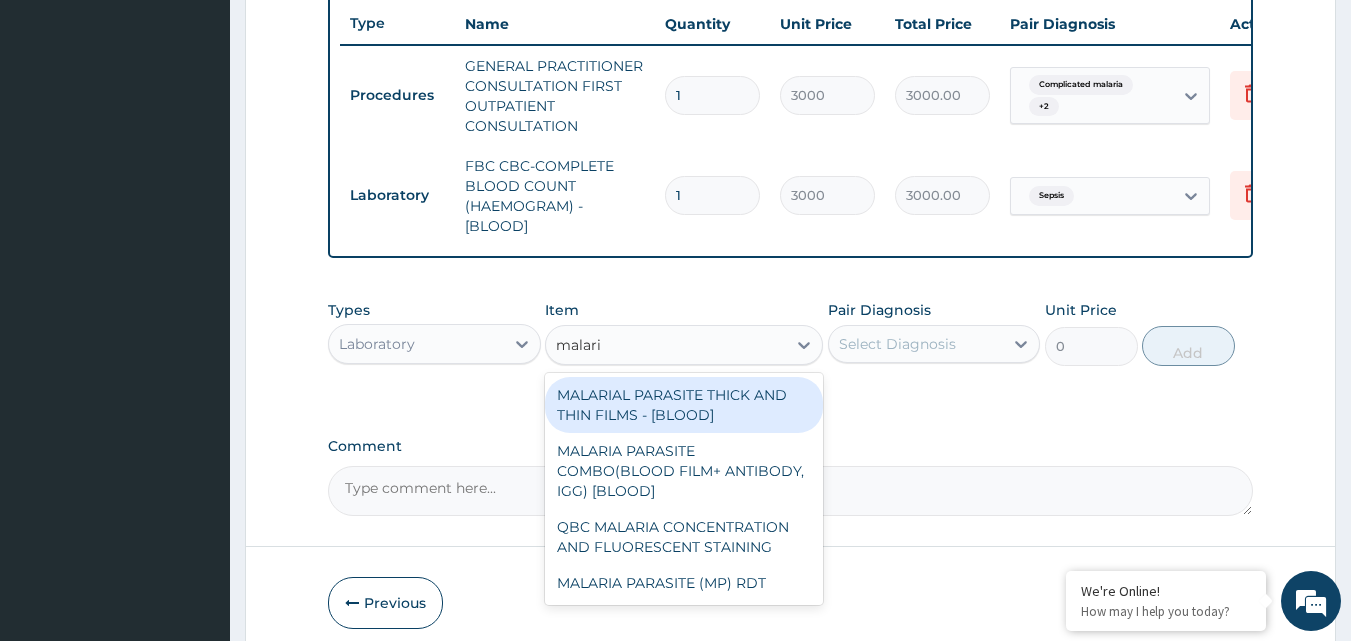 type on "malaria" 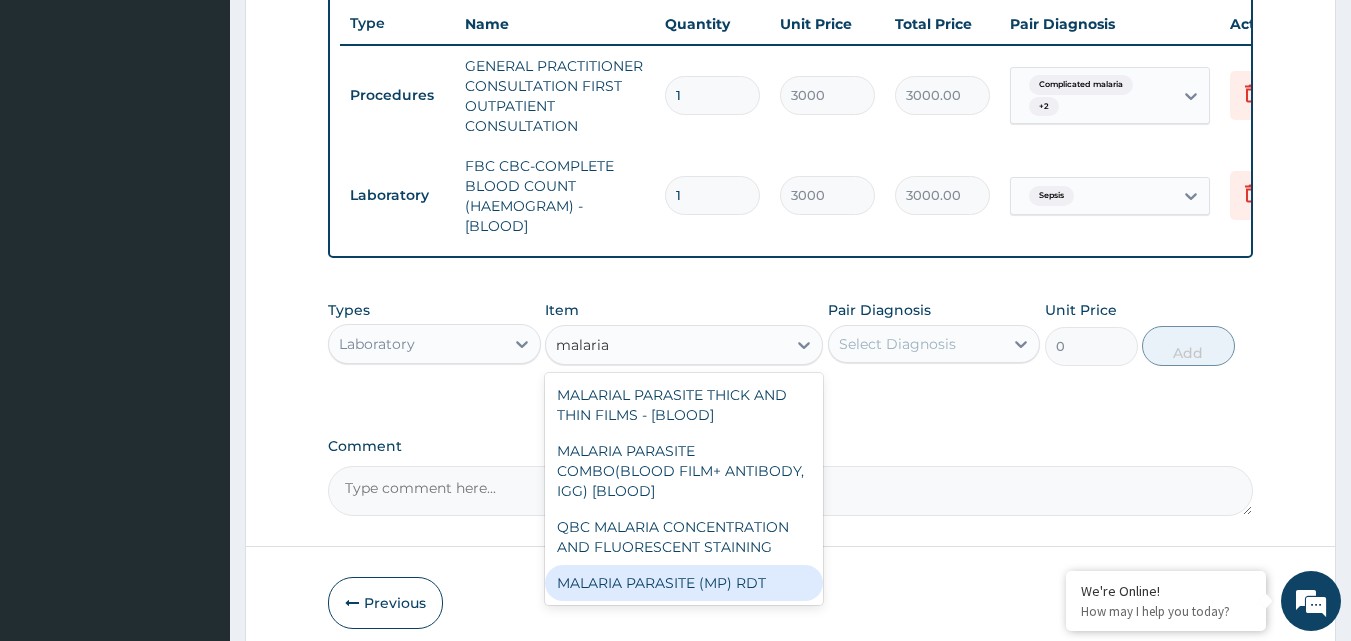 click on "MALARIA PARASITE (MP) RDT" at bounding box center (684, 583) 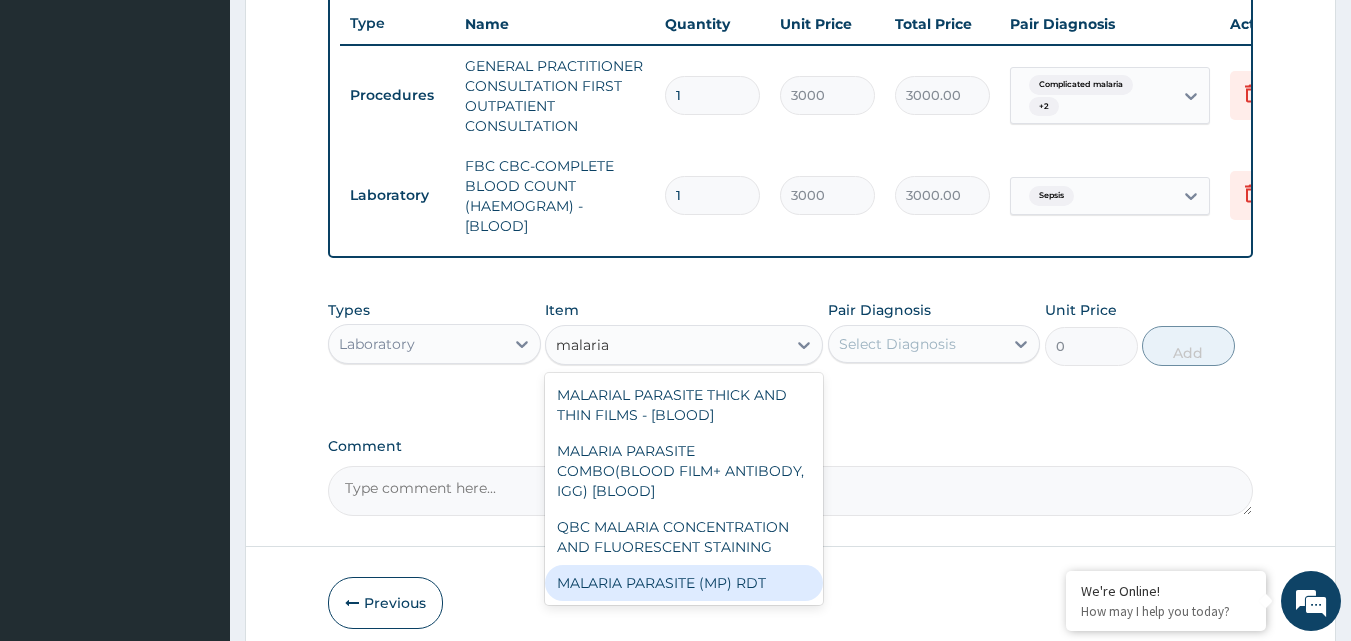 type 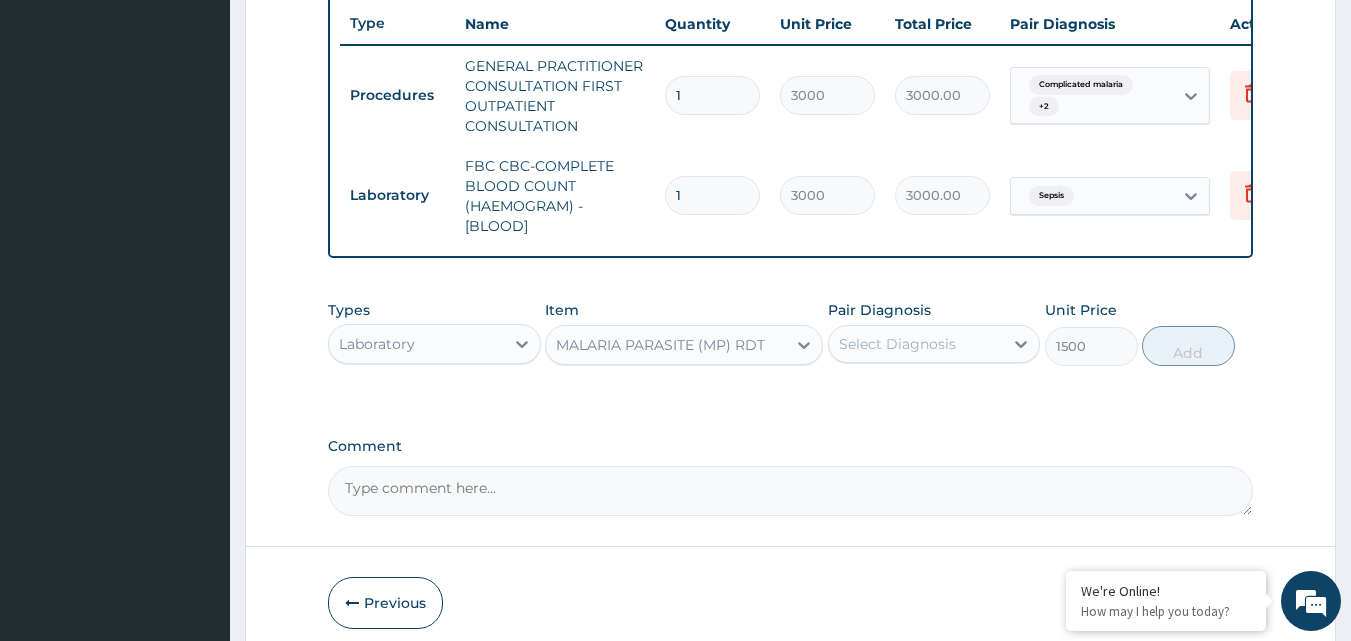 click on "Select Diagnosis" at bounding box center (916, 344) 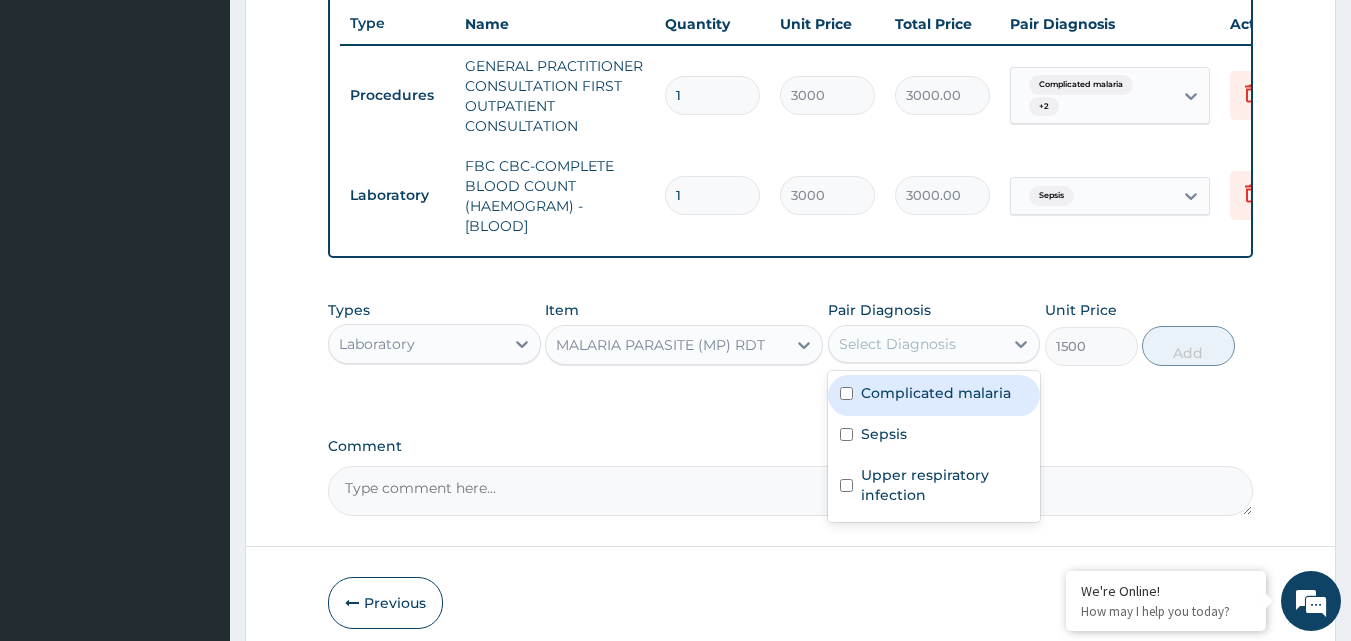 click at bounding box center (846, 393) 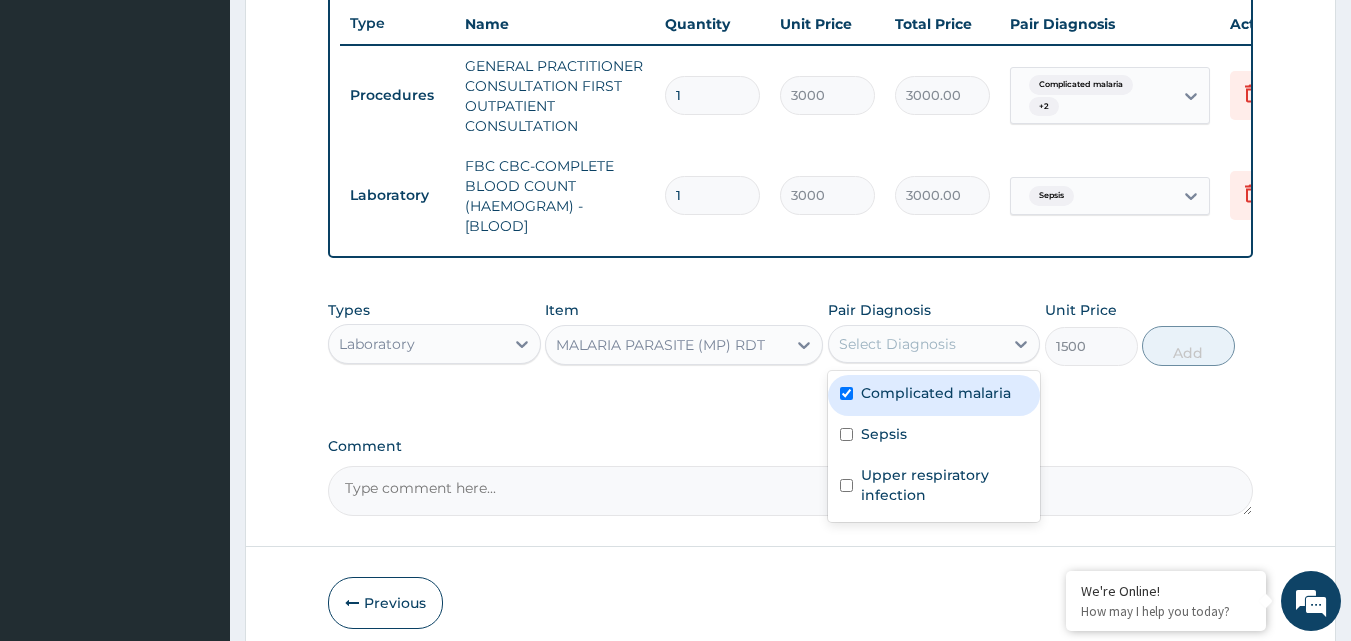 checkbox on "true" 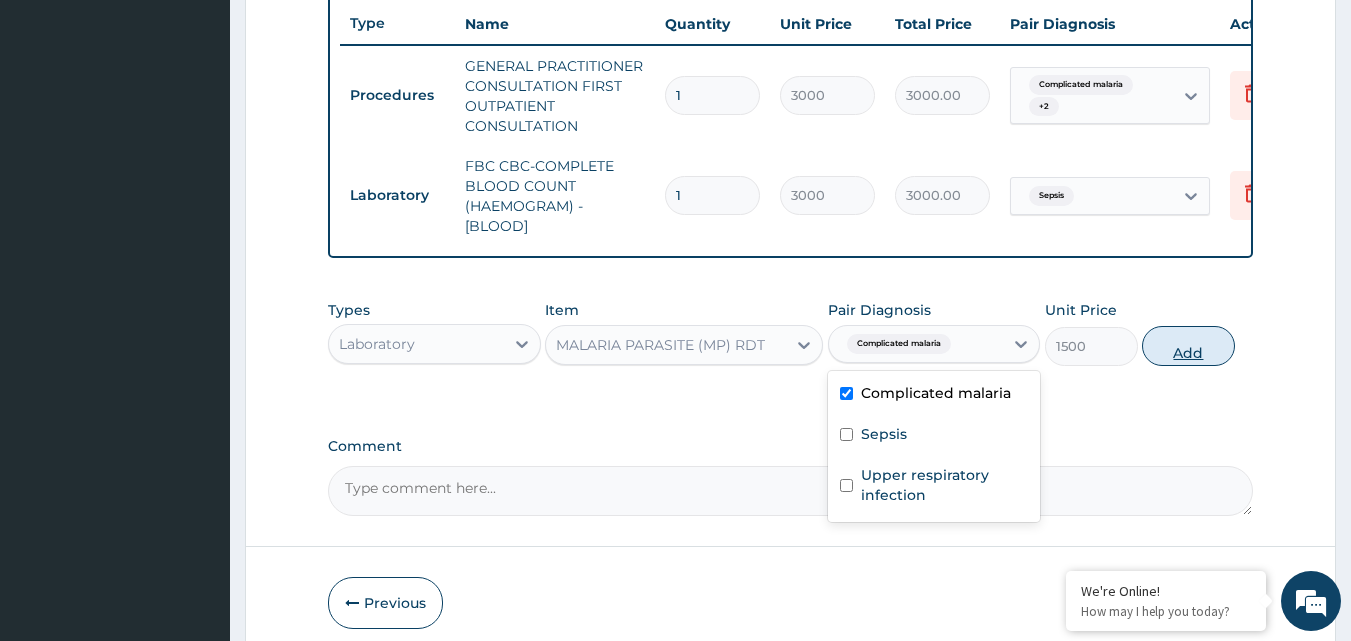 click on "Add" at bounding box center (1188, 346) 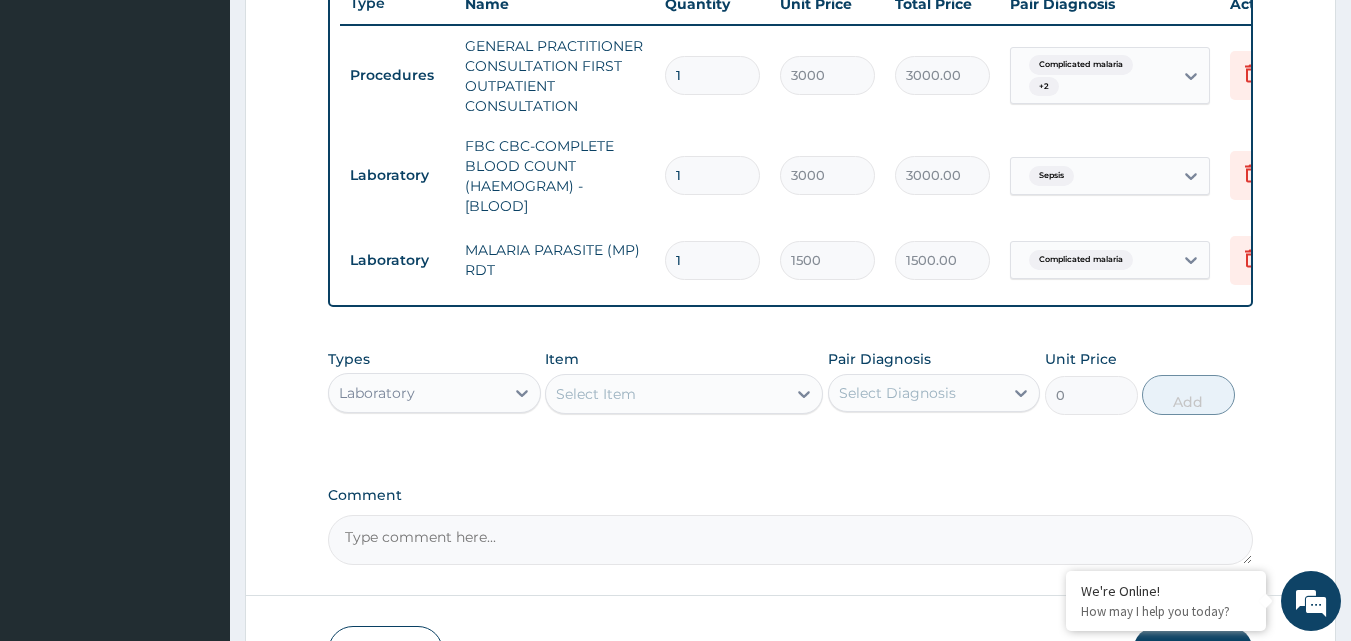scroll, scrollTop: 652, scrollLeft: 0, axis: vertical 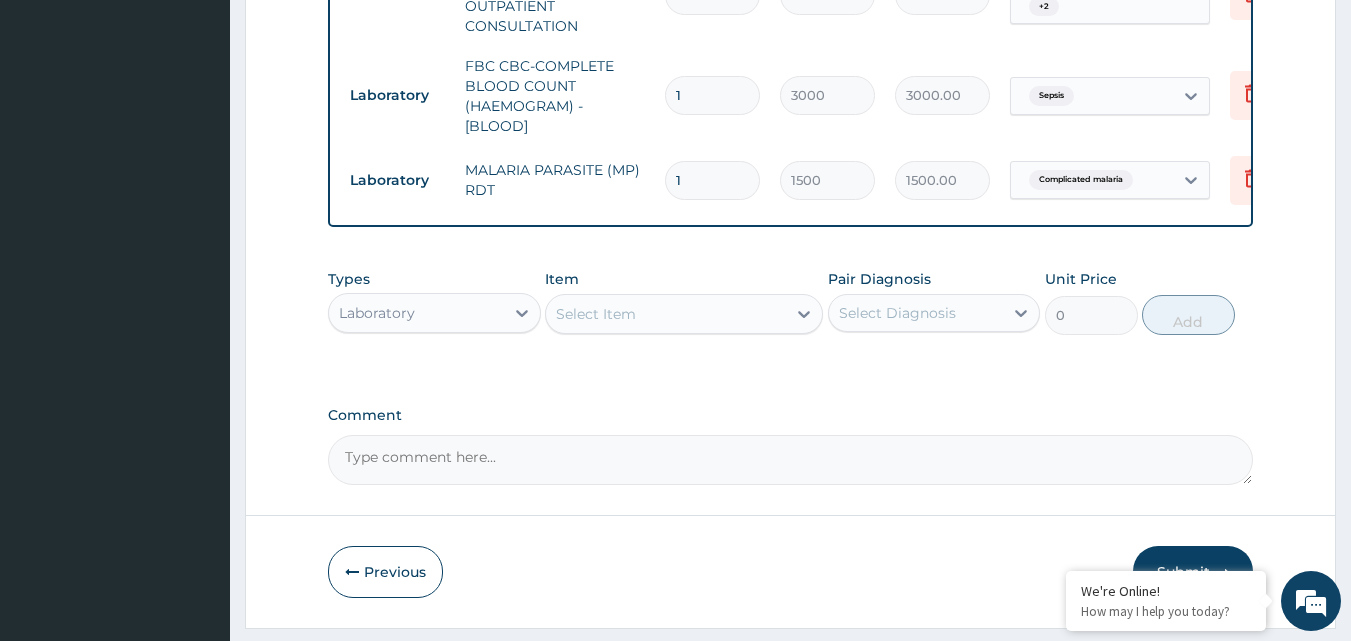 click on "Laboratory" at bounding box center (416, 313) 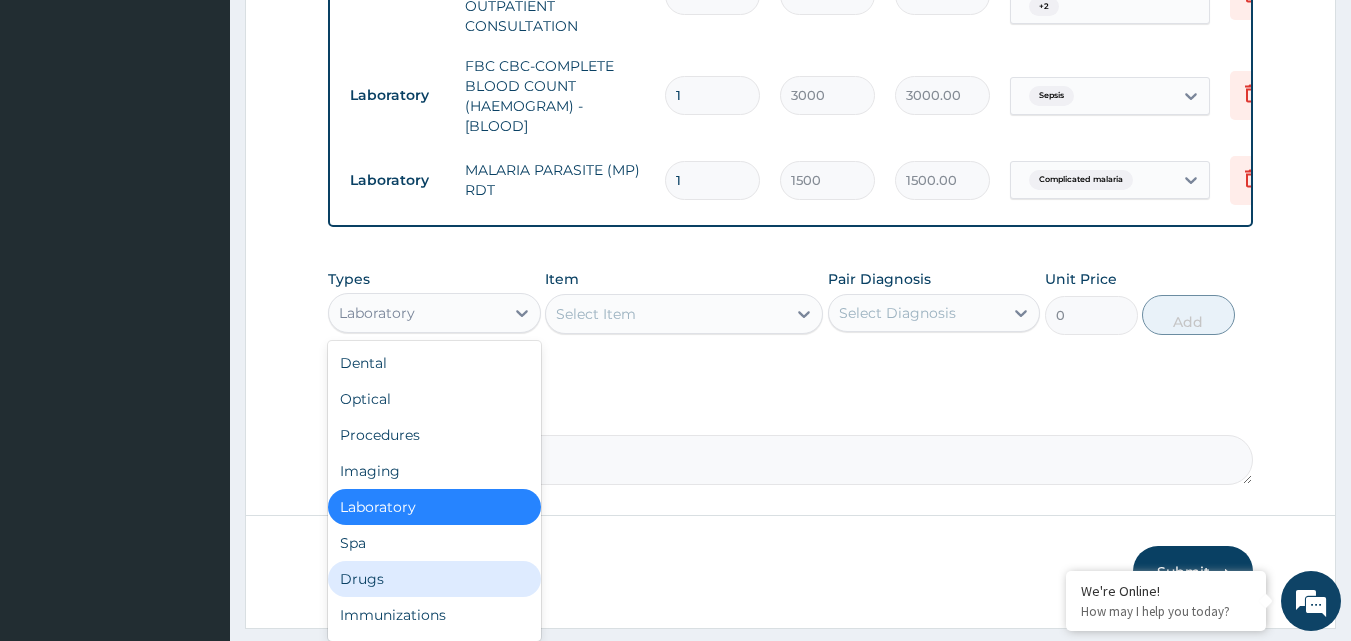 click on "Drugs" at bounding box center (434, 579) 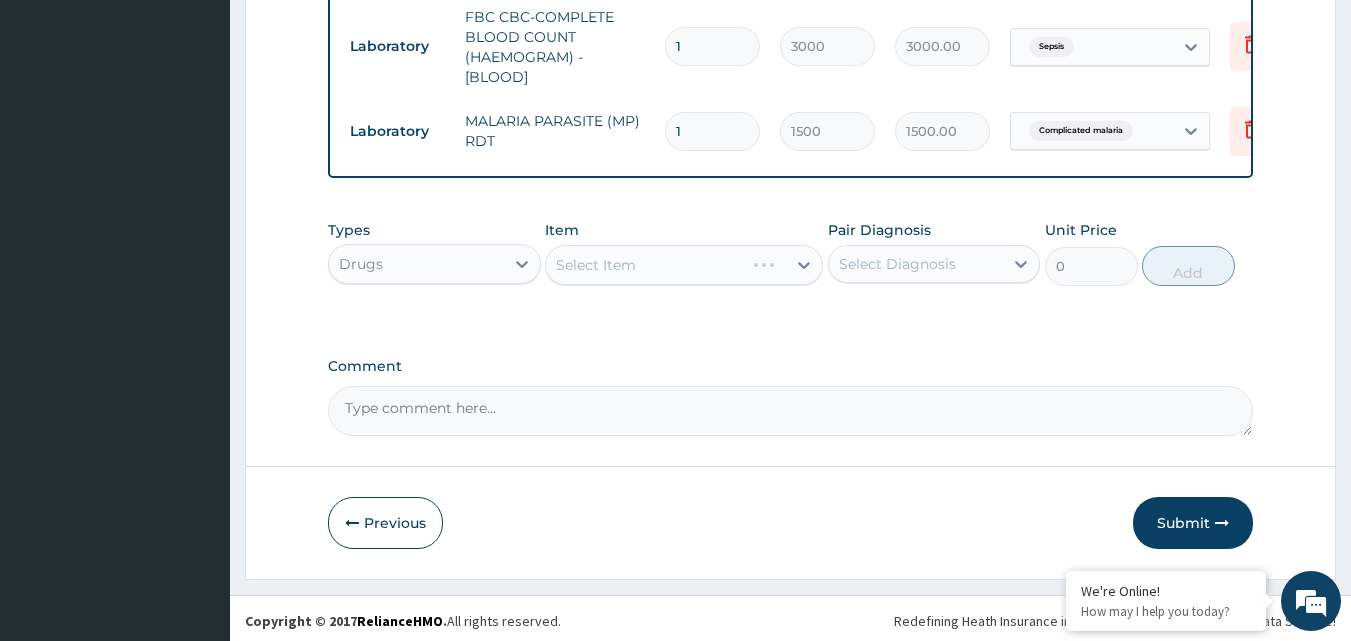 scroll, scrollTop: 921, scrollLeft: 0, axis: vertical 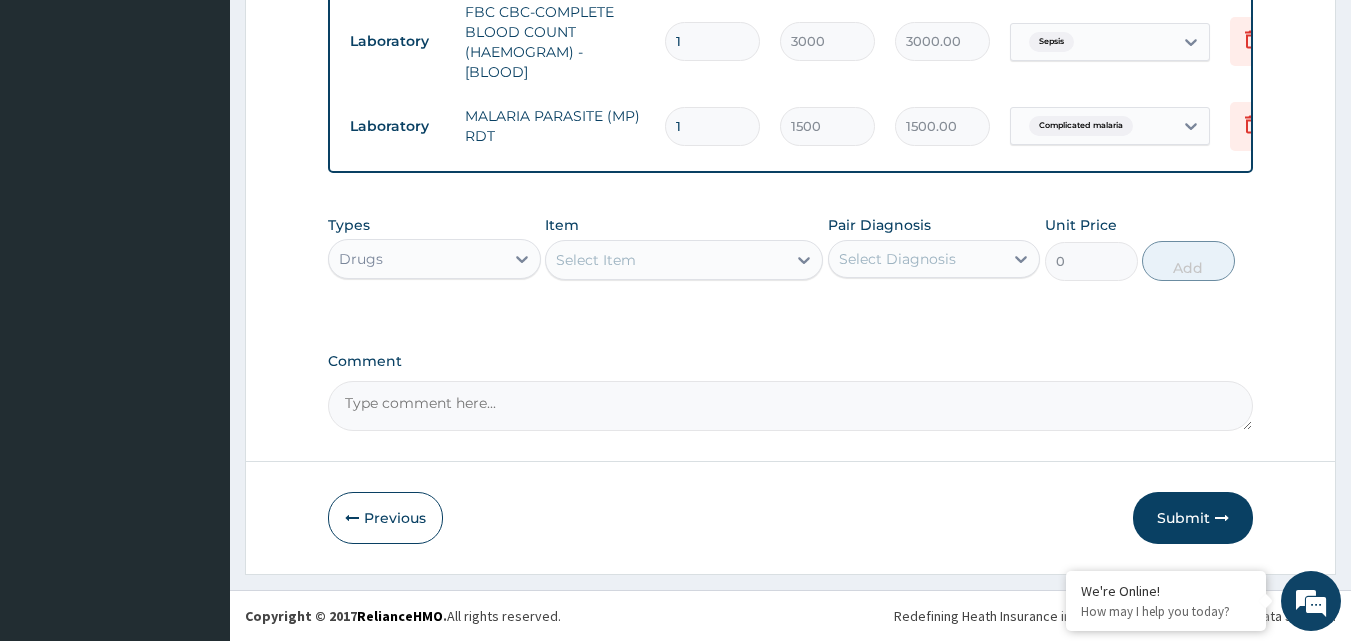 click on "Select Item" at bounding box center [666, 260] 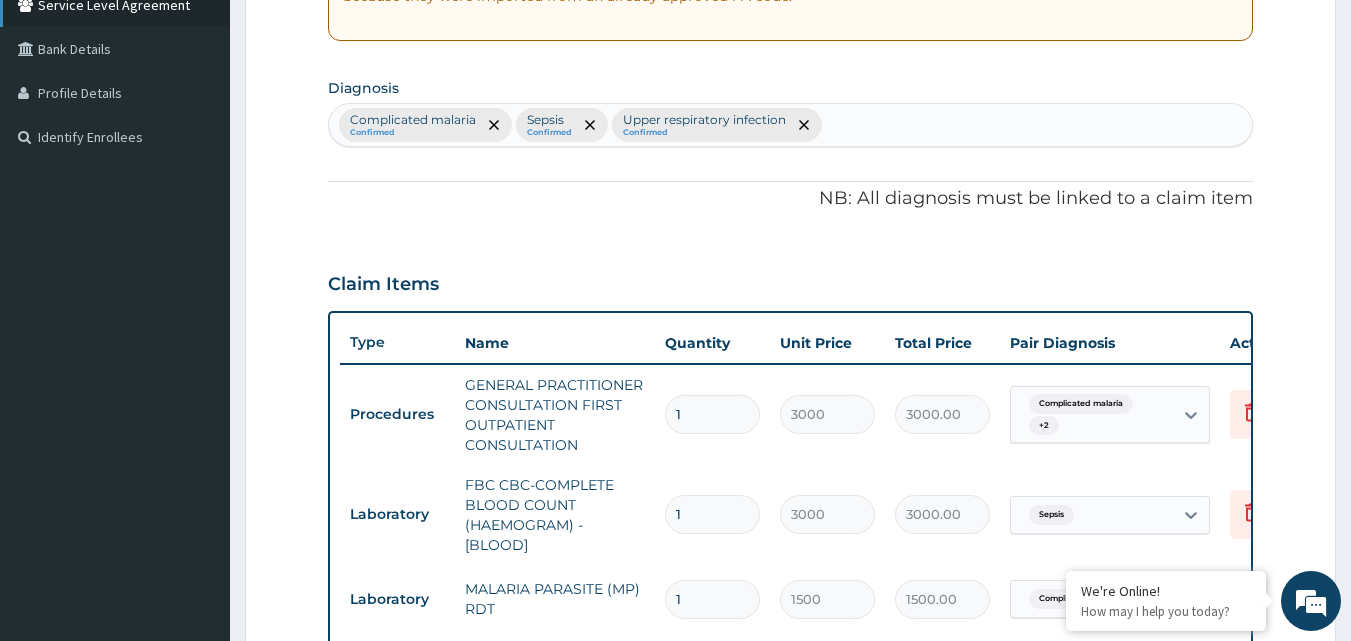 scroll, scrollTop: 421, scrollLeft: 0, axis: vertical 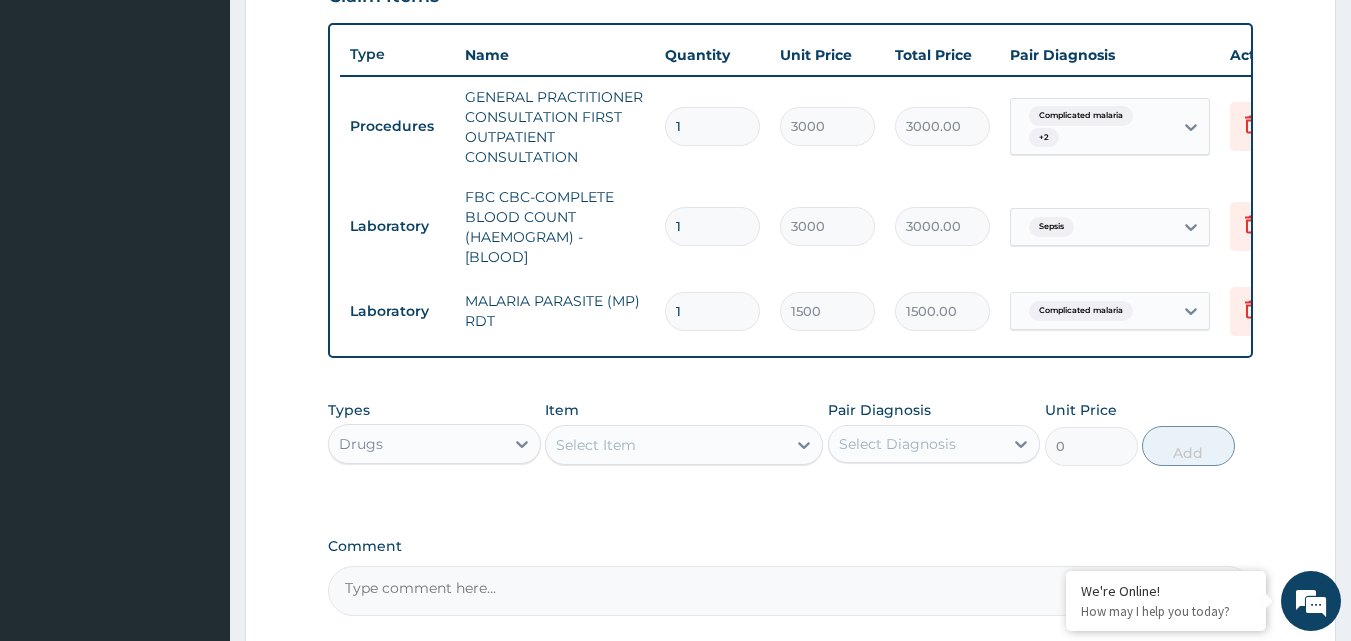 click on "Select Item" at bounding box center (596, 445) 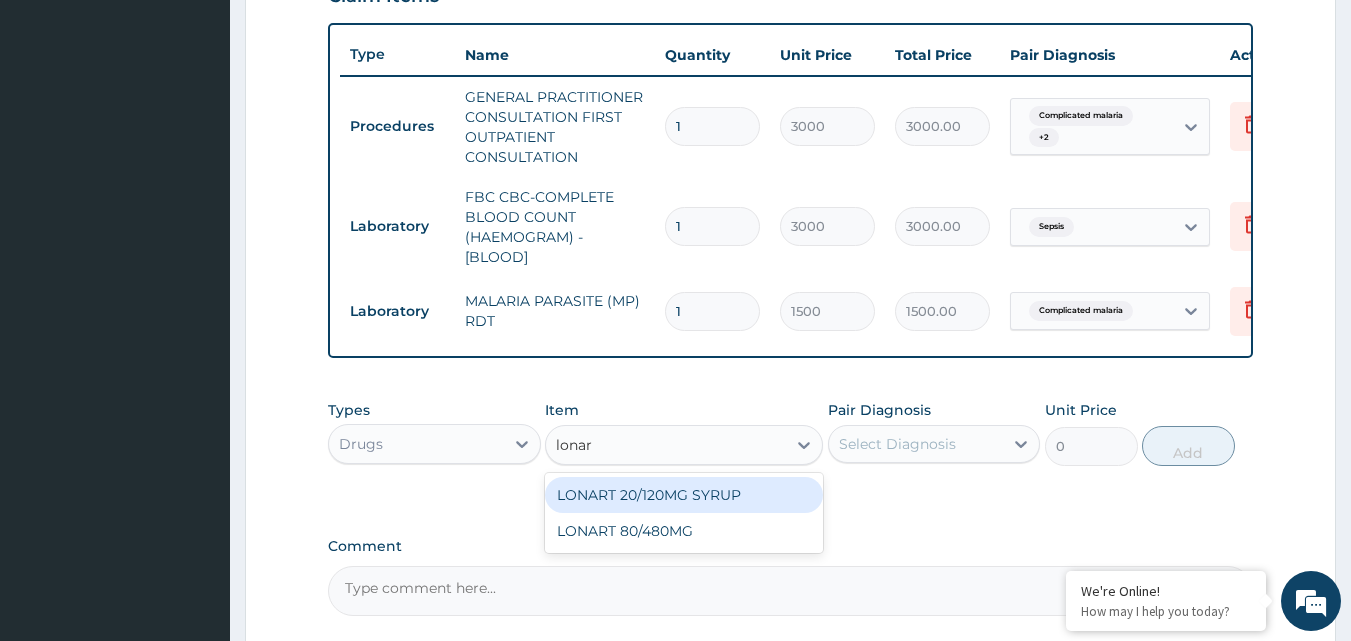 type on "lonart" 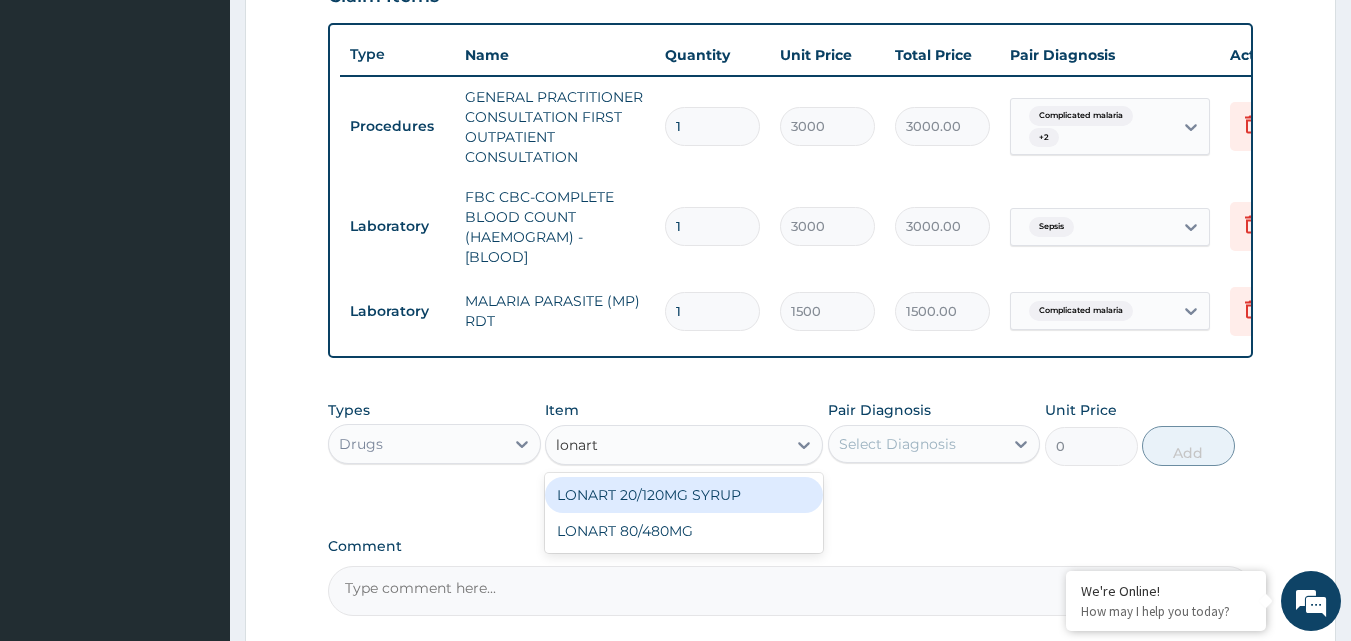 click on "LONART 20/120MG SYRUP" at bounding box center (684, 495) 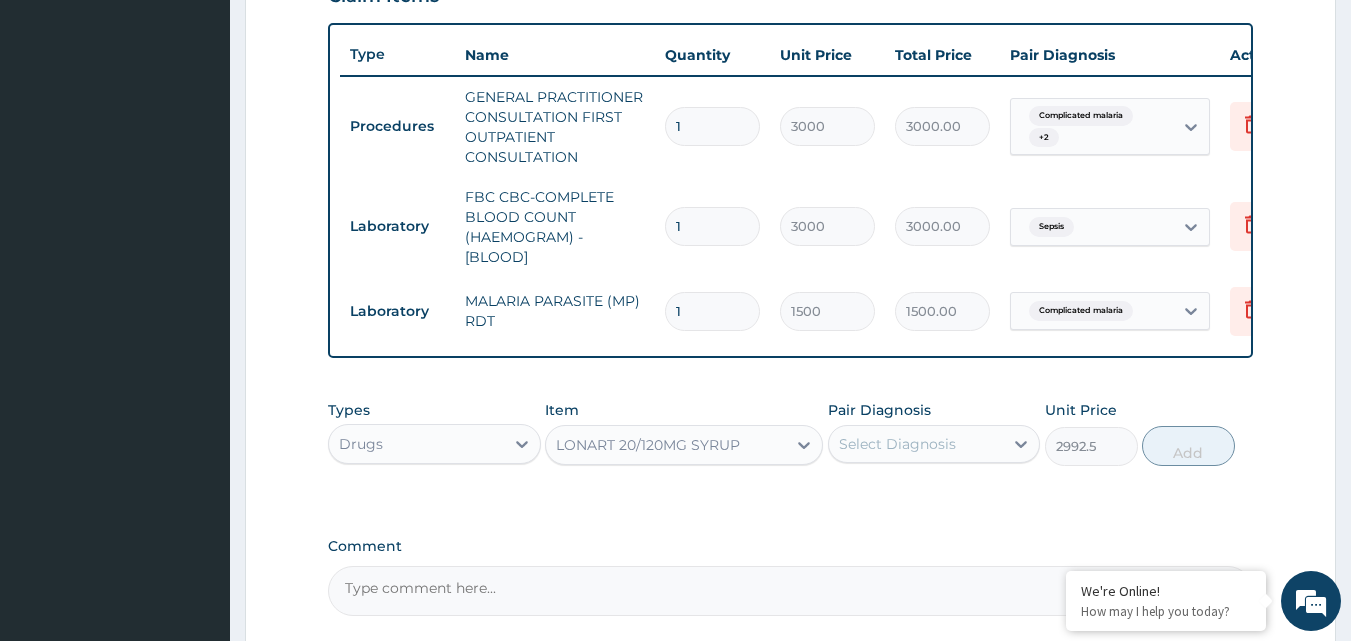 click on "Select Diagnosis" at bounding box center (897, 444) 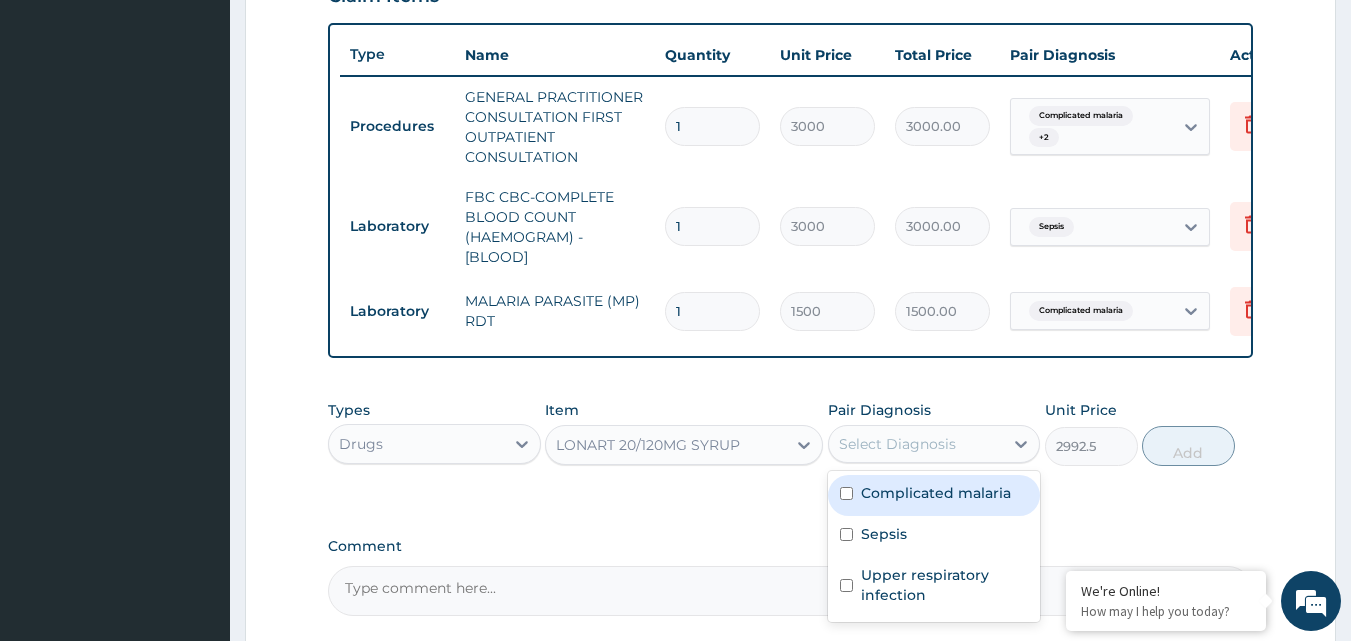 click on "Complicated malaria" at bounding box center (934, 495) 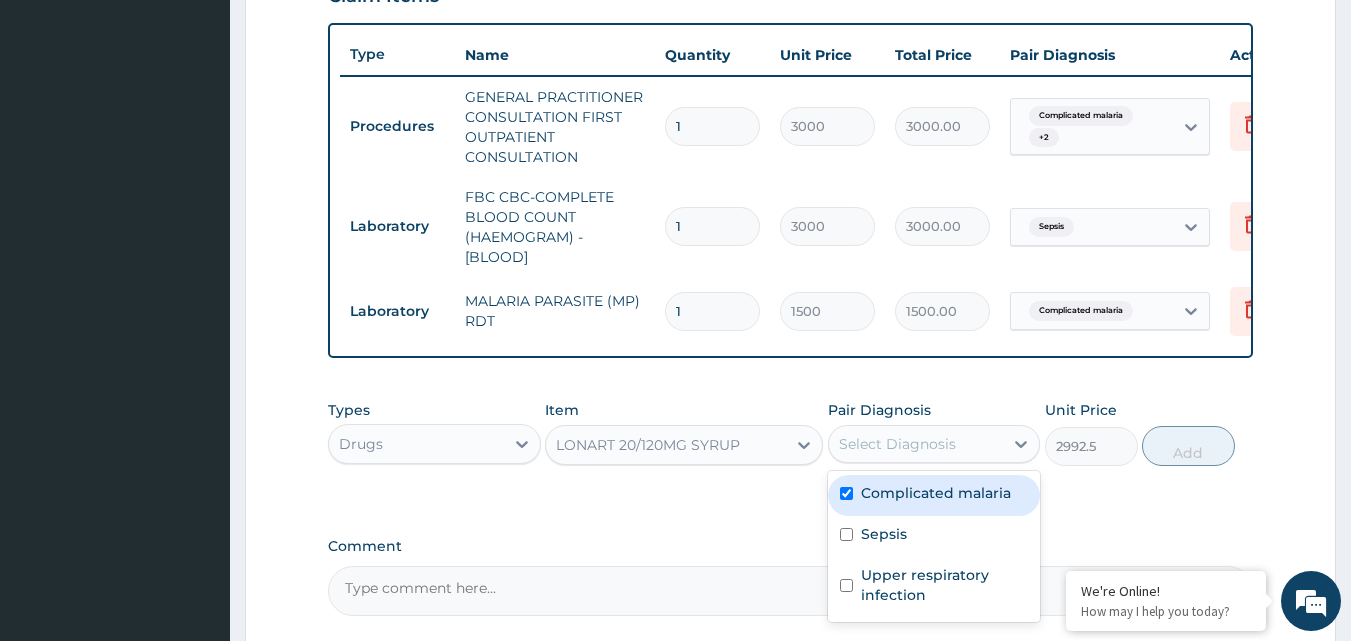 checkbox on "true" 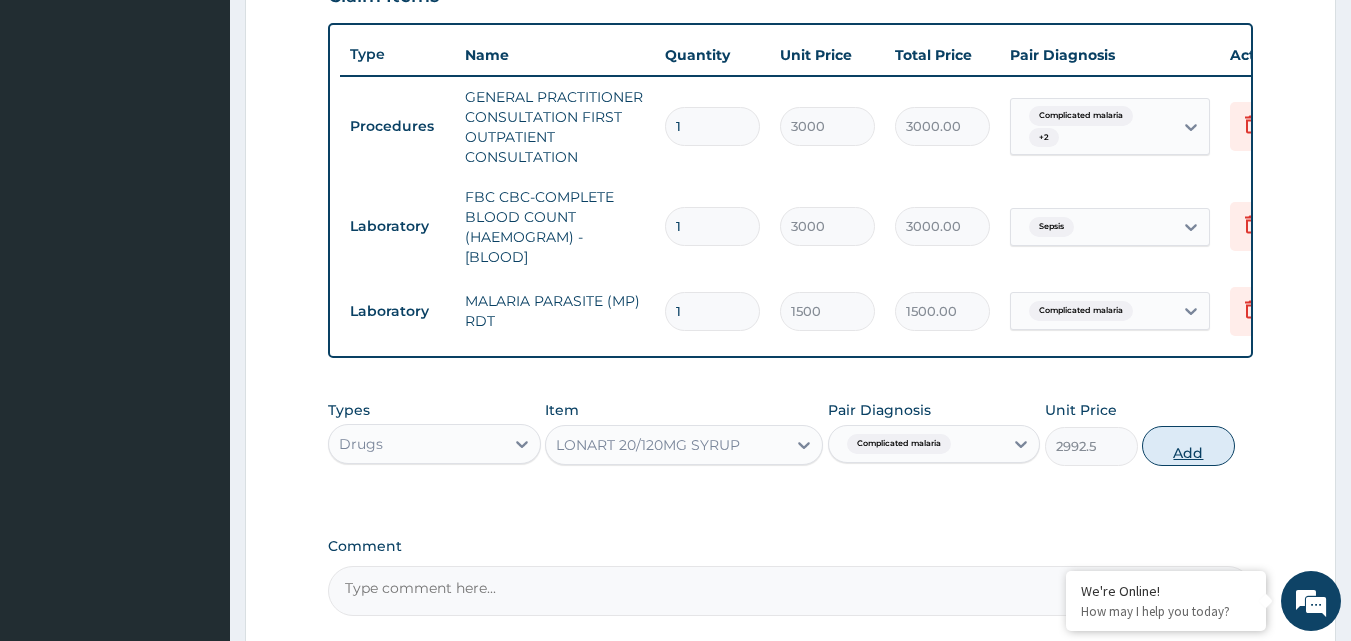 click on "Add" at bounding box center [1188, 446] 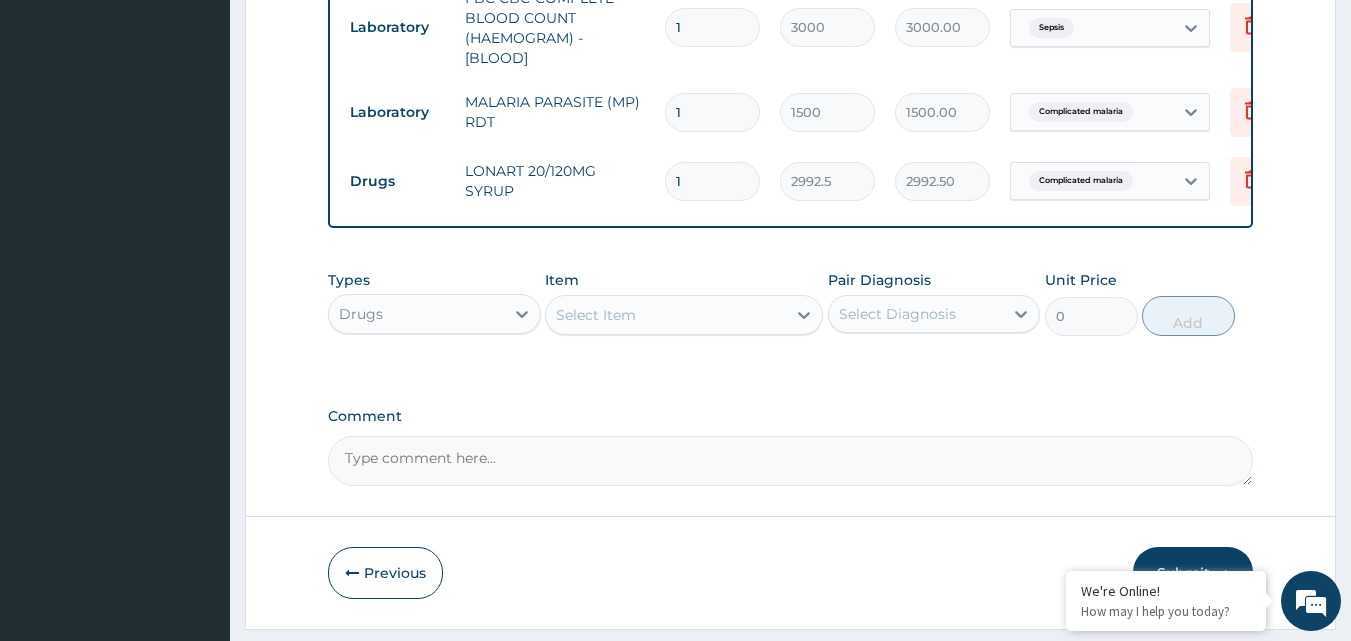 scroll, scrollTop: 921, scrollLeft: 0, axis: vertical 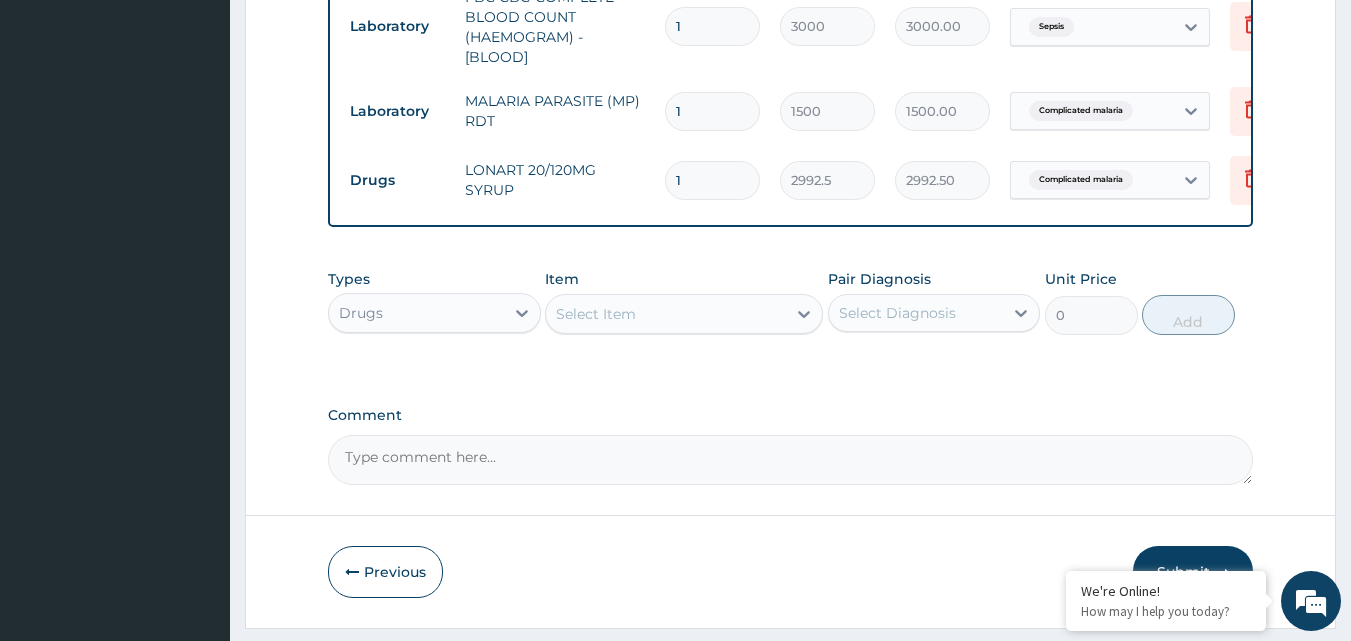 click on "Select Item" at bounding box center [666, 314] 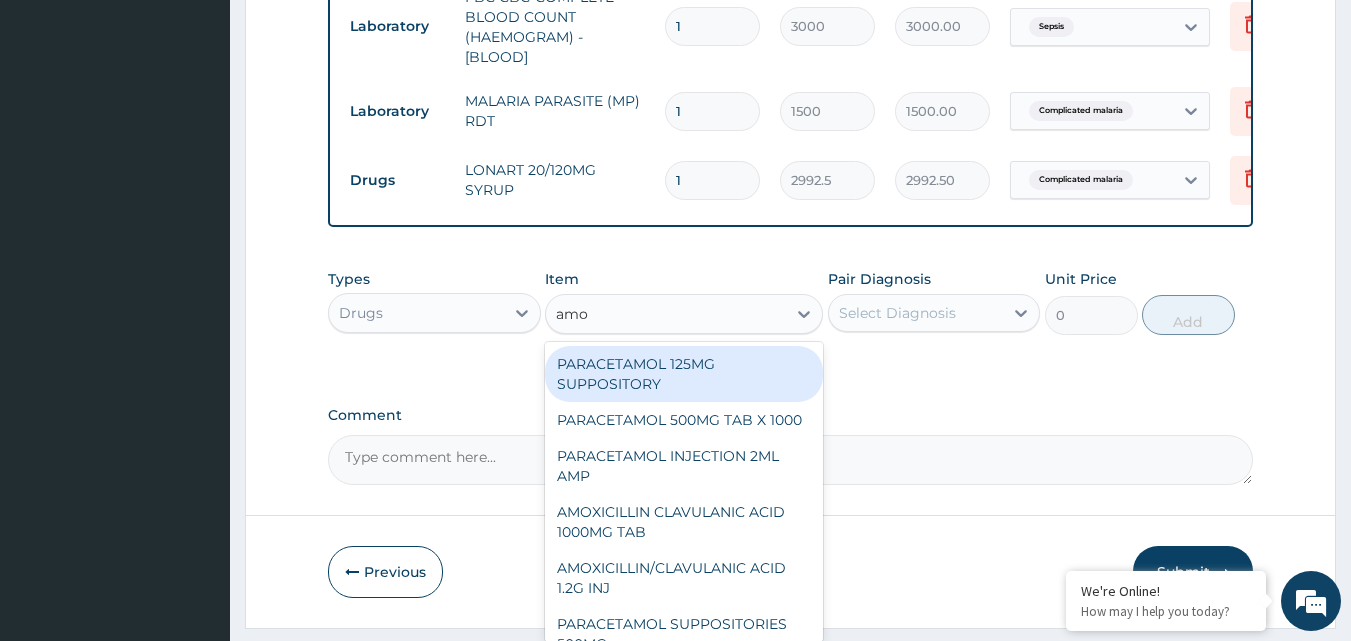 type on "amox" 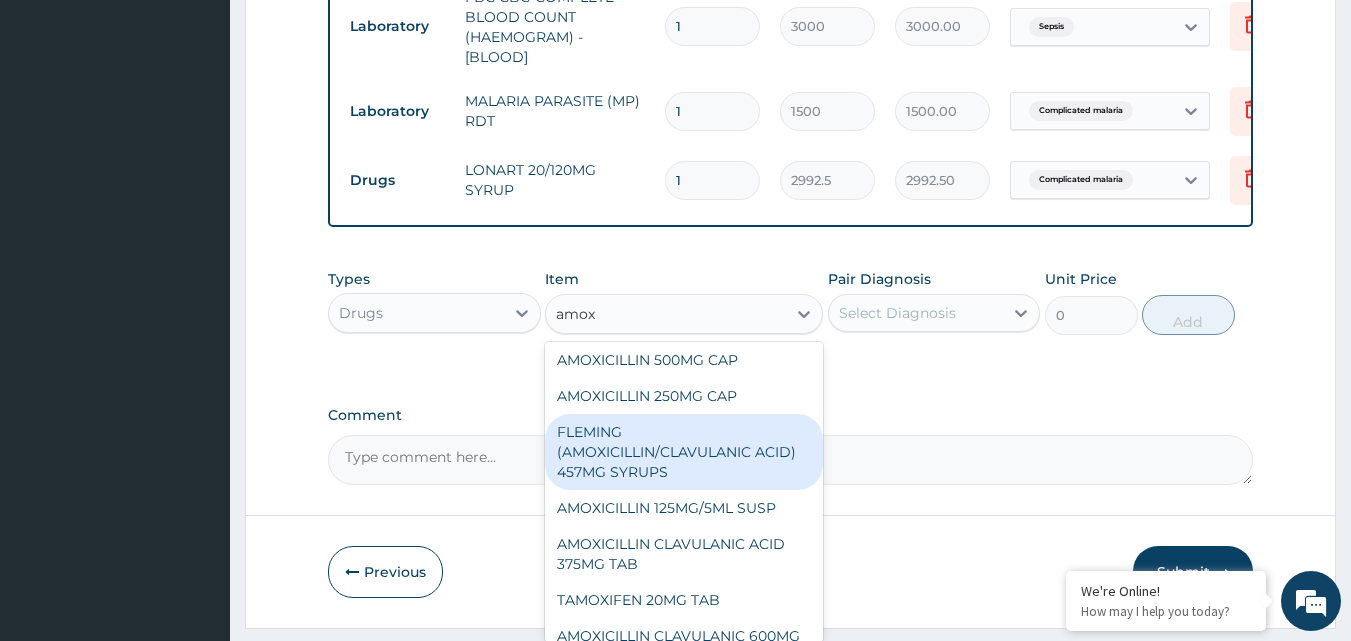 scroll, scrollTop: 412, scrollLeft: 0, axis: vertical 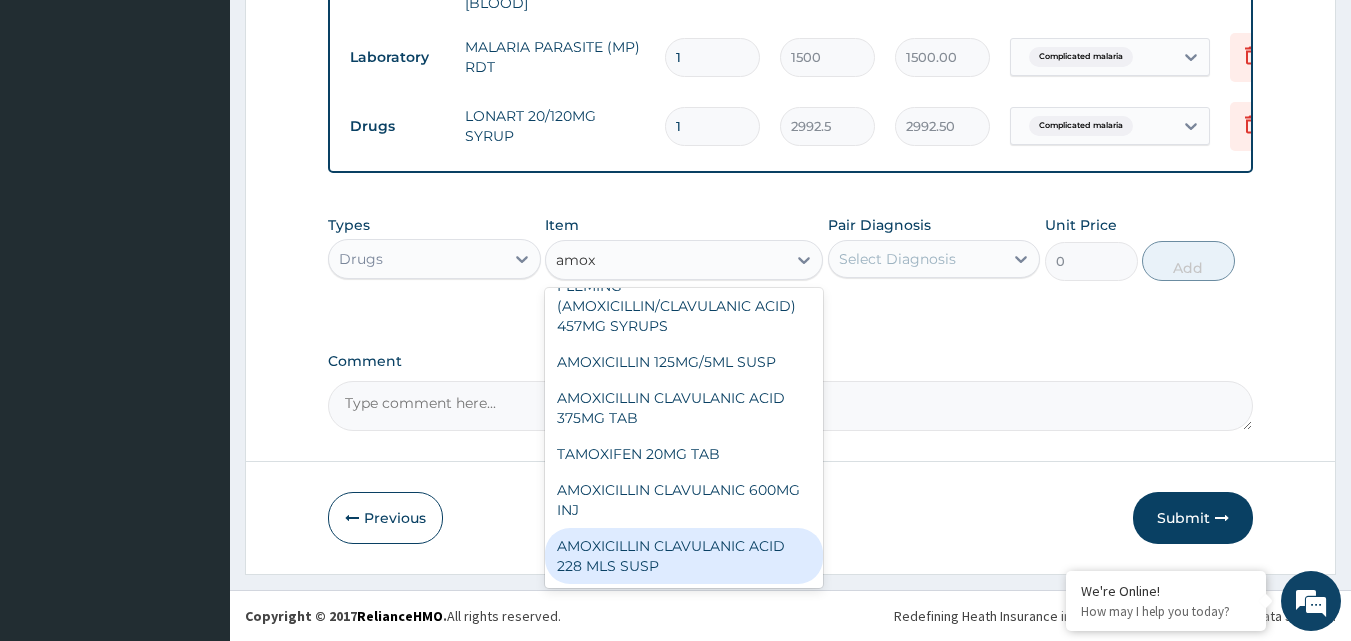 click on "AMOXICILLIN CLAVULANIC ACID 228 MLS SUSP" at bounding box center [684, 556] 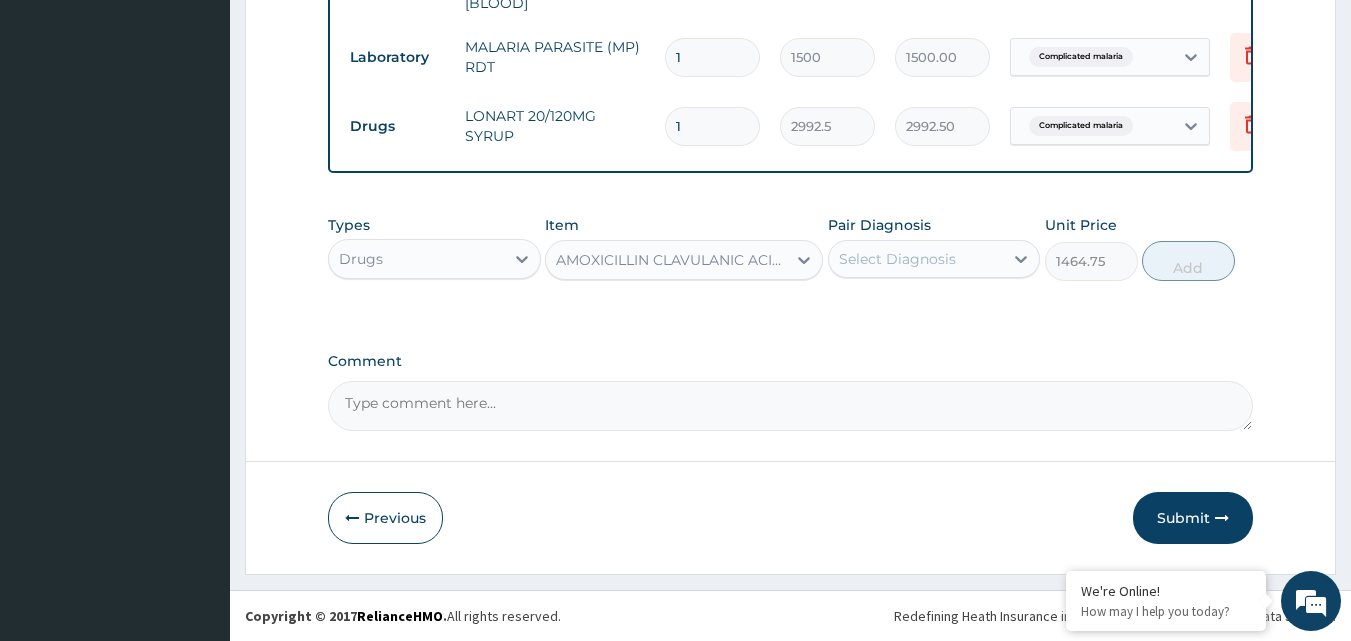 click on "Select Diagnosis" at bounding box center (897, 259) 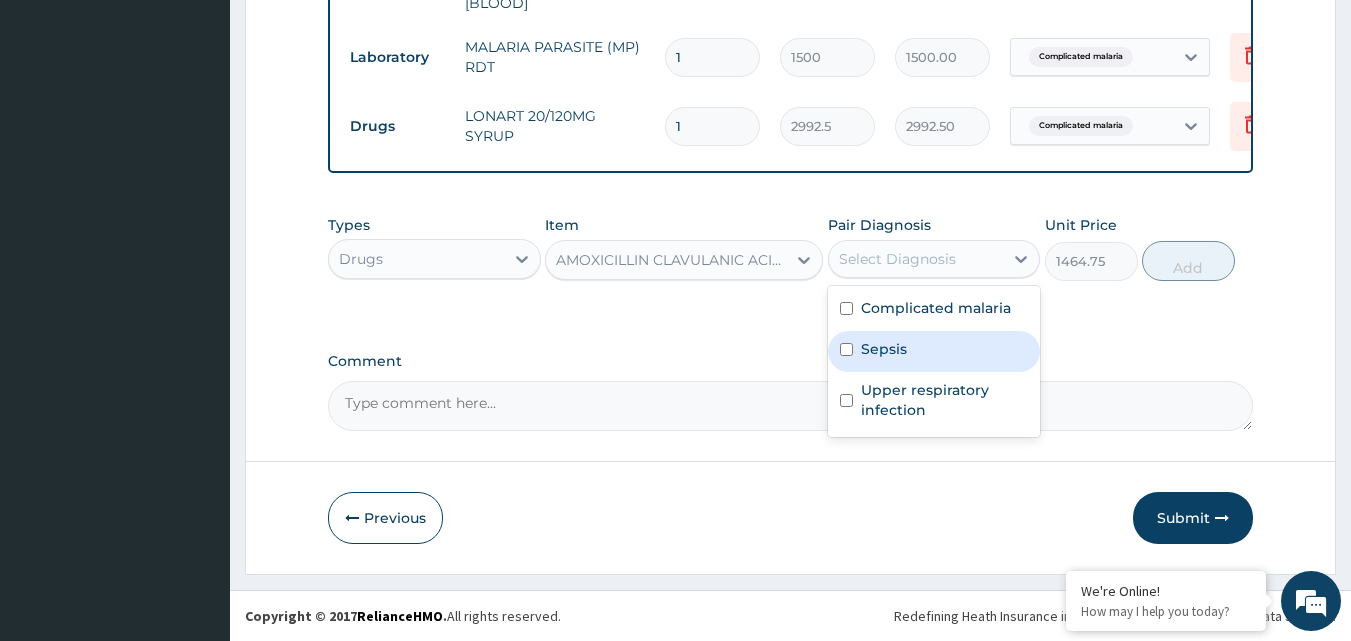 click on "Sepsis" at bounding box center (934, 351) 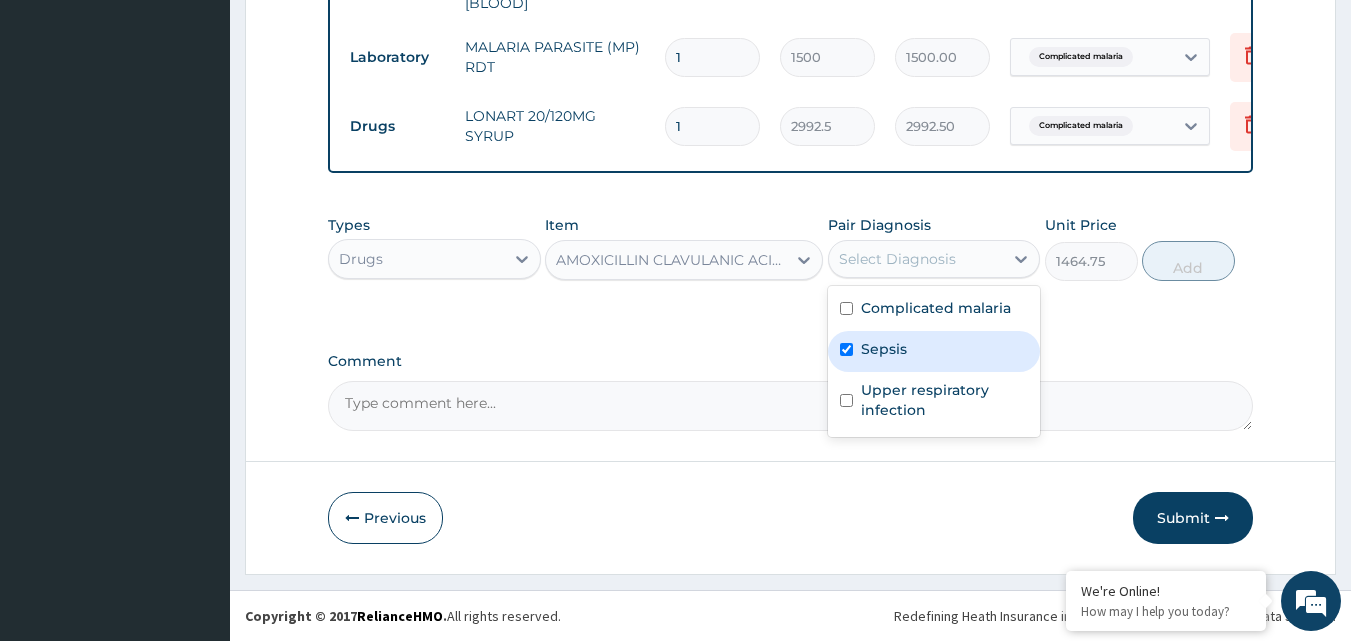 checkbox on "true" 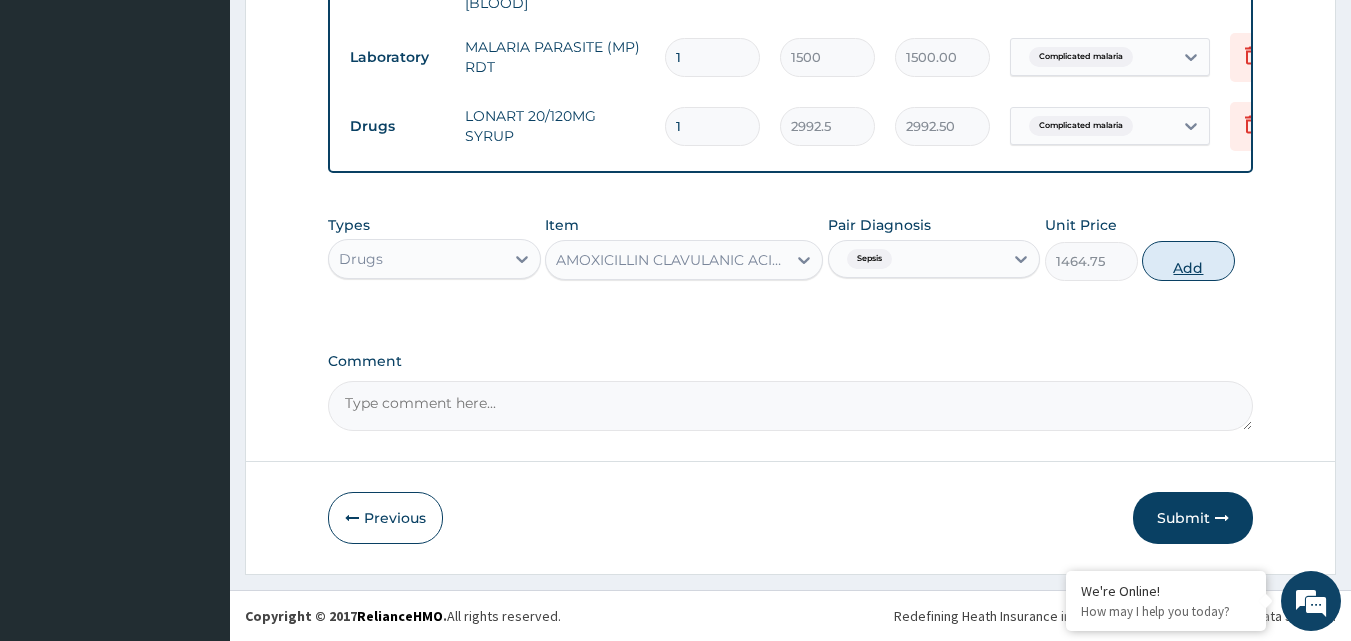 click on "Add" at bounding box center (1188, 261) 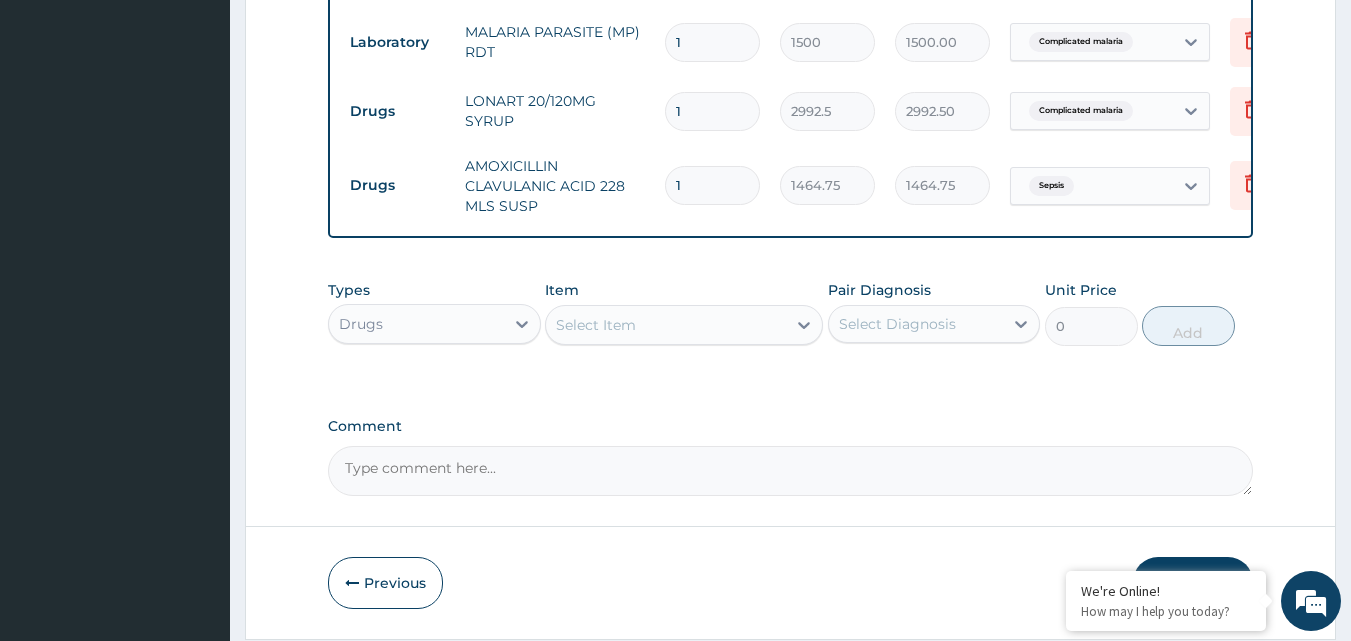 click on "Select Item" at bounding box center (666, 325) 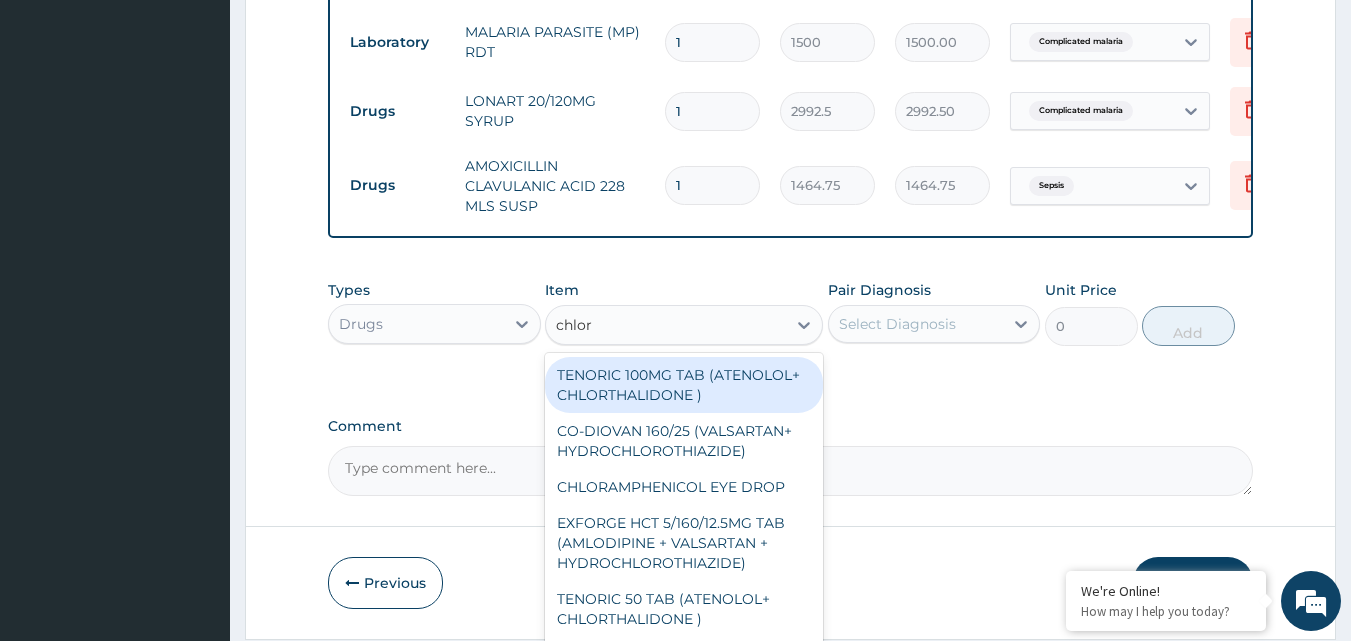 type on "chlorp" 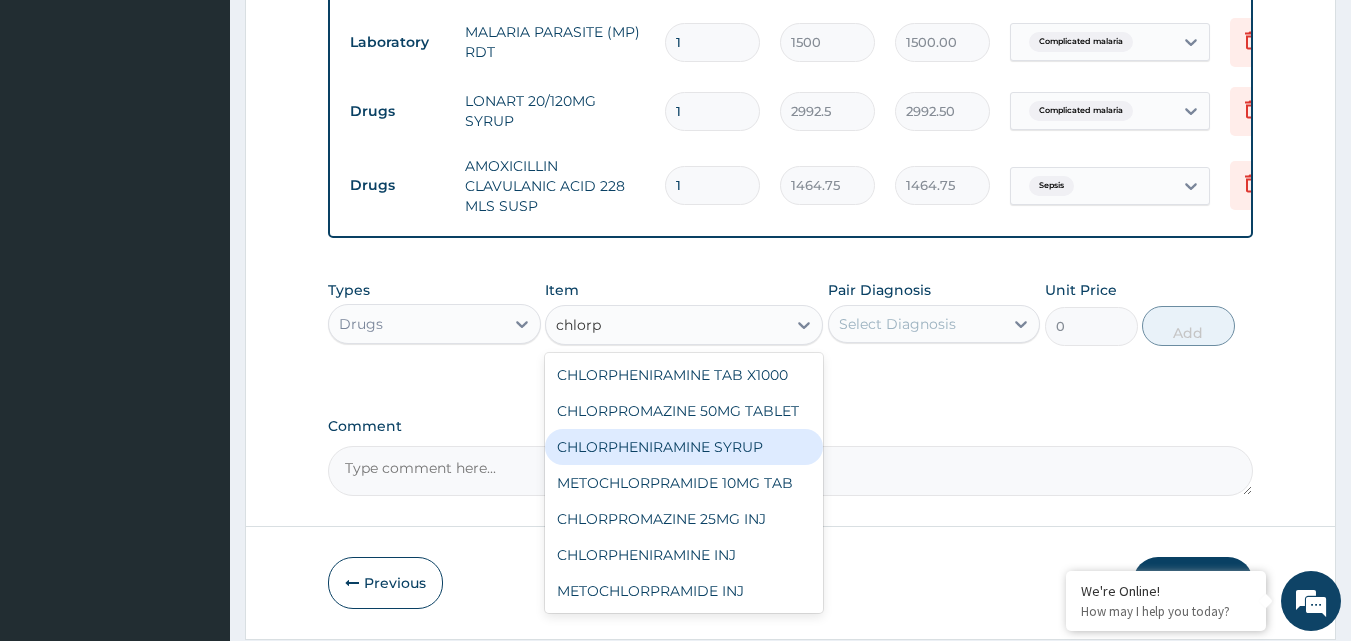 click on "CHLORPHENIRAMINE SYRUP" at bounding box center (684, 447) 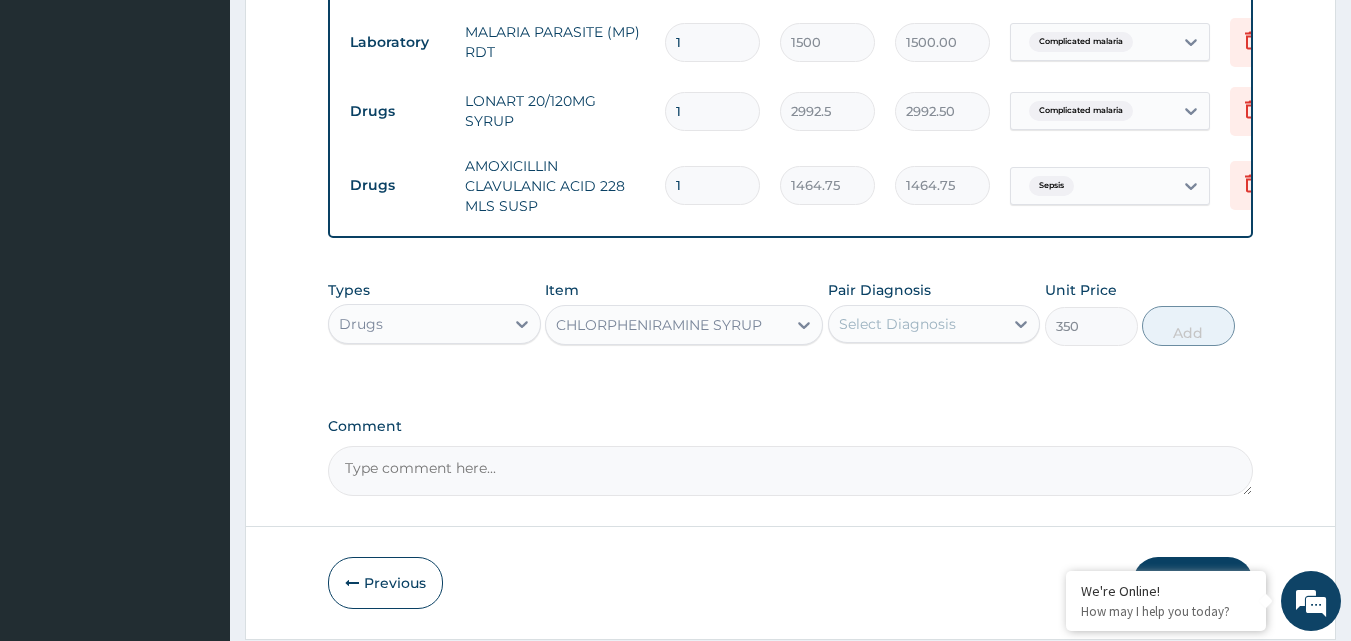 click on "Select Diagnosis" at bounding box center (897, 324) 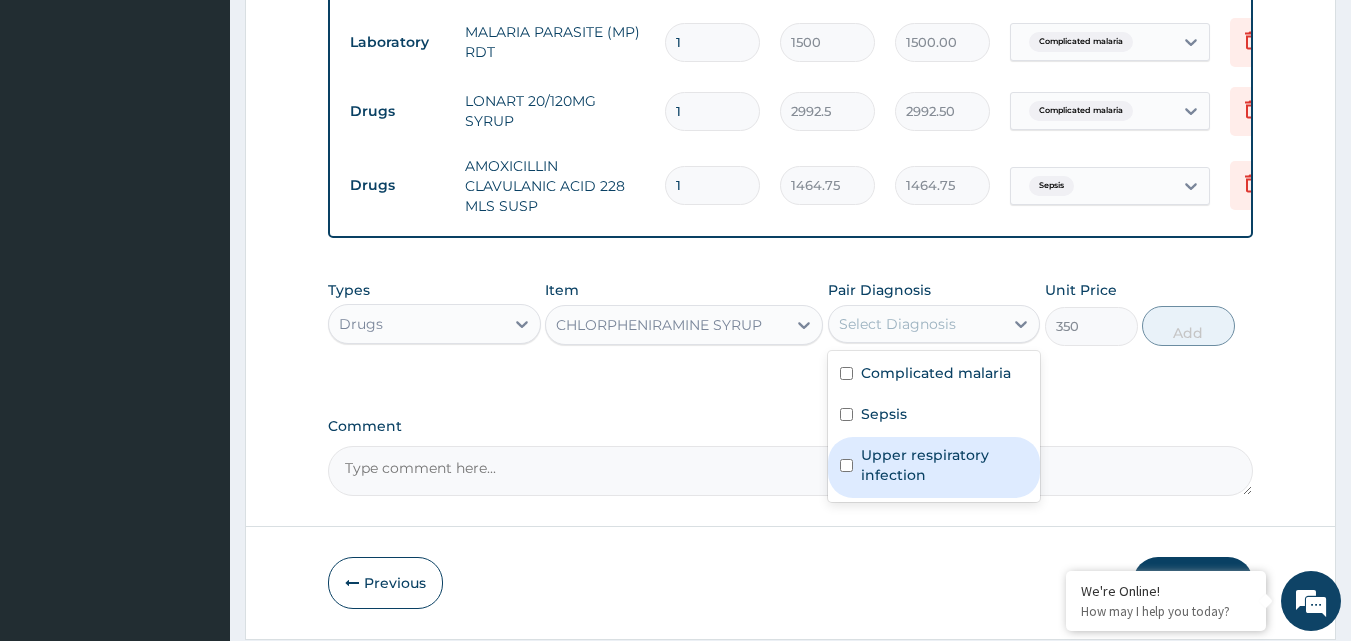 click on "Upper respiratory infection" at bounding box center (945, 465) 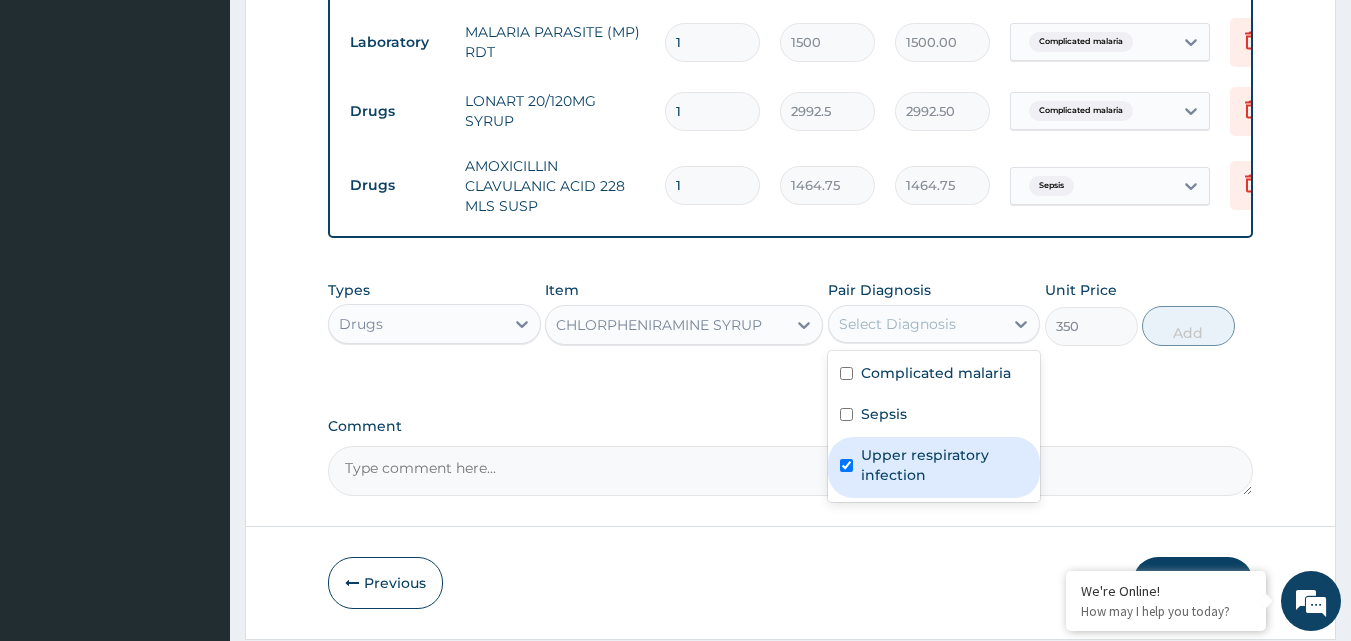 checkbox on "true" 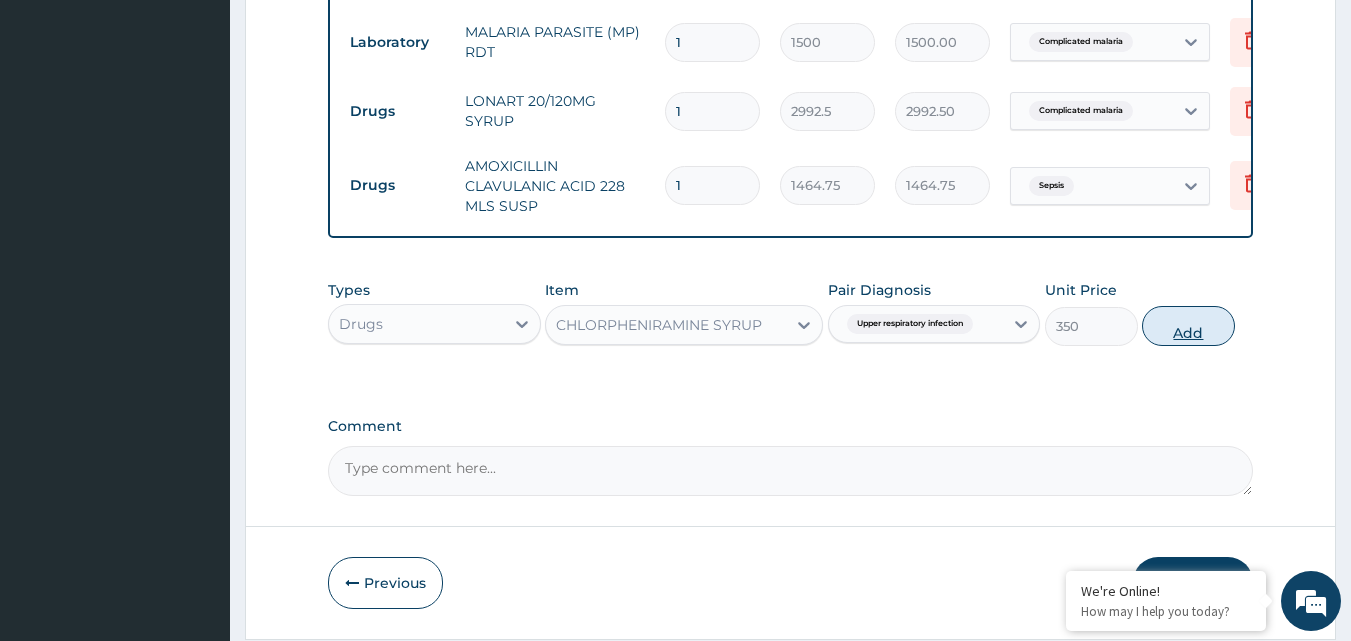 click on "Add" at bounding box center (1188, 326) 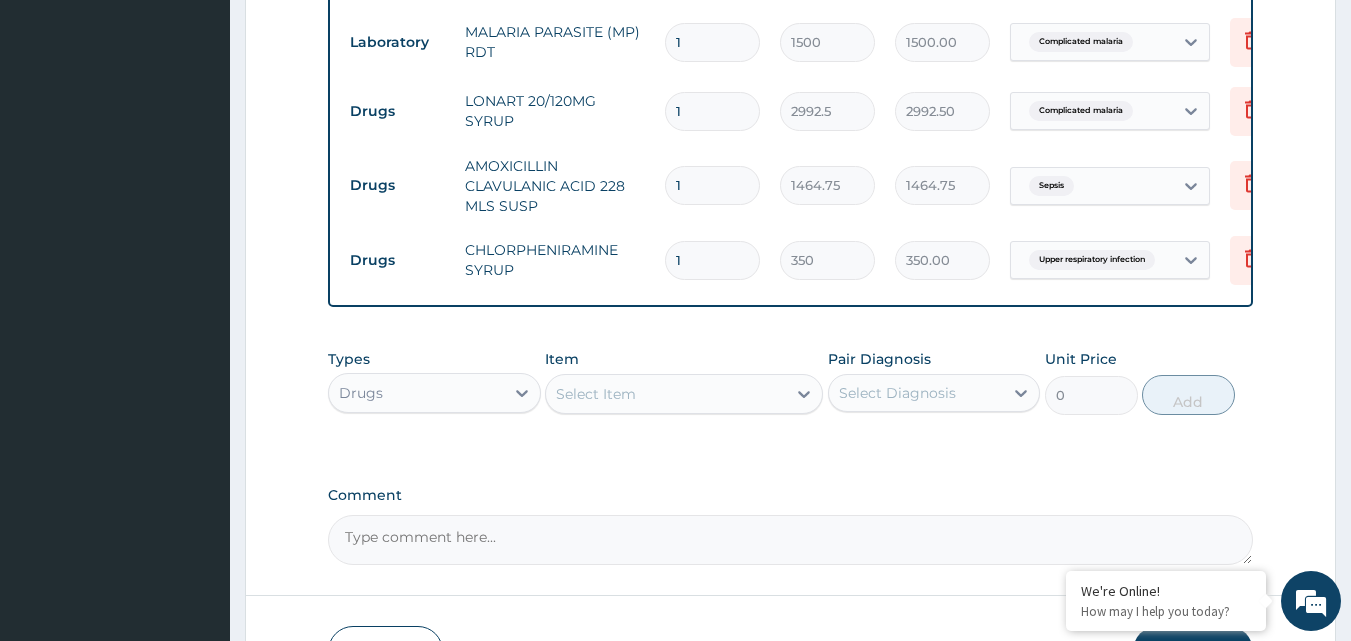 click on "Select Item" at bounding box center [666, 394] 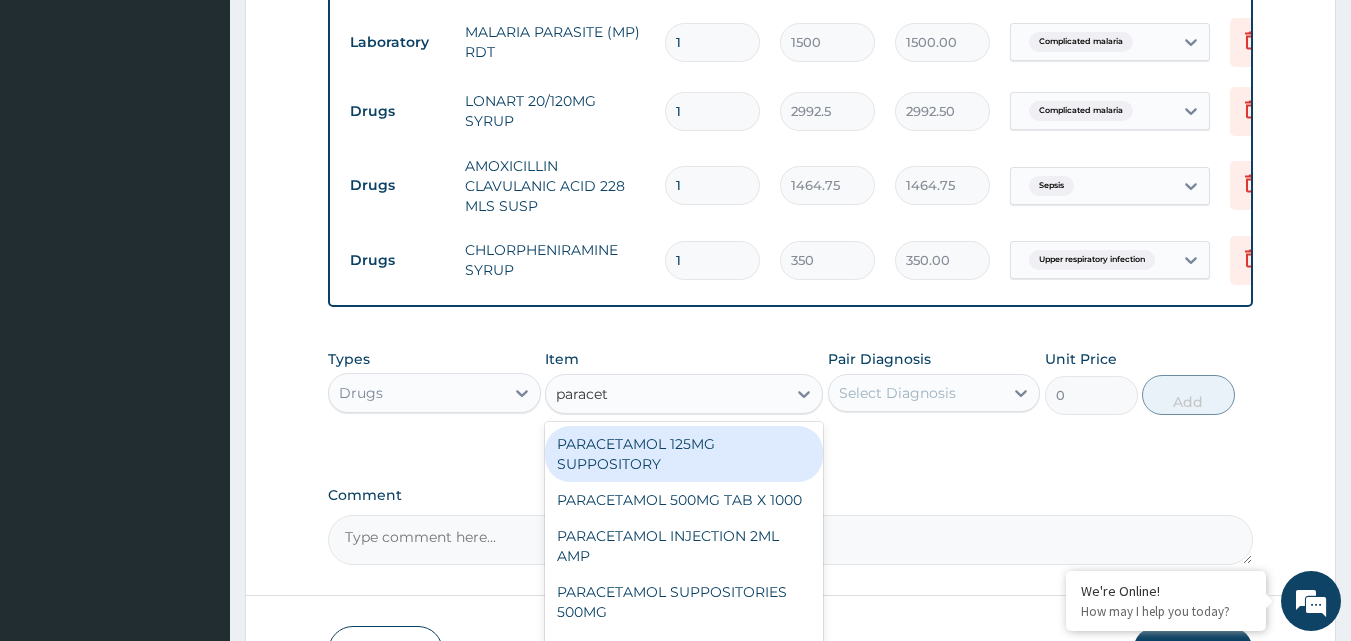 type on "paraceta" 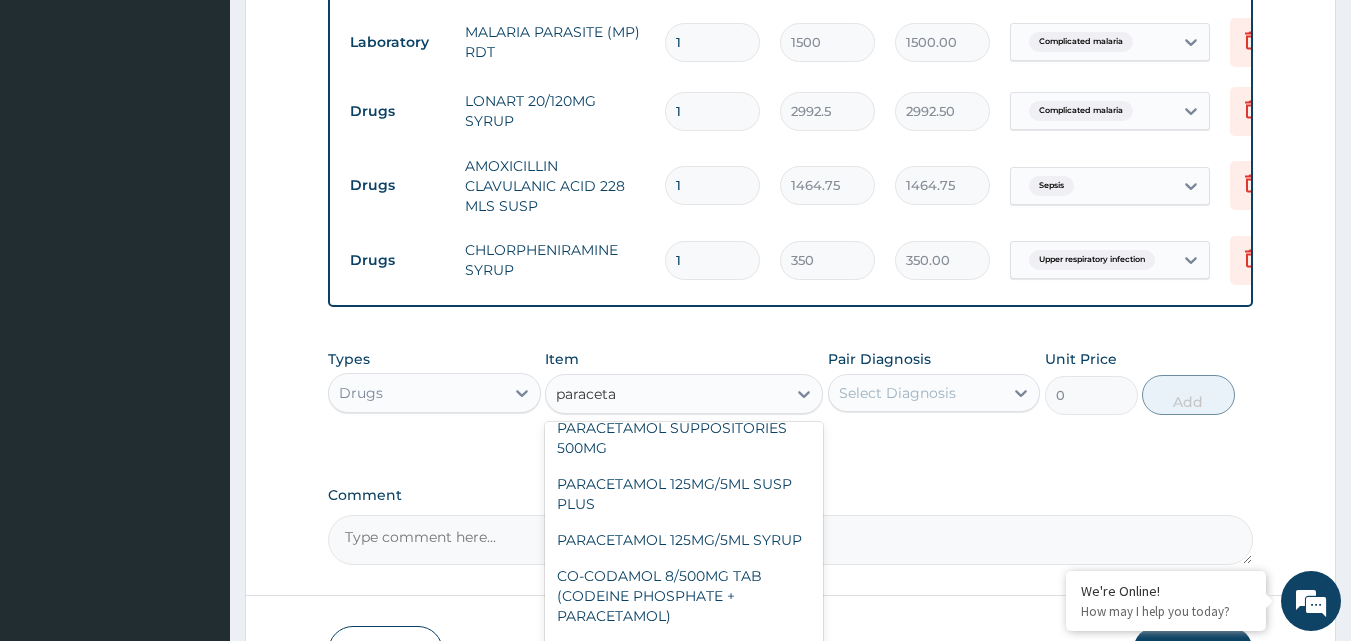 scroll, scrollTop: 200, scrollLeft: 0, axis: vertical 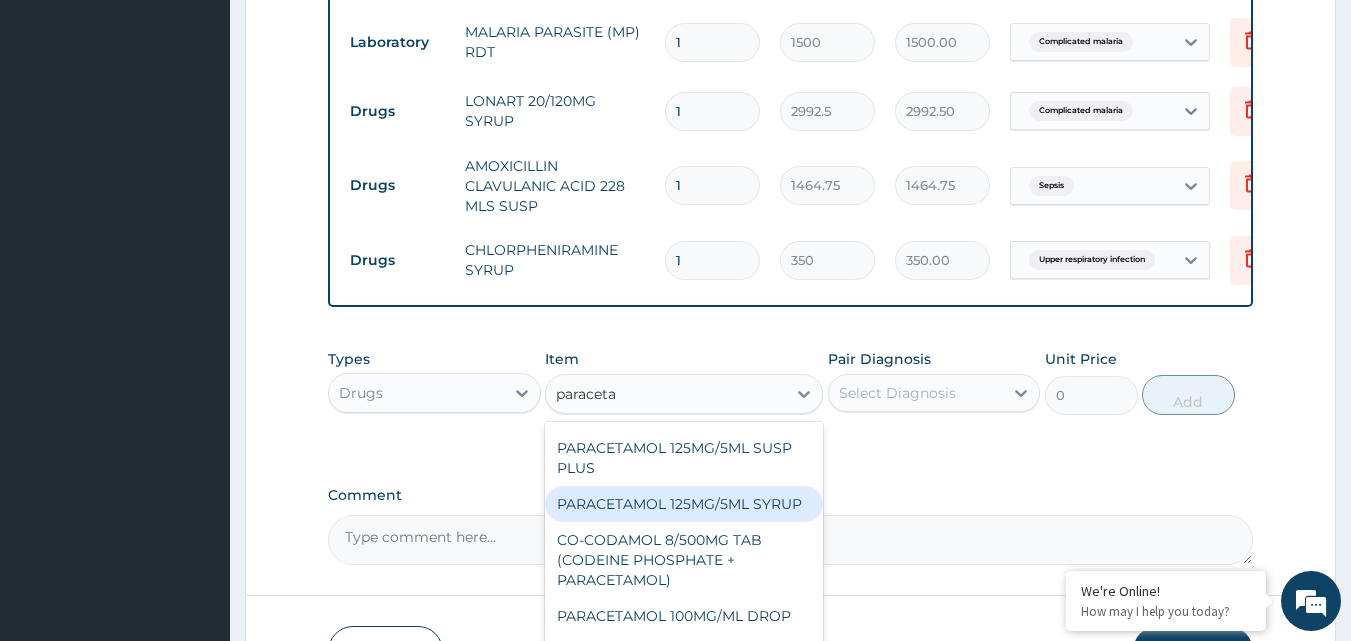 click on "PARACETAMOL 125MG/5ML SYRUP" at bounding box center (684, 504) 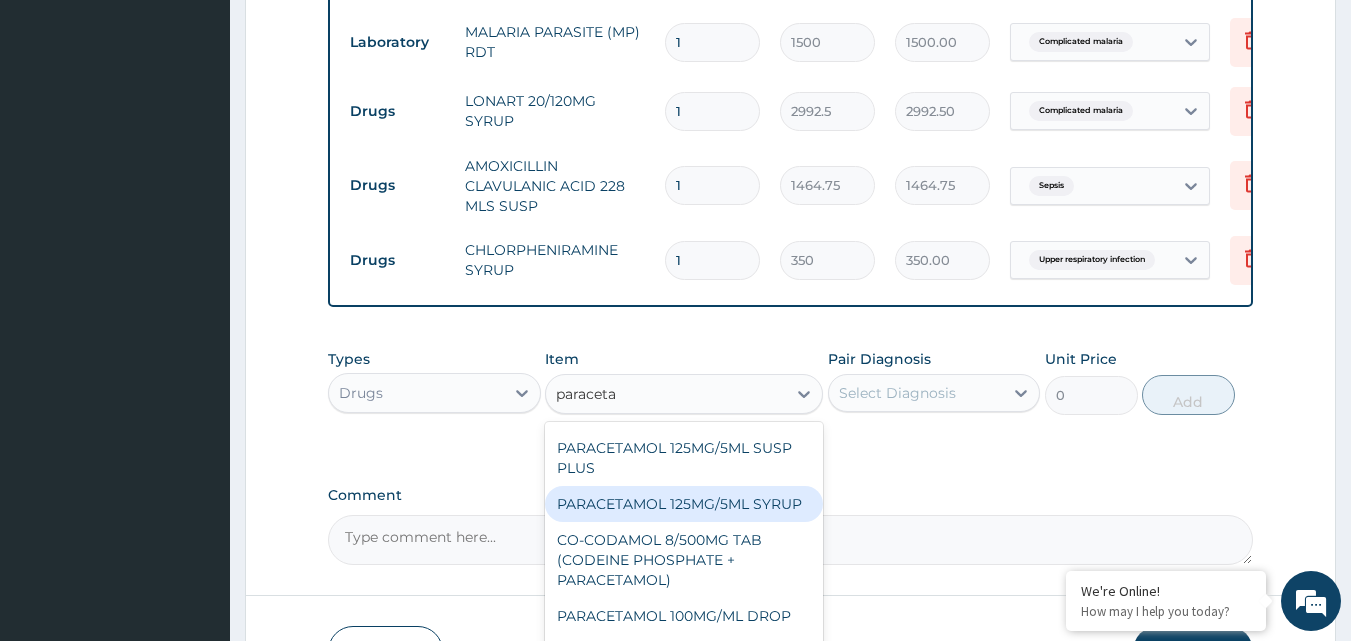 type 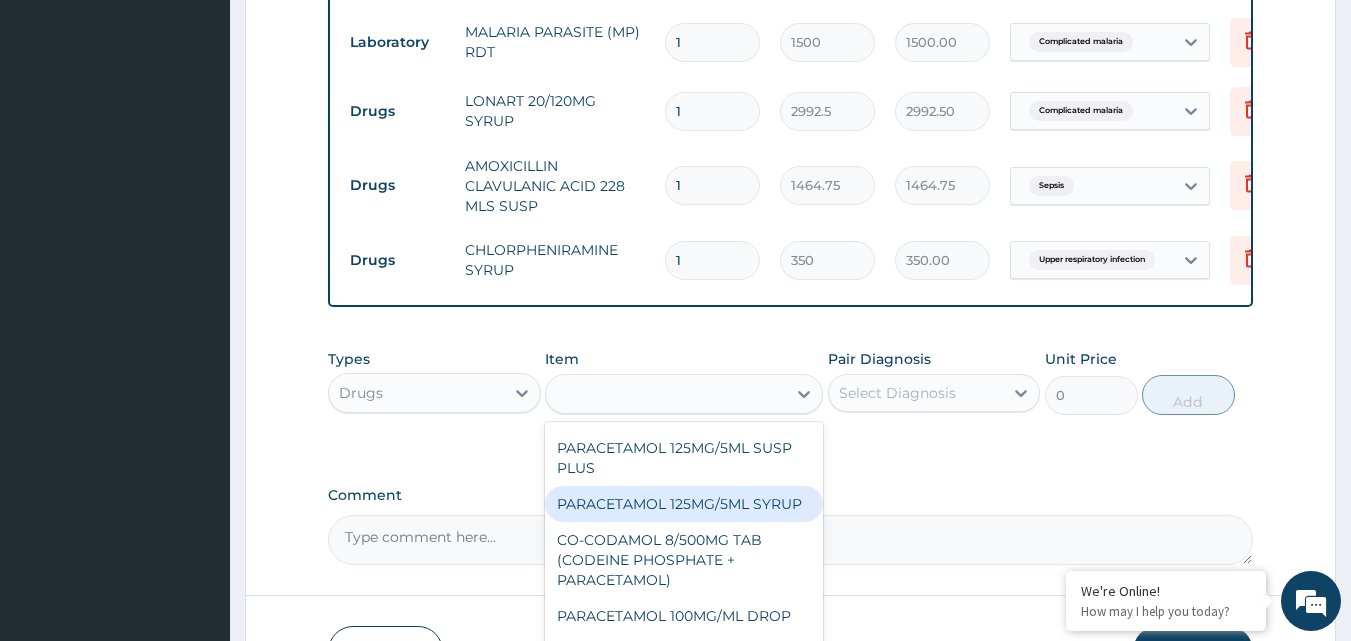 type on "525" 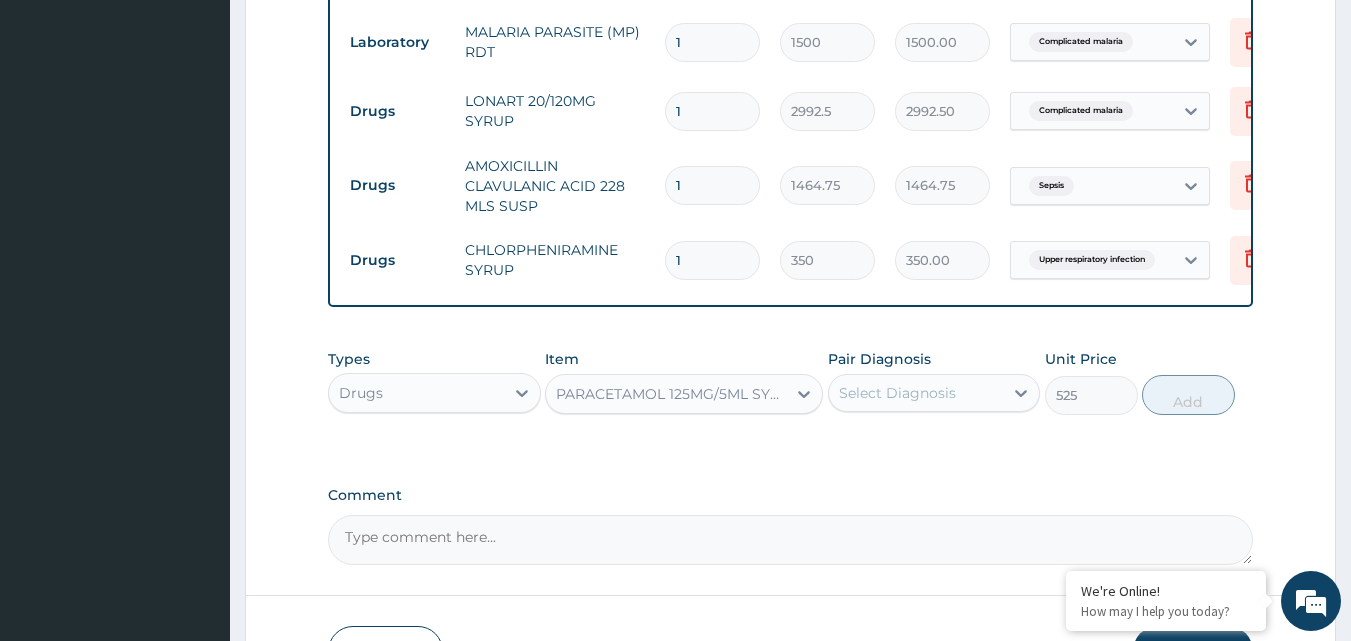 click on "Select Diagnosis" at bounding box center [897, 393] 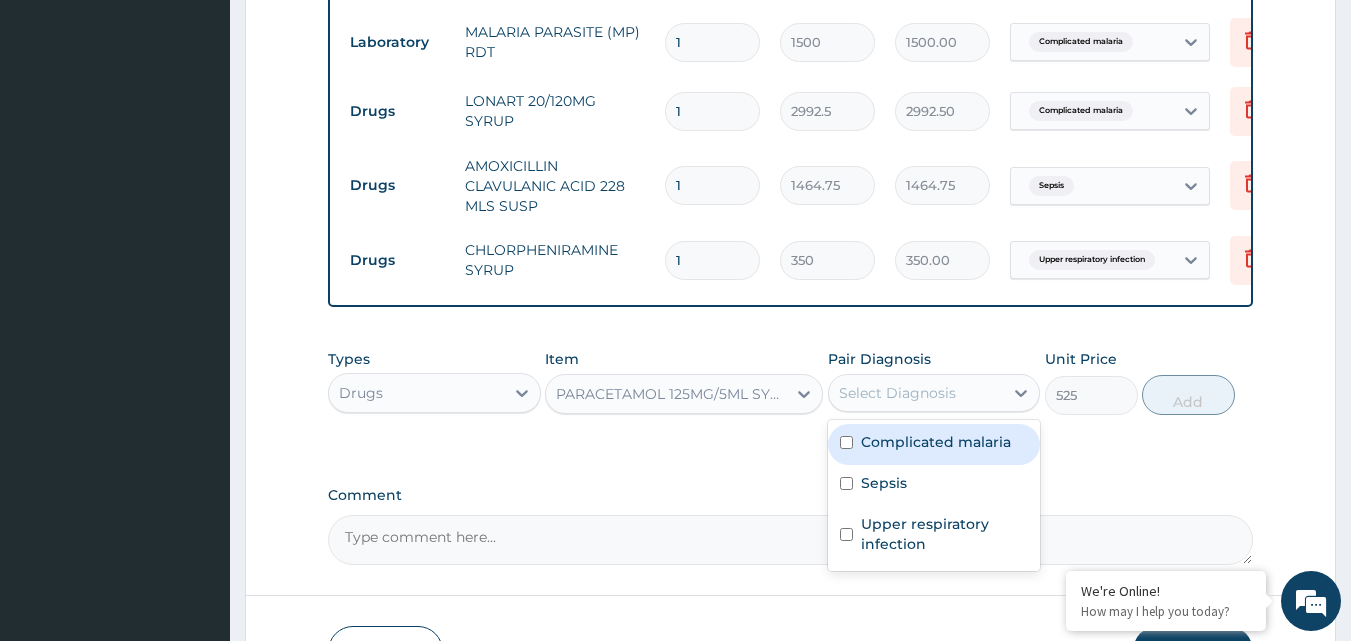 click on "Complicated malaria" at bounding box center [934, 444] 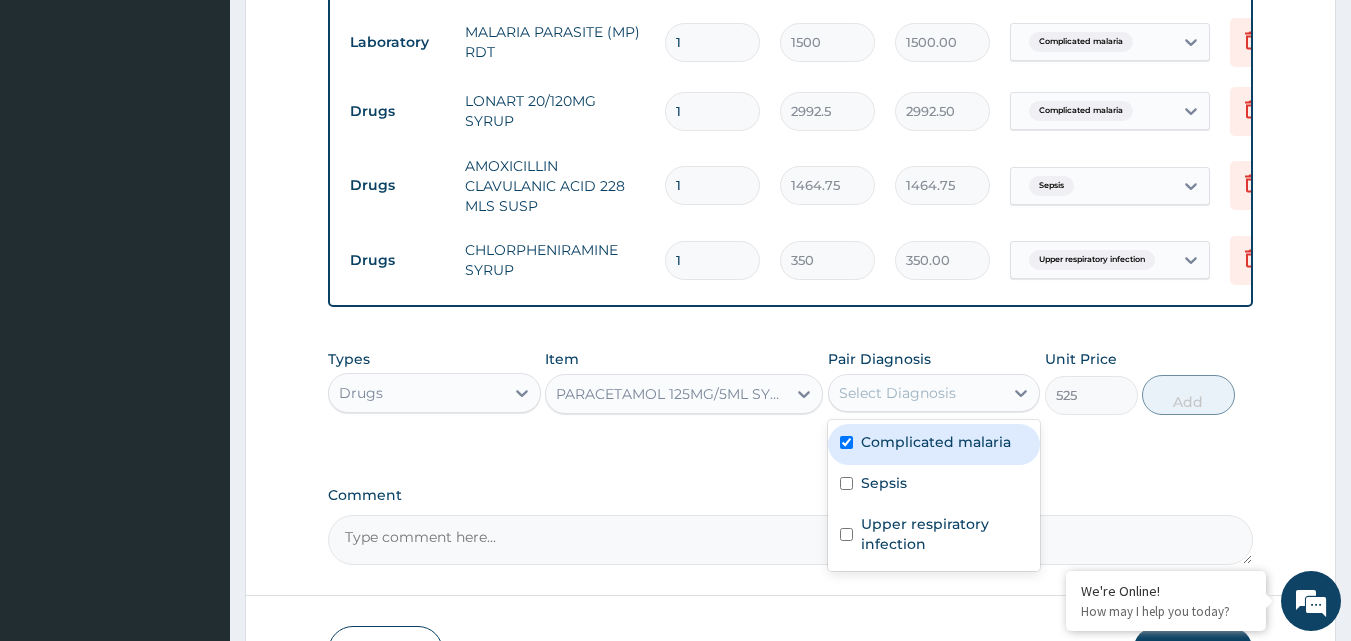 checkbox on "true" 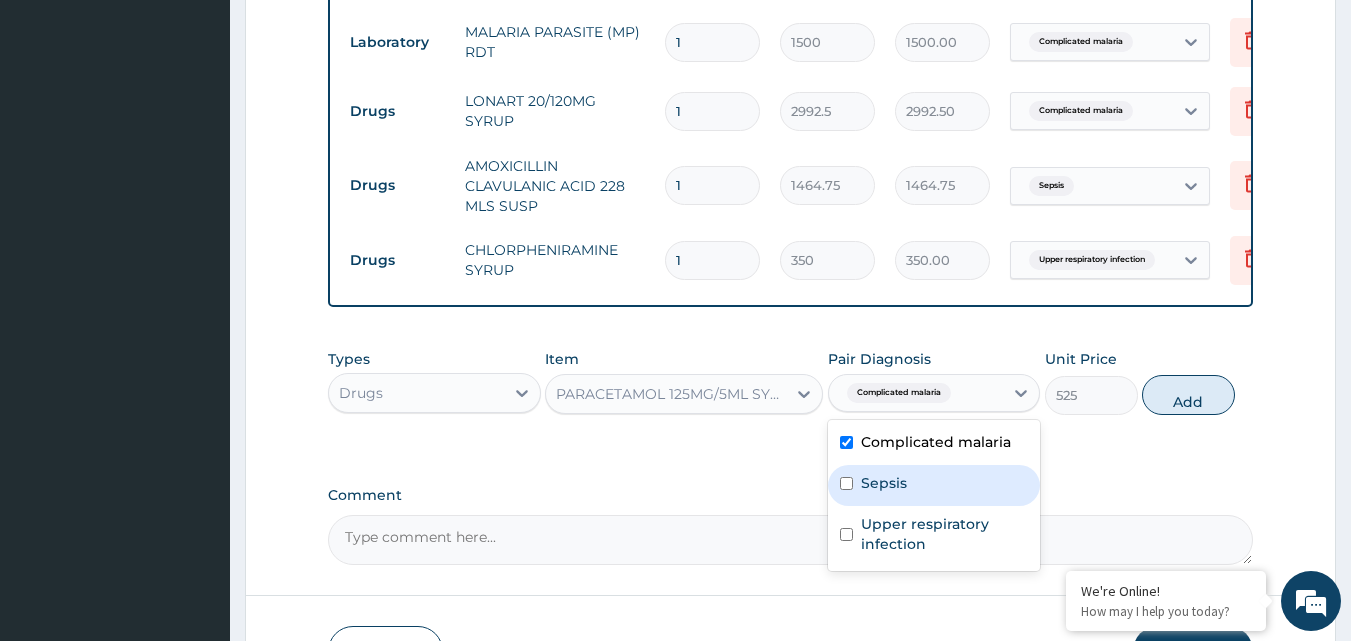 click on "Sepsis" at bounding box center [884, 483] 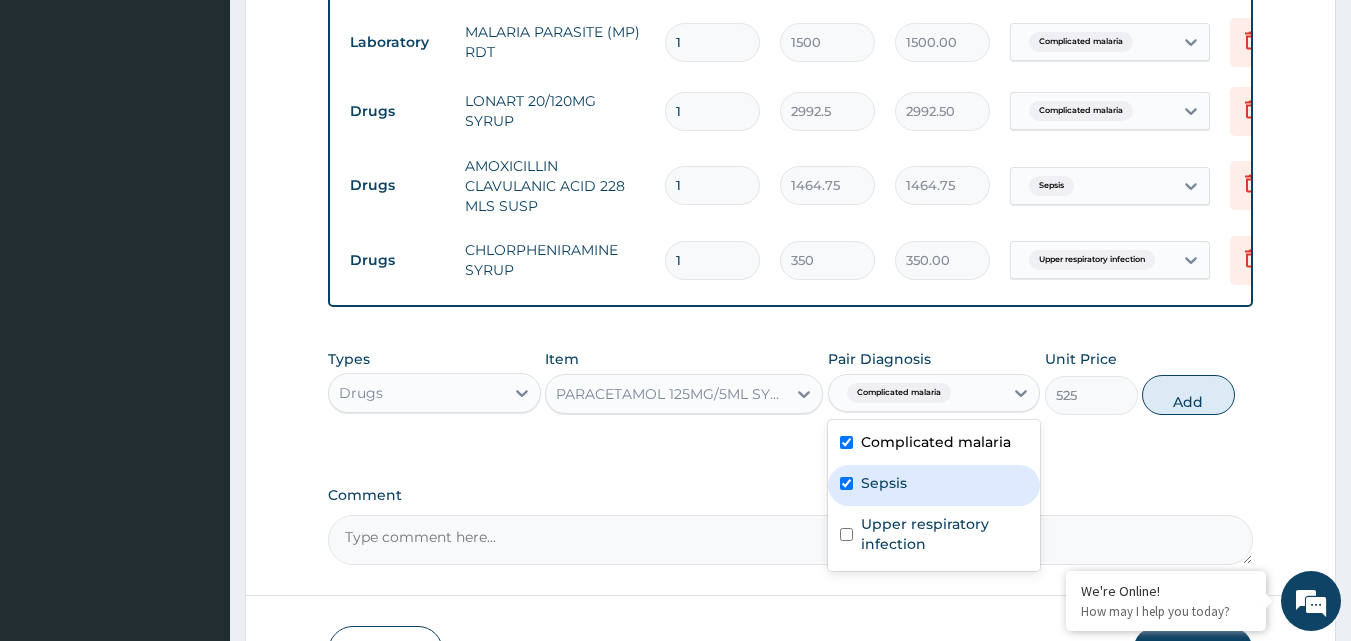 checkbox on "true" 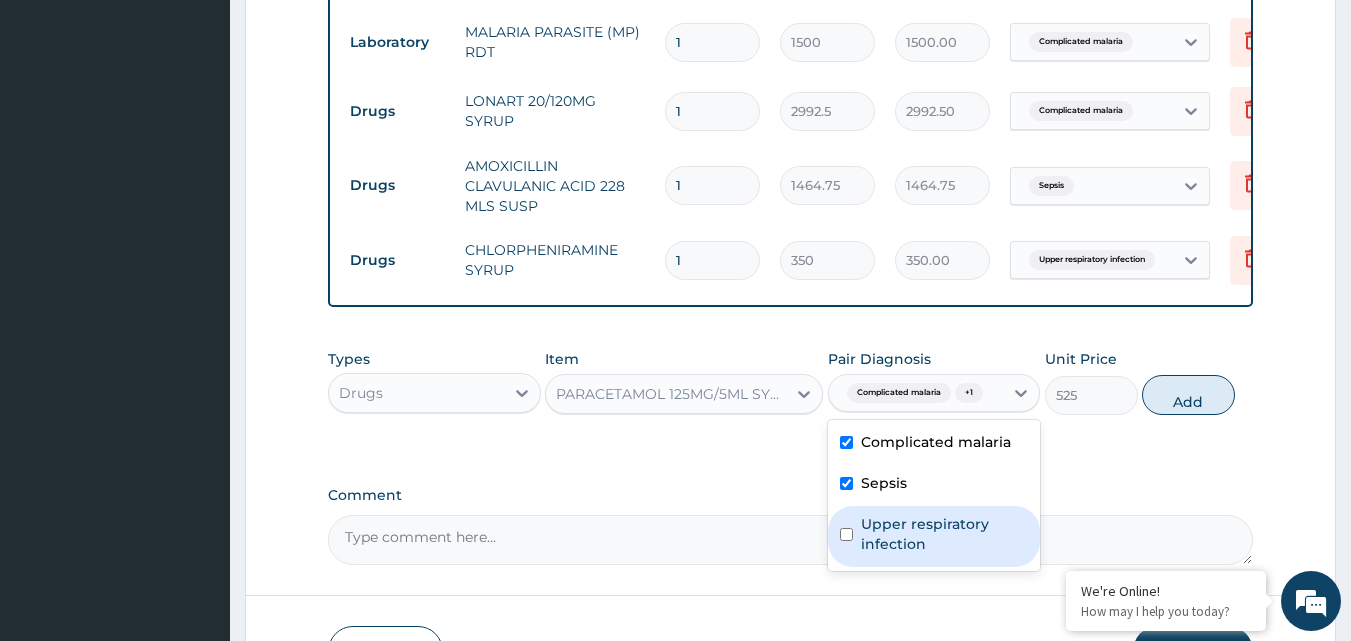 click at bounding box center [846, 534] 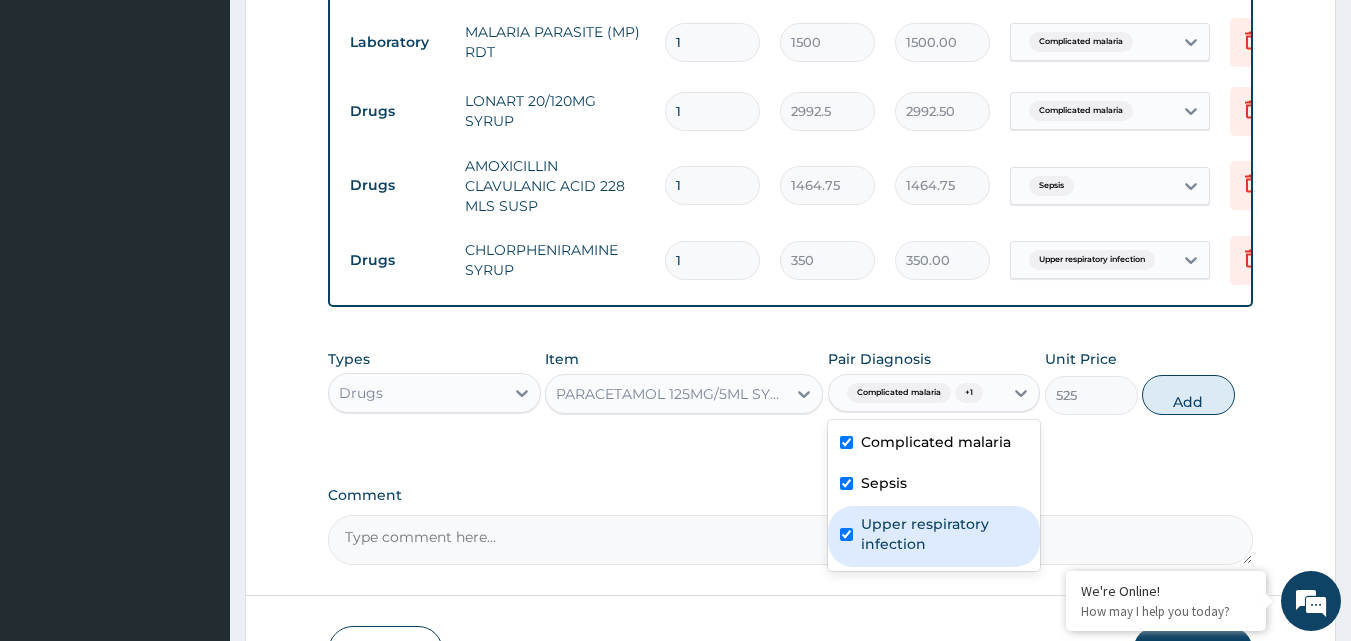 checkbox on "true" 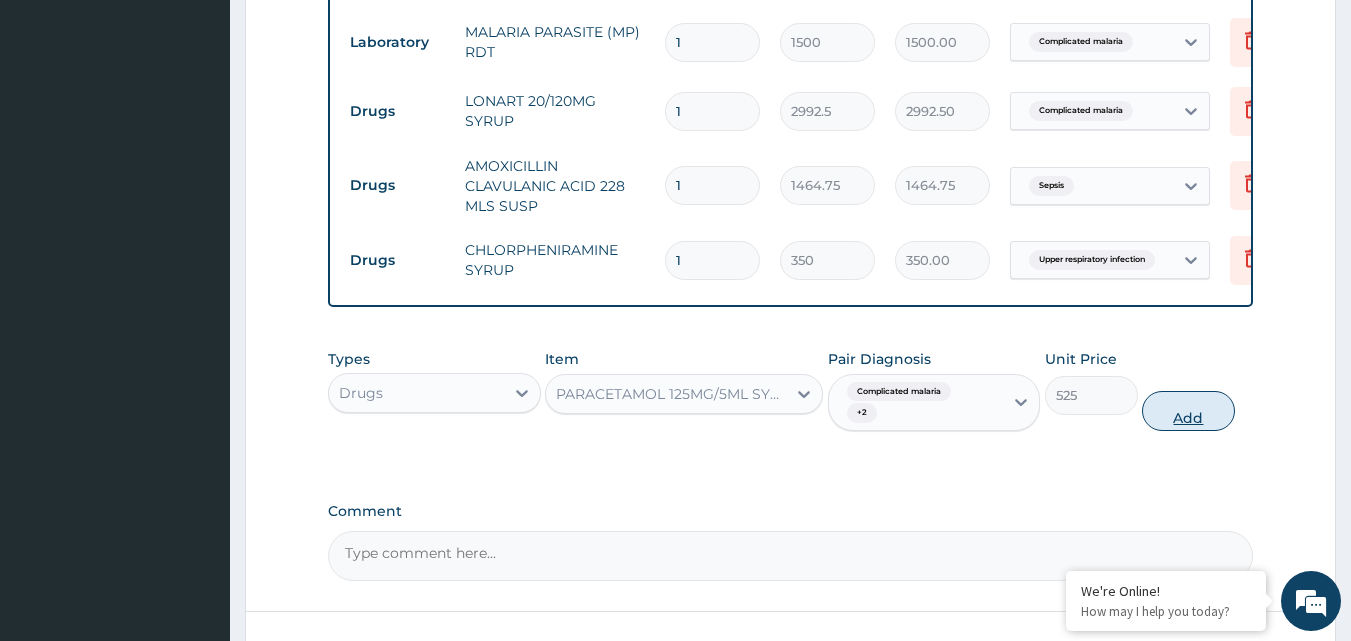 click on "Add" at bounding box center (1188, 411) 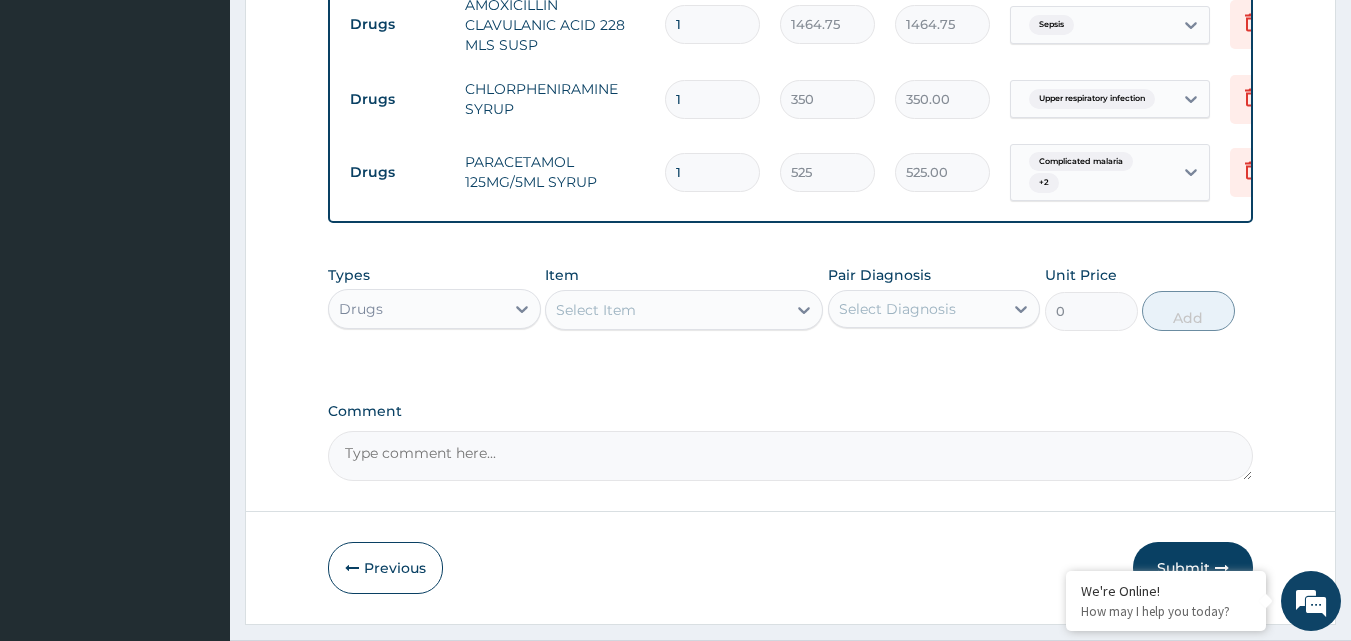 scroll, scrollTop: 1216, scrollLeft: 0, axis: vertical 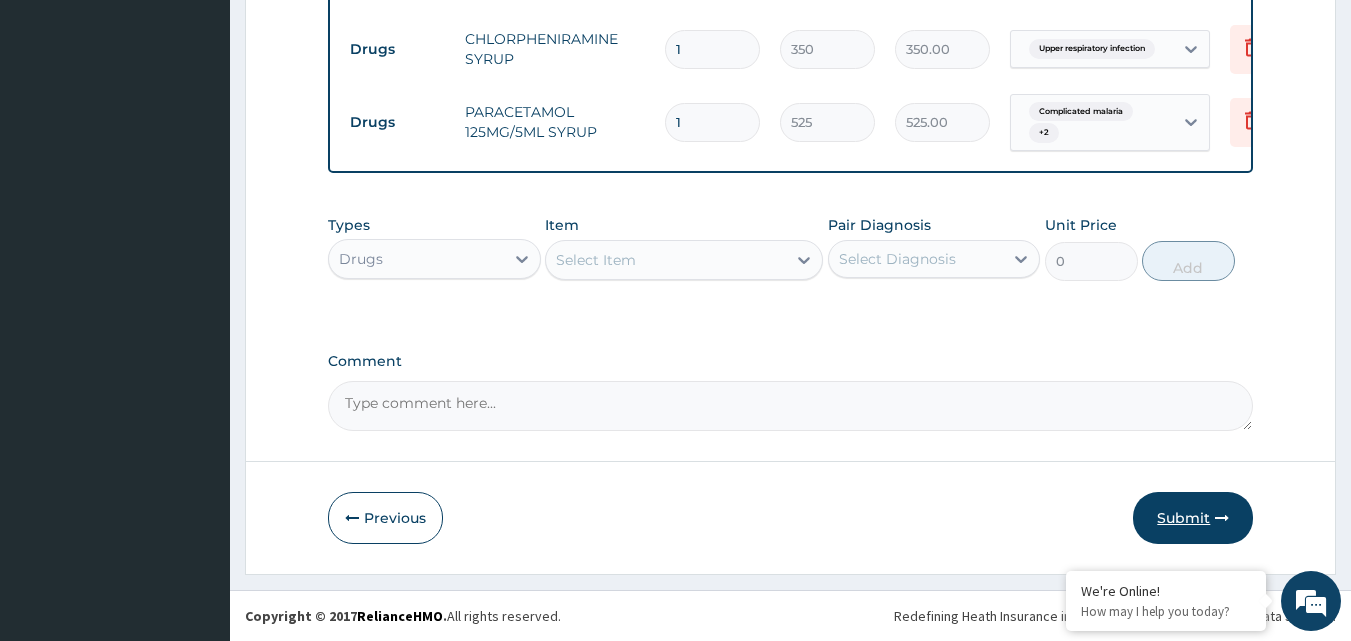click on "Submit" at bounding box center [1193, 518] 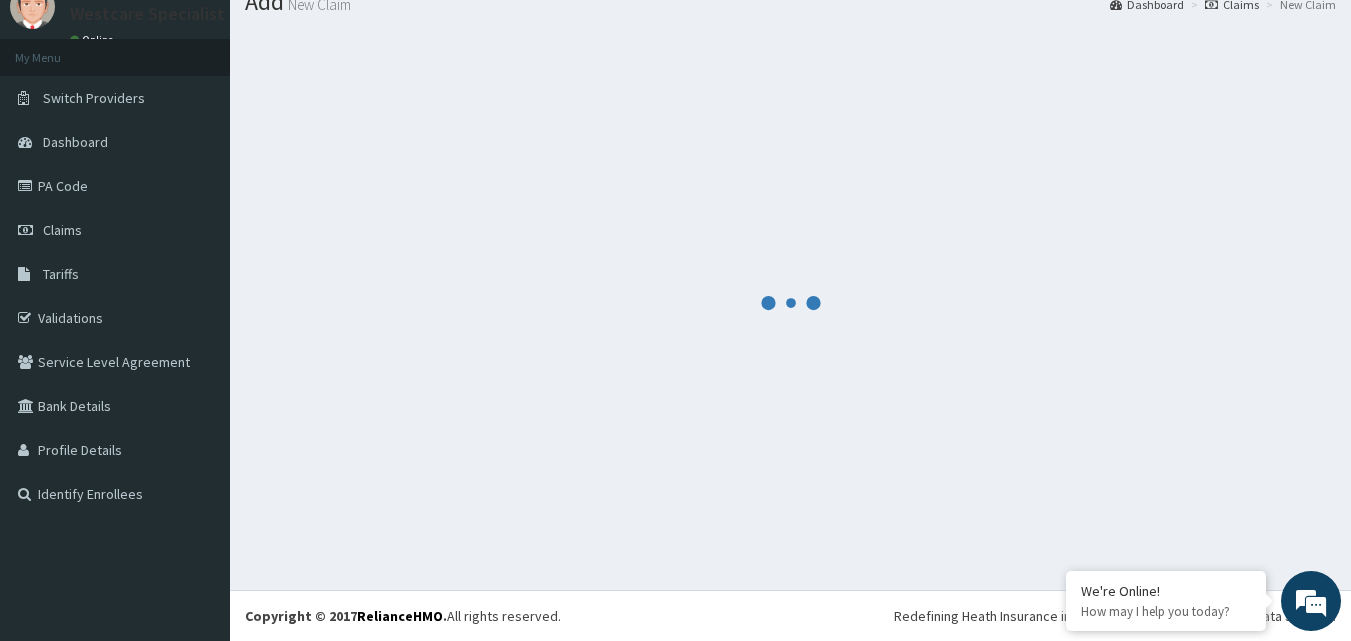 scroll, scrollTop: 76, scrollLeft: 0, axis: vertical 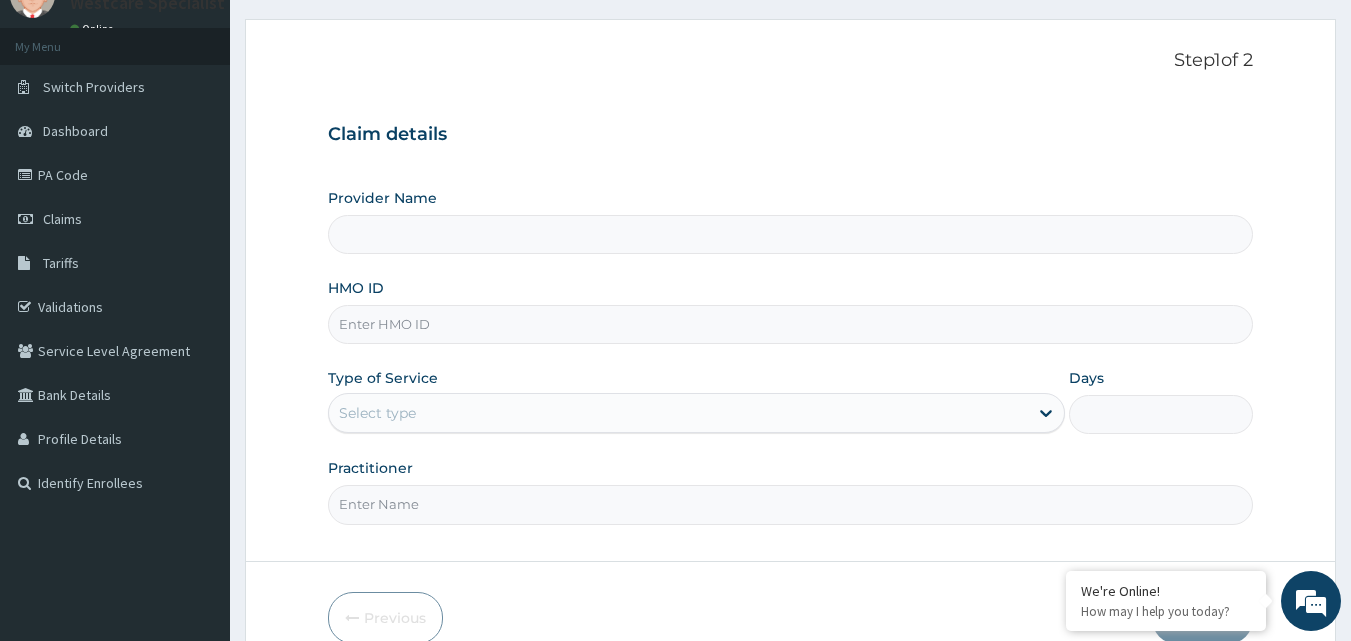 type on "WestCare Specialist Hospital - Ejigbo" 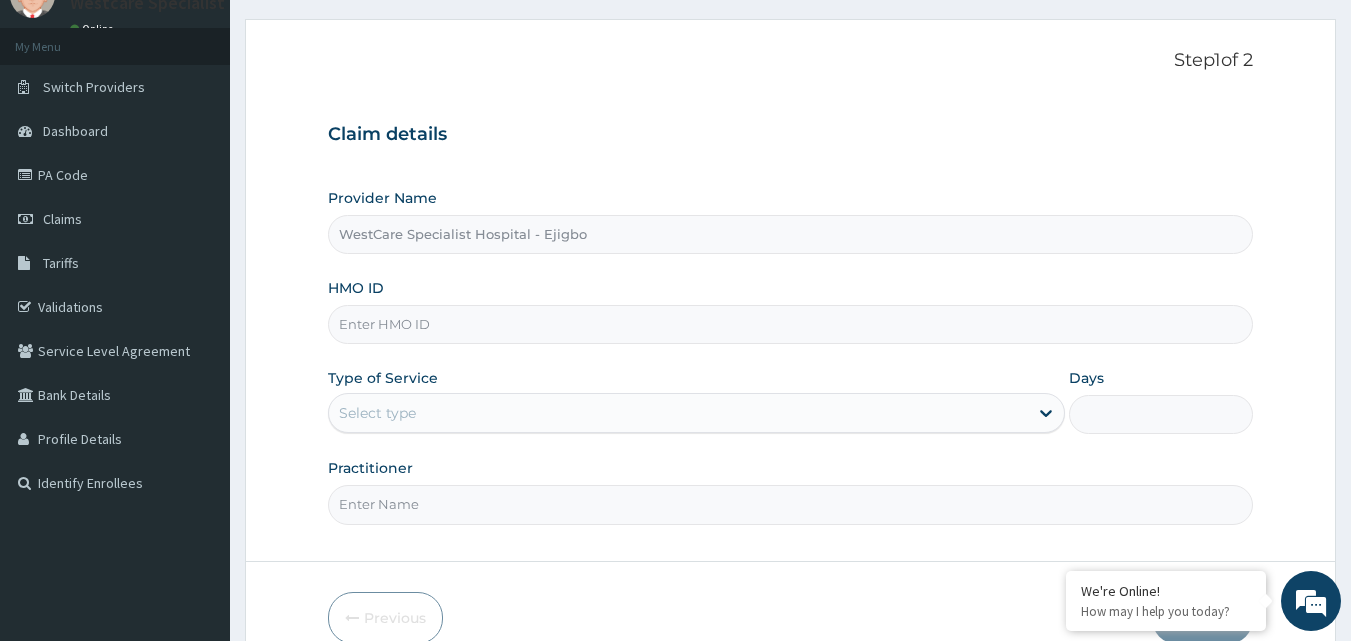 click on "HMO ID" at bounding box center [791, 324] 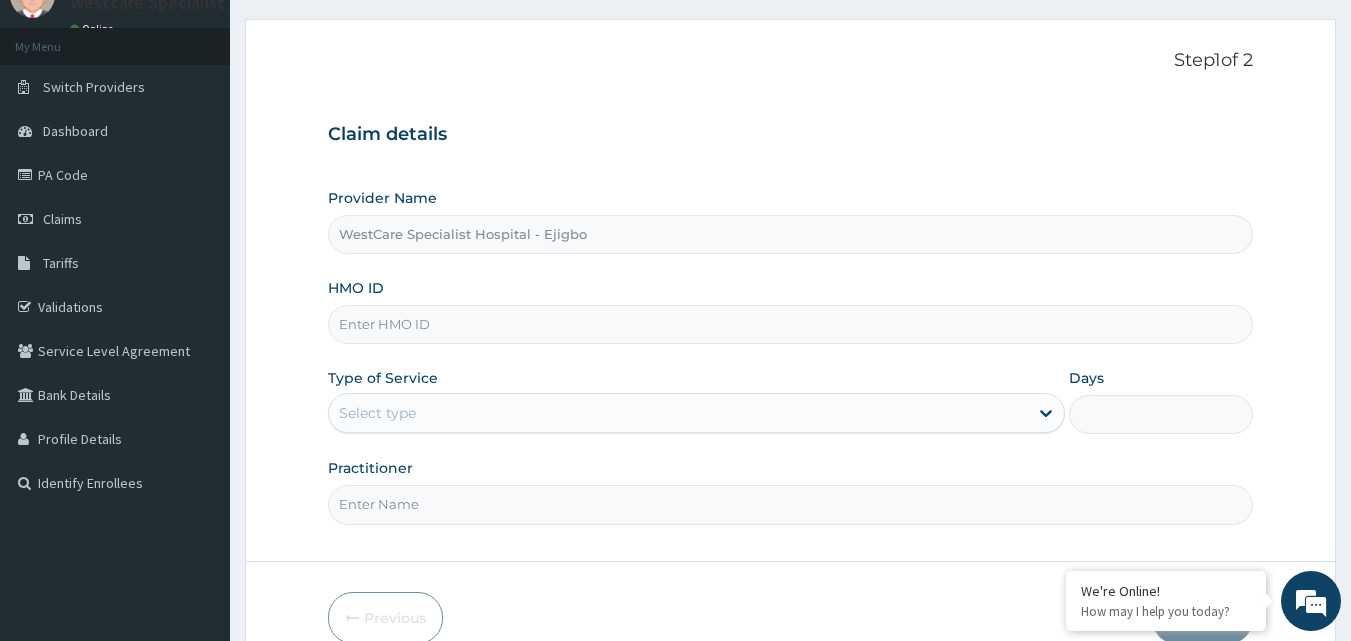 paste on "SLH/10233/C" 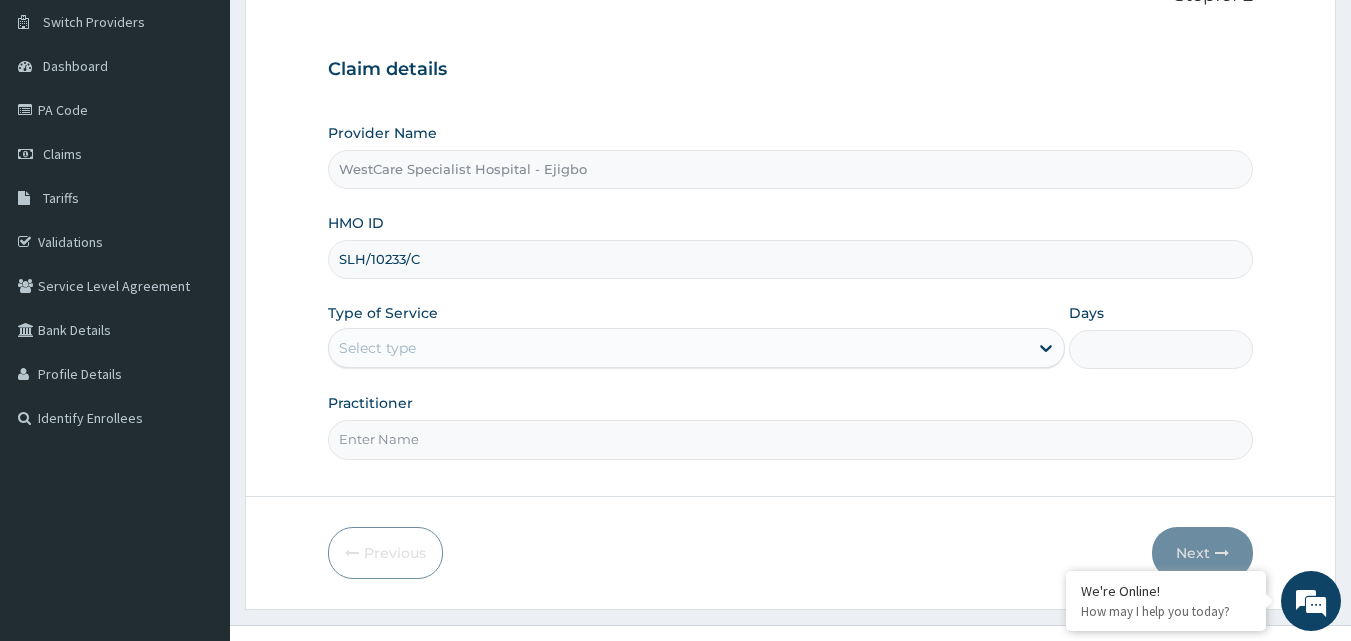 scroll, scrollTop: 187, scrollLeft: 0, axis: vertical 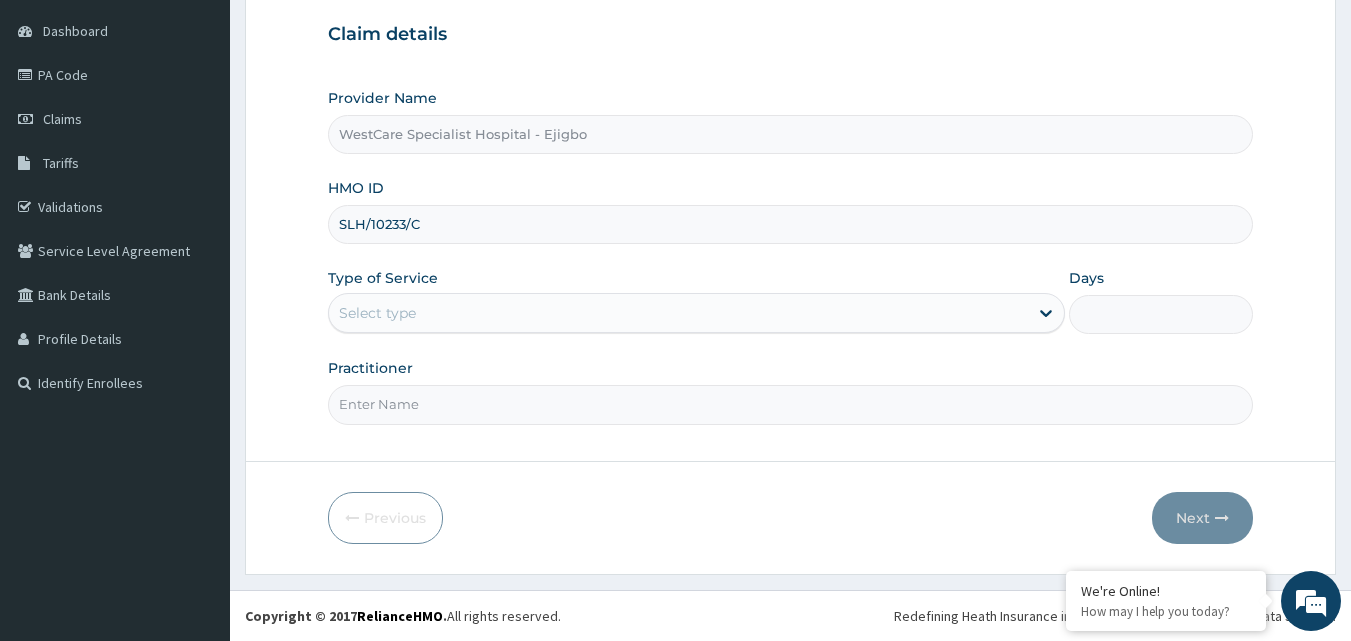 type on "SLH/10233/C" 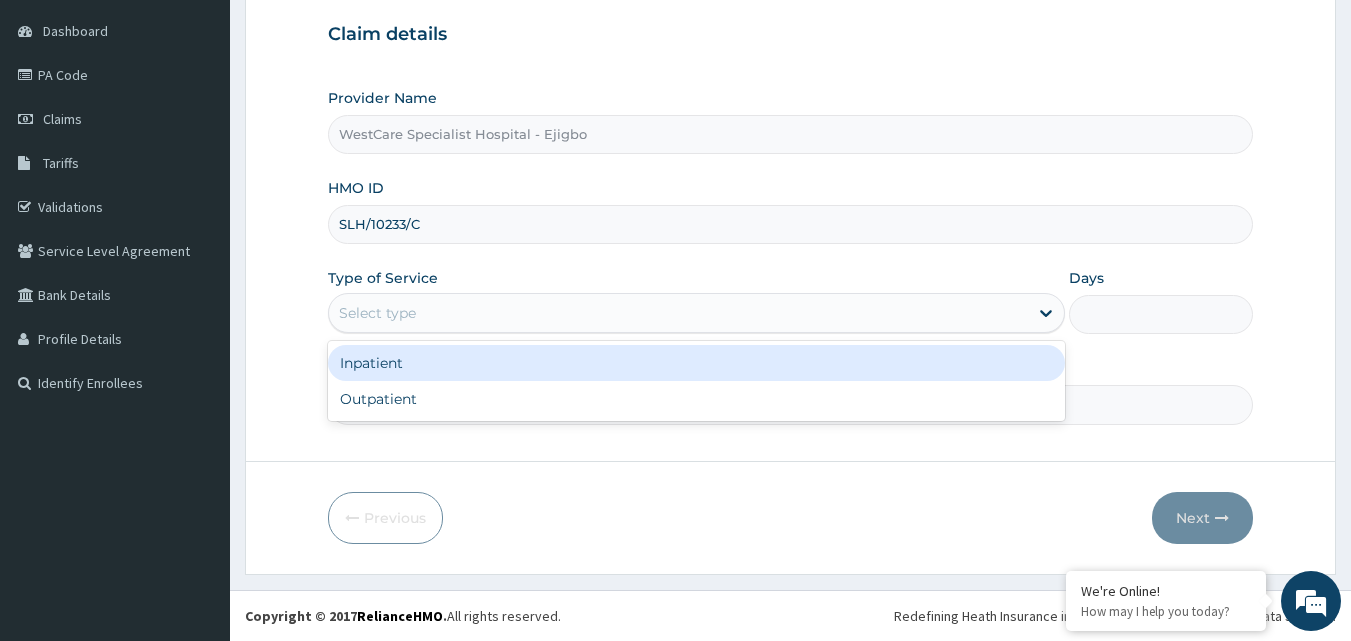 click on "Select type" at bounding box center [678, 313] 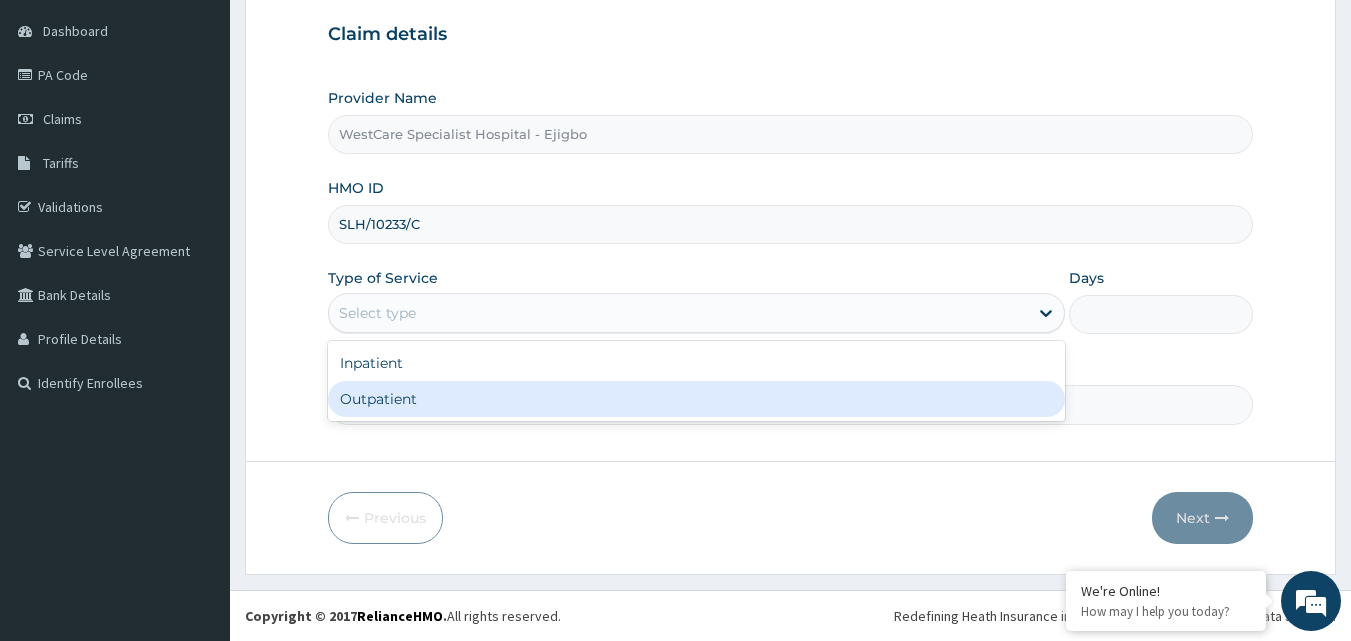 click on "Outpatient" at bounding box center (696, 399) 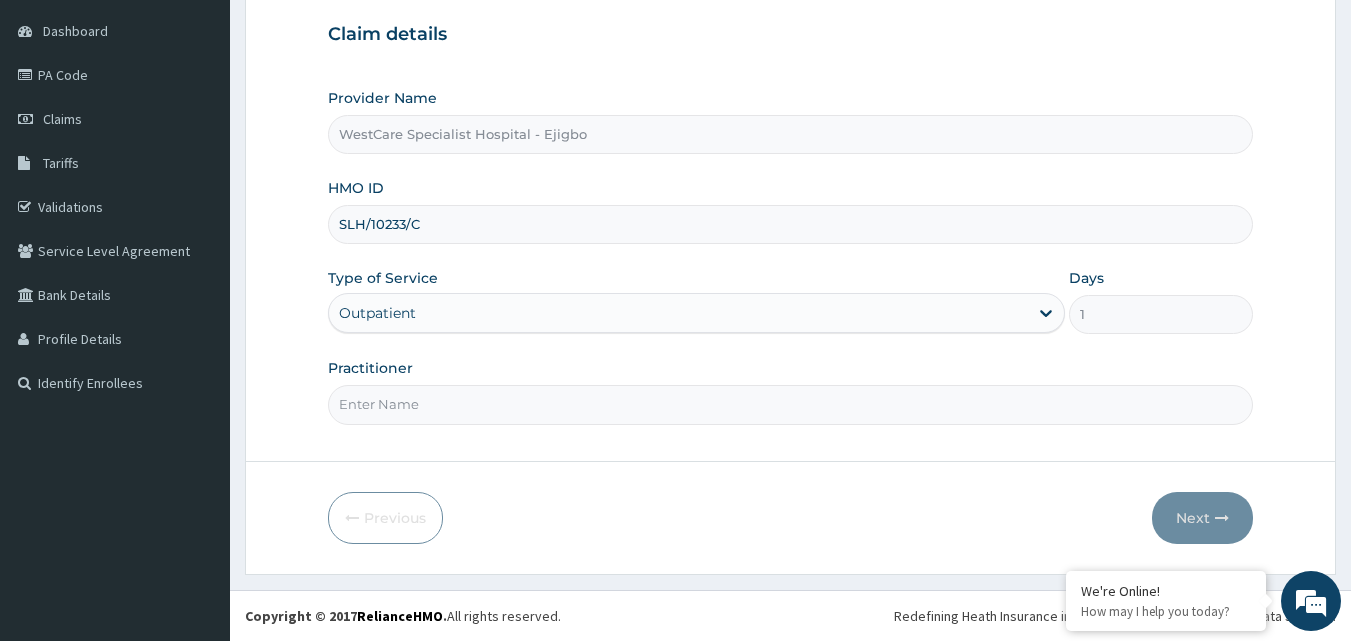 click on "Practitioner" at bounding box center [791, 404] 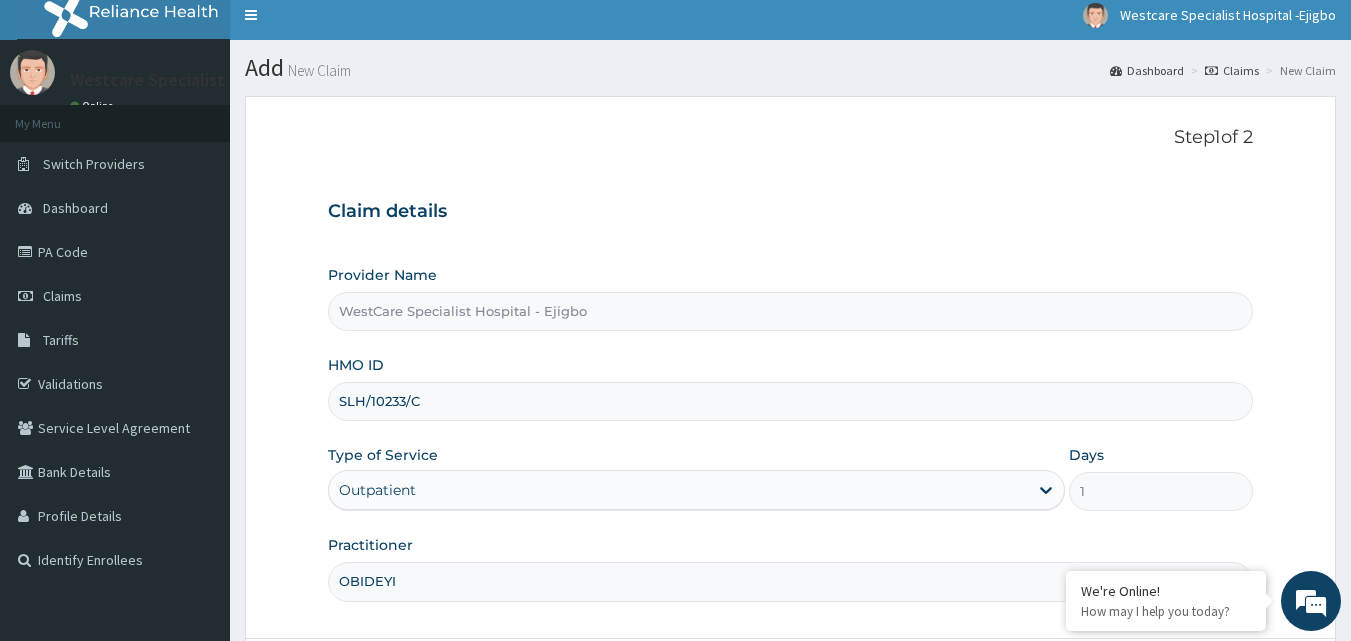 scroll, scrollTop: 0, scrollLeft: 0, axis: both 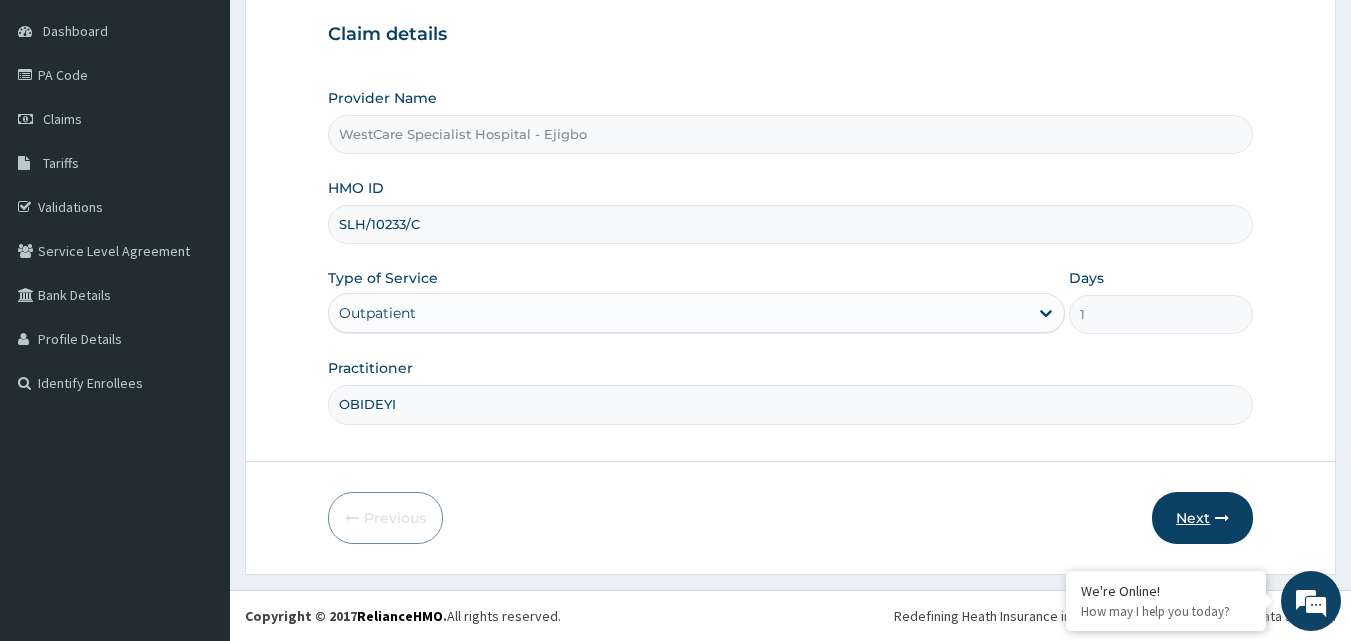 click on "Next" at bounding box center (1202, 518) 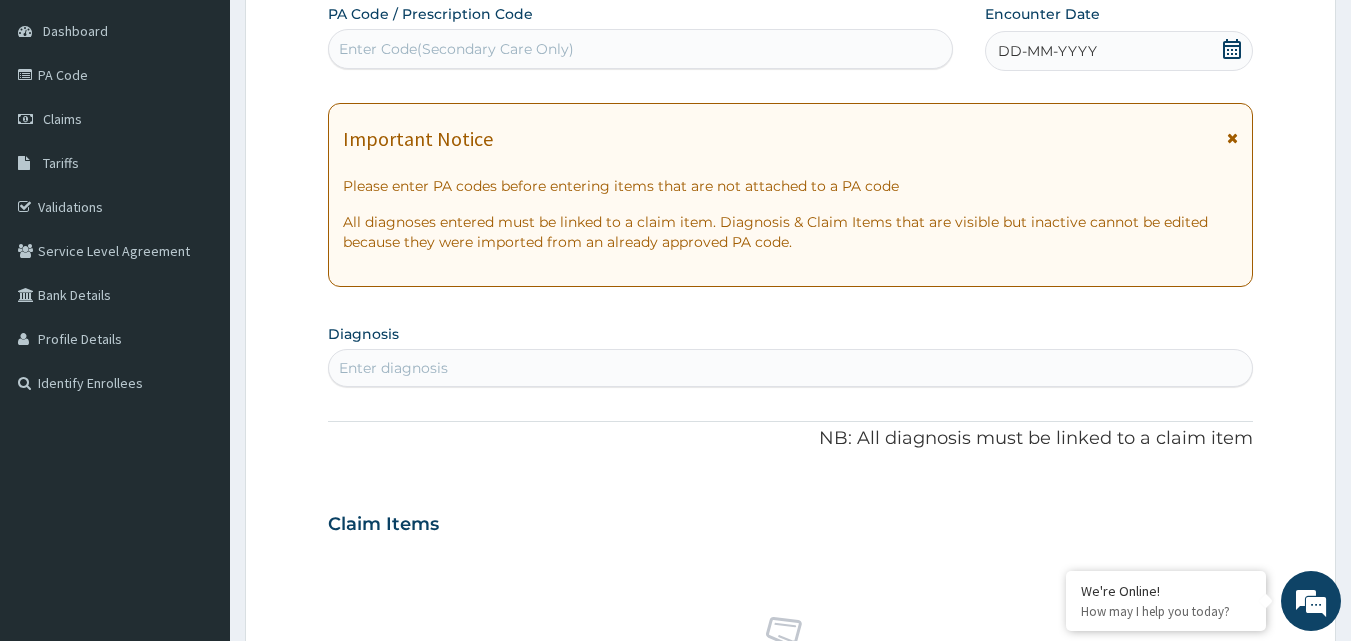click on "Enter Code(Secondary Care Only)" at bounding box center (456, 49) 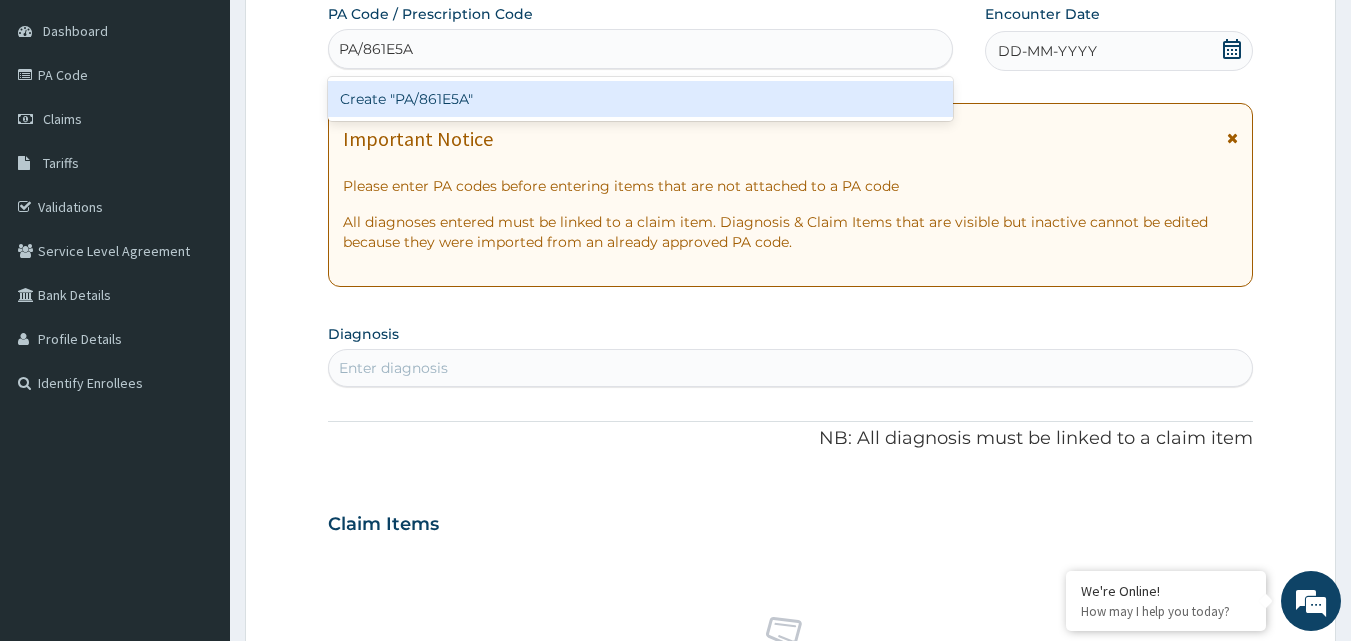 click on "Create "PA/861E5A"" at bounding box center (641, 99) 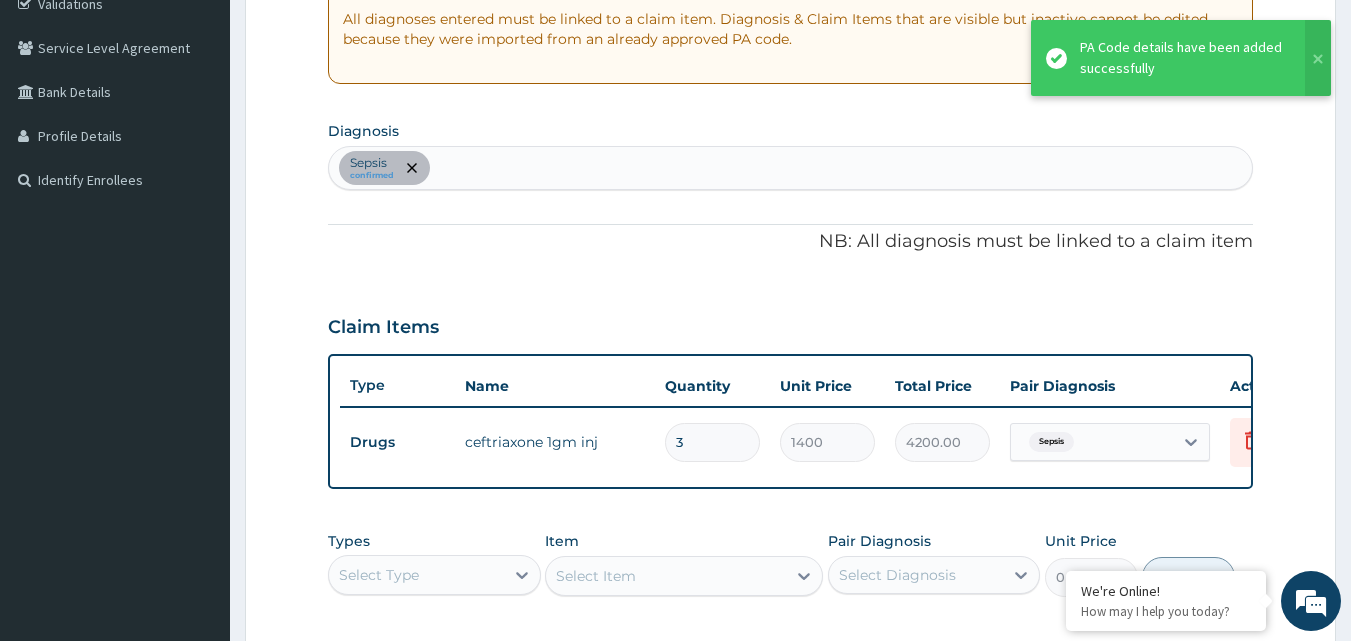 scroll, scrollTop: 411, scrollLeft: 0, axis: vertical 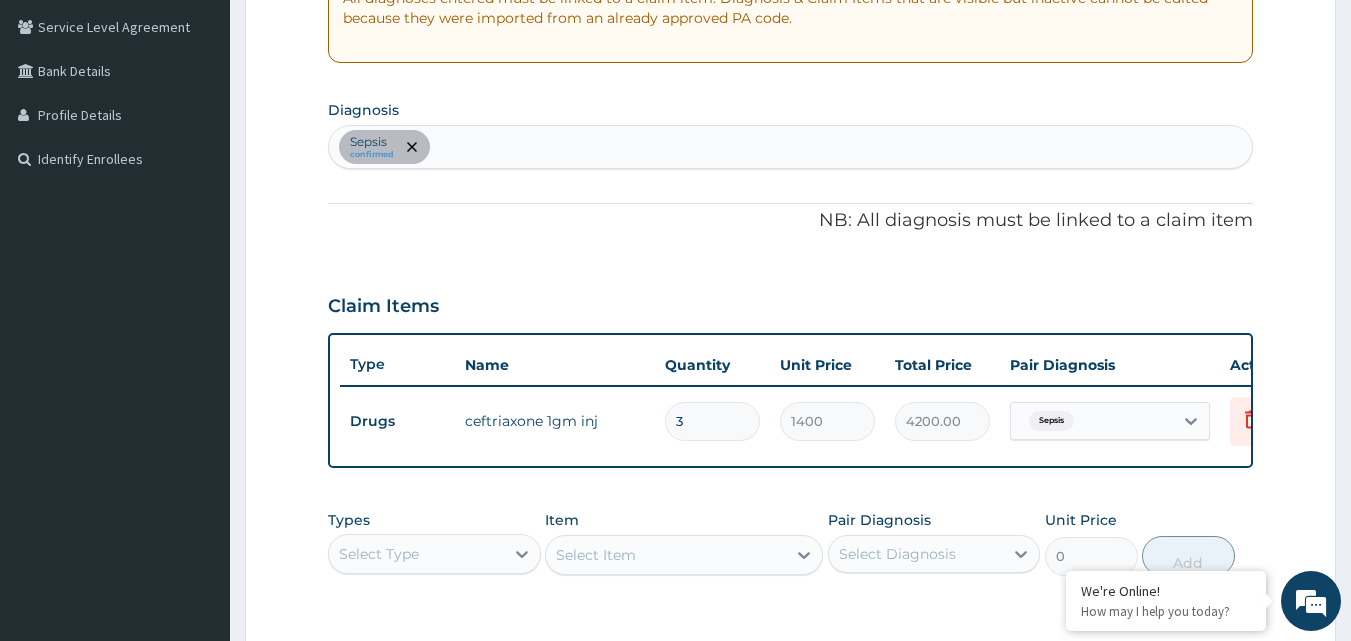 click on "Sepsis confirmed" at bounding box center (791, 147) 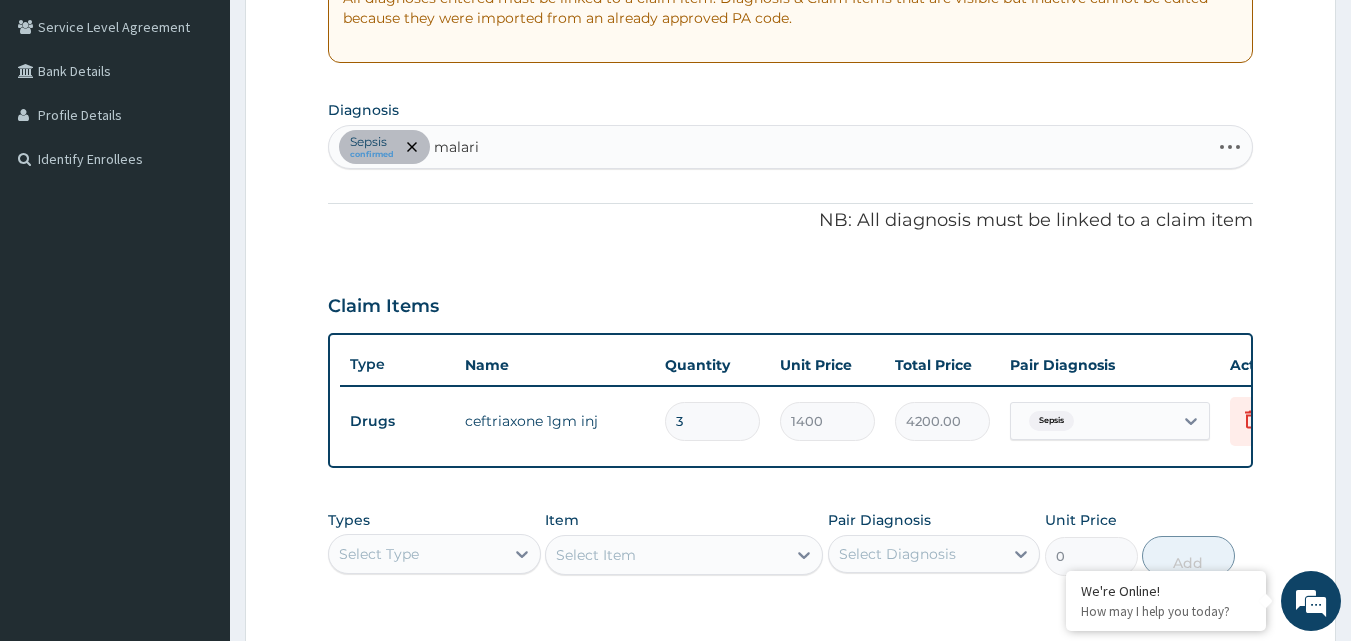 type on "malaria" 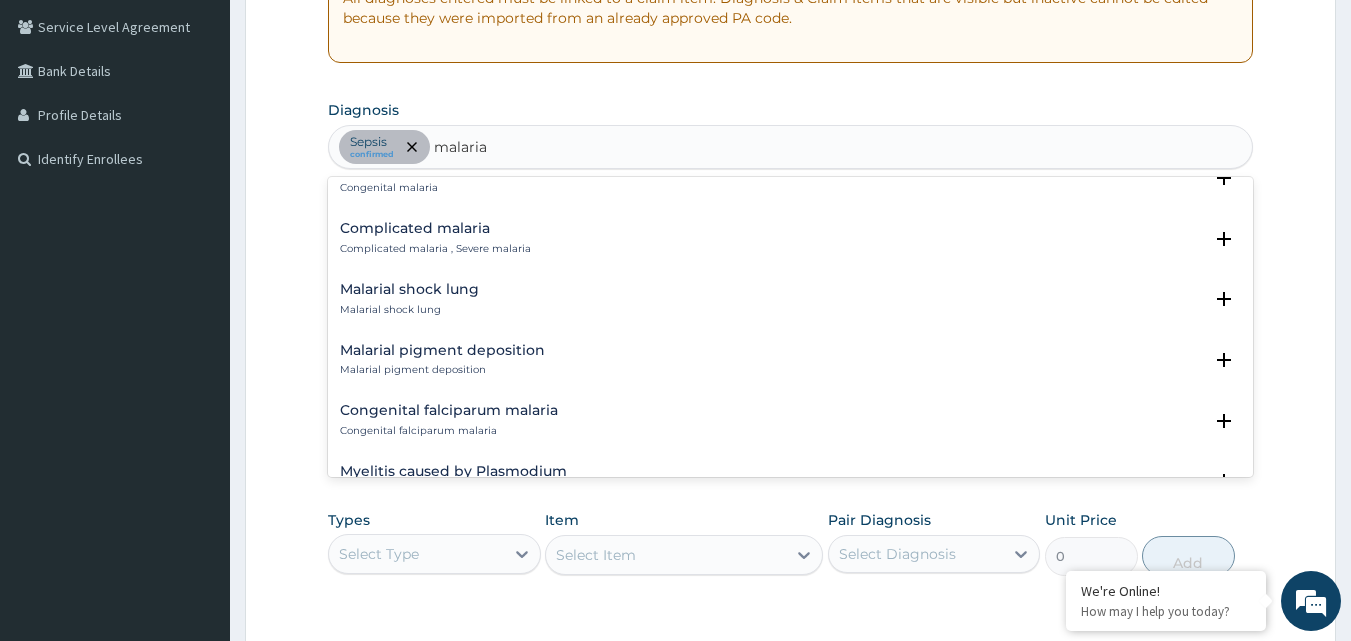 scroll, scrollTop: 900, scrollLeft: 0, axis: vertical 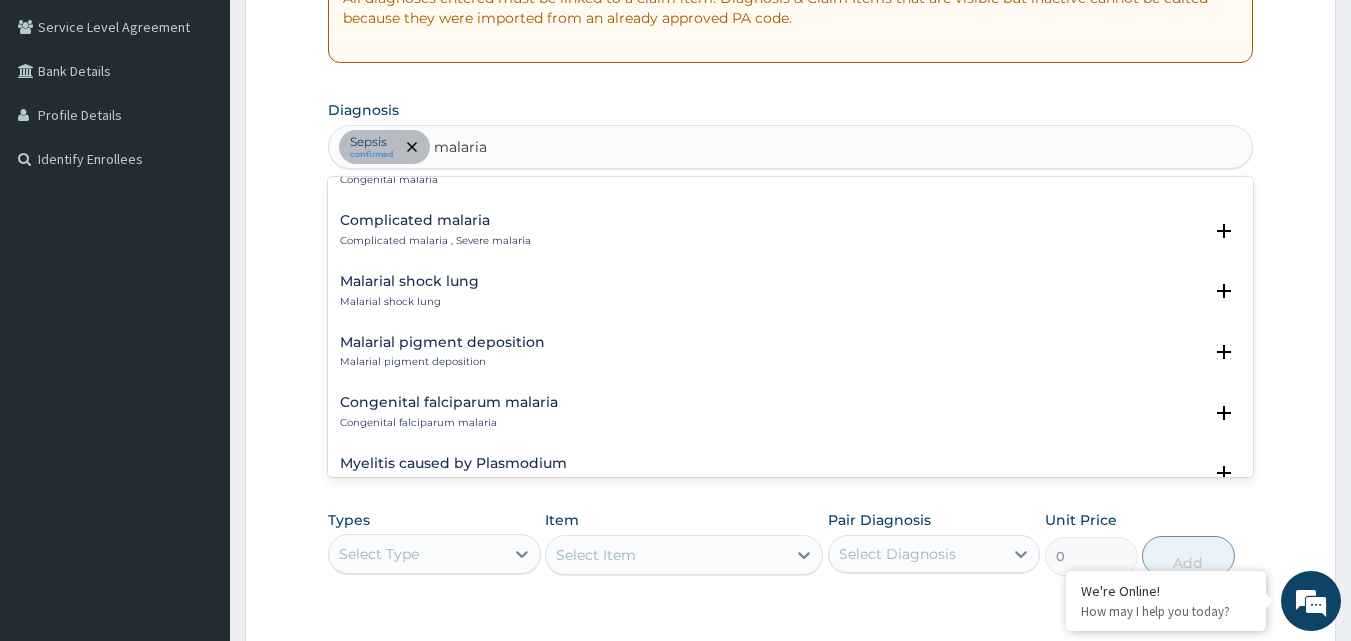 click on "Complicated malaria" at bounding box center [435, 220] 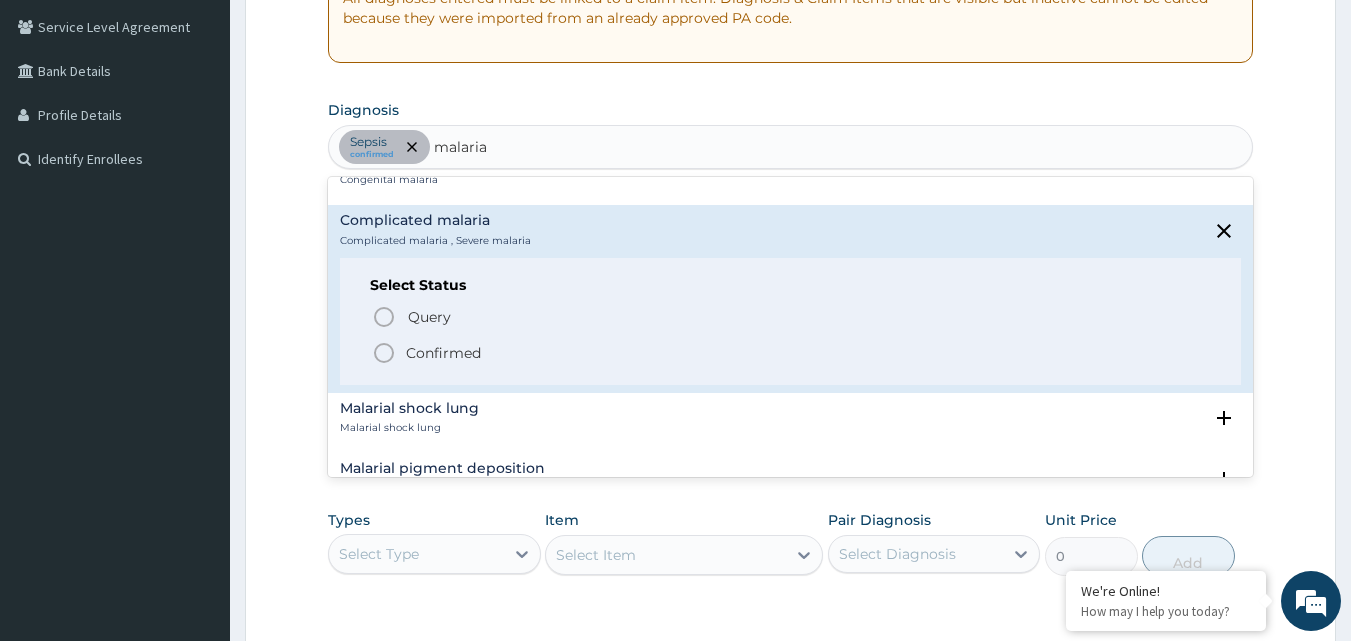 click 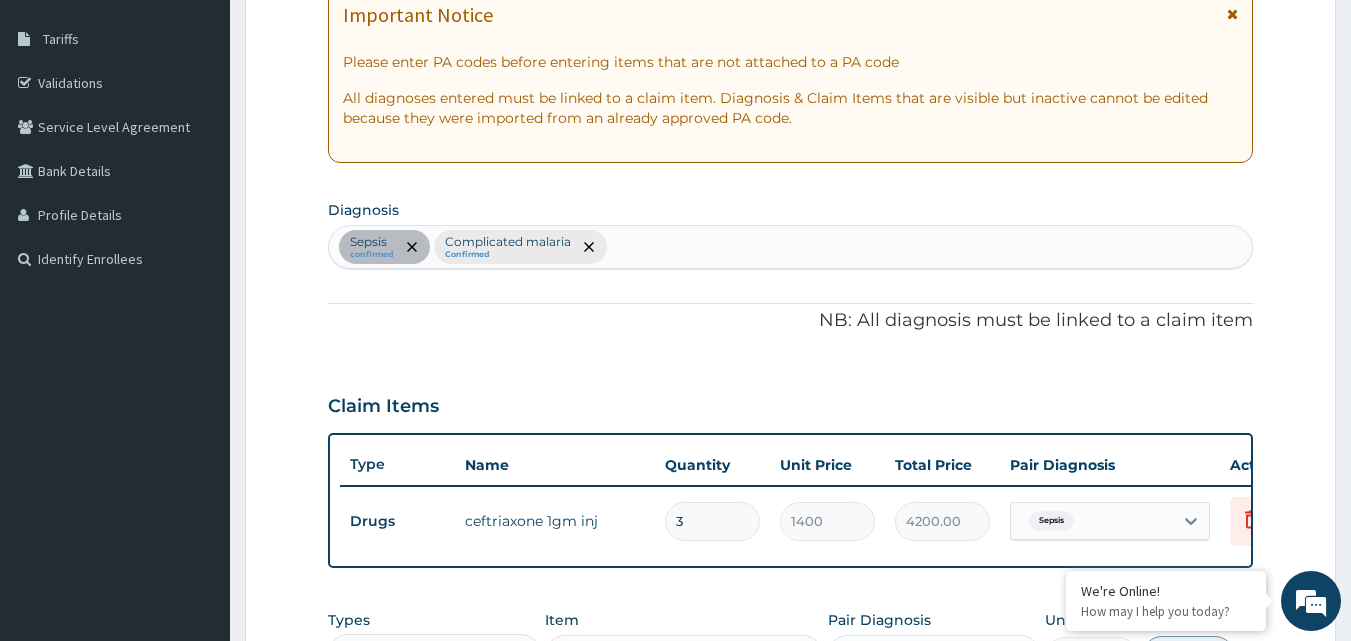 scroll, scrollTop: 211, scrollLeft: 0, axis: vertical 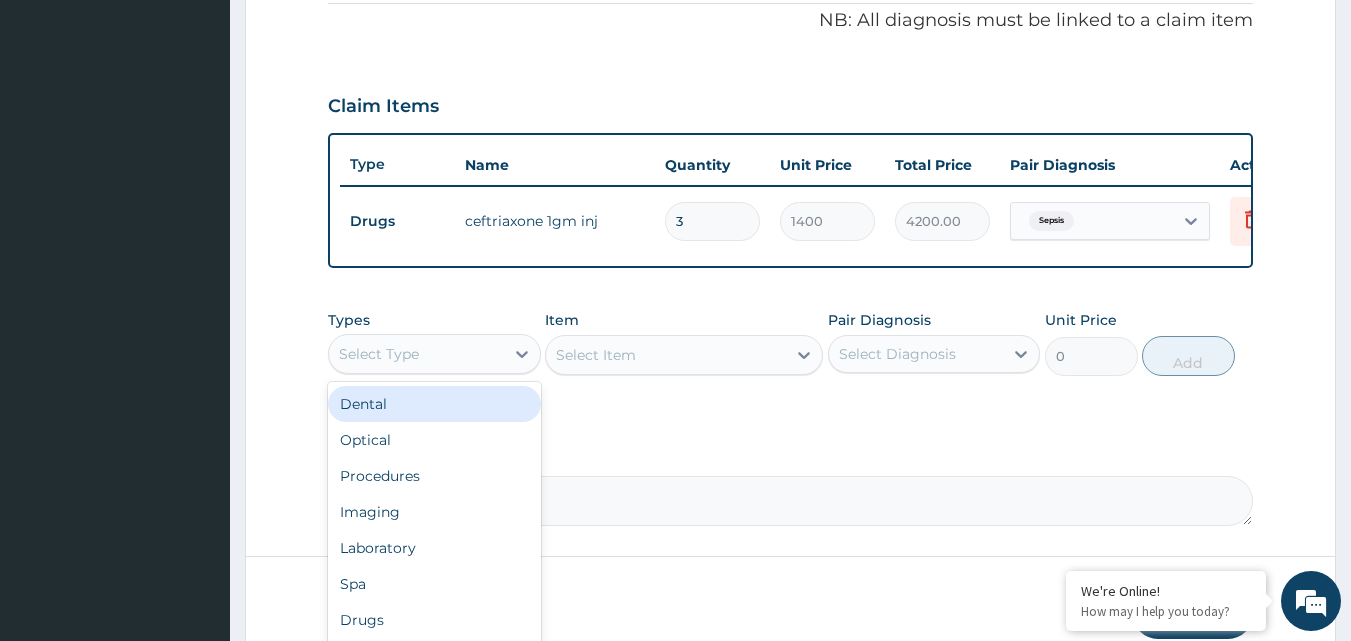 click on "Select Type" at bounding box center [416, 354] 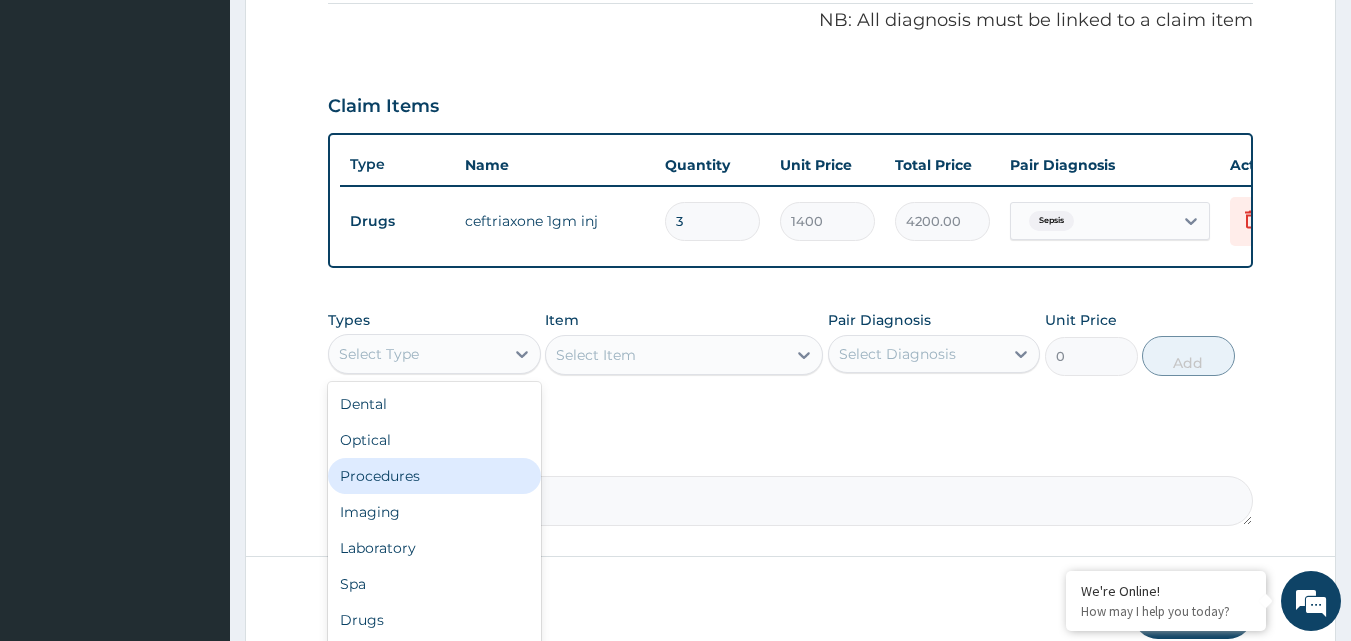 click on "Procedures" at bounding box center (434, 476) 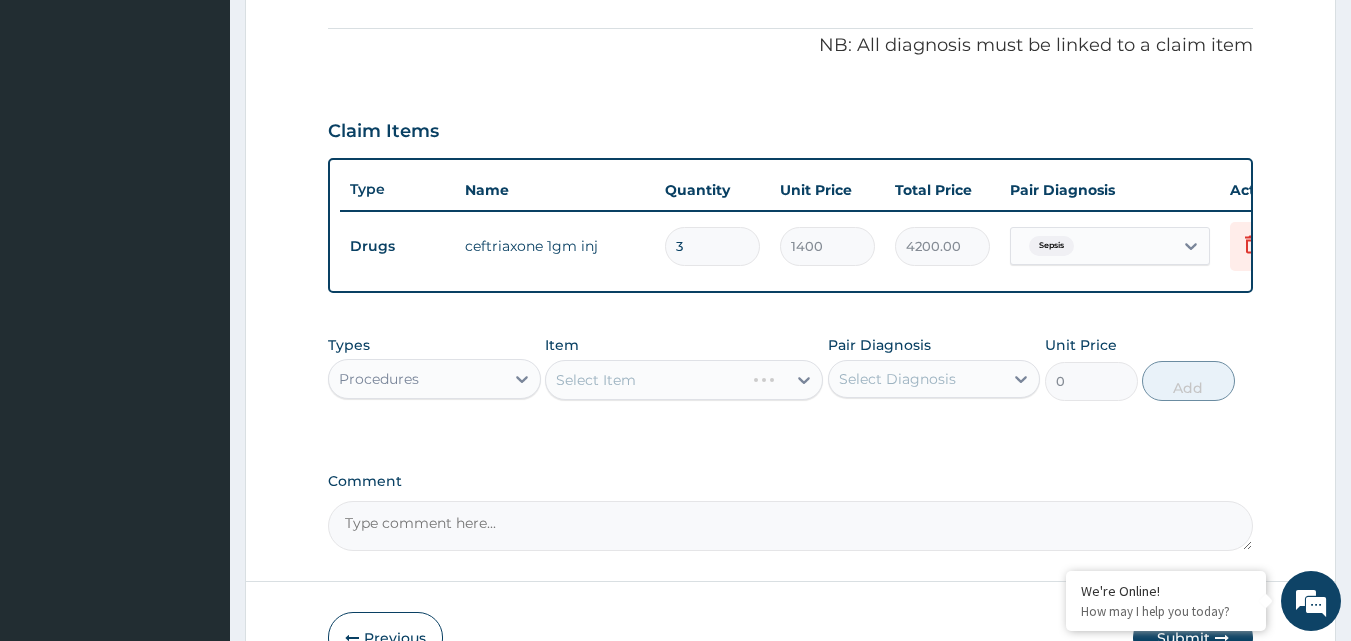 scroll, scrollTop: 621, scrollLeft: 0, axis: vertical 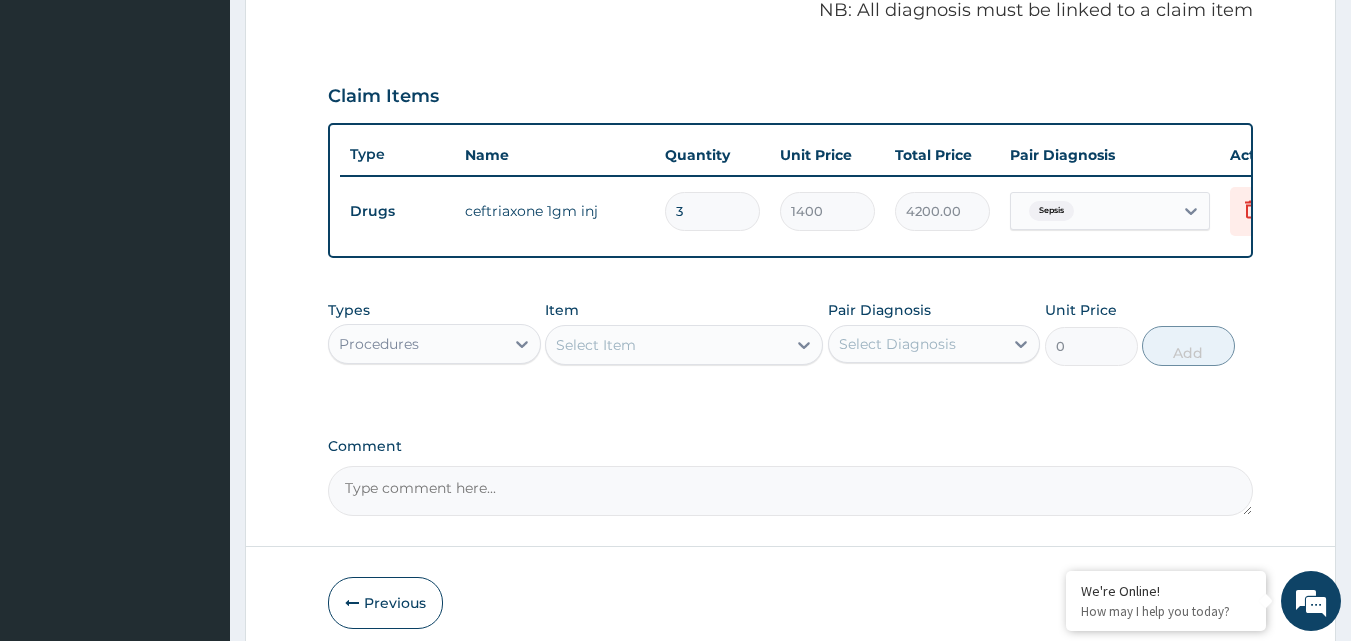 click on "Select Item" at bounding box center [666, 345] 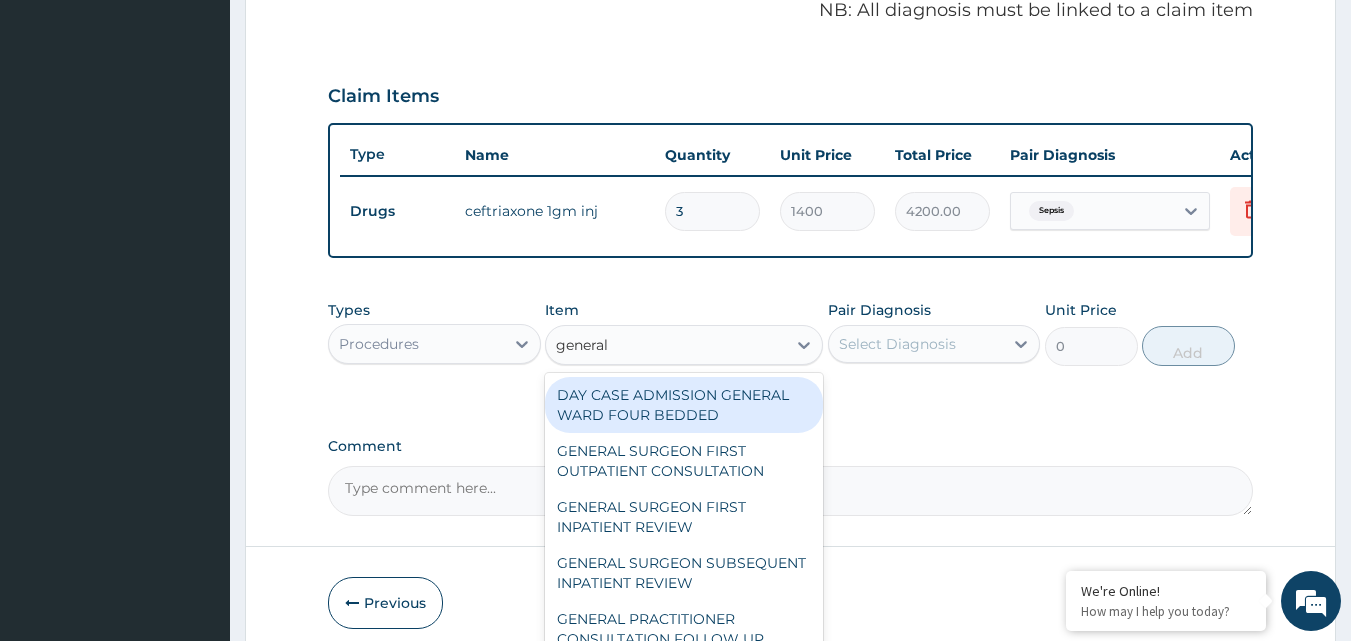 type on "general p" 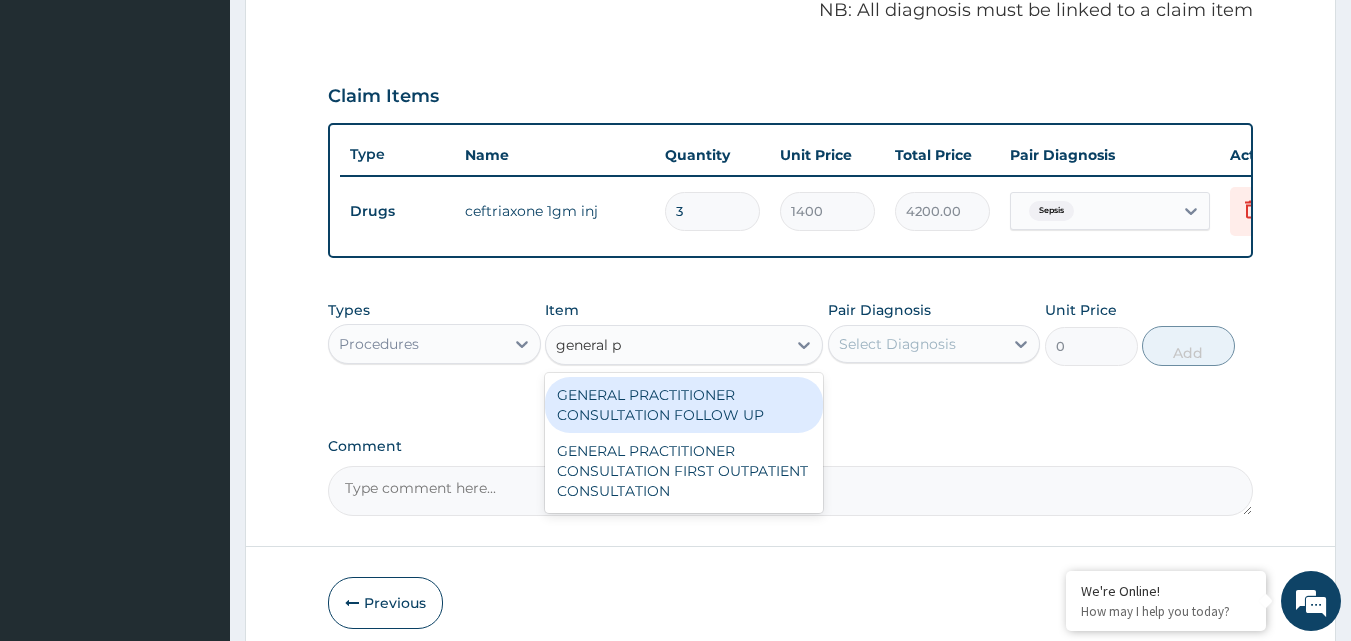 click on "GENERAL PRACTITIONER CONSULTATION FOLLOW UP" at bounding box center (684, 405) 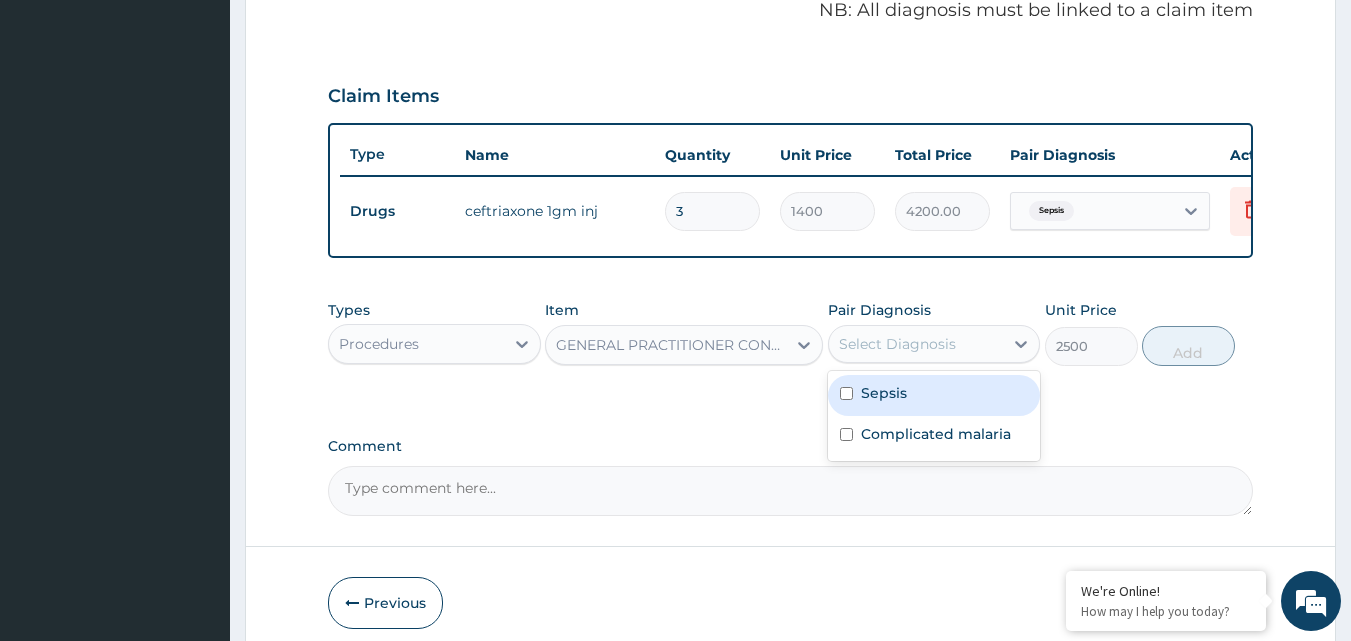 click on "Select Diagnosis" at bounding box center [916, 344] 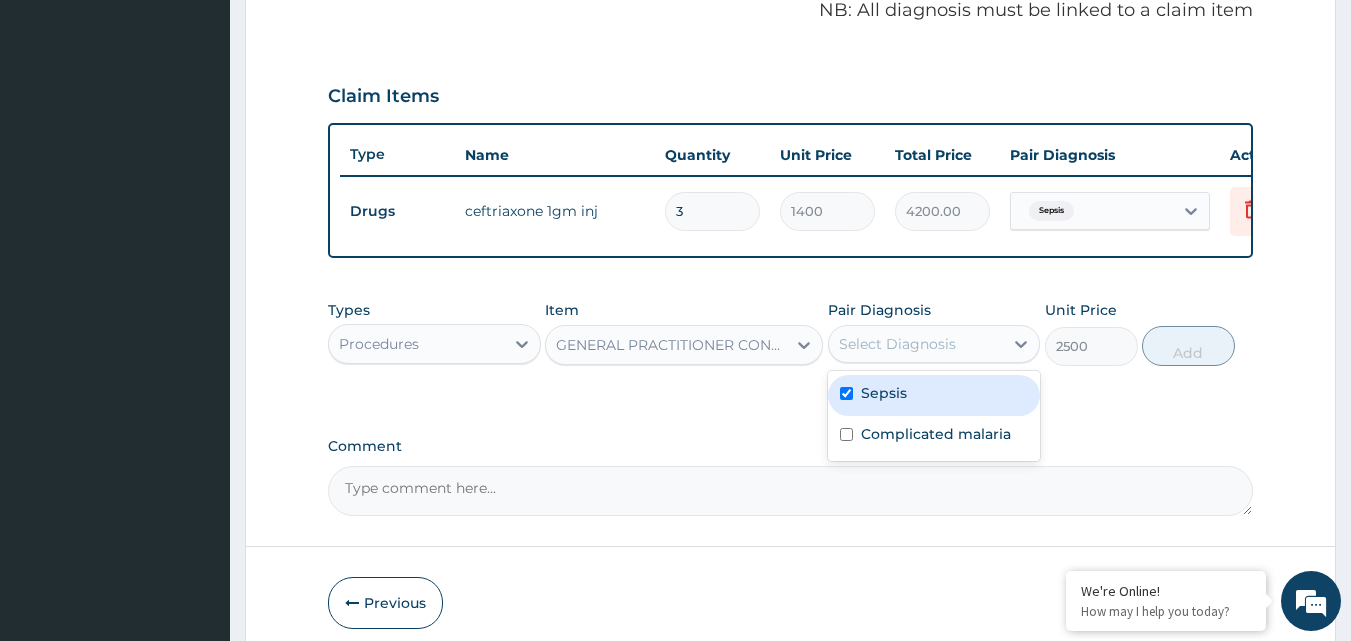 checkbox on "true" 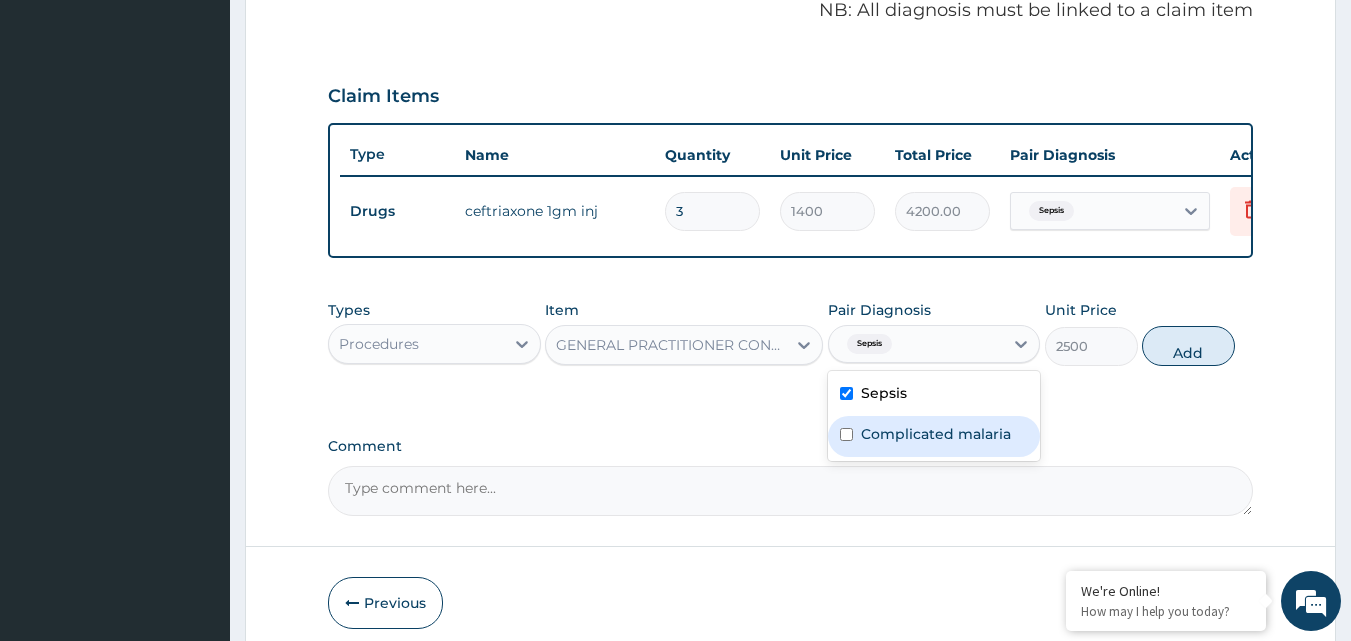click on "Complicated malaria" at bounding box center (934, 436) 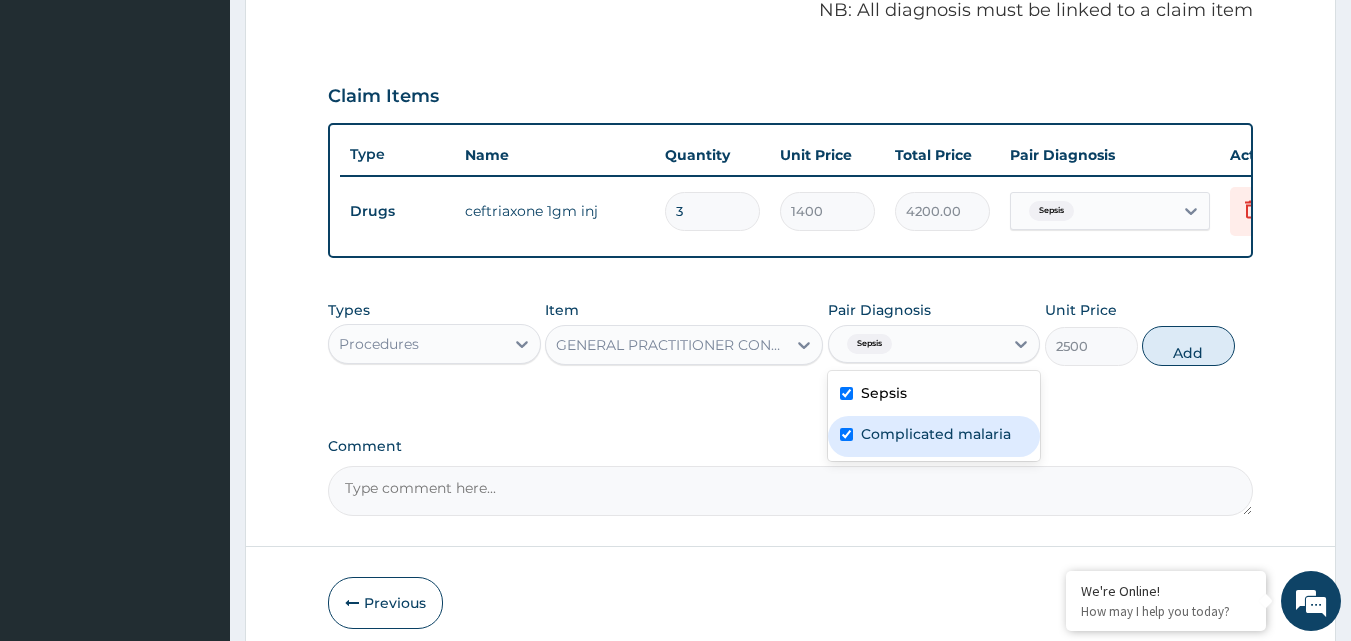 checkbox on "true" 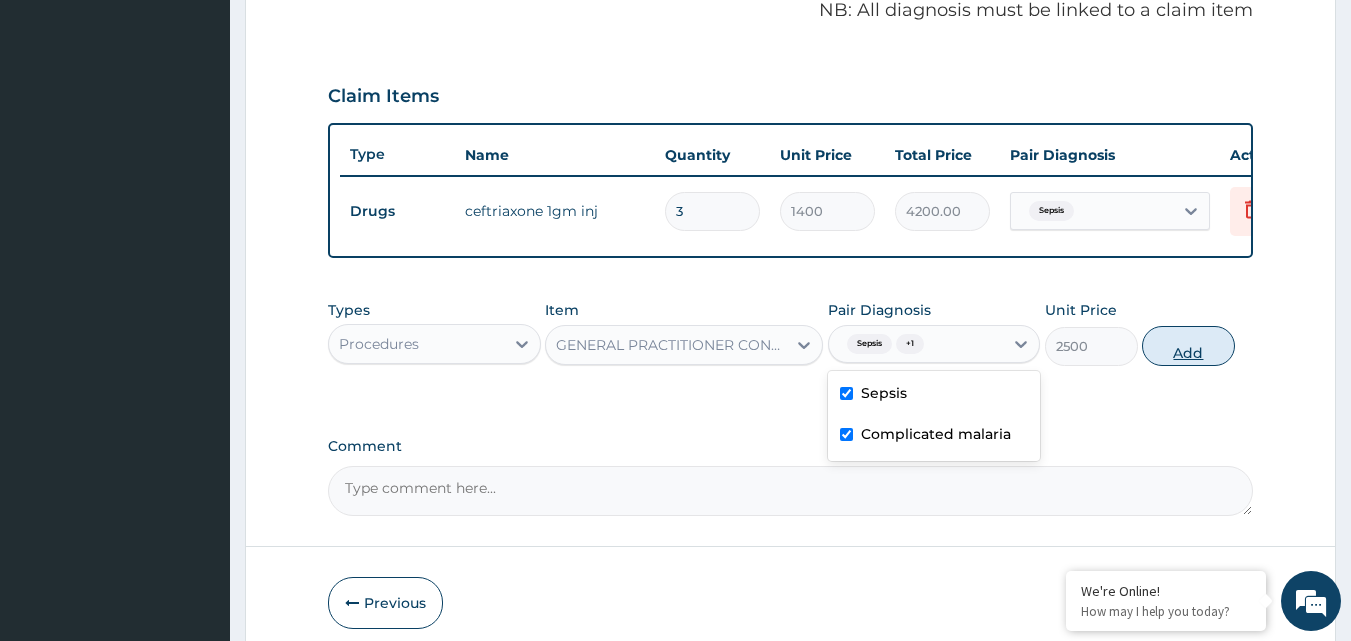 click on "Add" at bounding box center (1188, 346) 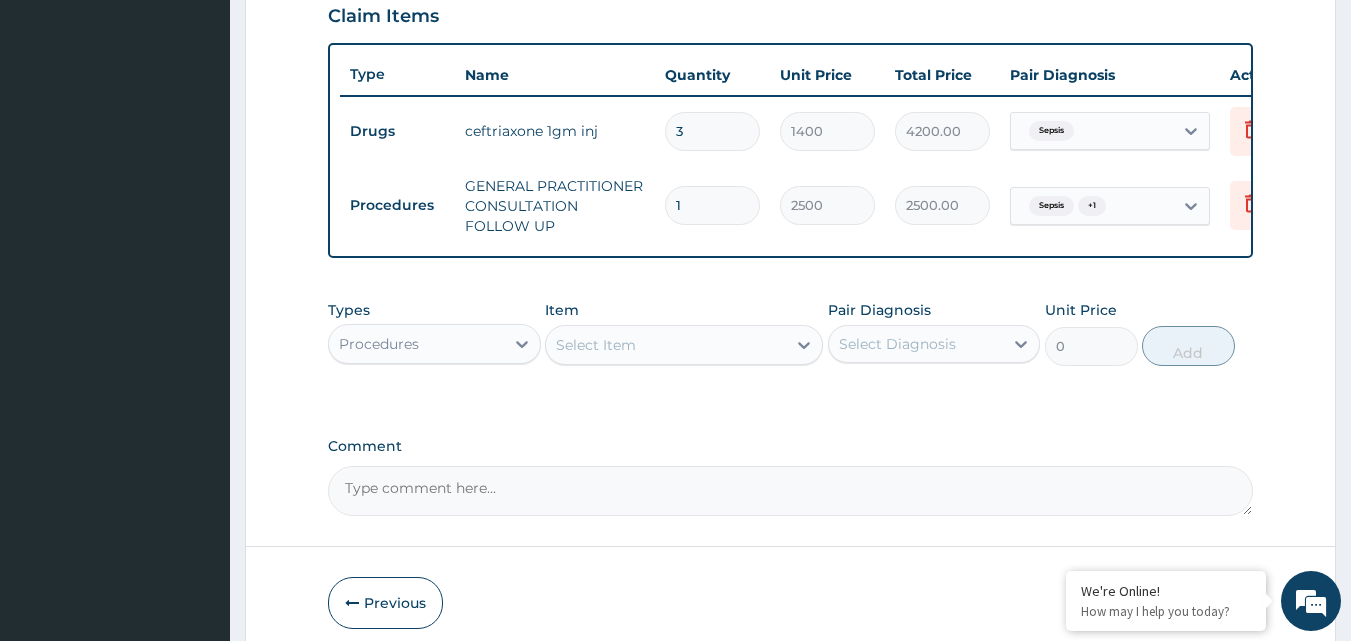 scroll, scrollTop: 801, scrollLeft: 0, axis: vertical 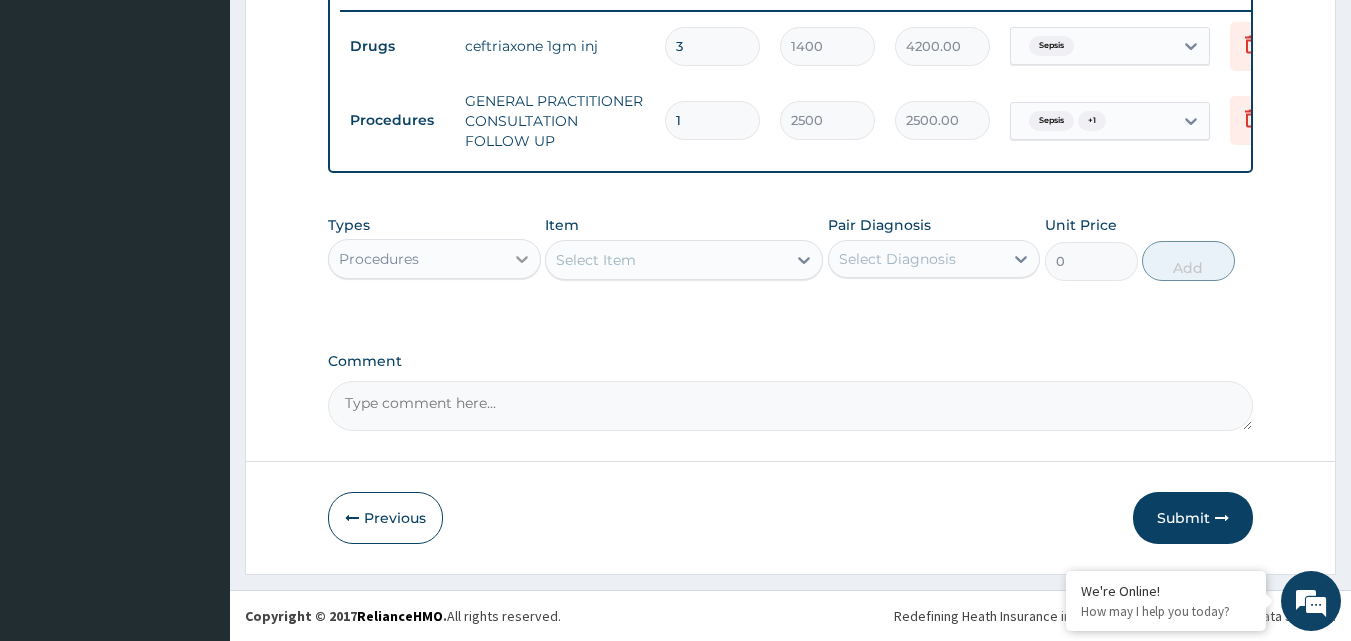 click 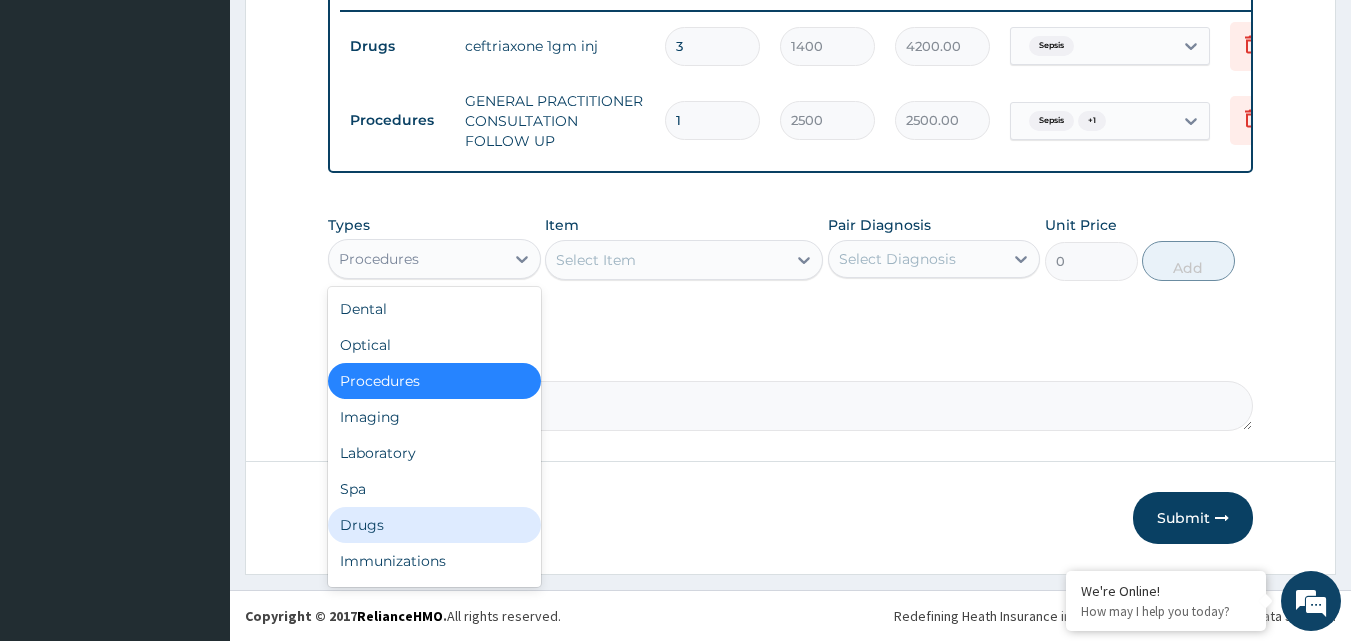 click on "Drugs" at bounding box center [434, 525] 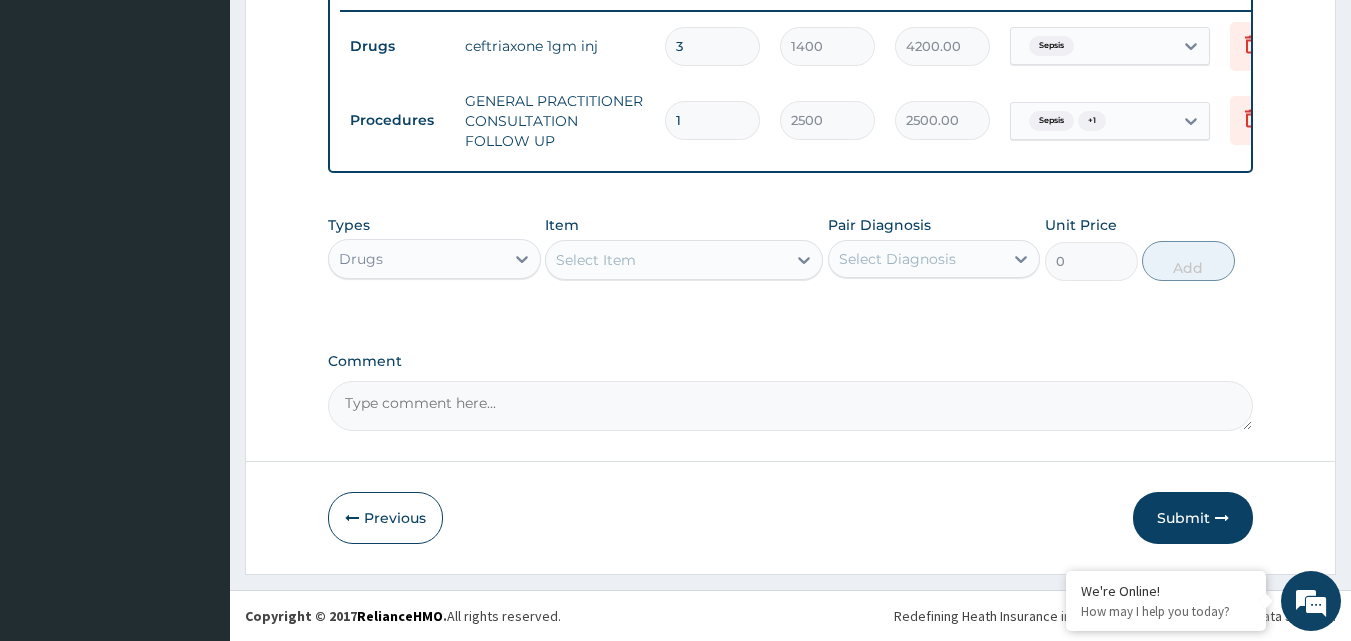 click on "Select Item" at bounding box center (596, 260) 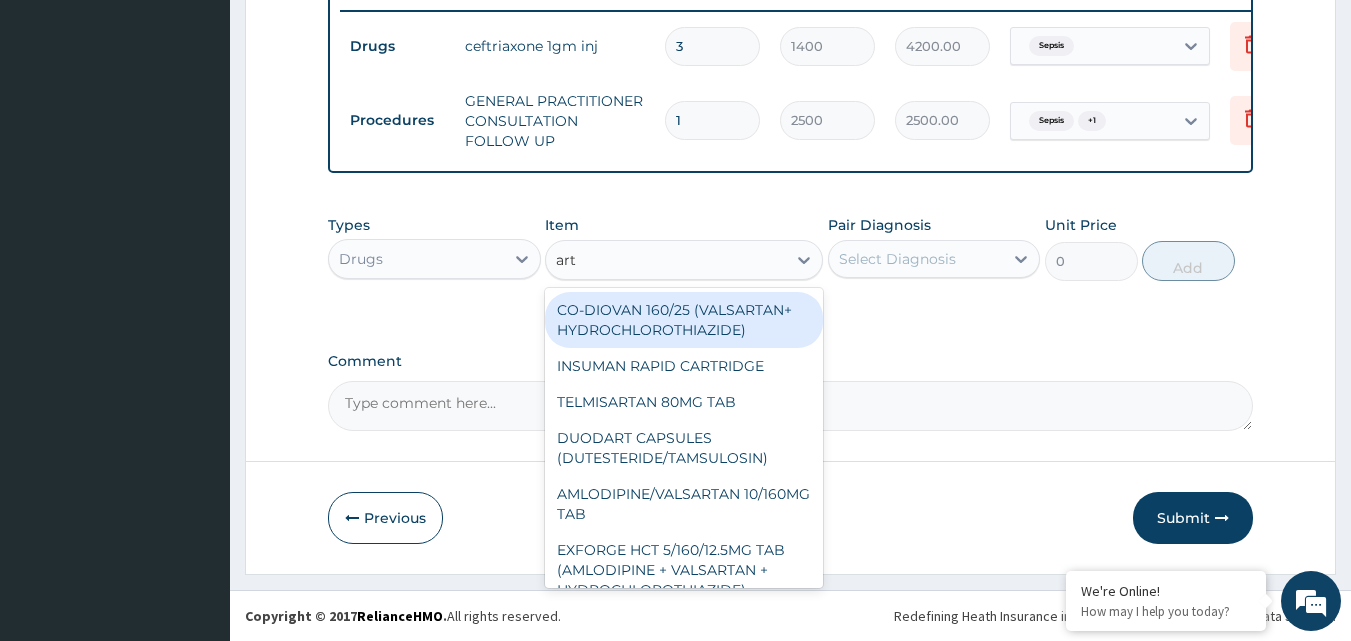 type on "arte" 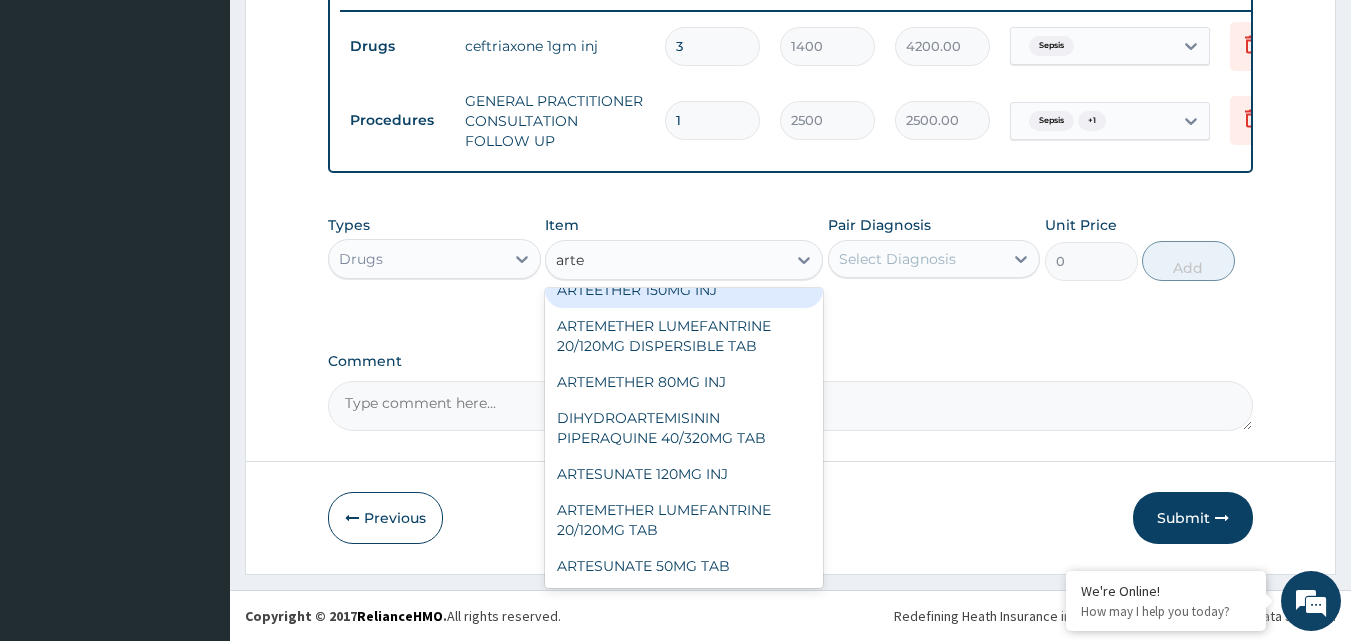 scroll, scrollTop: 163, scrollLeft: 0, axis: vertical 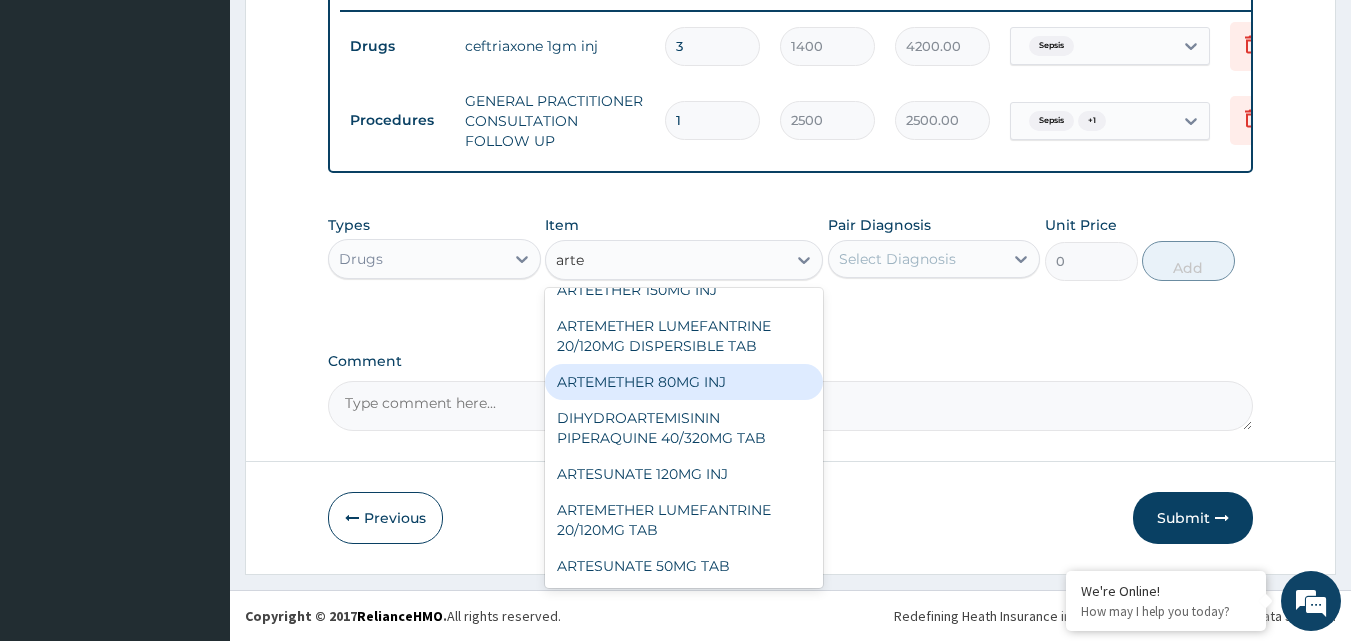 click on "ARTEMETHER 80MG INJ" at bounding box center [684, 382] 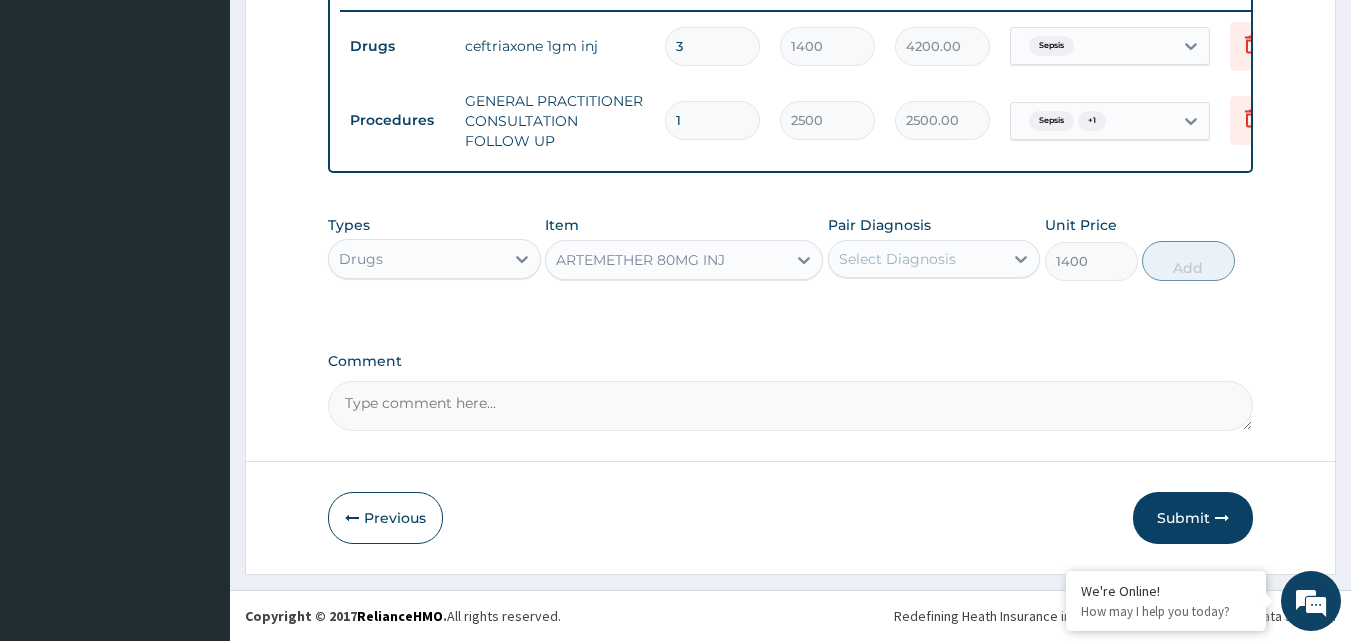 click on "Select Diagnosis" at bounding box center (897, 259) 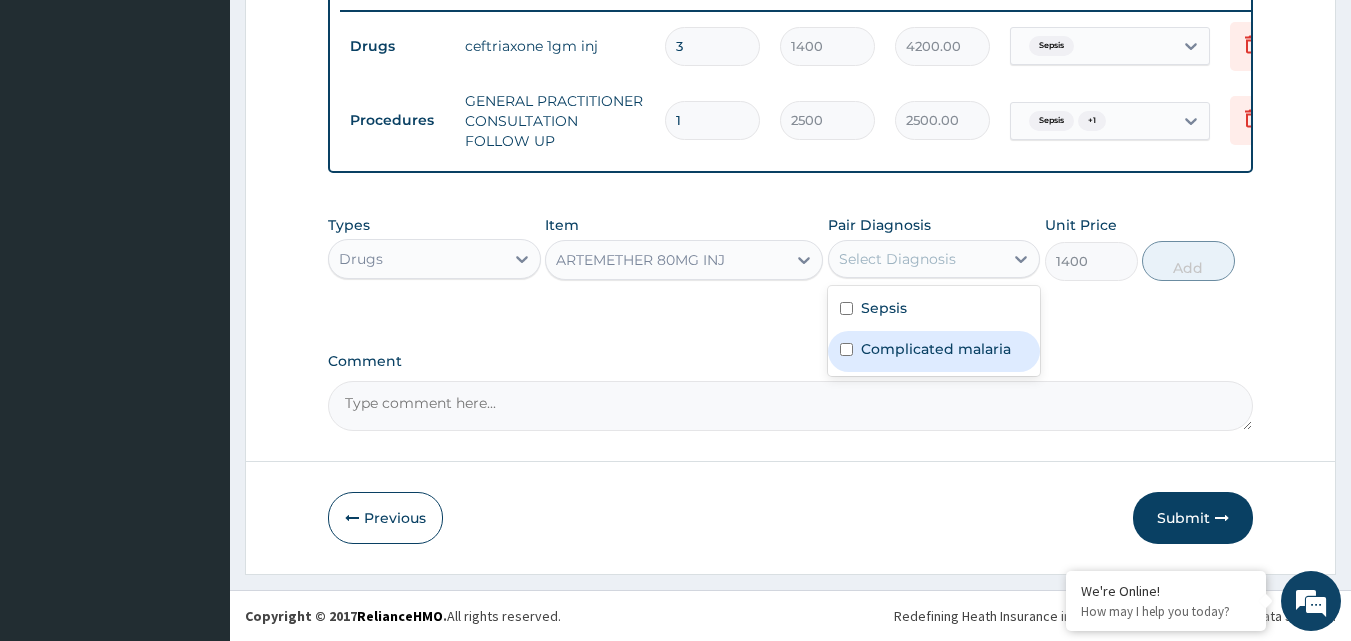click at bounding box center (846, 349) 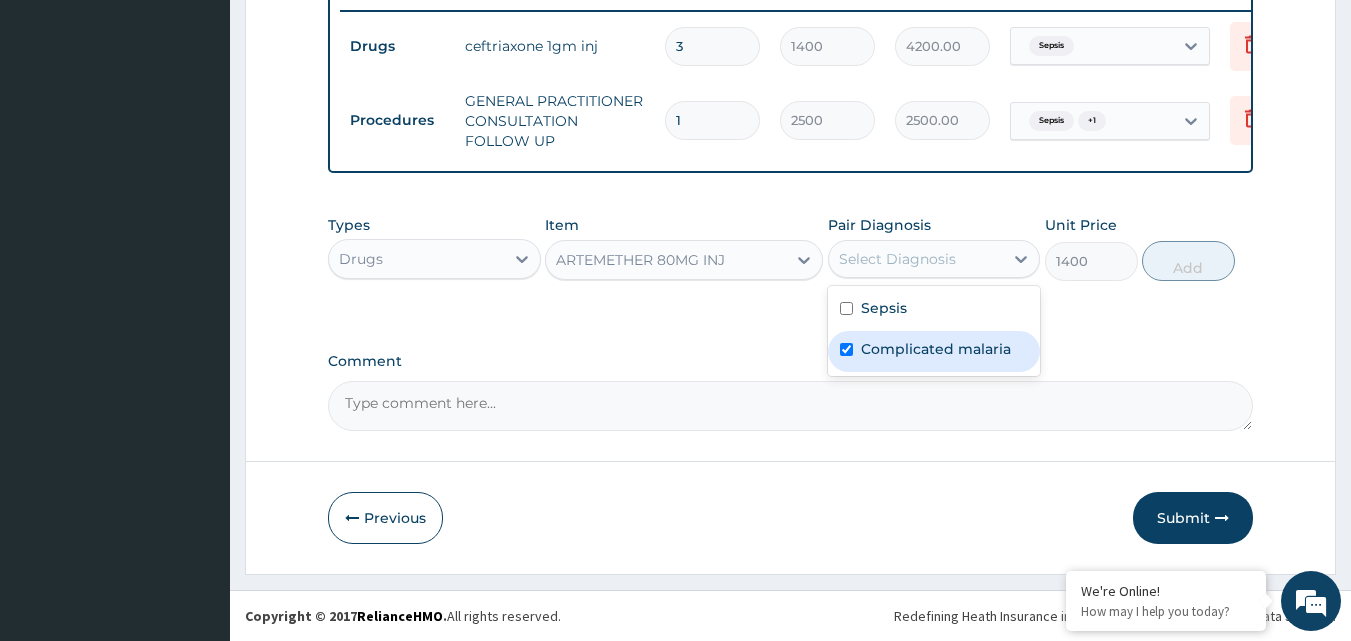 checkbox on "true" 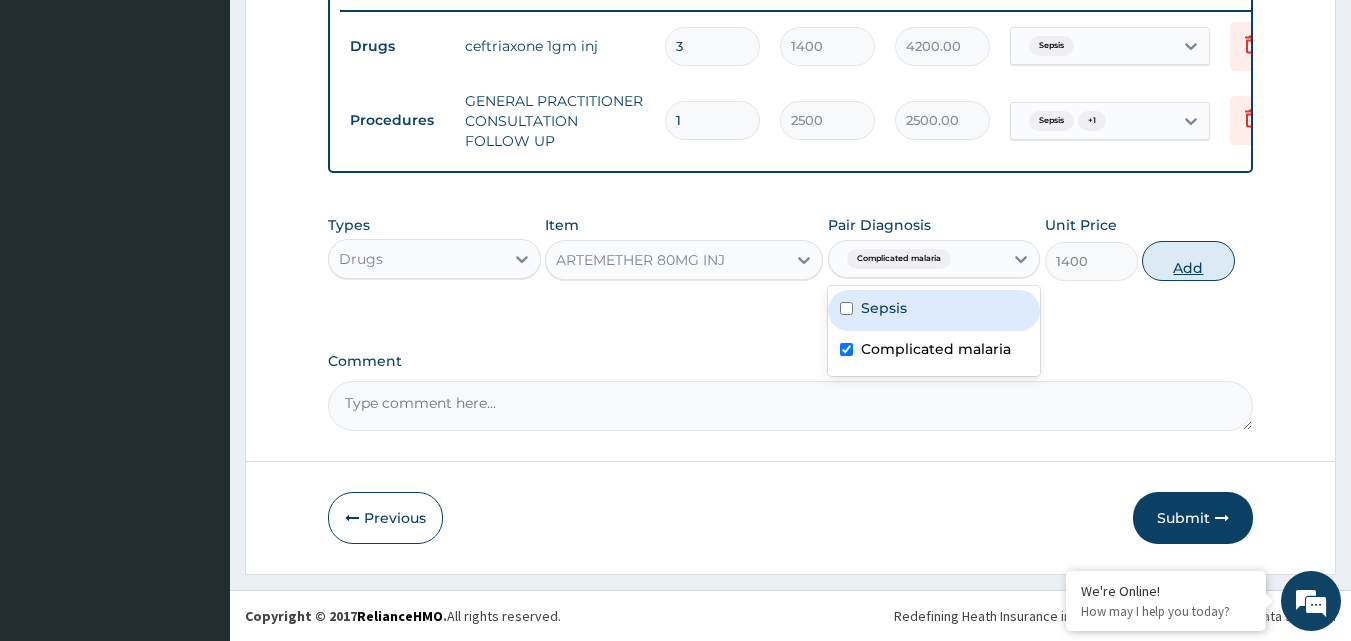 click on "Add" at bounding box center (1188, 261) 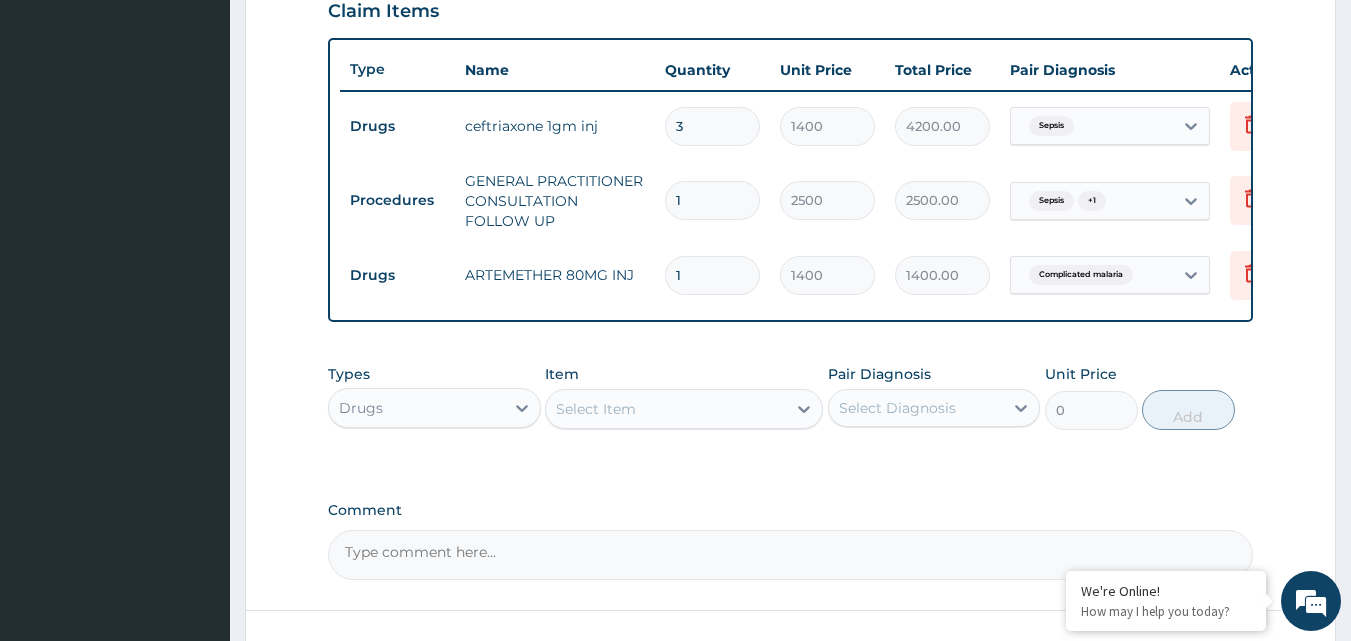 scroll, scrollTop: 701, scrollLeft: 0, axis: vertical 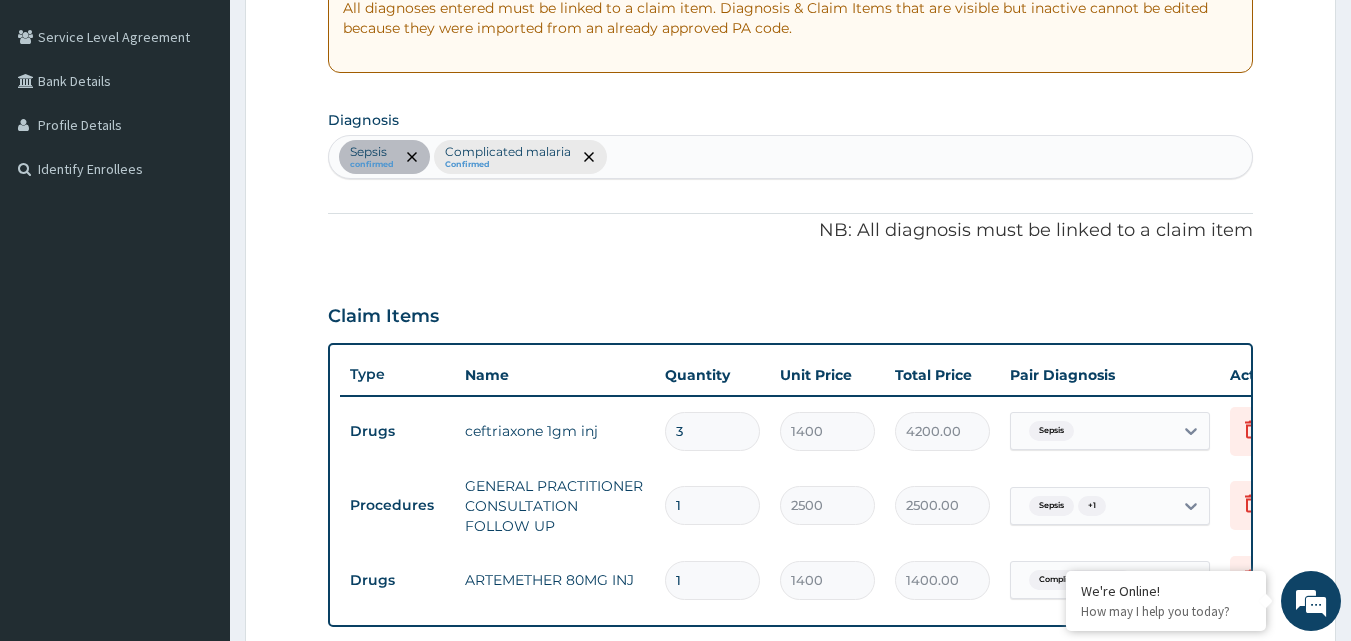 click on "Sepsis confirmed Complicated malaria Confirmed" at bounding box center [791, 157] 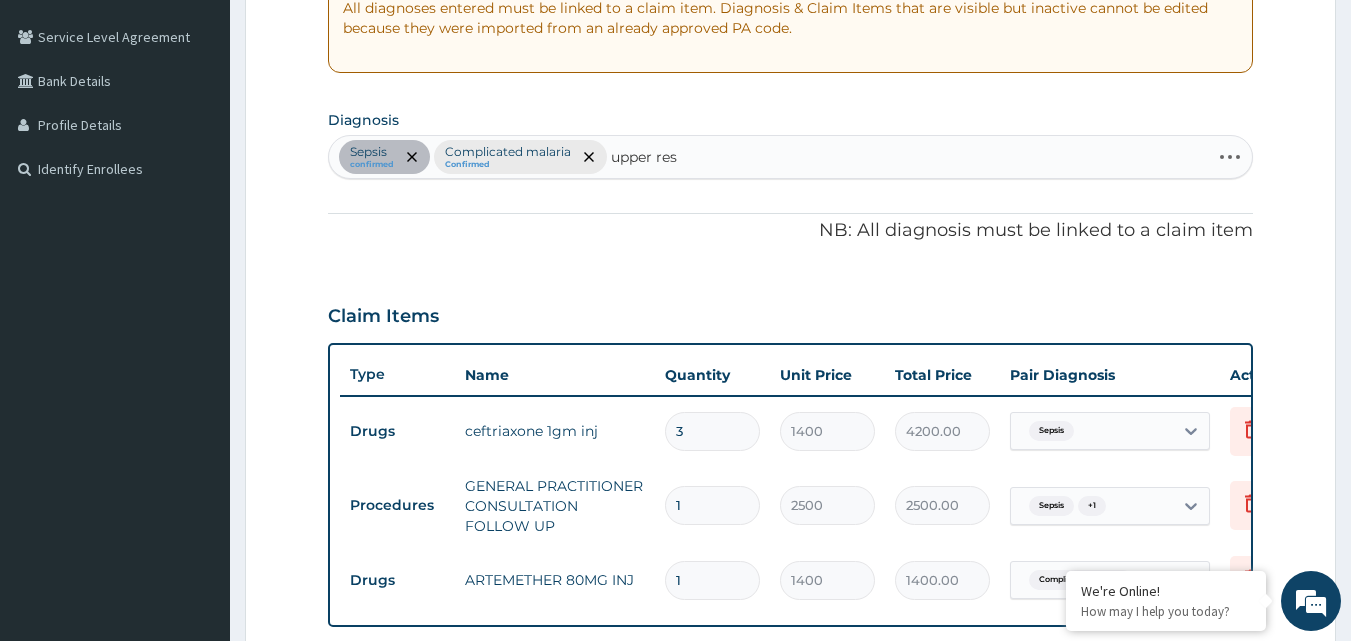 type on "upper resp" 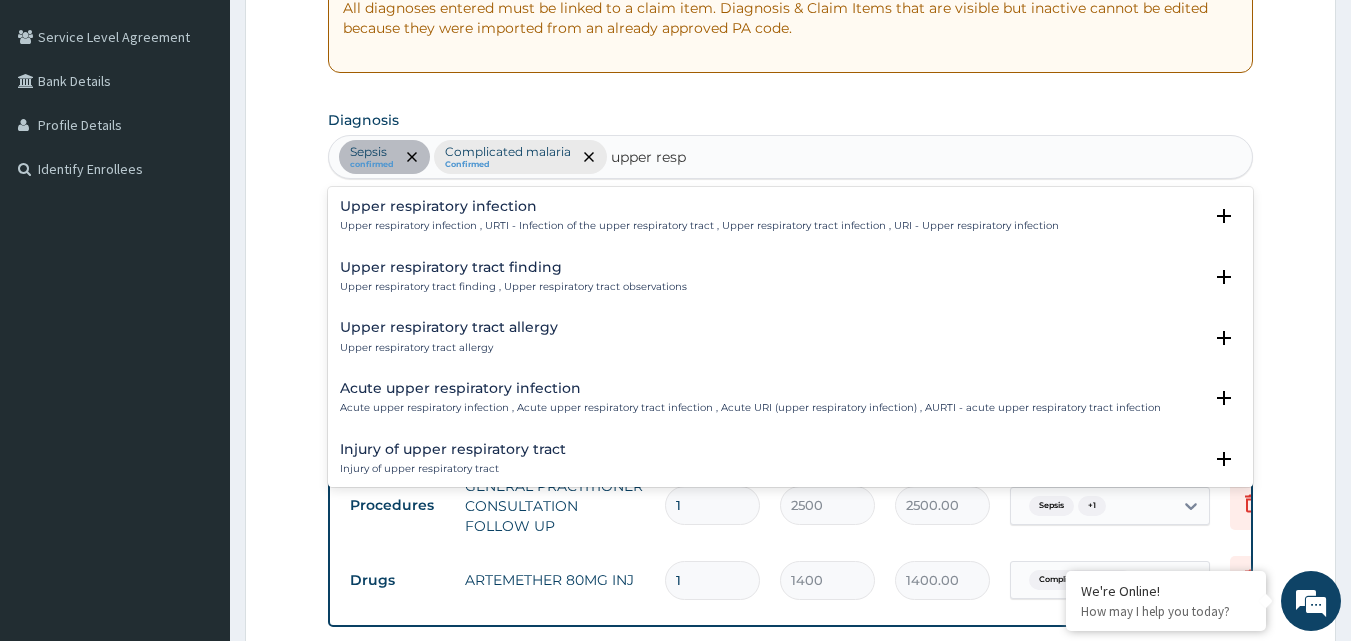click on "Upper respiratory infection" at bounding box center [699, 206] 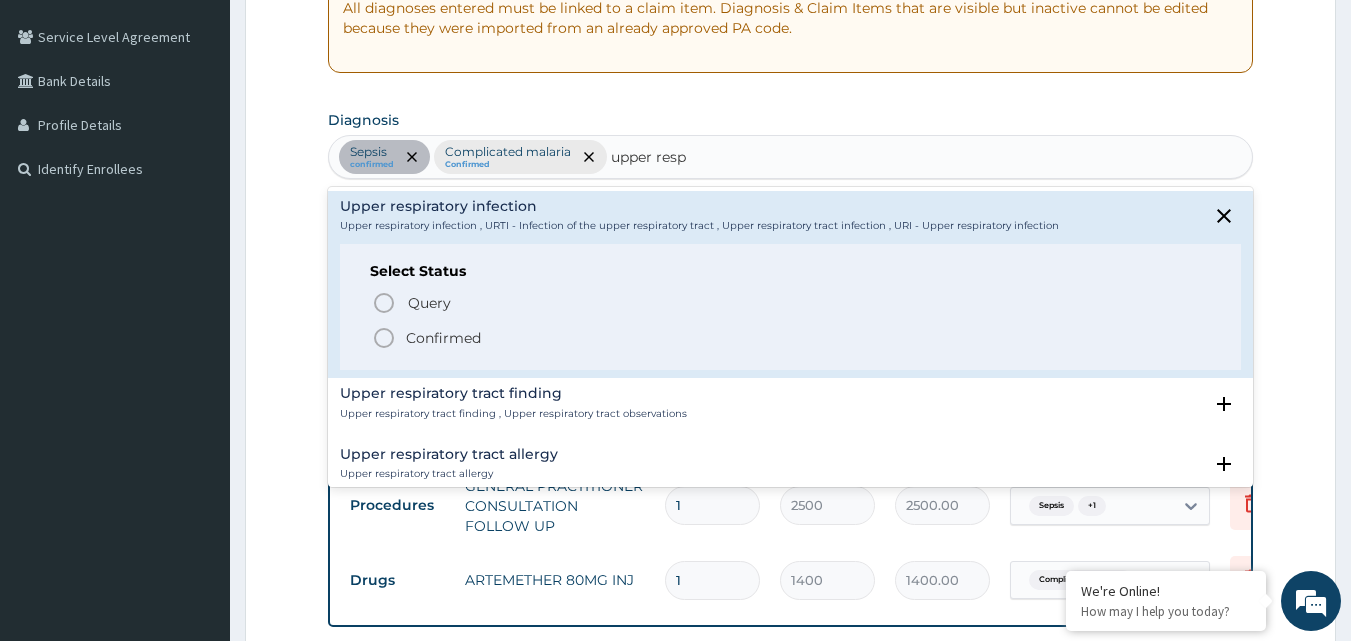 click 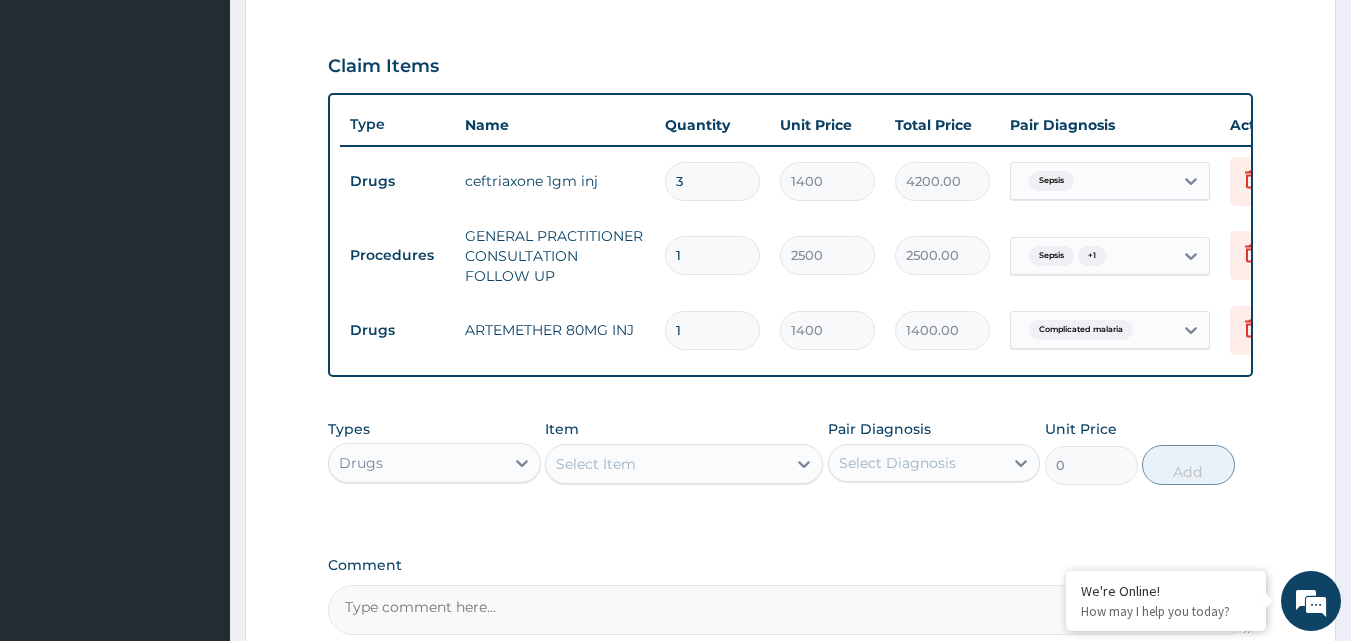 scroll, scrollTop: 670, scrollLeft: 0, axis: vertical 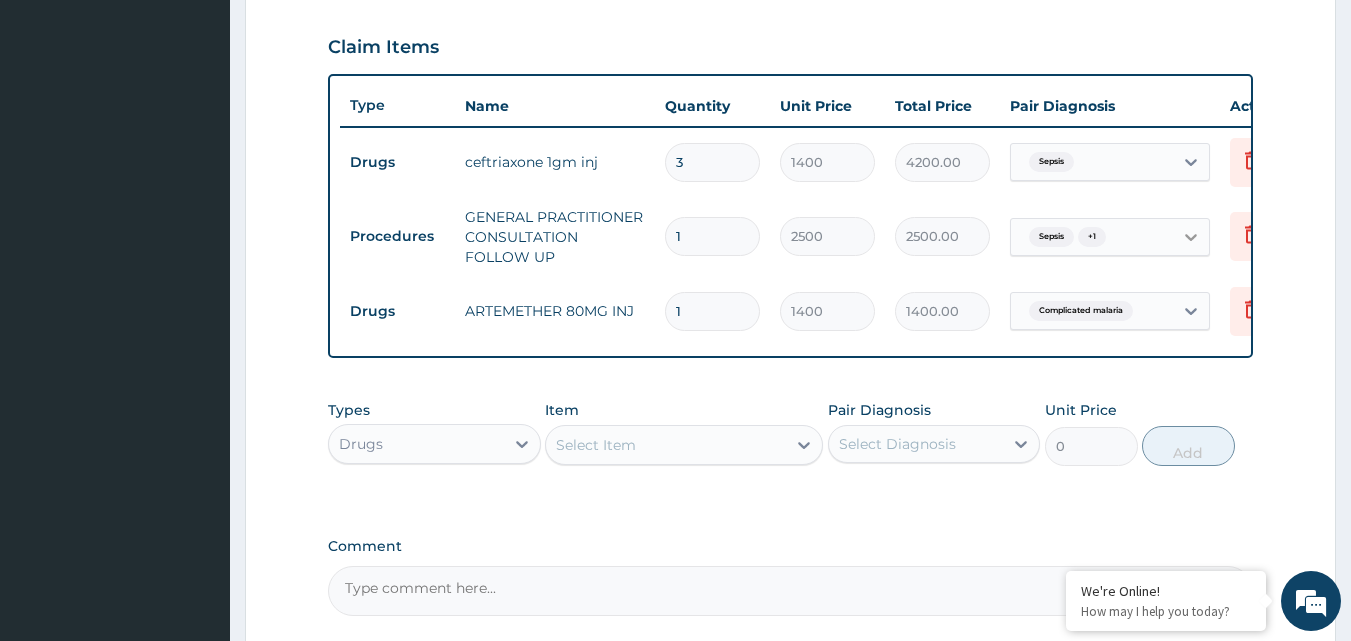 click 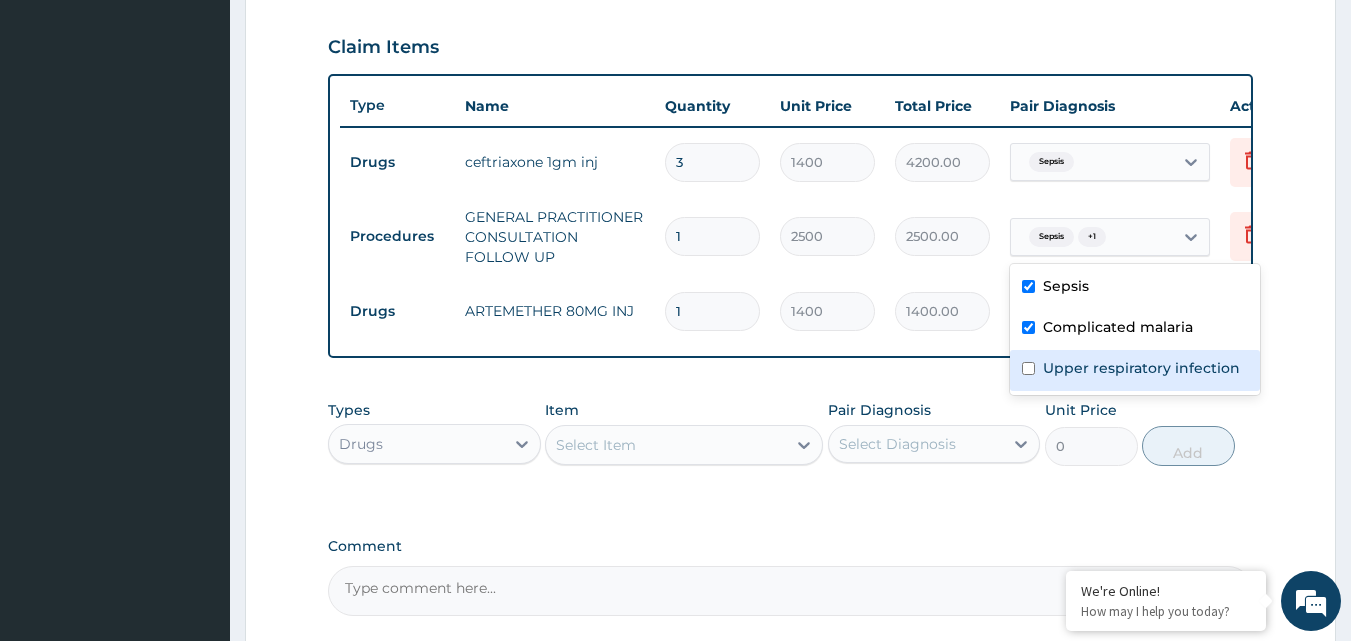 click at bounding box center (1028, 368) 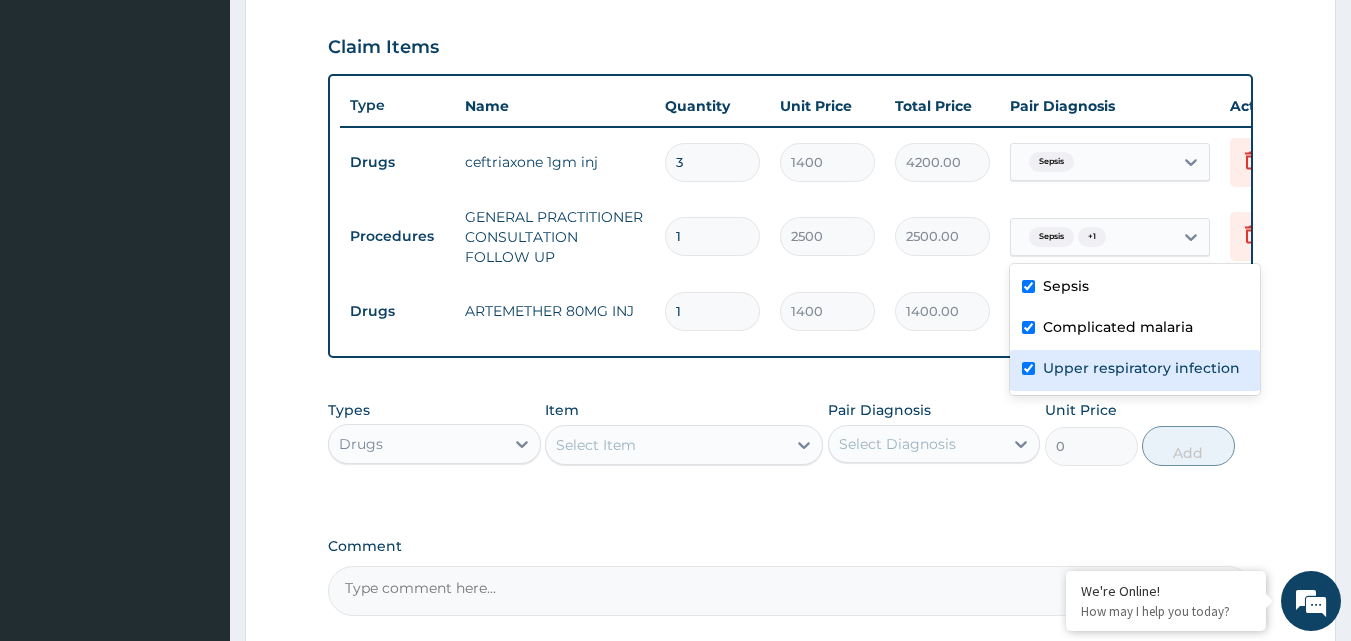 checkbox on "true" 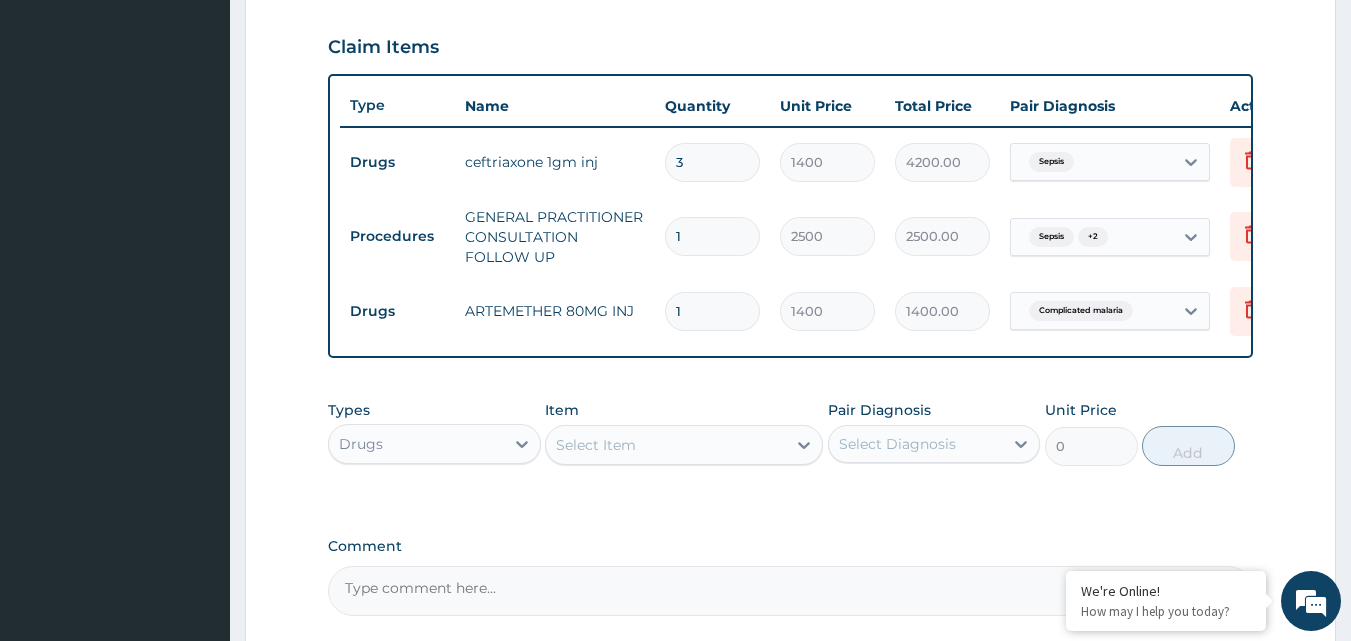 click on "PA Code / Prescription Code PA/861E5A Encounter Date 23-07-2025 Important Notice Please enter PA codes before entering items that are not attached to a PA code   All diagnoses entered must be linked to a claim item. Diagnosis & Claim Items that are visible but inactive cannot be edited because they were imported from an already approved PA code. Diagnosis Sepsis confirmed Complicated malaria Confirmed Upper respiratory infection Confirmed NB: All diagnosis must be linked to a claim item Claim Items Type Name Quantity Unit Price Total Price Pair Diagnosis Actions Drugs ceftriaxone 1gm inj 3 1400 4200.00 Sepsis Delete Procedures GENERAL PRACTITIONER CONSULTATION FOLLOW UP 1 2500 2500.00 Sepsis  + 2 Delete Drugs ARTEMETHER 80MG INJ 1 1400 1400.00 Complicated malaria Delete Types Drugs Item Select Item Pair Diagnosis Select Diagnosis Unit Price 0 Add Comment" at bounding box center [791, 68] 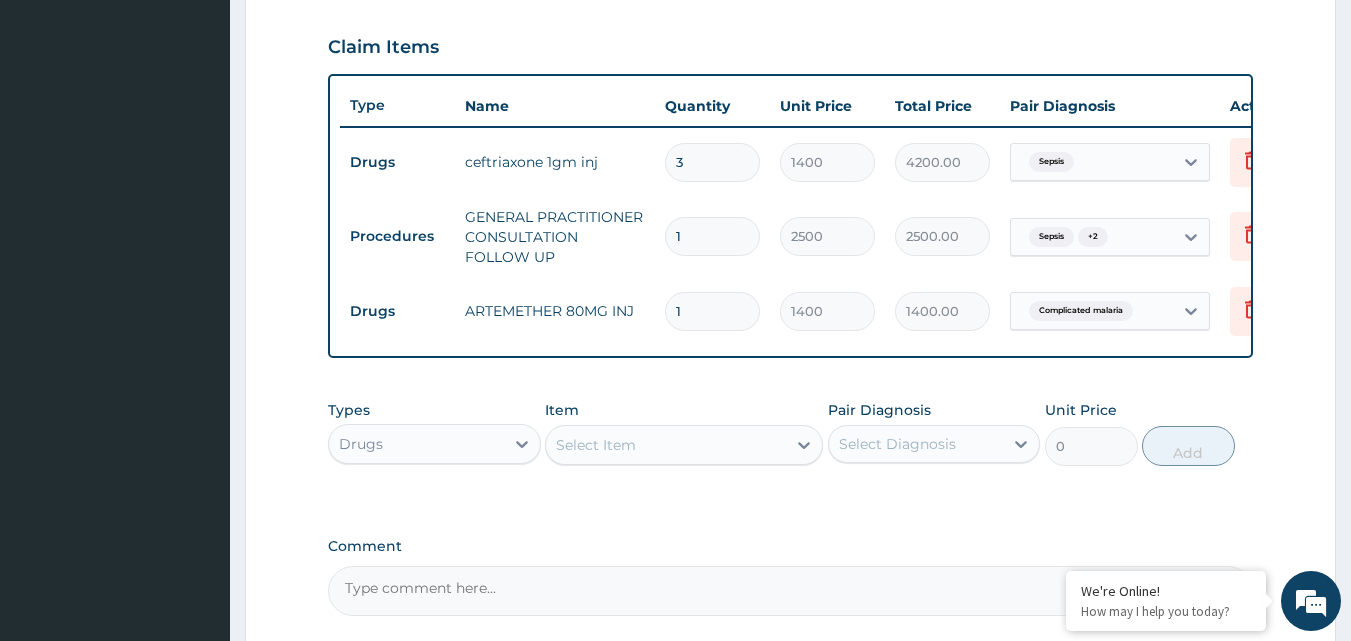 click on "Select Item" at bounding box center [666, 445] 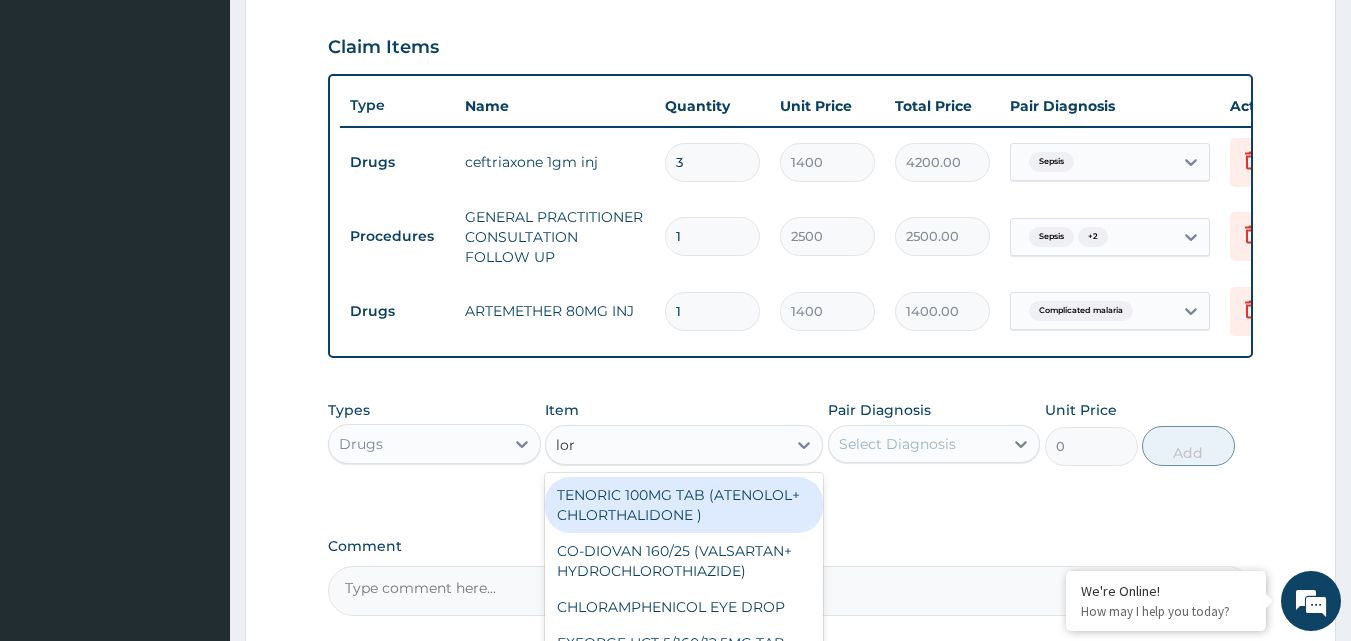 type on "lora" 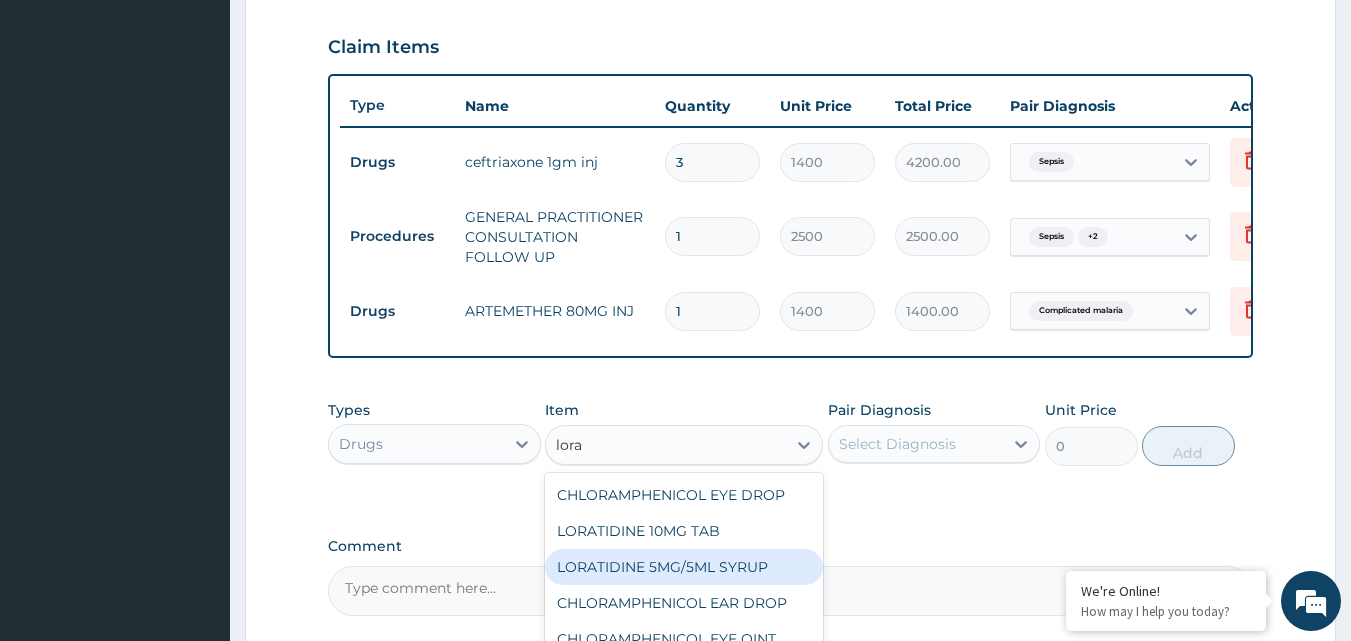 click on "LORATIDINE 5MG/5ML SYRUP" at bounding box center [684, 567] 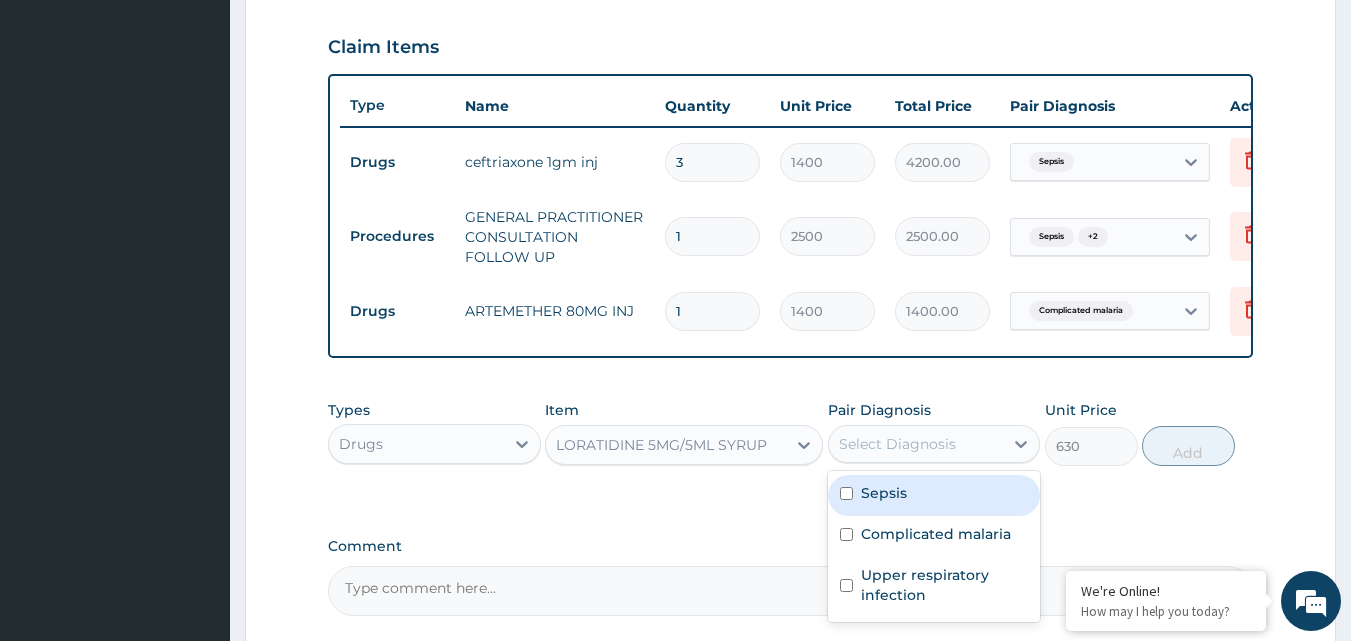 click on "Select Diagnosis" at bounding box center (897, 444) 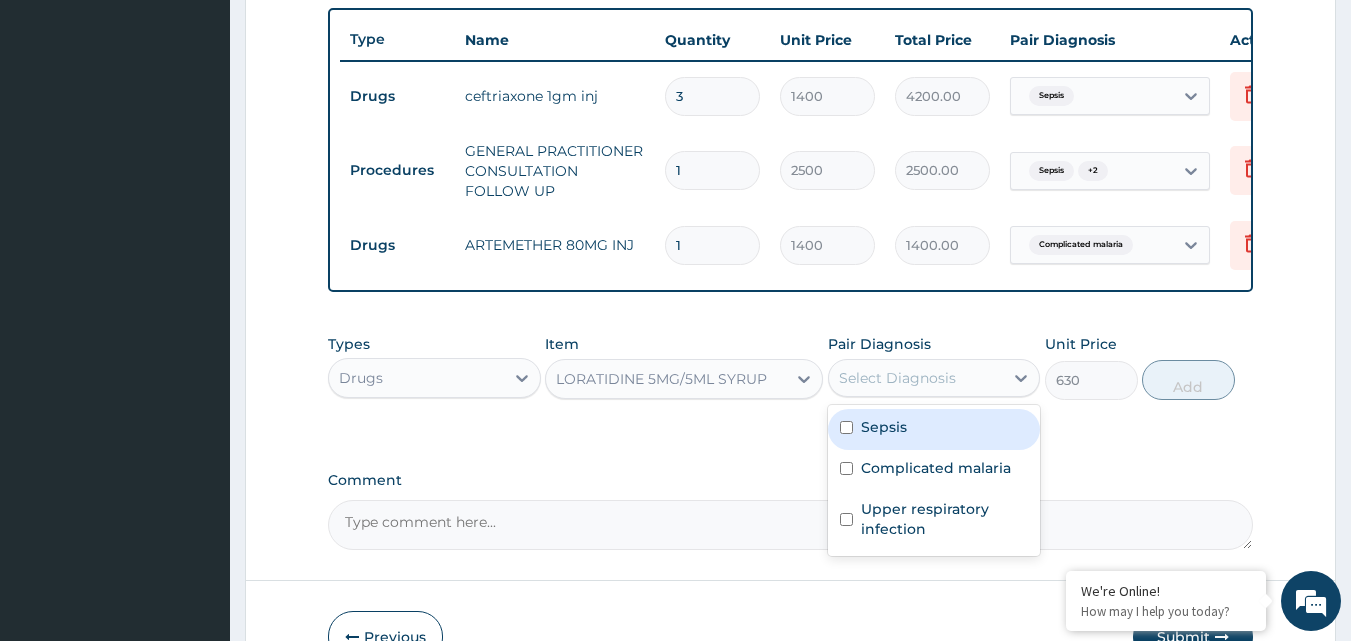 scroll, scrollTop: 770, scrollLeft: 0, axis: vertical 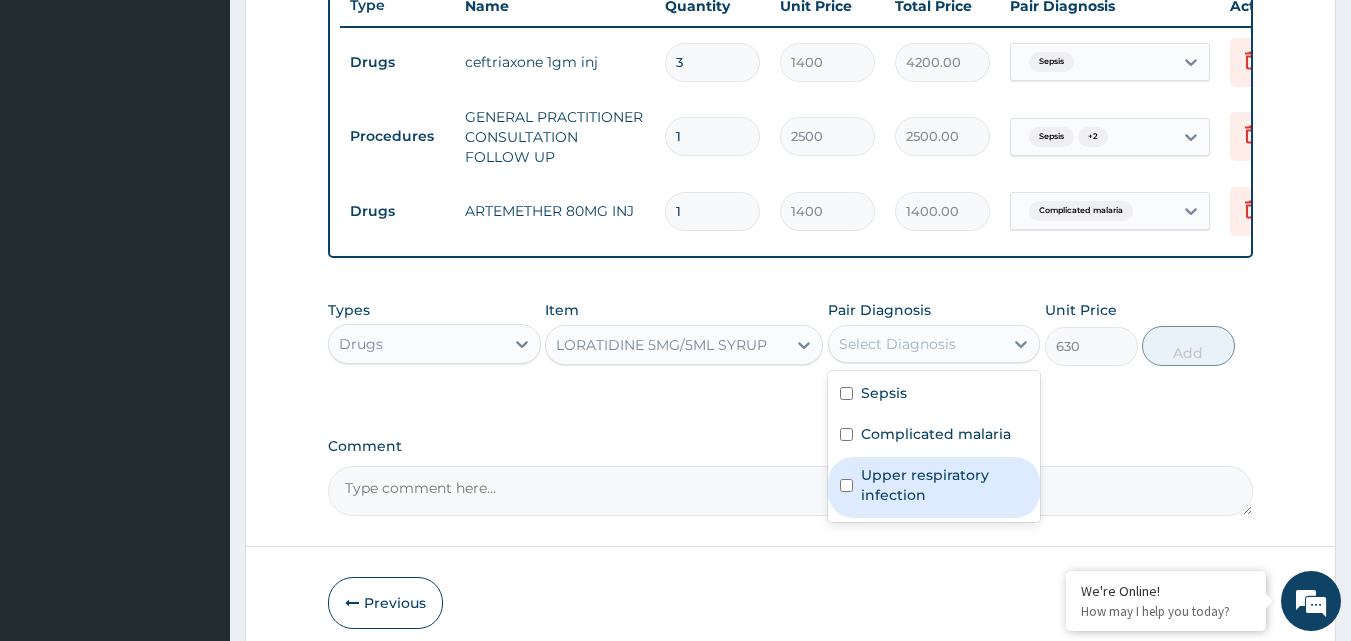 click on "Upper respiratory infection" at bounding box center (934, 487) 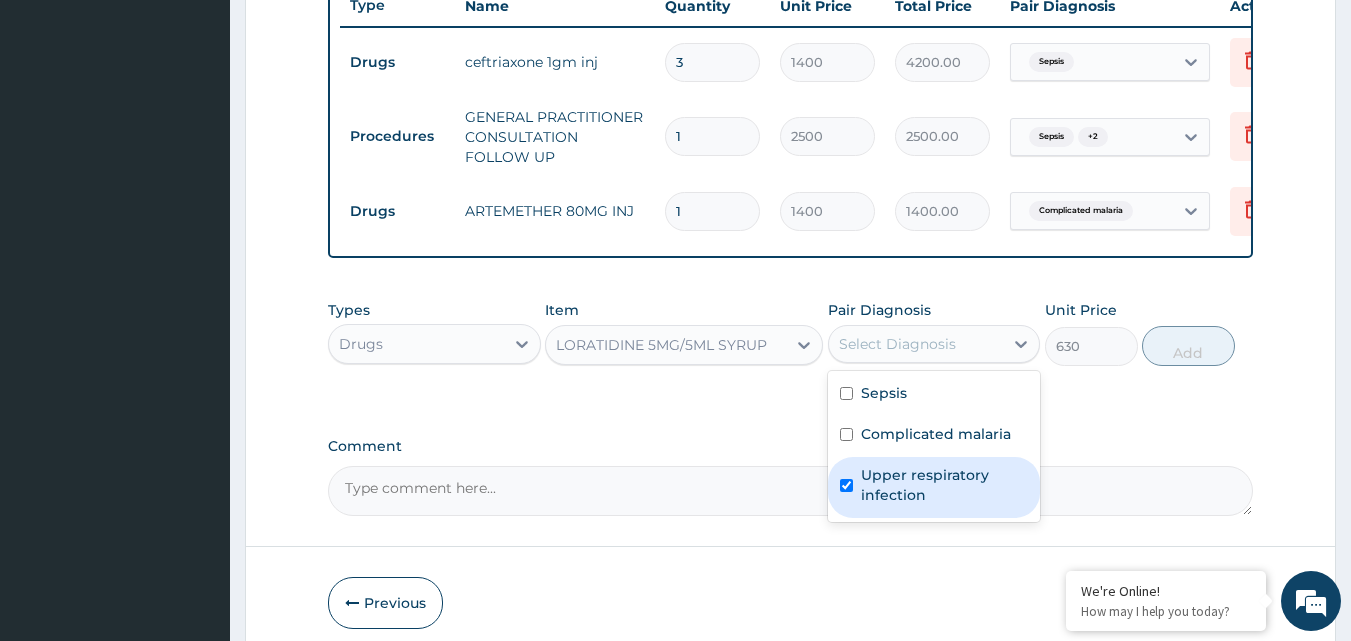 checkbox on "true" 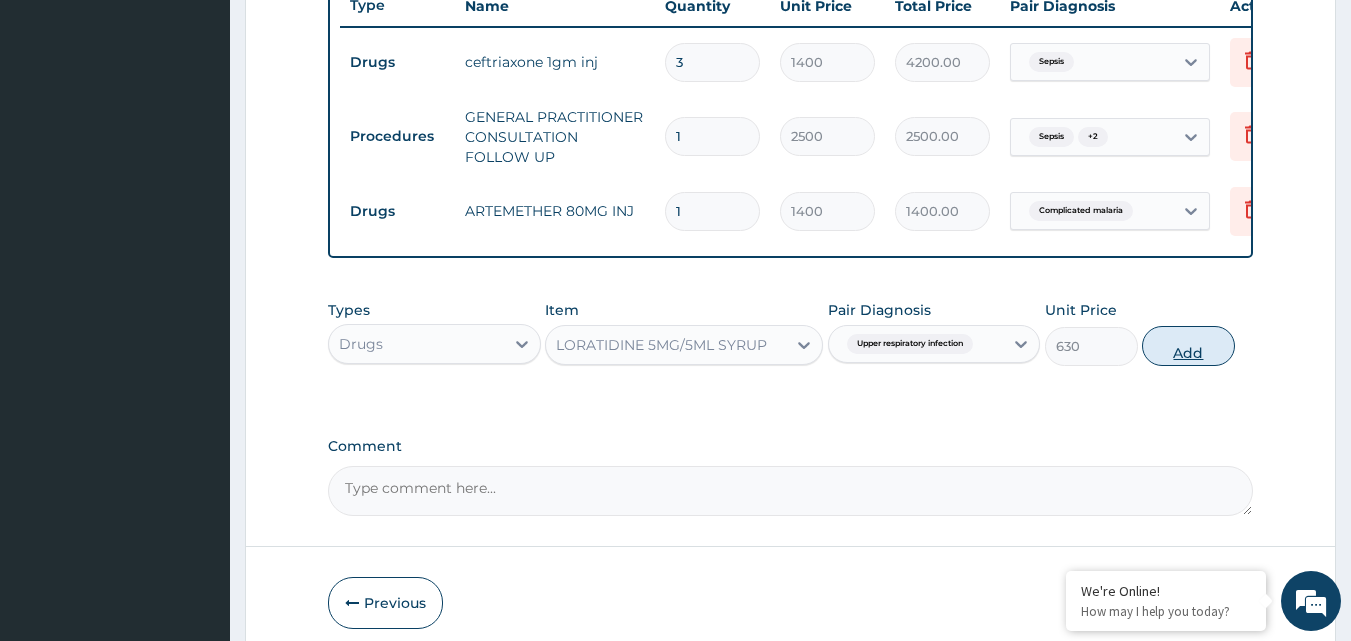 click on "Add" at bounding box center (1188, 346) 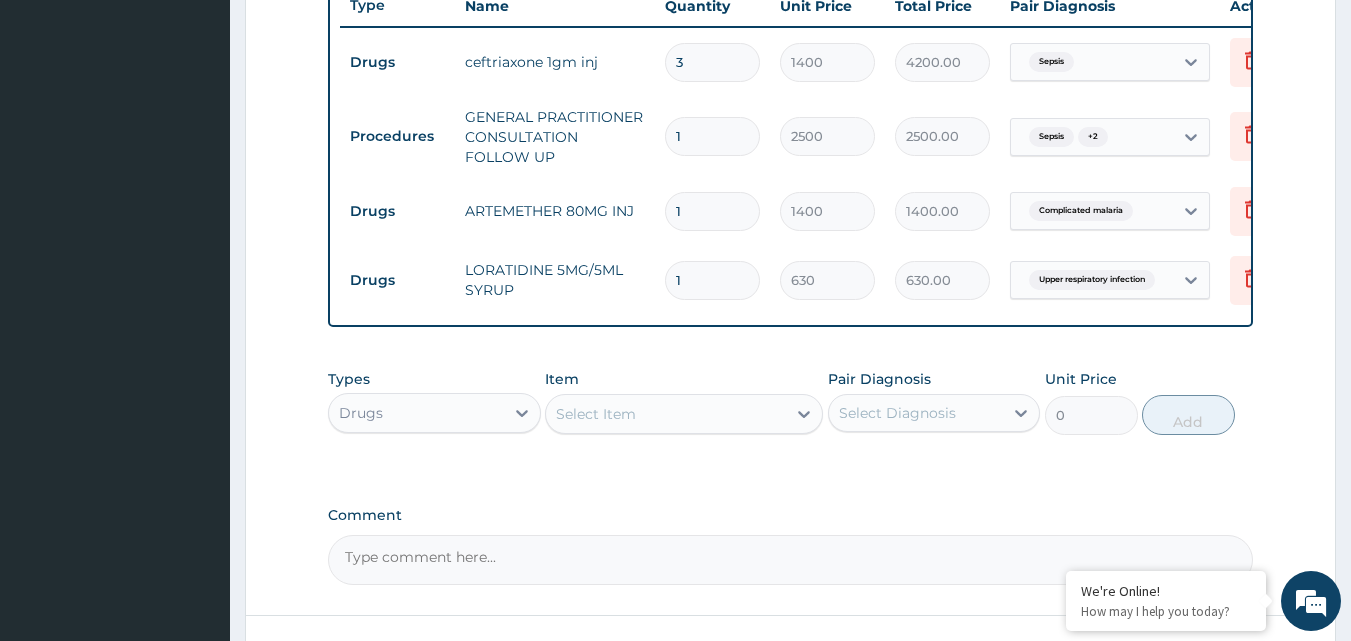 click on "Select Item" at bounding box center (596, 414) 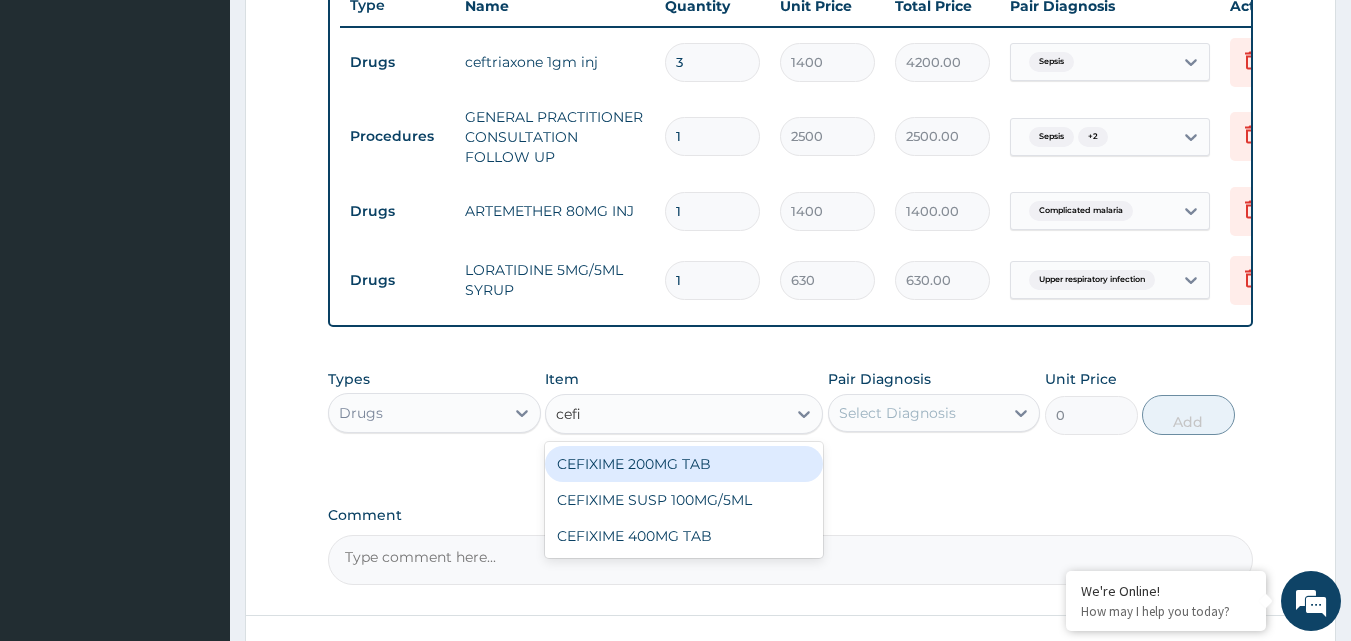 type on "cefix" 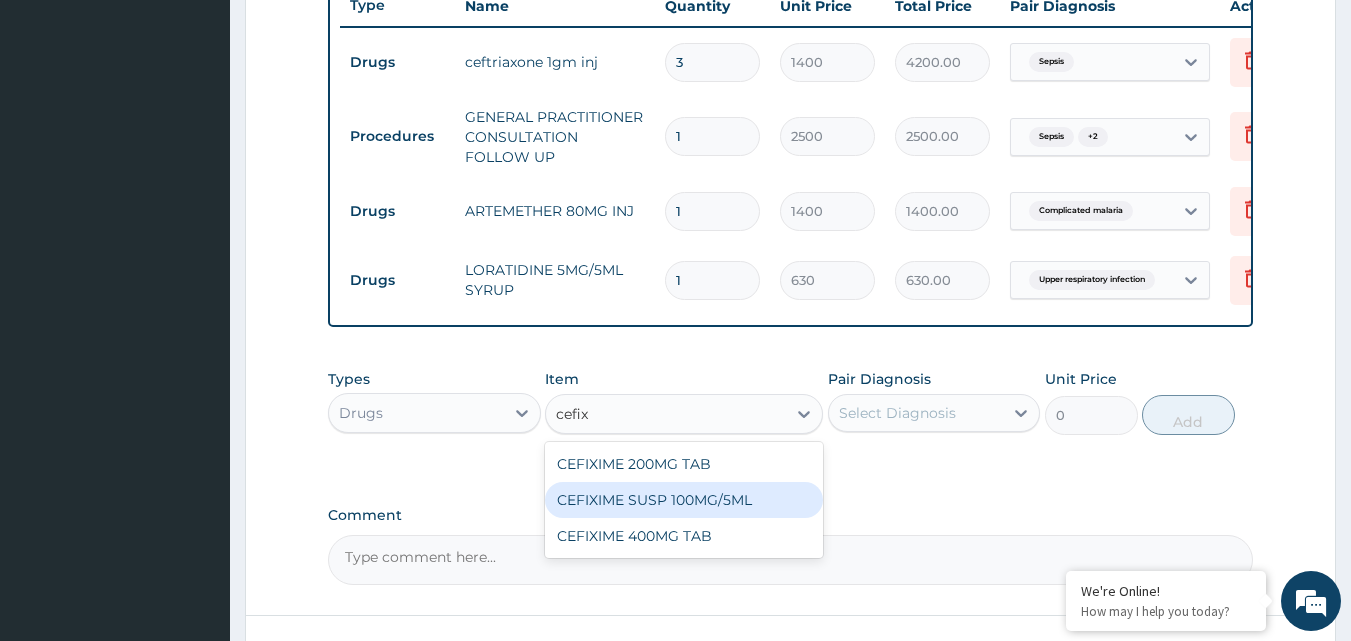 click on "CEFIXIME SUSP 100MG/5ML" at bounding box center (684, 500) 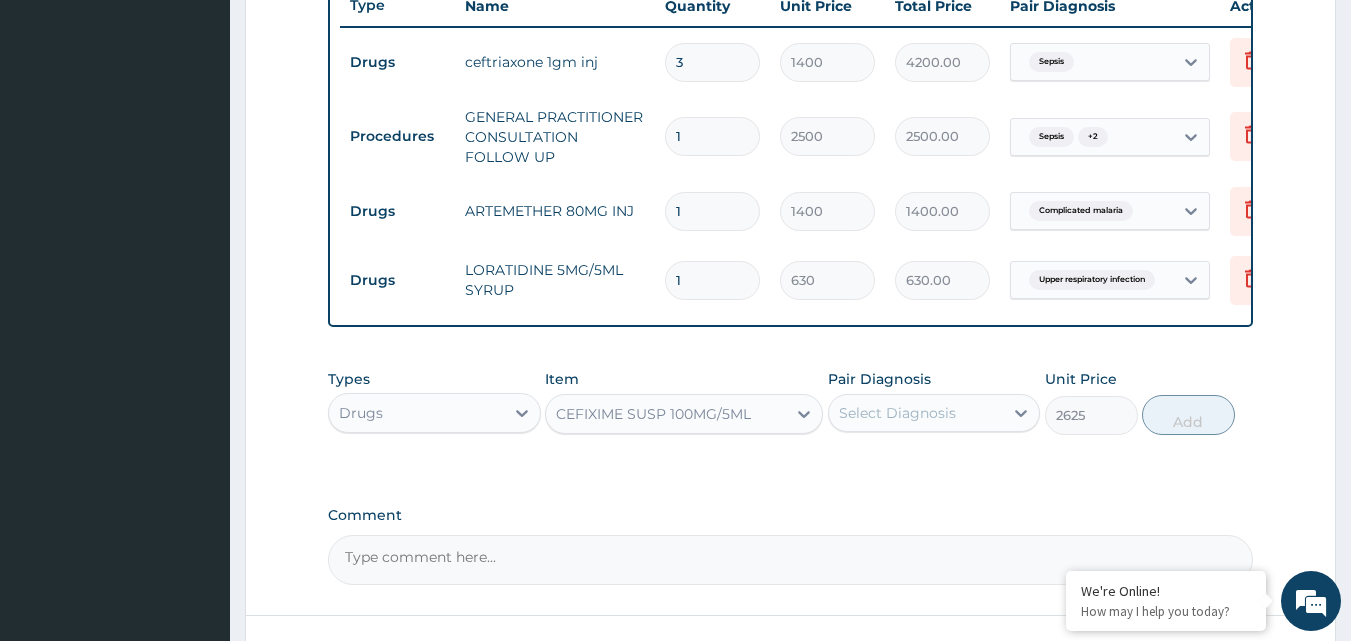 click on "Select Diagnosis" at bounding box center [897, 413] 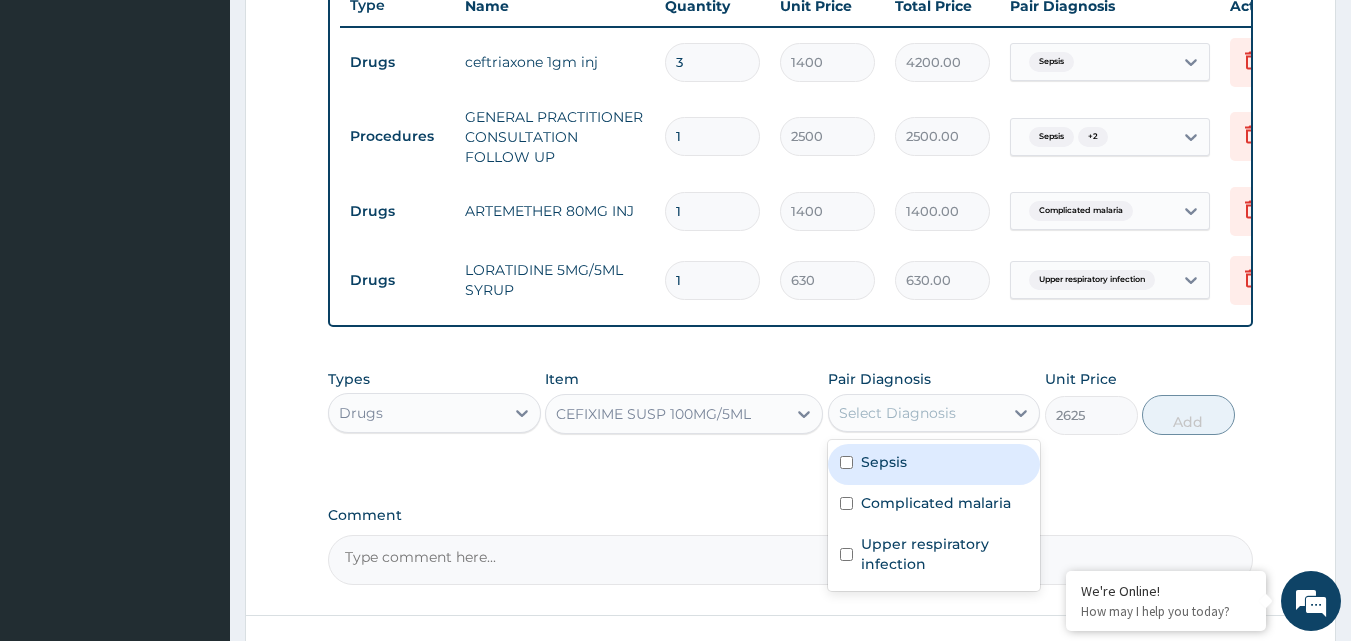 click on "Sepsis" at bounding box center [934, 464] 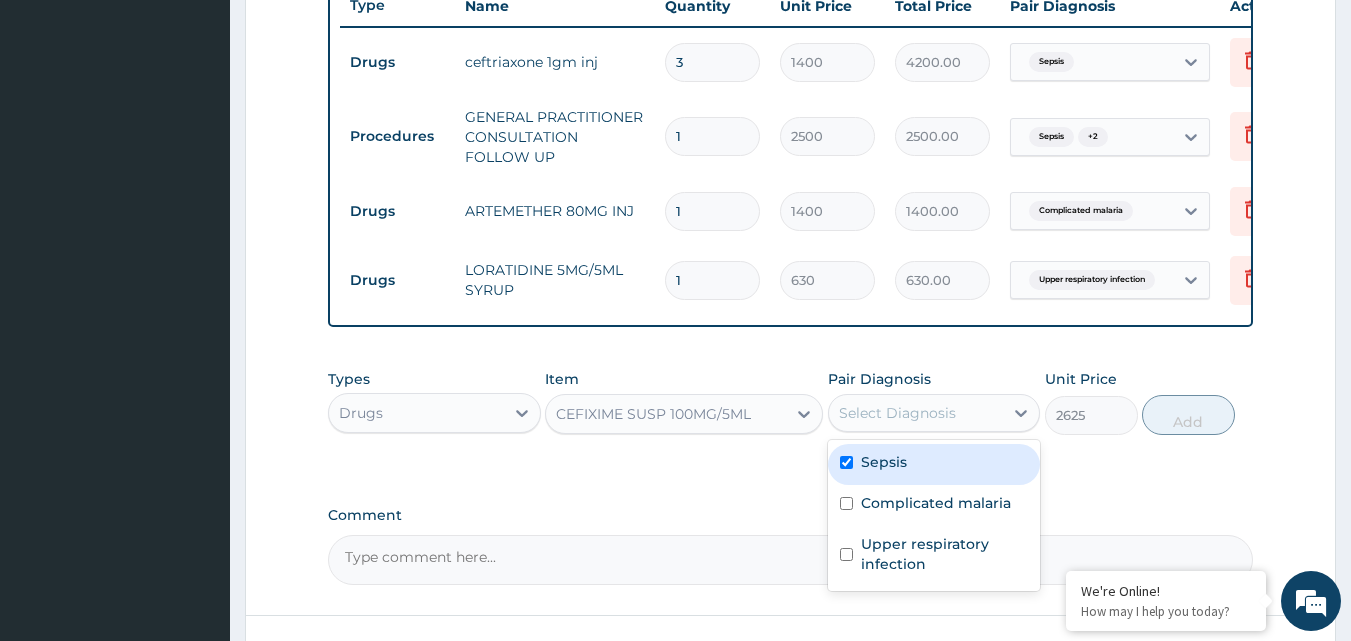 checkbox on "true" 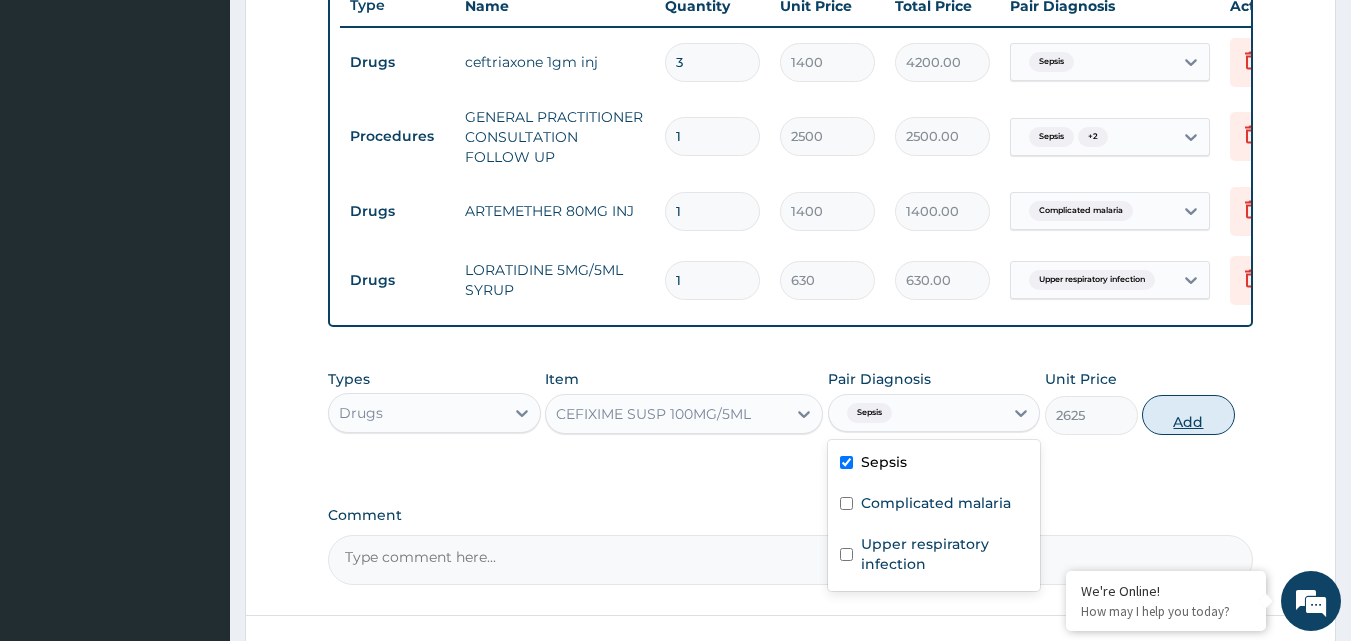 click on "Add" at bounding box center [1188, 415] 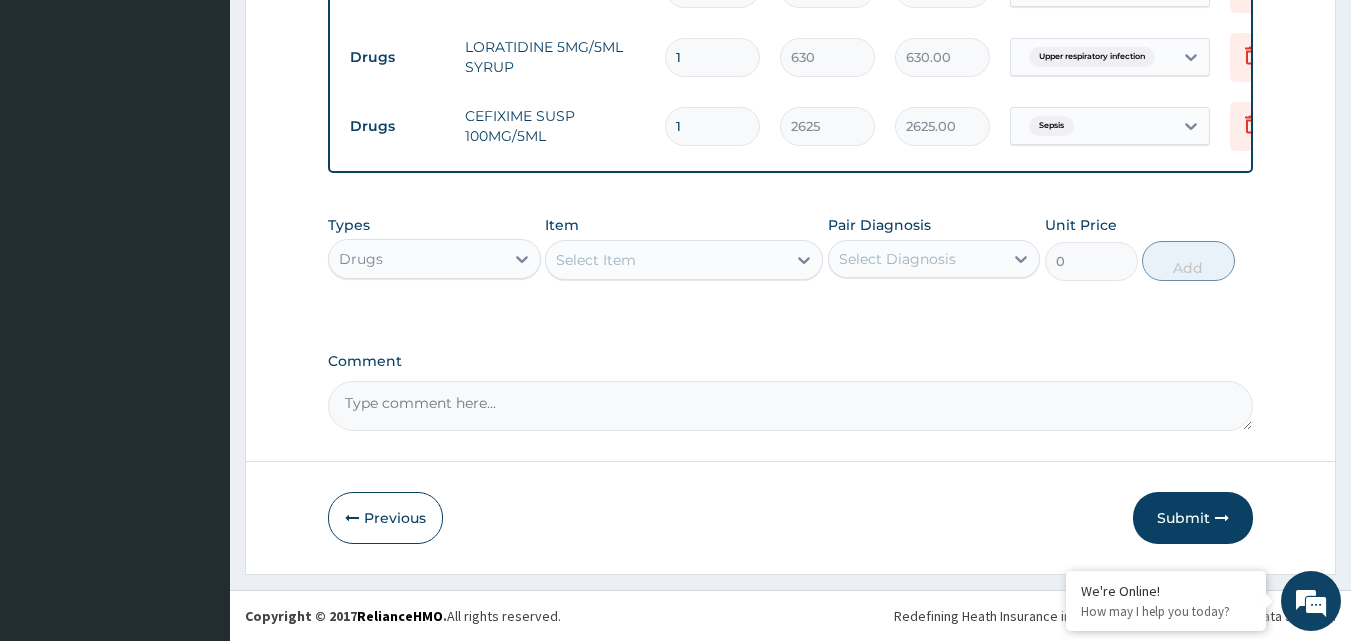 scroll, scrollTop: 1008, scrollLeft: 0, axis: vertical 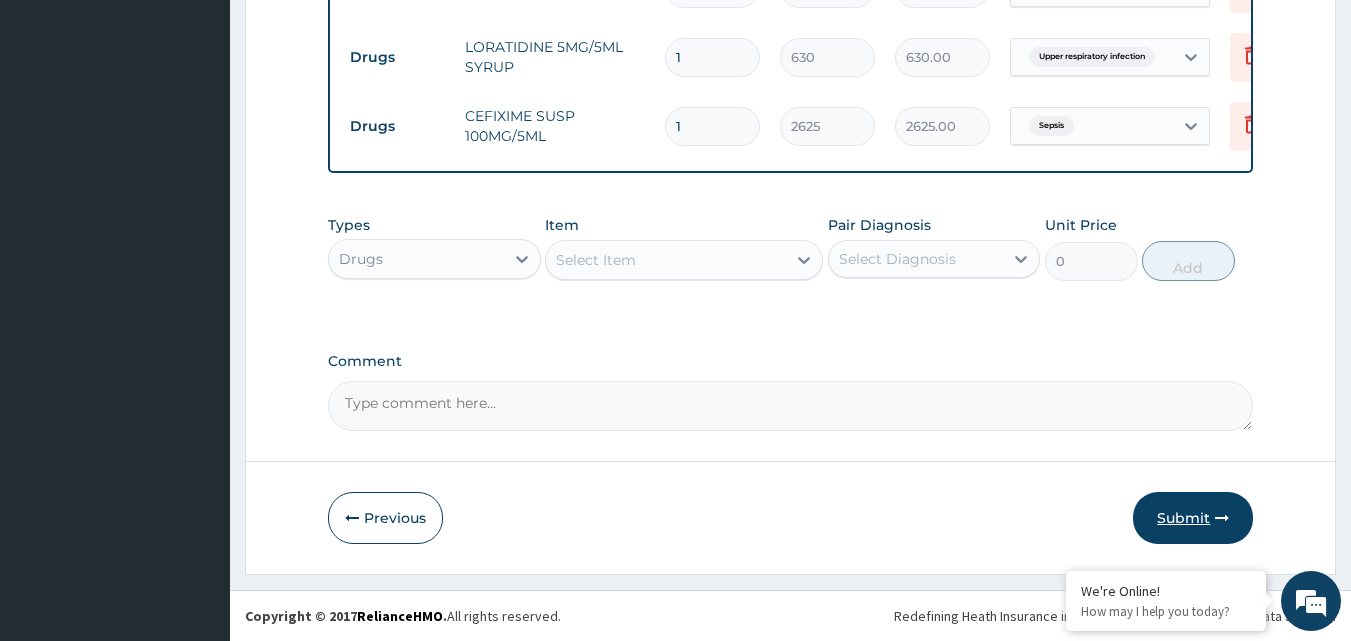 click on "Submit" at bounding box center [1193, 518] 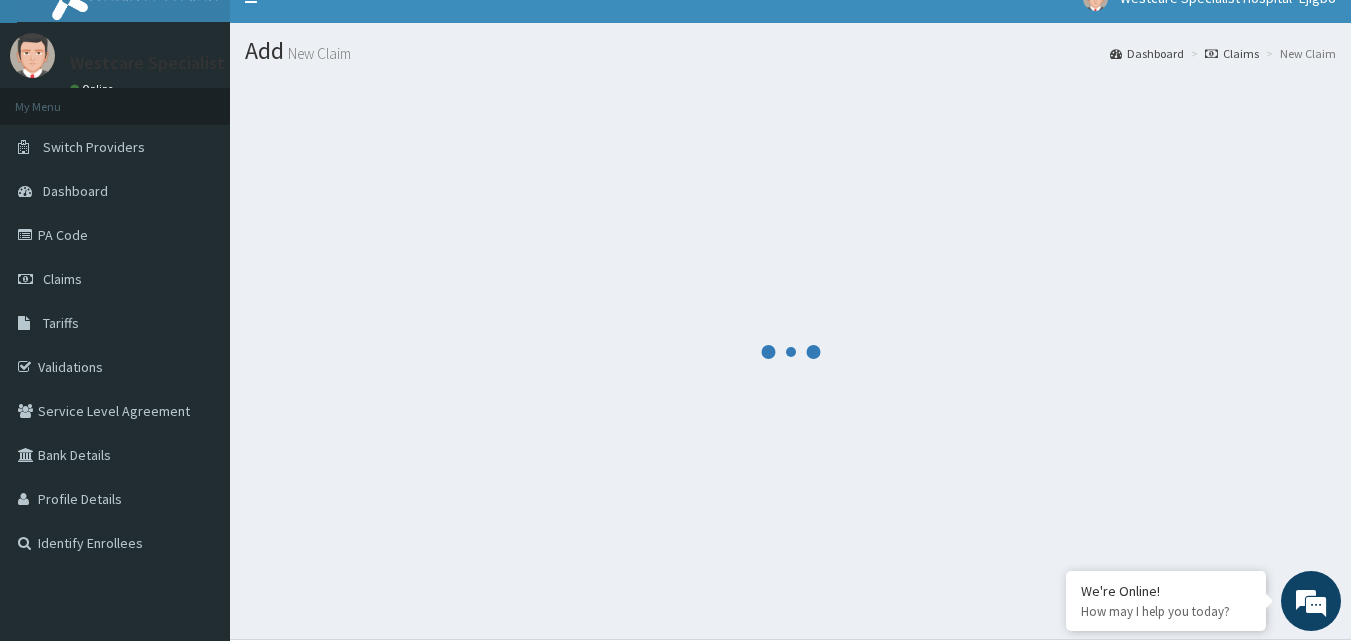 scroll, scrollTop: 0, scrollLeft: 0, axis: both 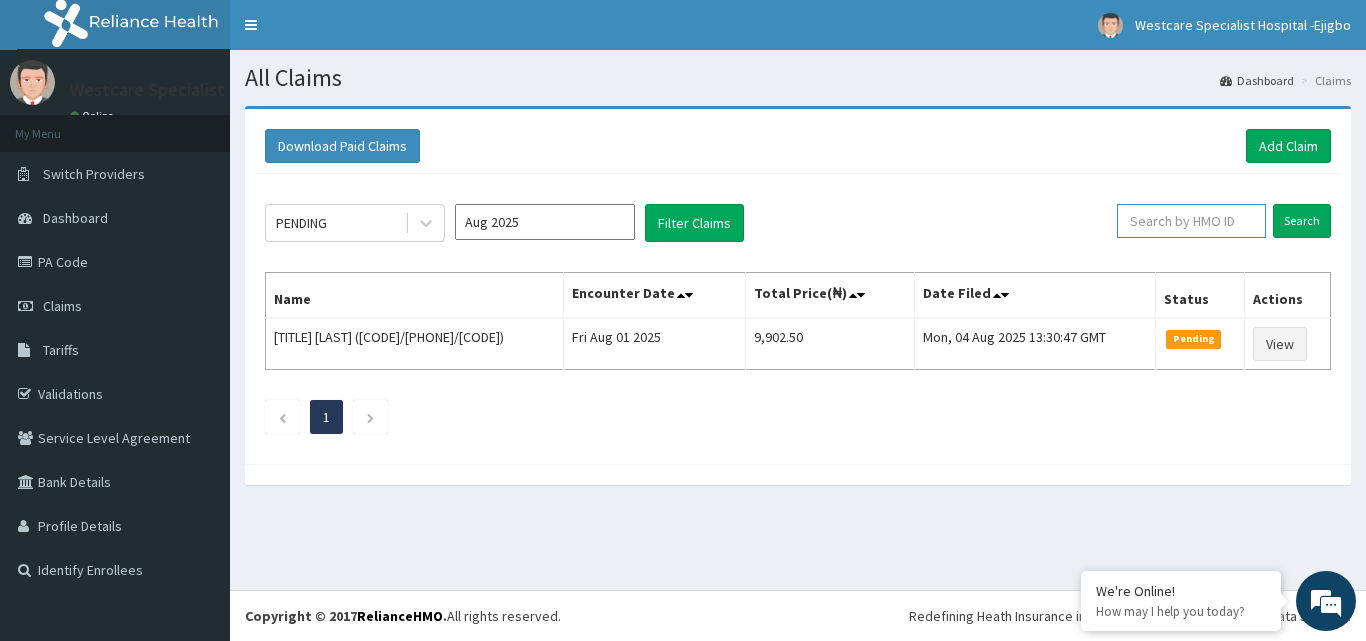 click at bounding box center [1191, 221] 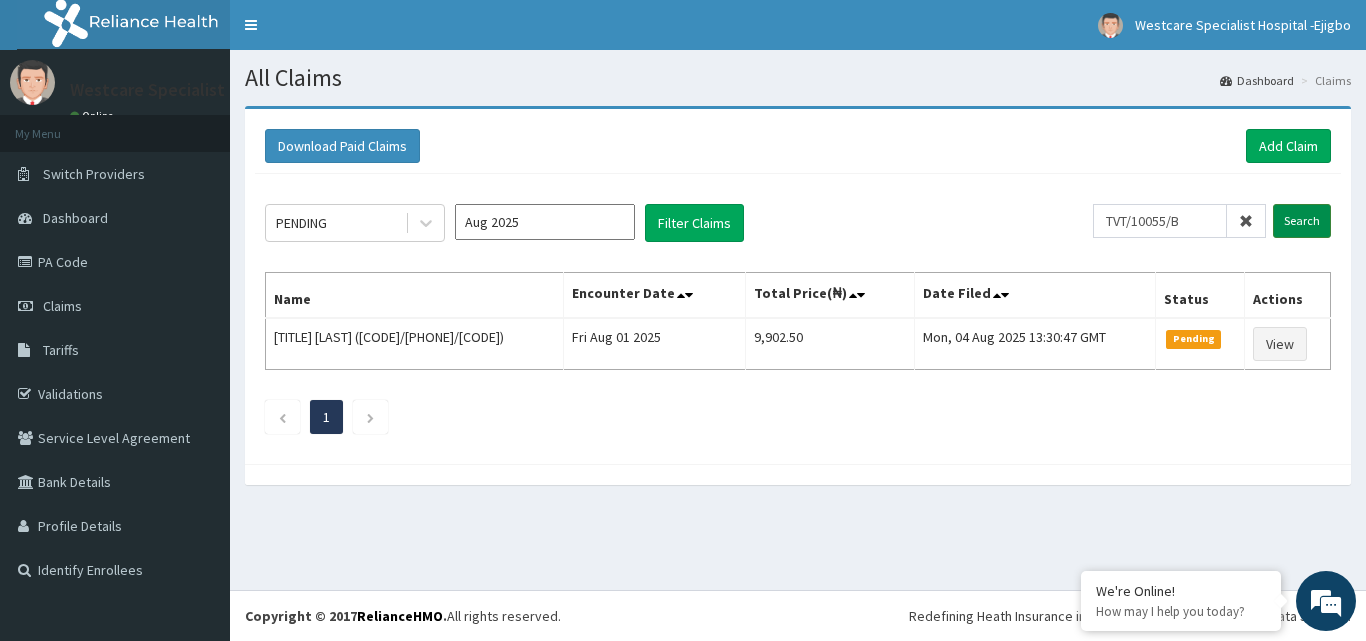 click on "Search" at bounding box center (1302, 221) 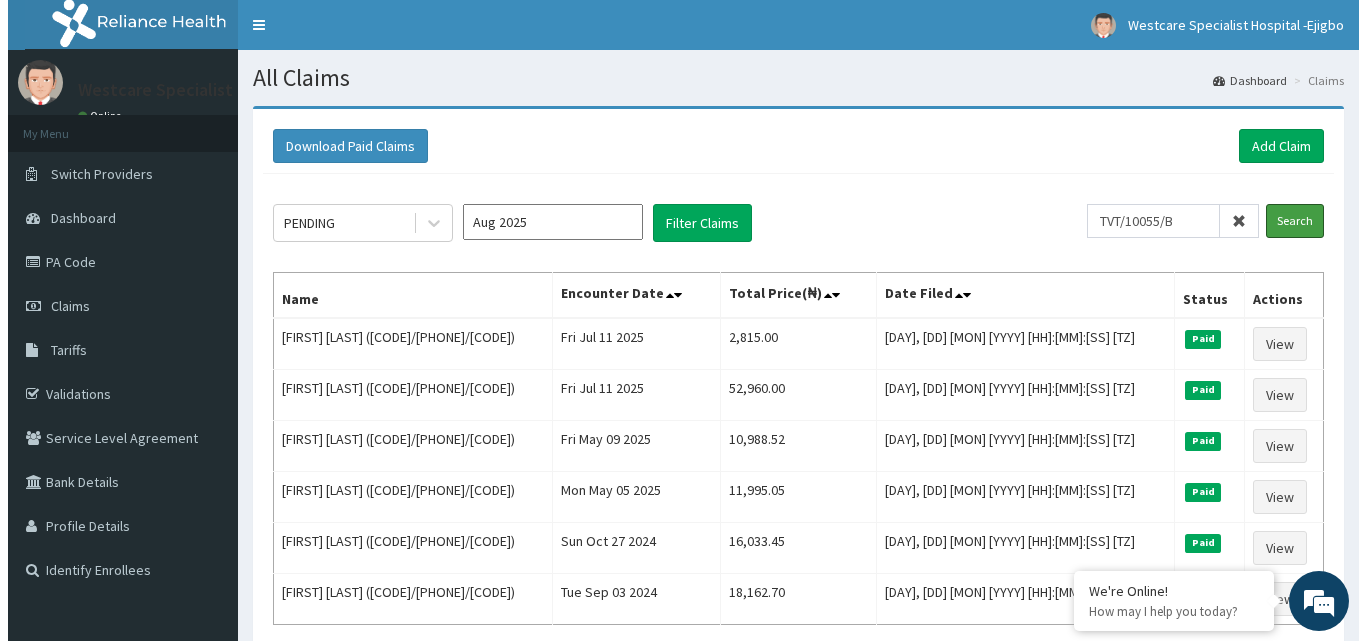 scroll, scrollTop: 0, scrollLeft: 0, axis: both 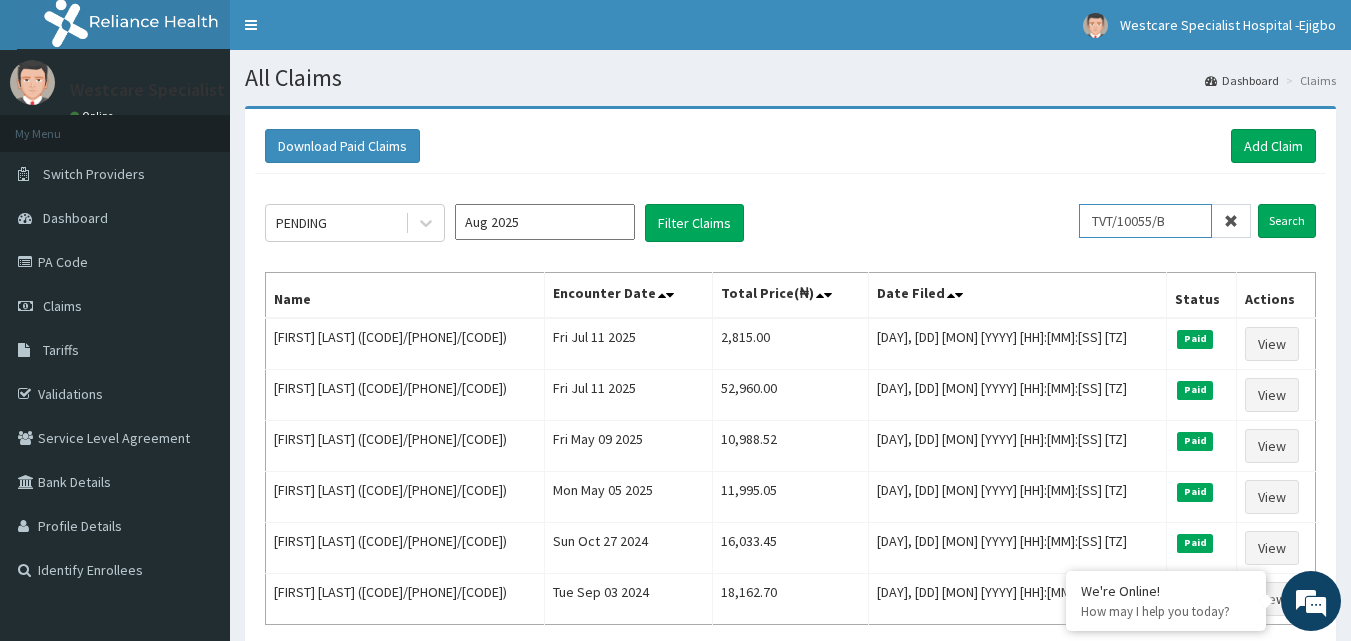 click on "TVT/10055/B" at bounding box center (1145, 221) 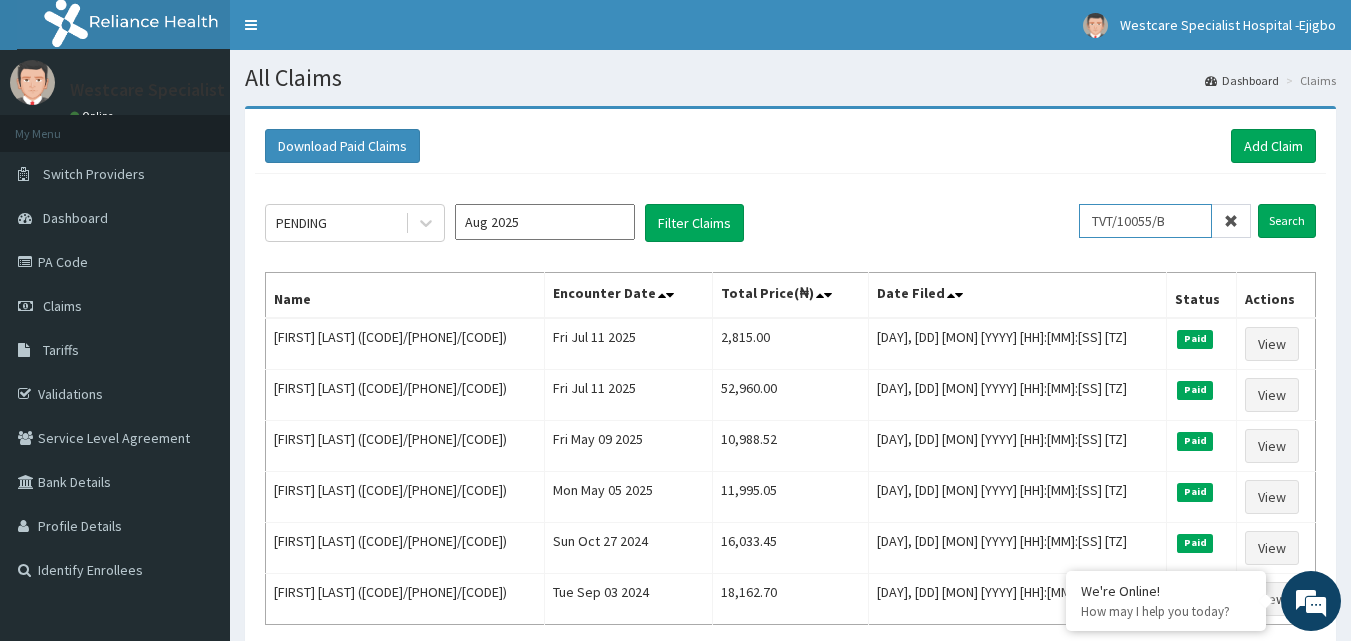 paste on "PIZ/10020/A" 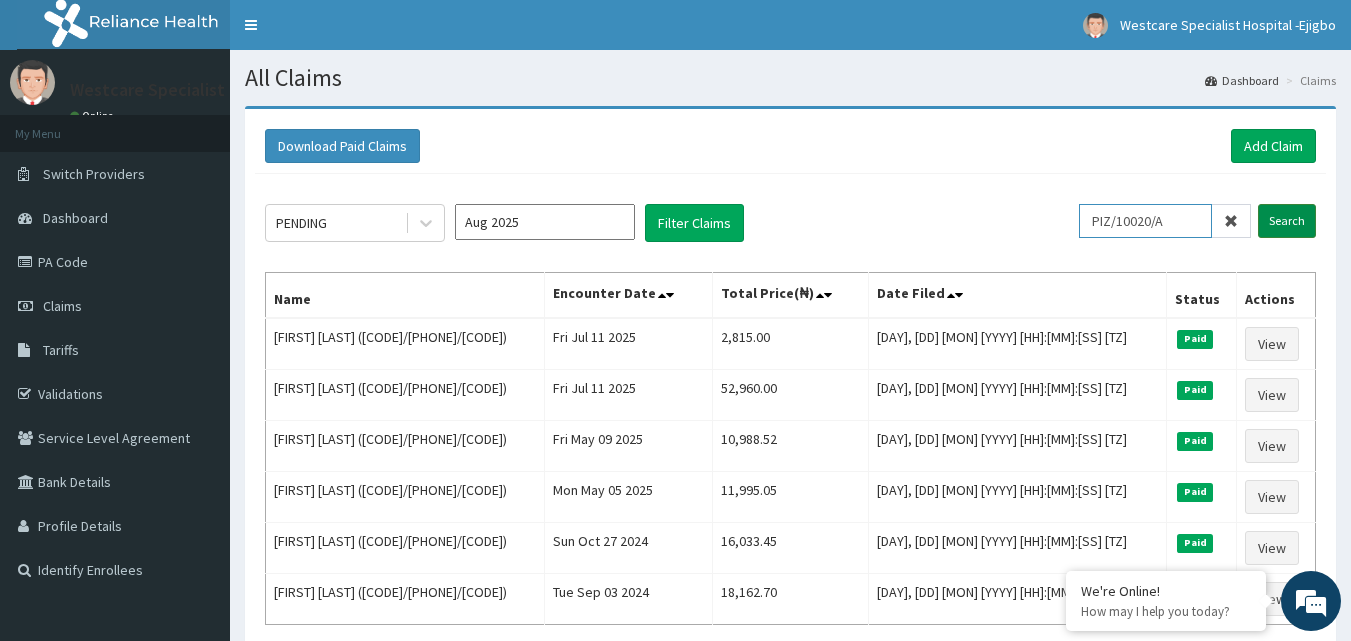 type on "PIZ/10020/A" 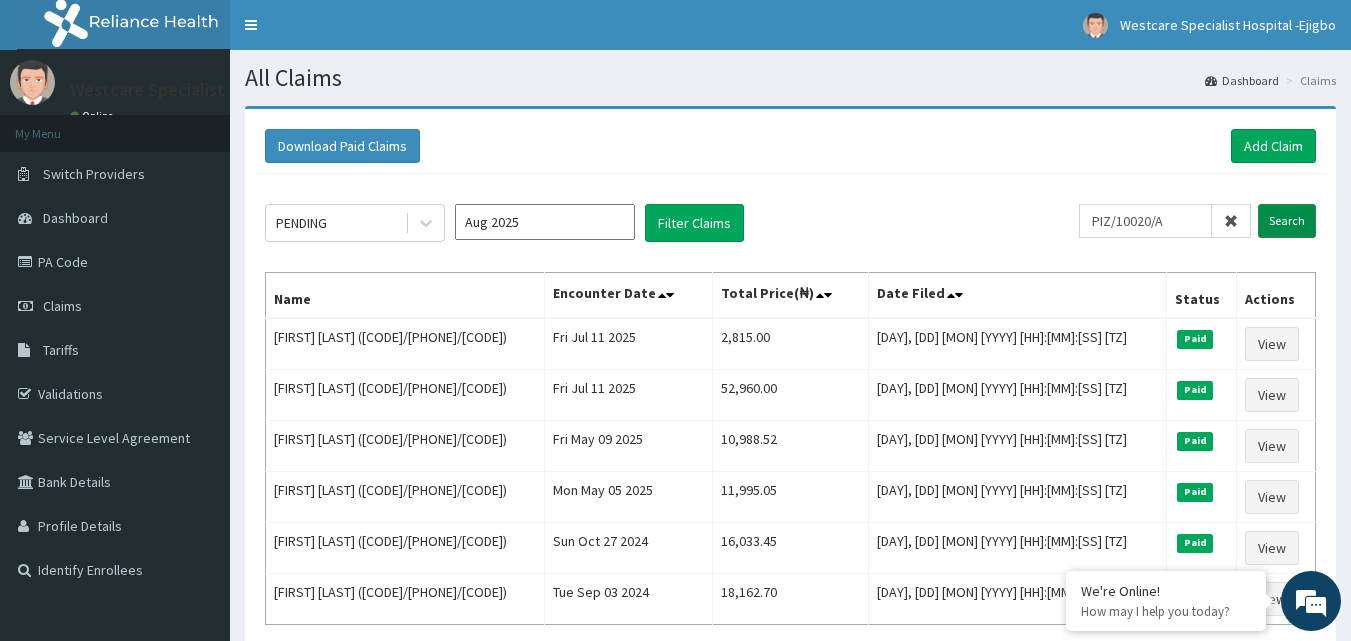 click on "Search" at bounding box center (1287, 221) 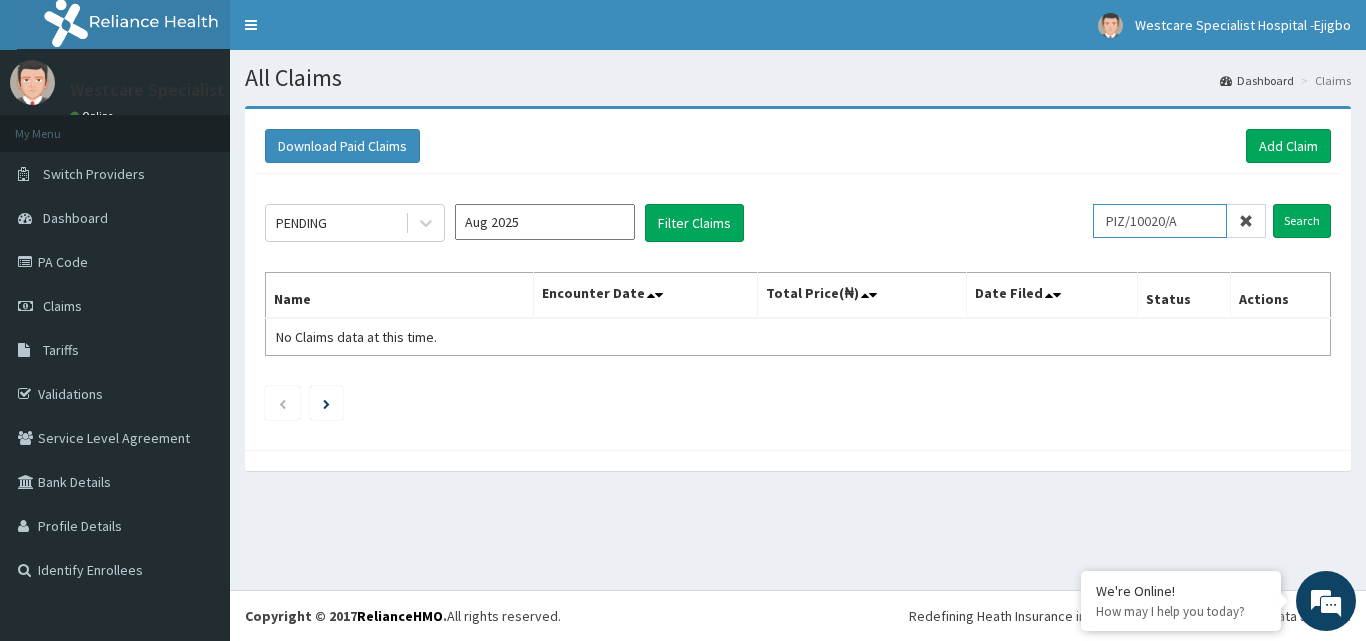 click on "PIZ/10020/A" at bounding box center [1160, 221] 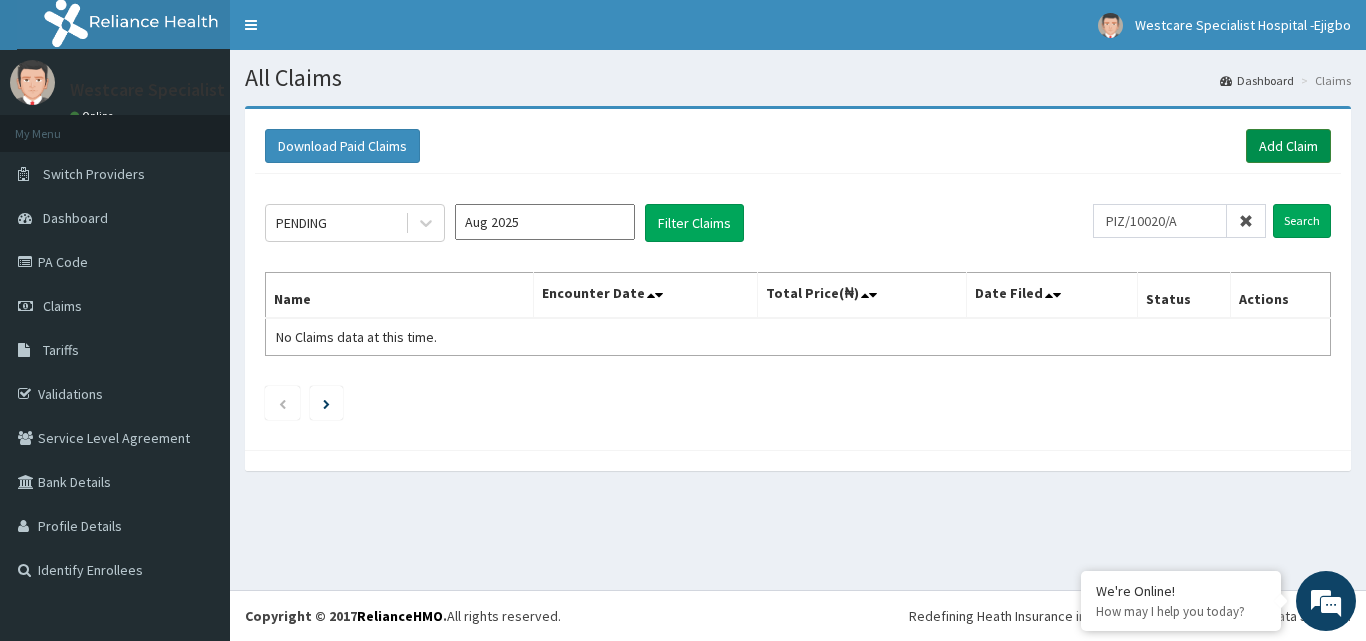 click on "Add Claim" at bounding box center (1288, 146) 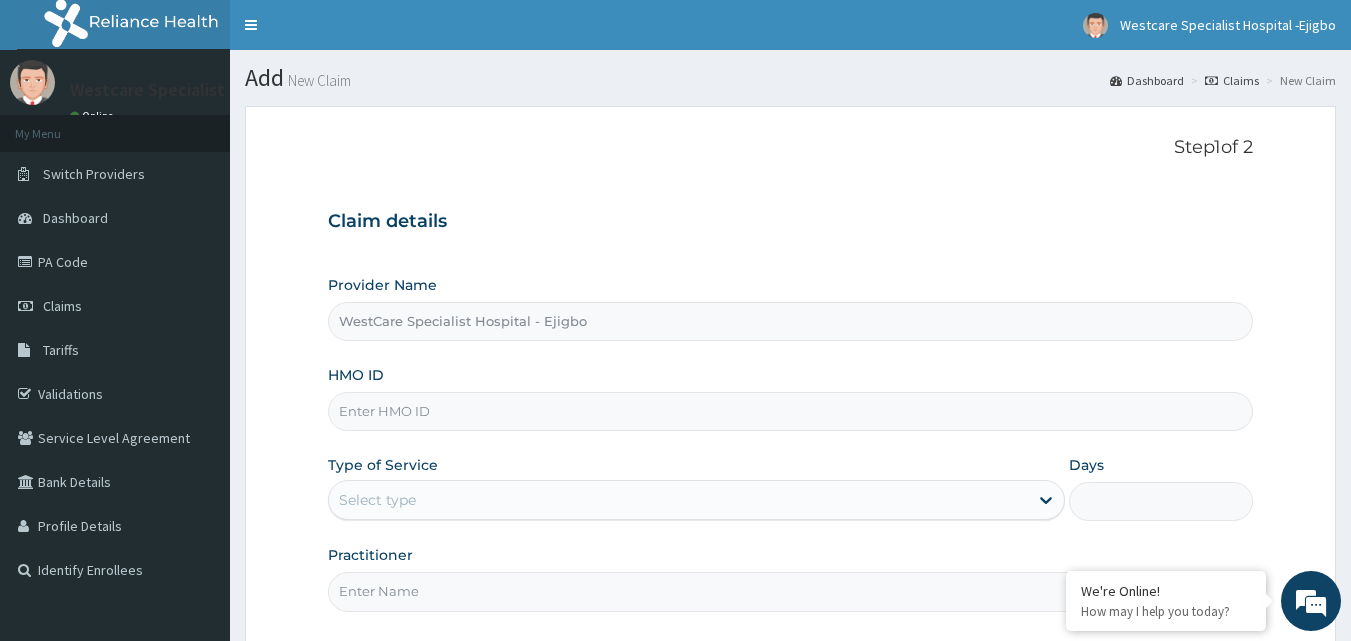 scroll, scrollTop: 0, scrollLeft: 0, axis: both 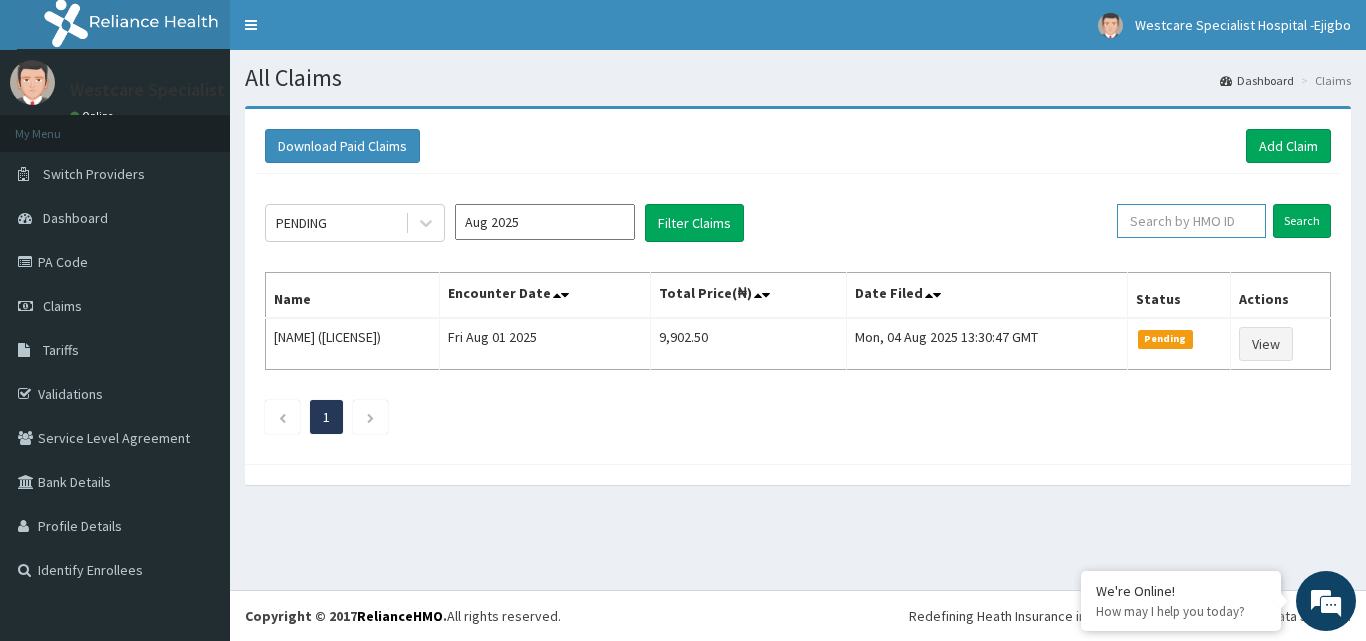 click at bounding box center [1191, 221] 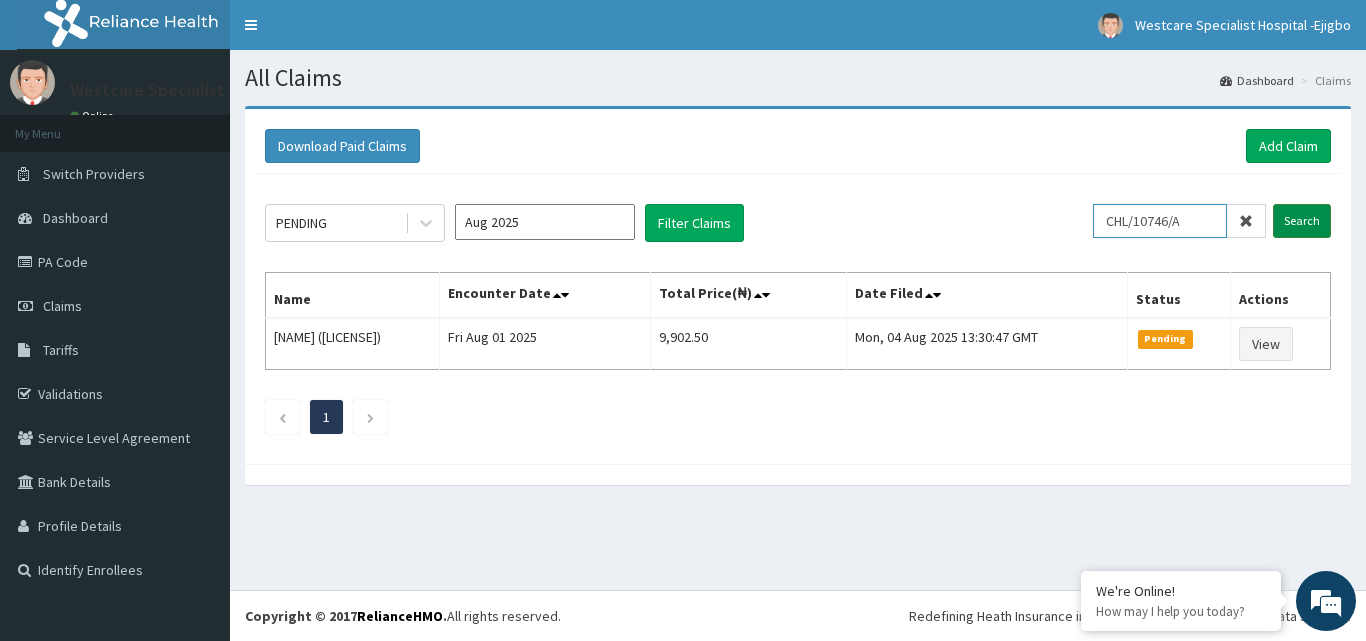 type on "CHL/10746/A" 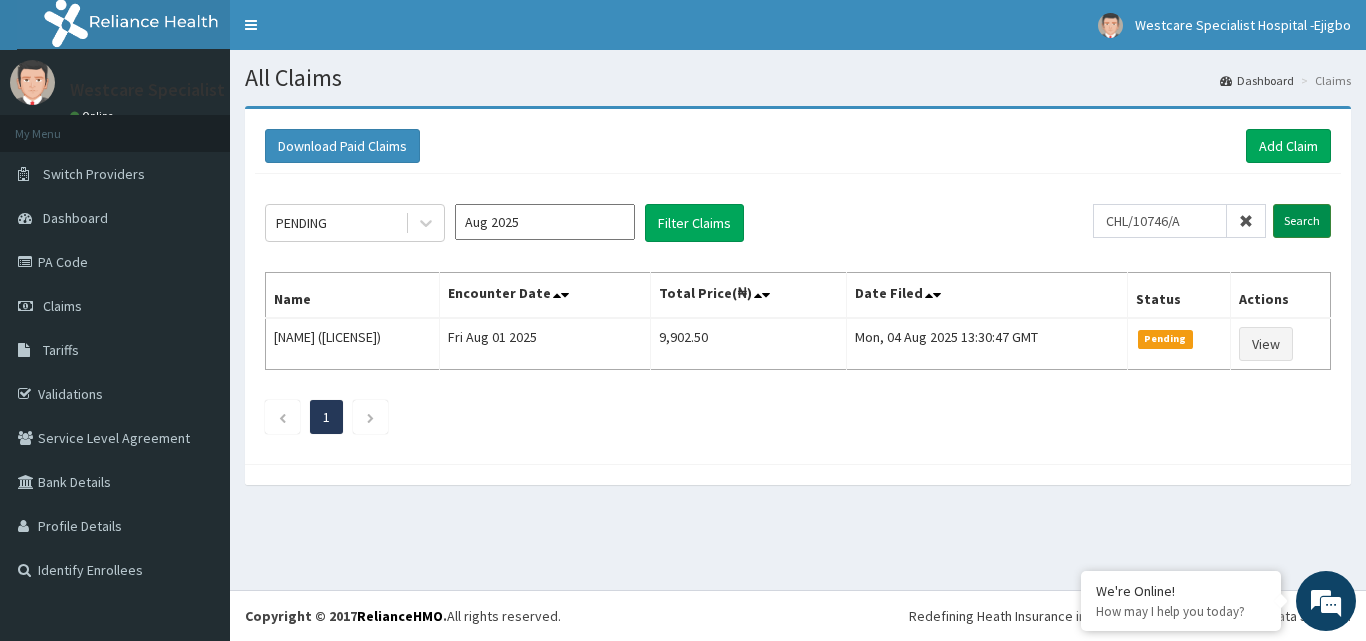 click on "Search" at bounding box center [1302, 221] 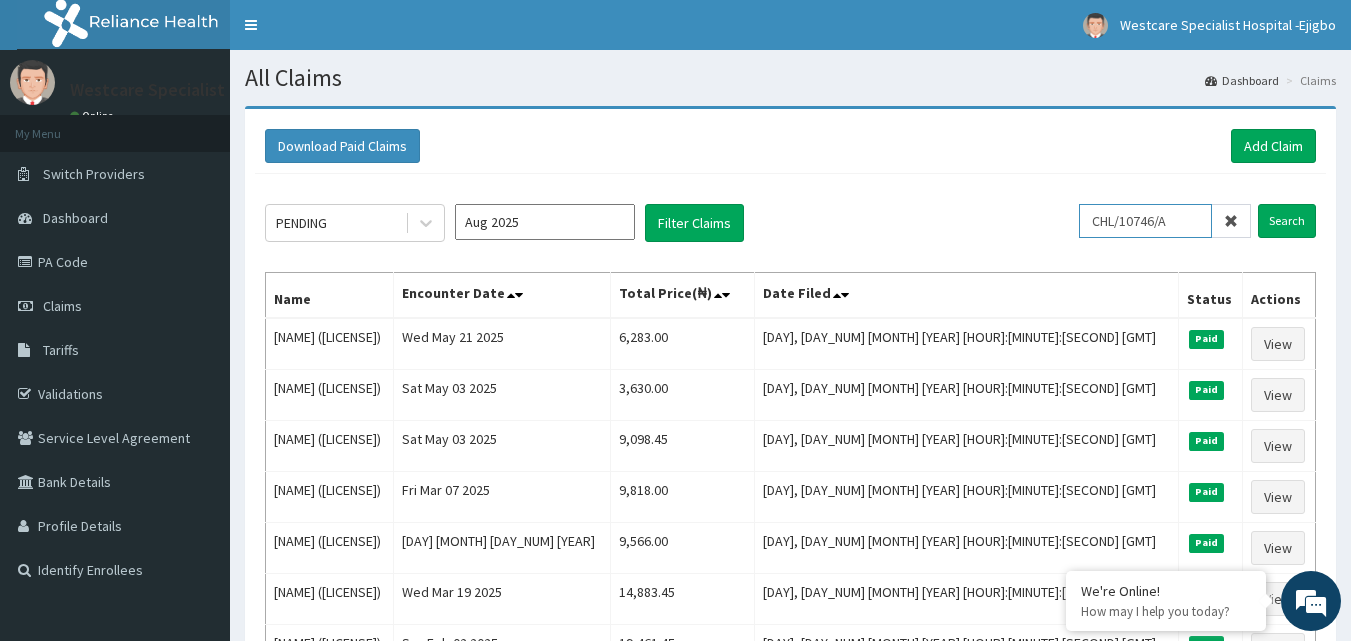 click on "CHL/10746/A" at bounding box center (1145, 221) 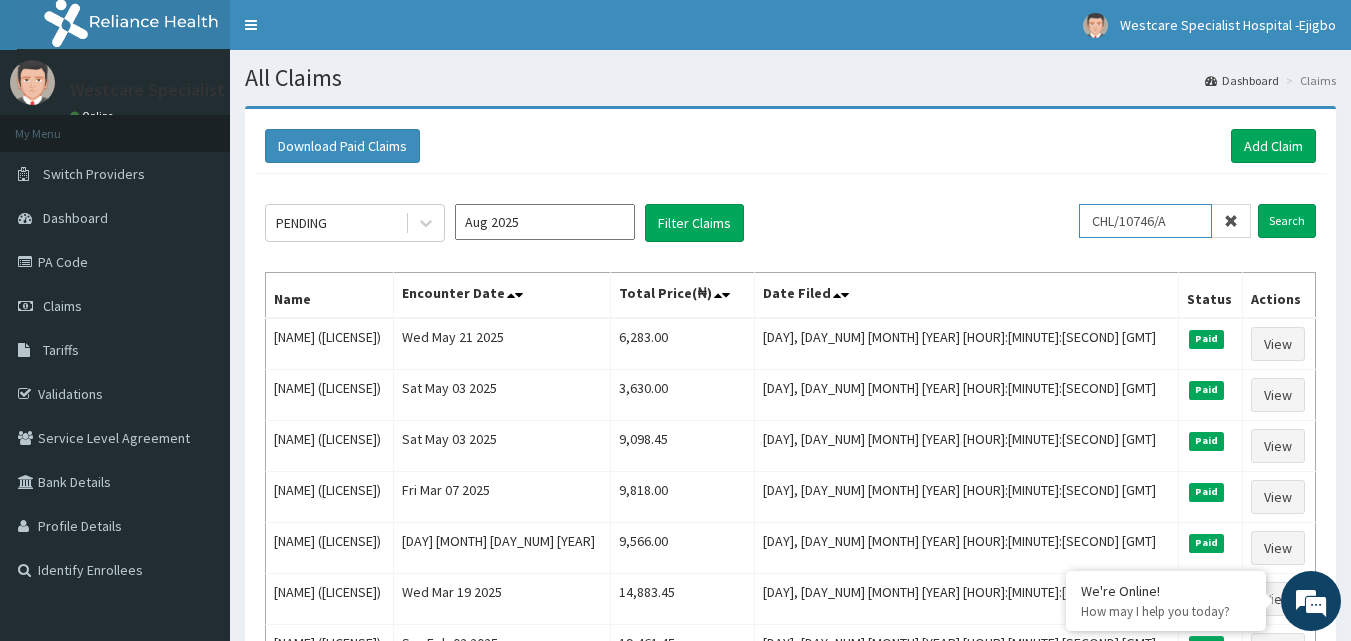 scroll, scrollTop: 0, scrollLeft: 0, axis: both 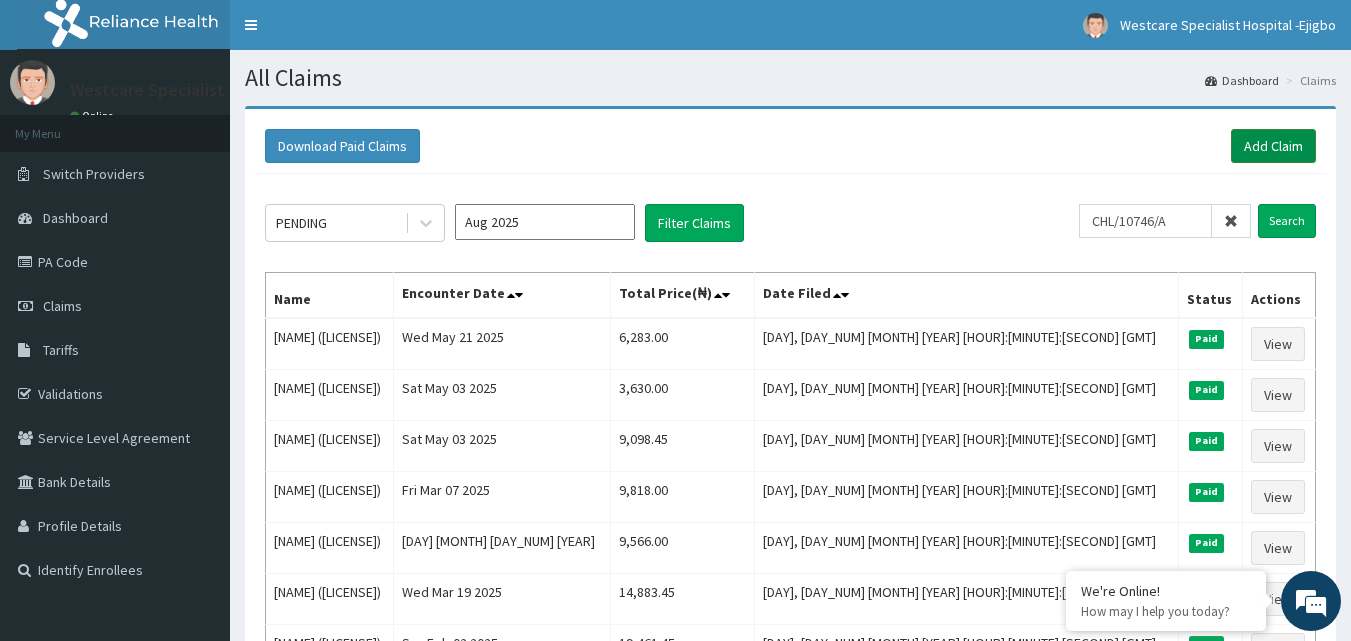 click on "Add Claim" at bounding box center [1273, 146] 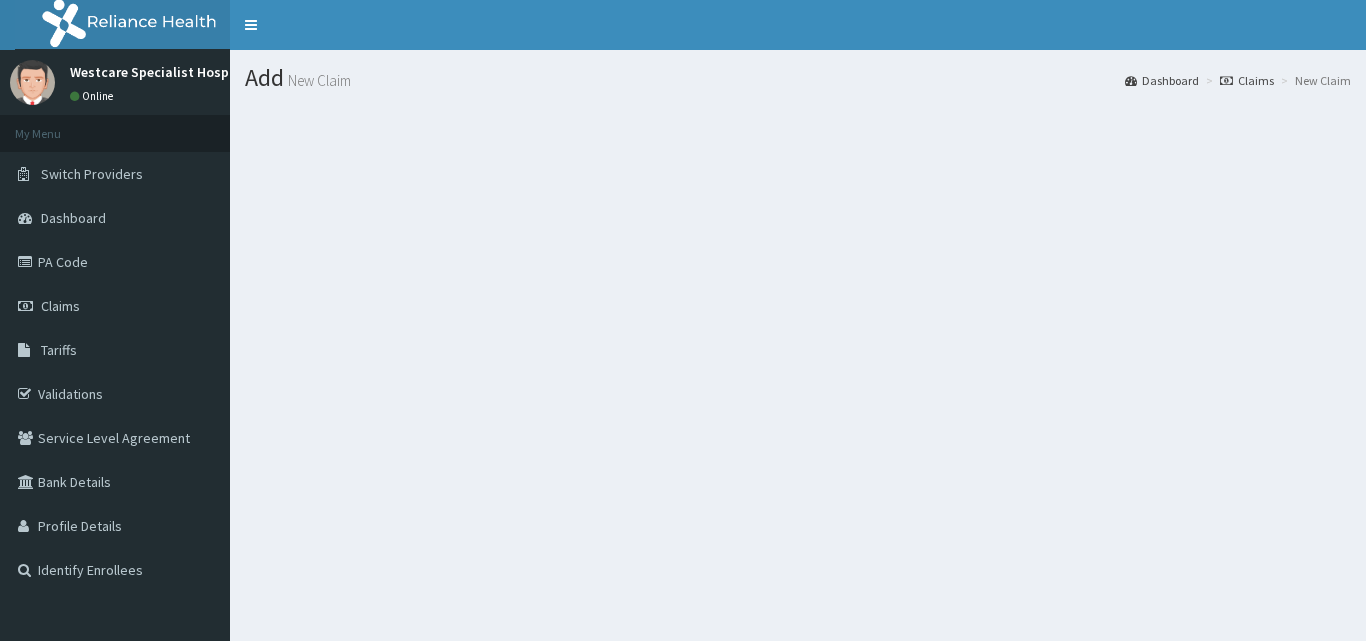 scroll, scrollTop: 0, scrollLeft: 0, axis: both 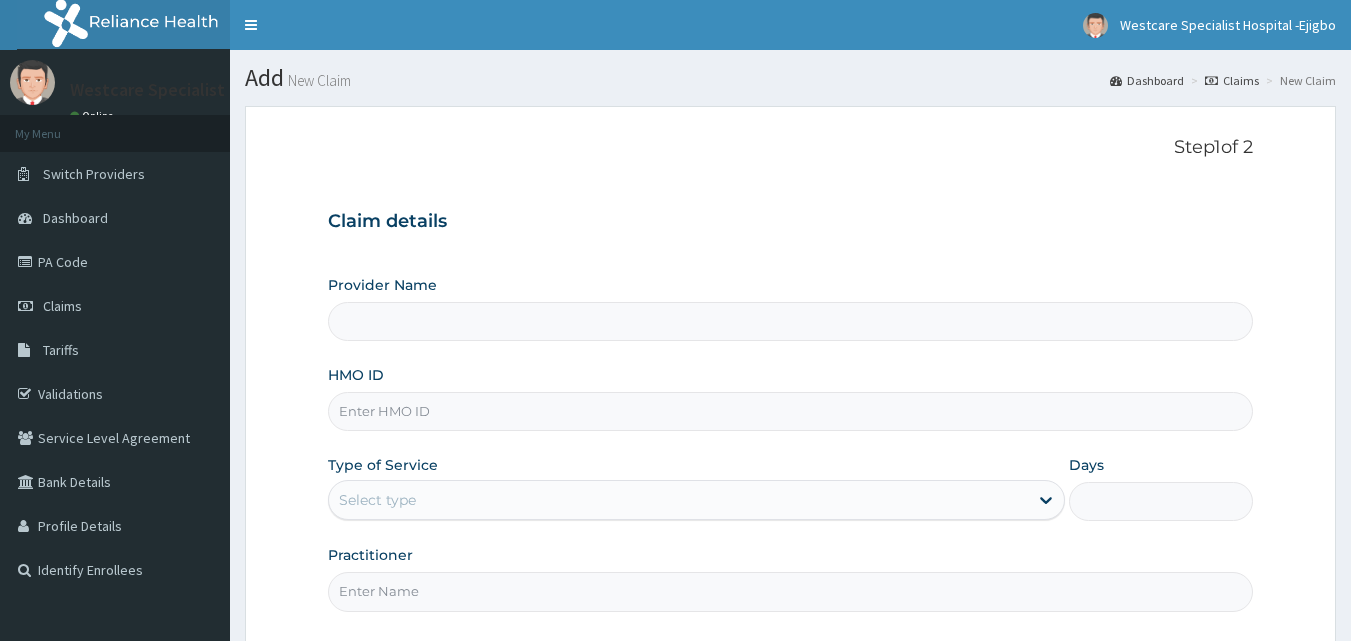type on "WestCare Specialist Hospital - Ejigbo" 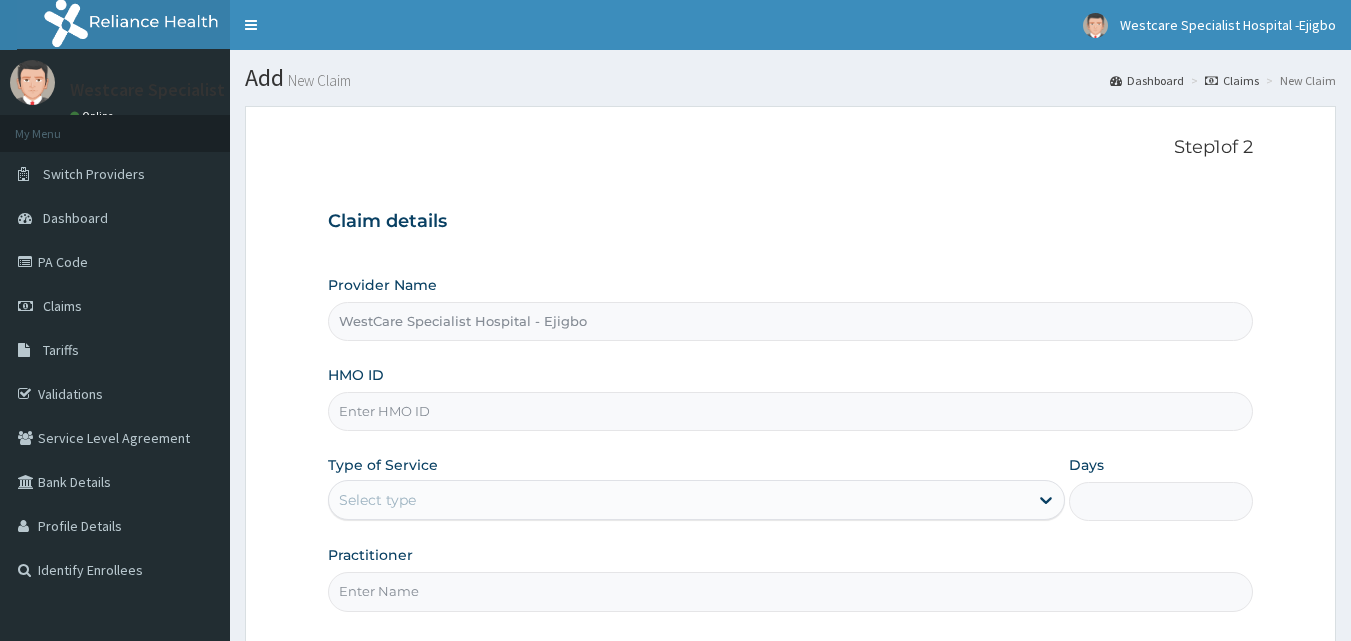 click on "HMO ID" at bounding box center (791, 411) 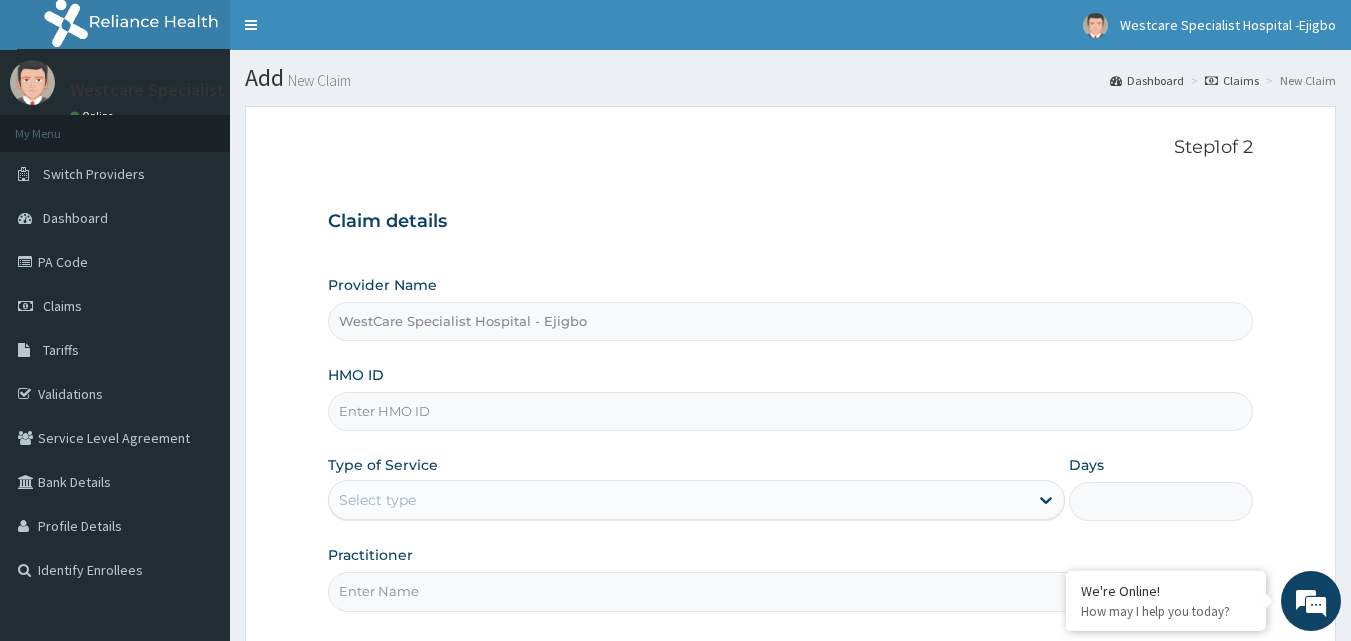 paste on "CHL/10746/A" 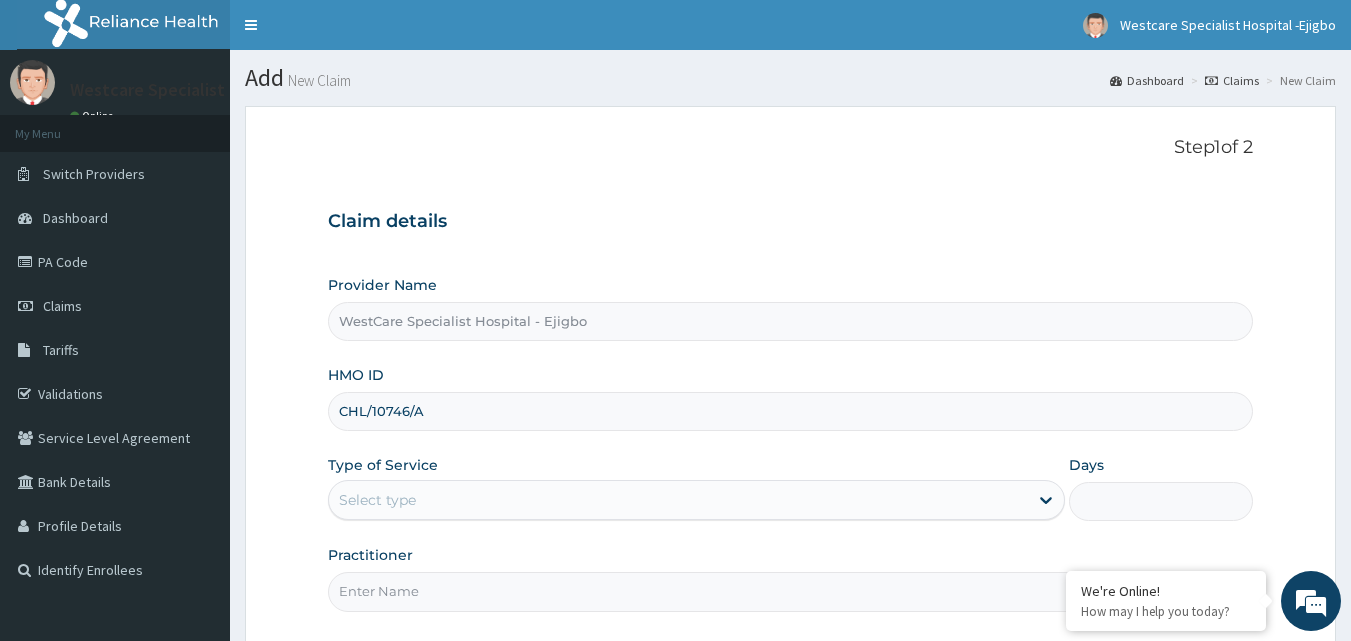 type on "CHL/10746/A" 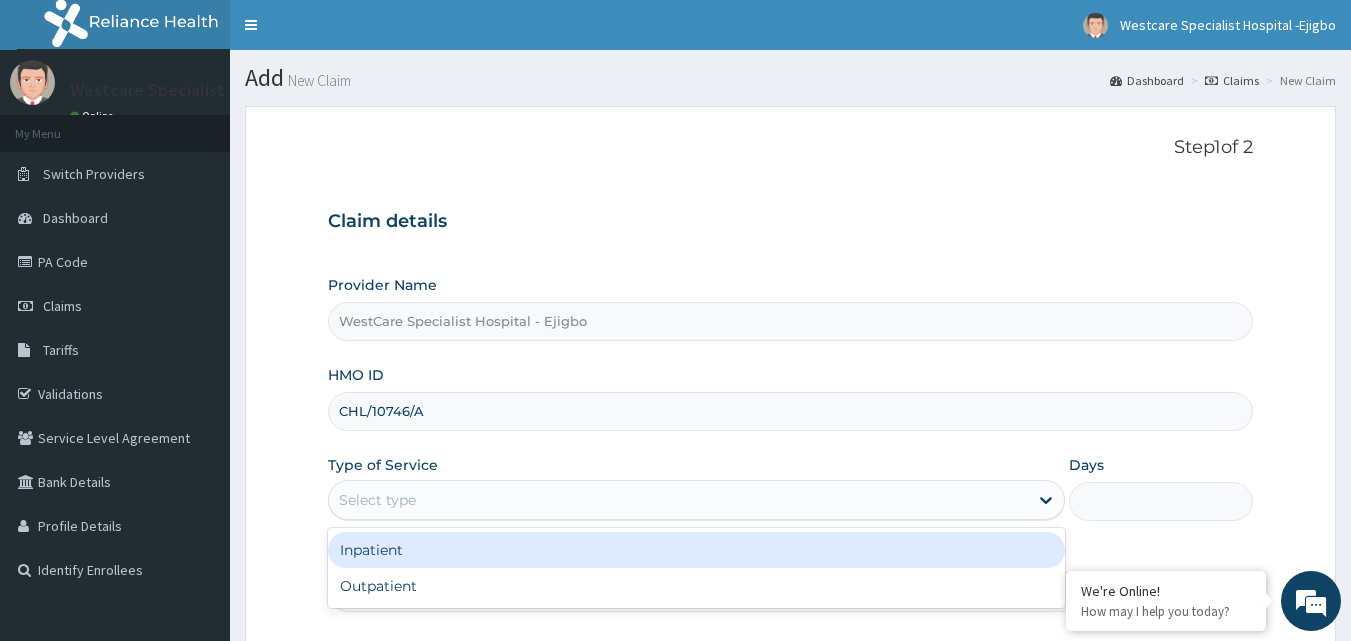 click on "Select type" at bounding box center [678, 500] 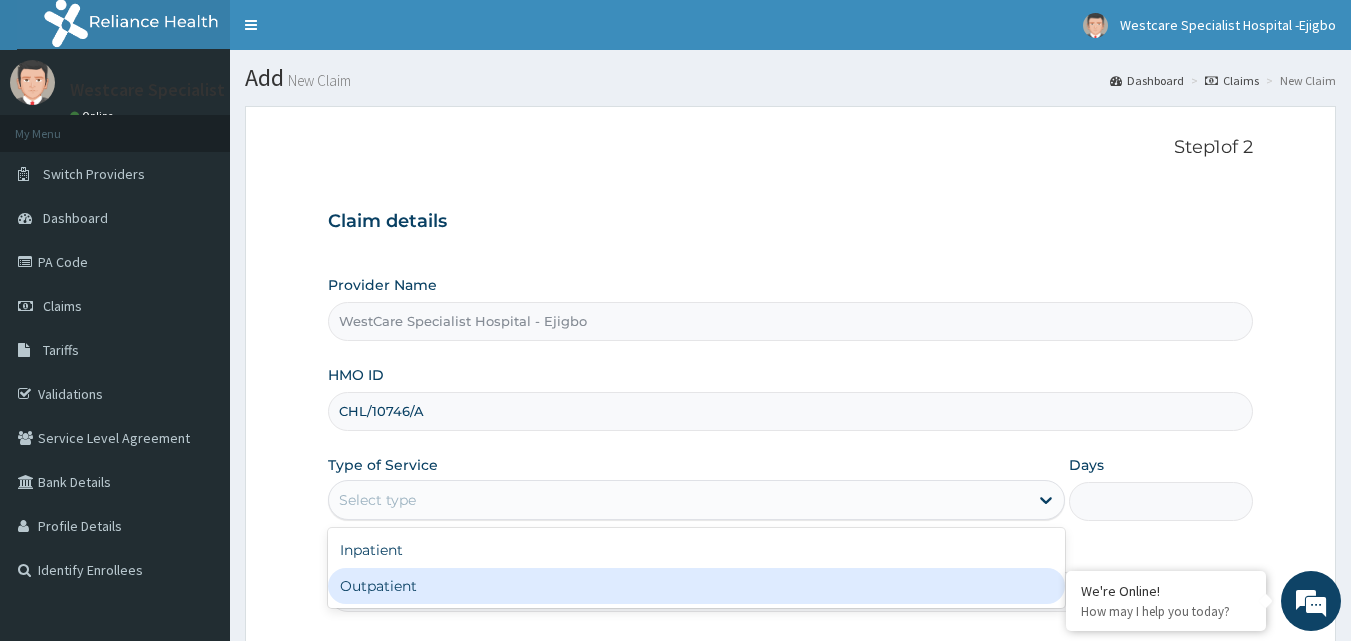 click on "Outpatient" at bounding box center [696, 586] 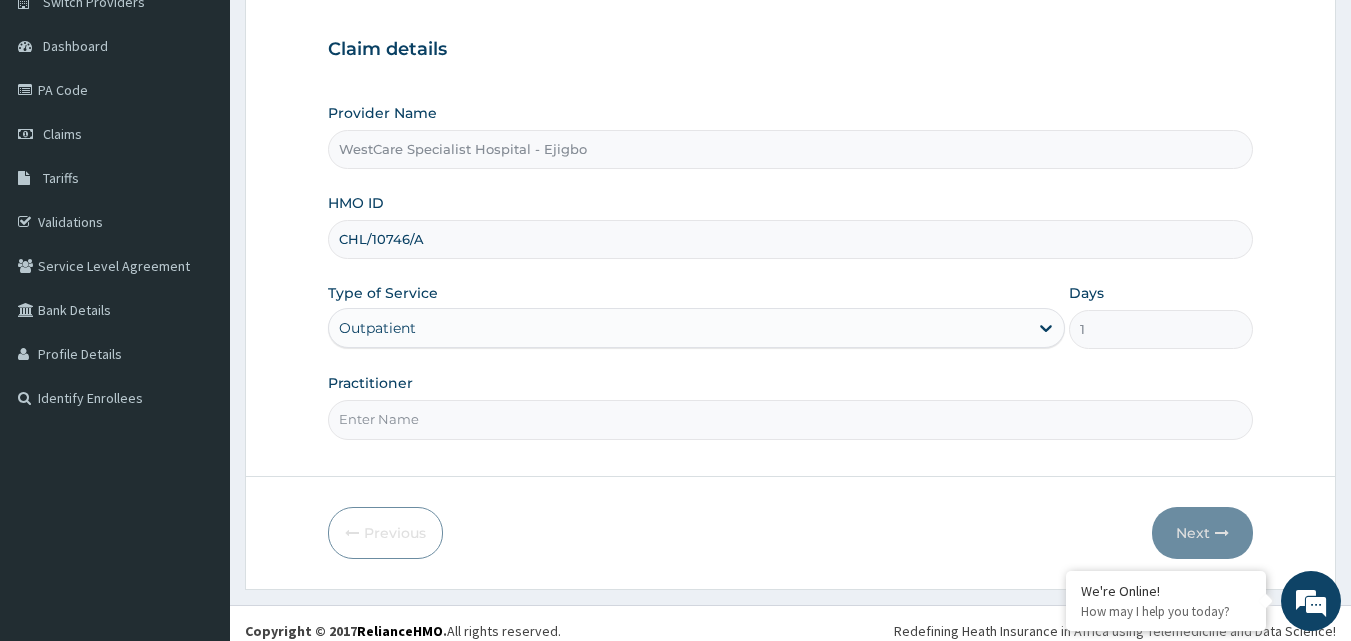 scroll, scrollTop: 187, scrollLeft: 0, axis: vertical 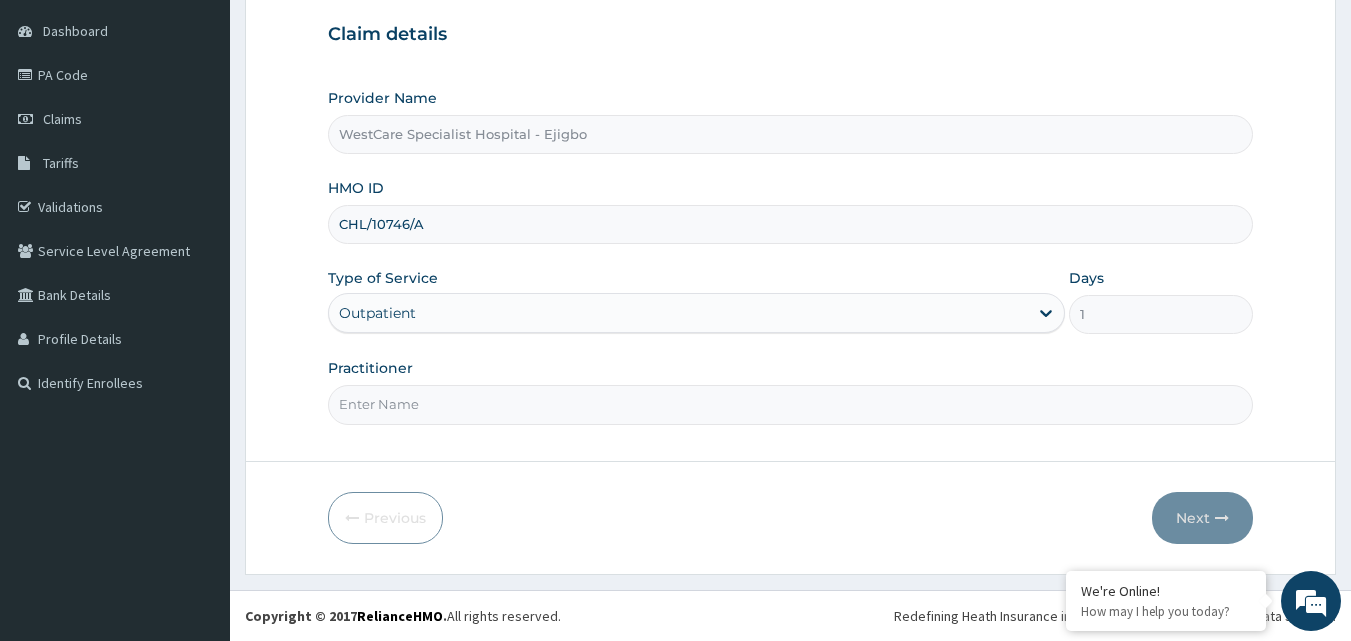 click on "Practitioner" at bounding box center (791, 404) 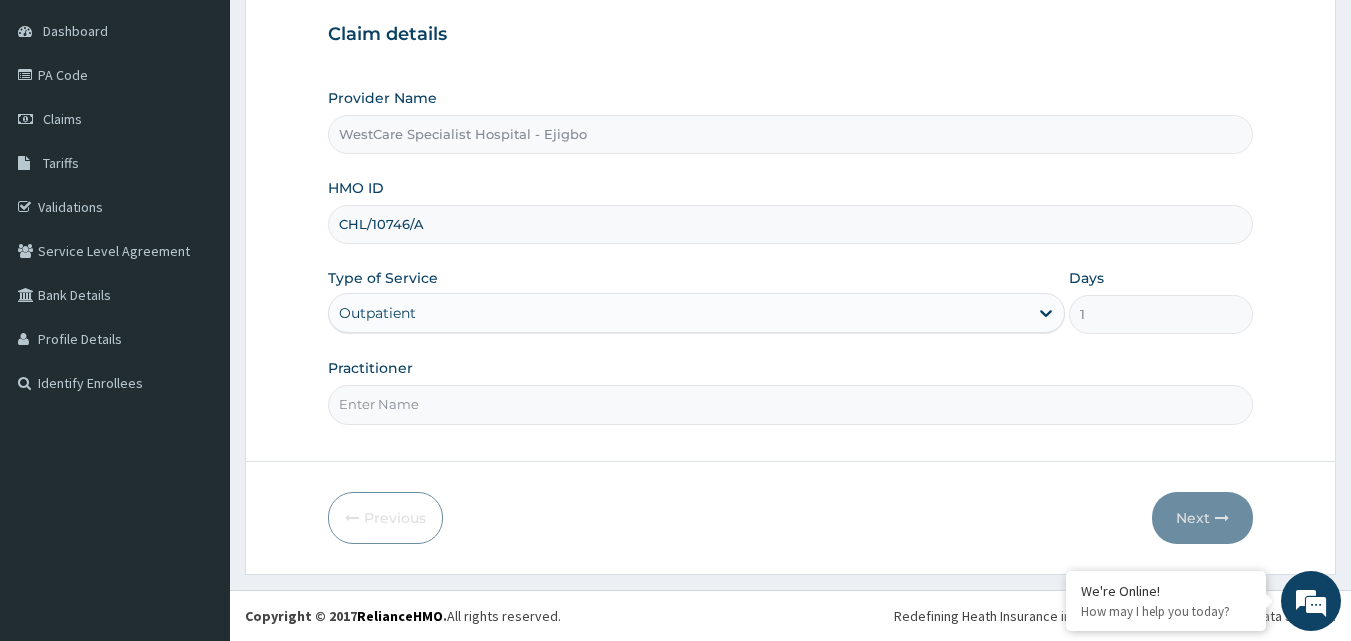 type on "OBIDEYI" 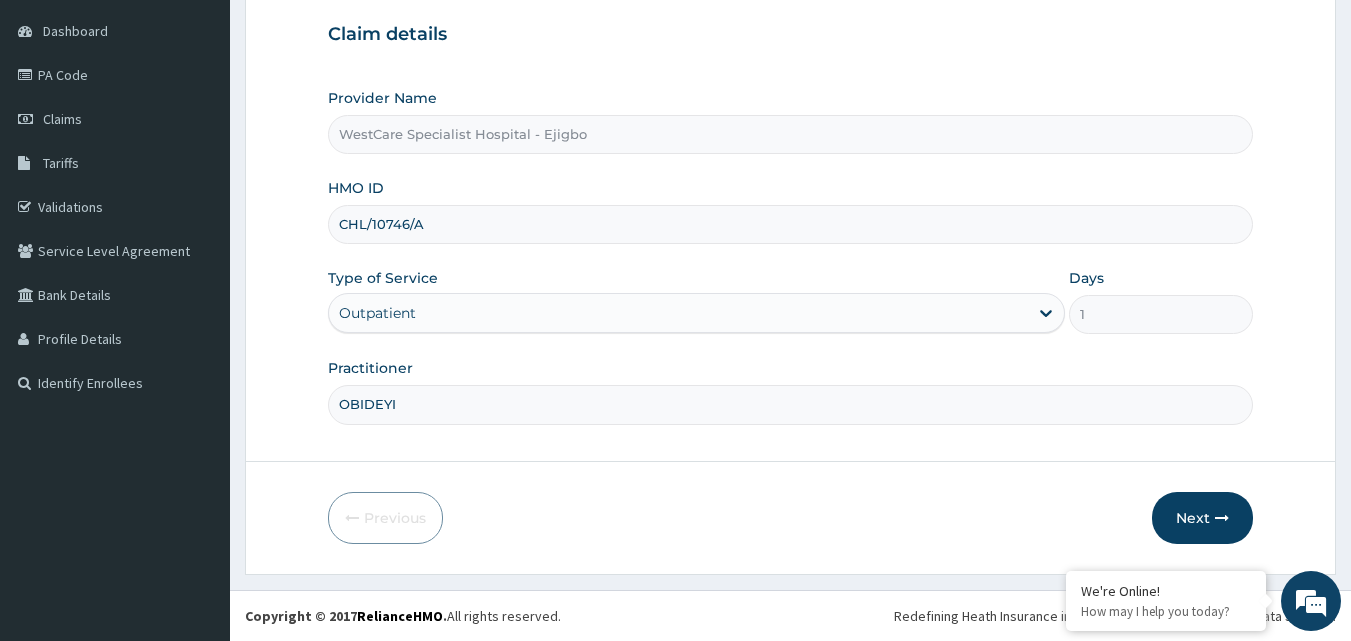 scroll, scrollTop: 0, scrollLeft: 0, axis: both 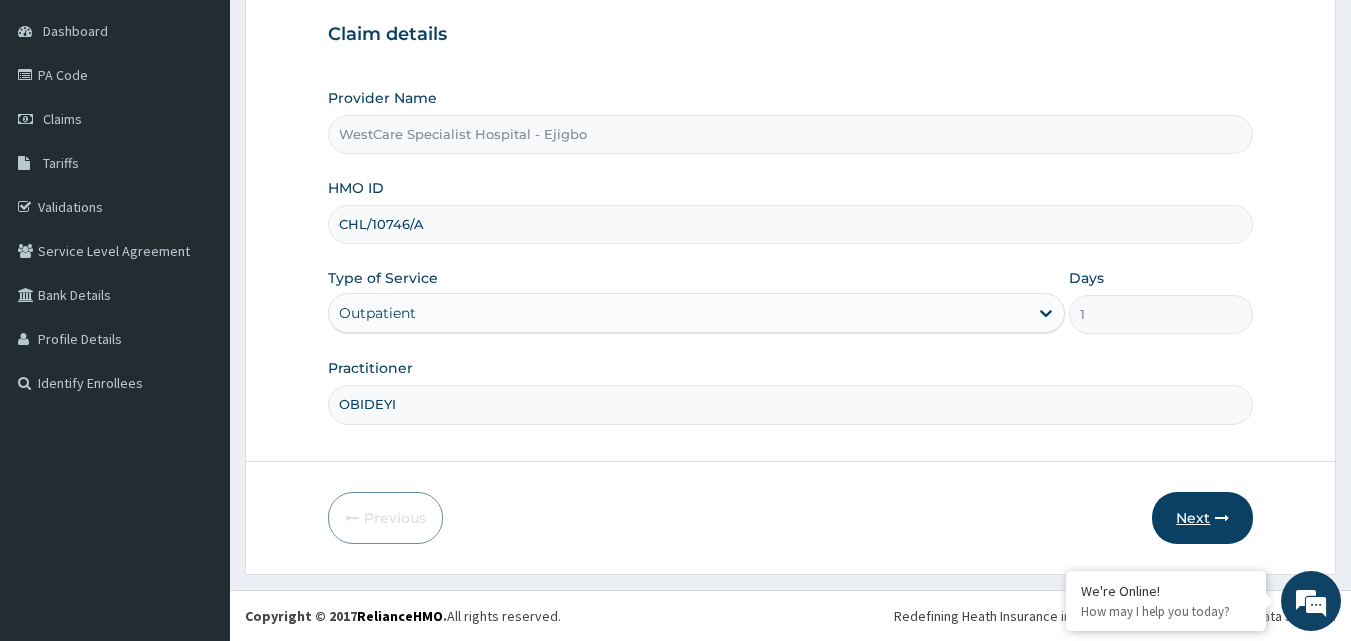 click on "Next" at bounding box center [1202, 518] 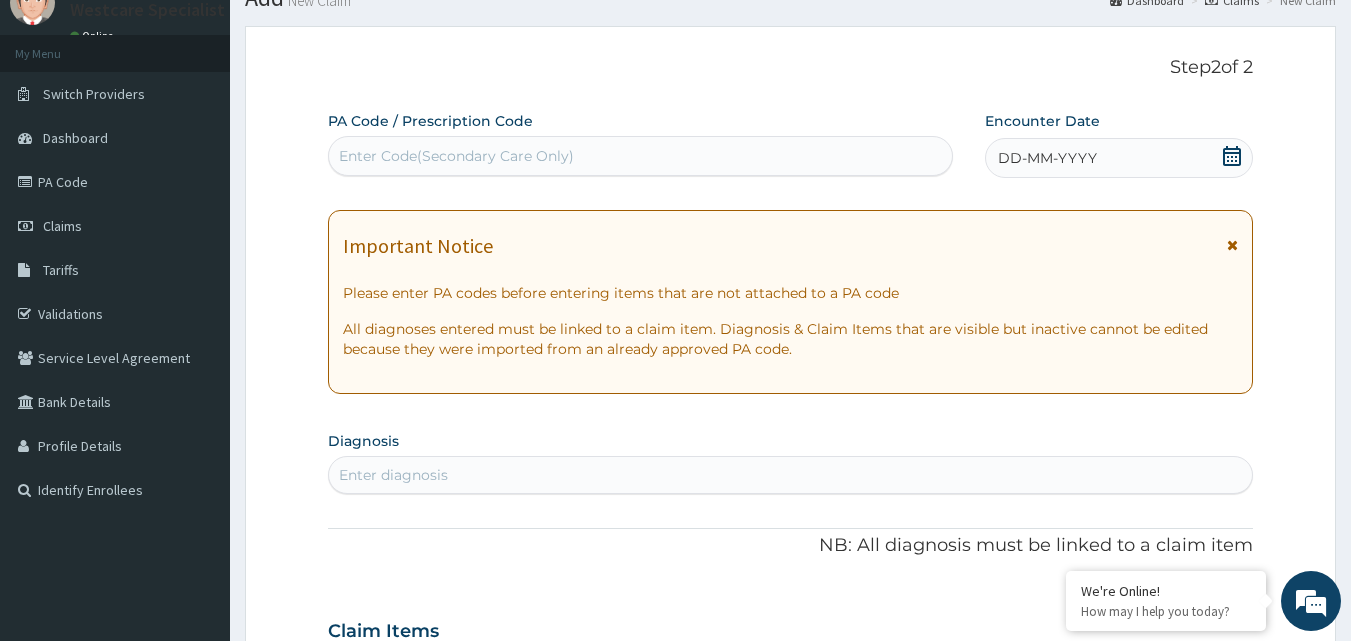 scroll, scrollTop: 0, scrollLeft: 0, axis: both 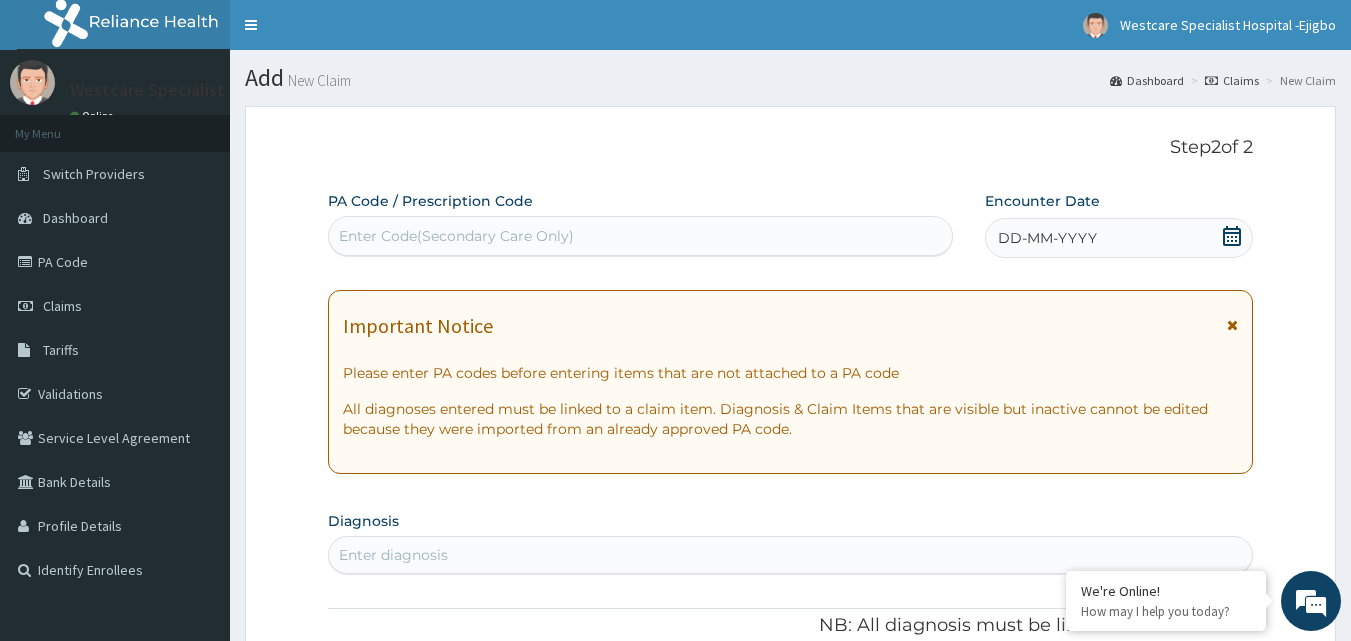 click 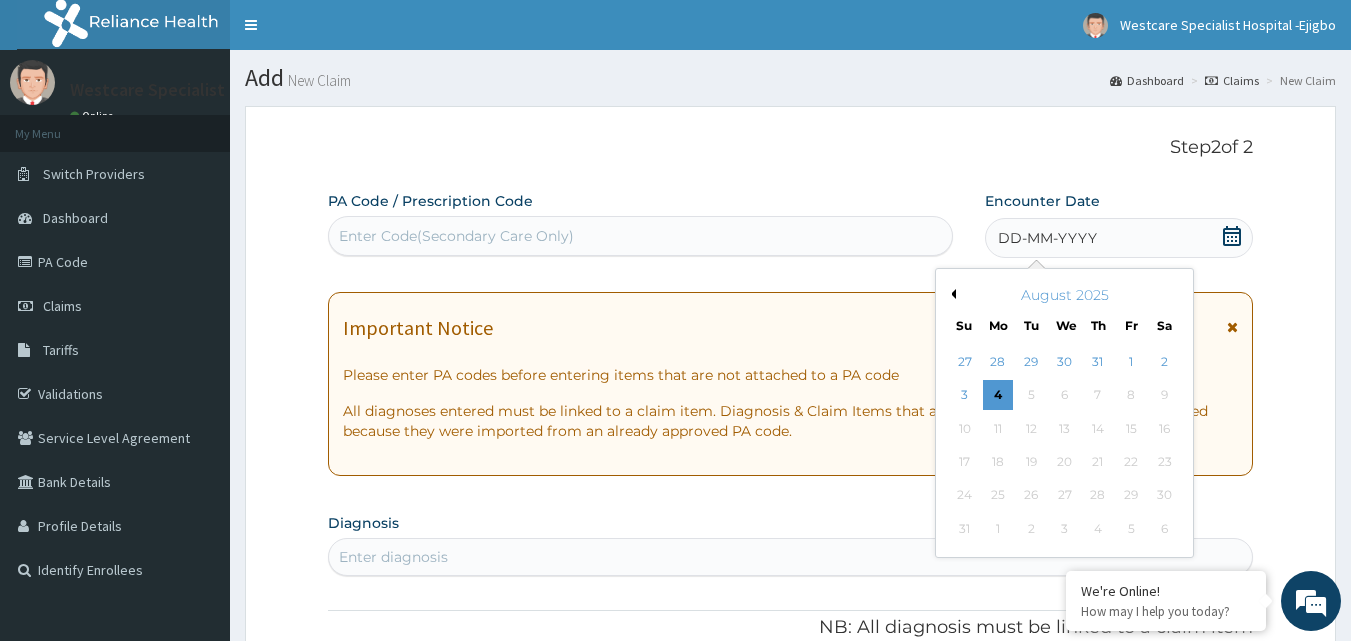 click on "Previous Month" at bounding box center [951, 294] 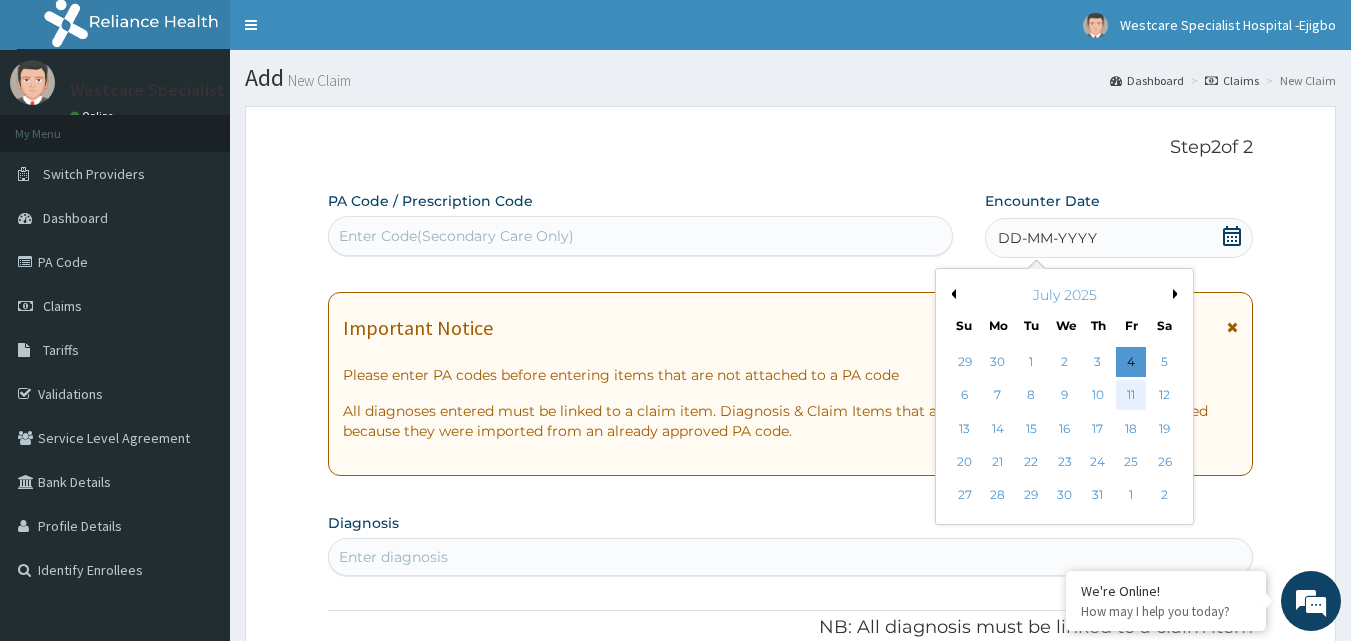 click on "11" at bounding box center (1131, 396) 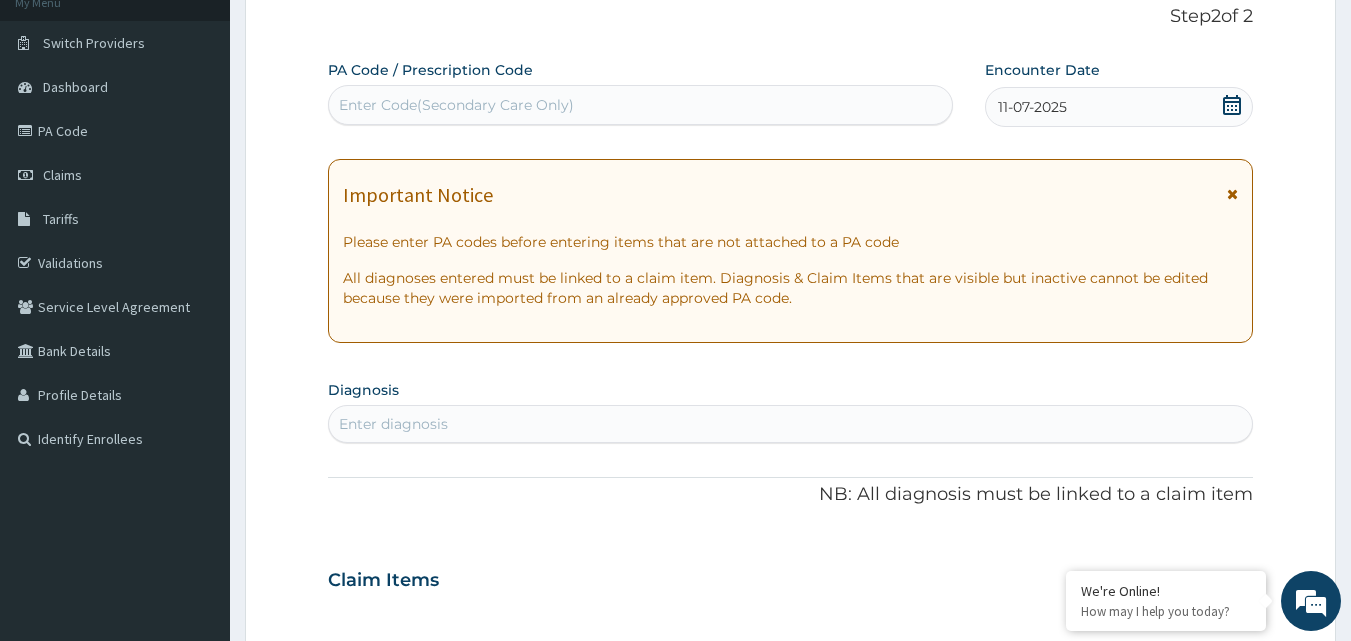 scroll, scrollTop: 200, scrollLeft: 0, axis: vertical 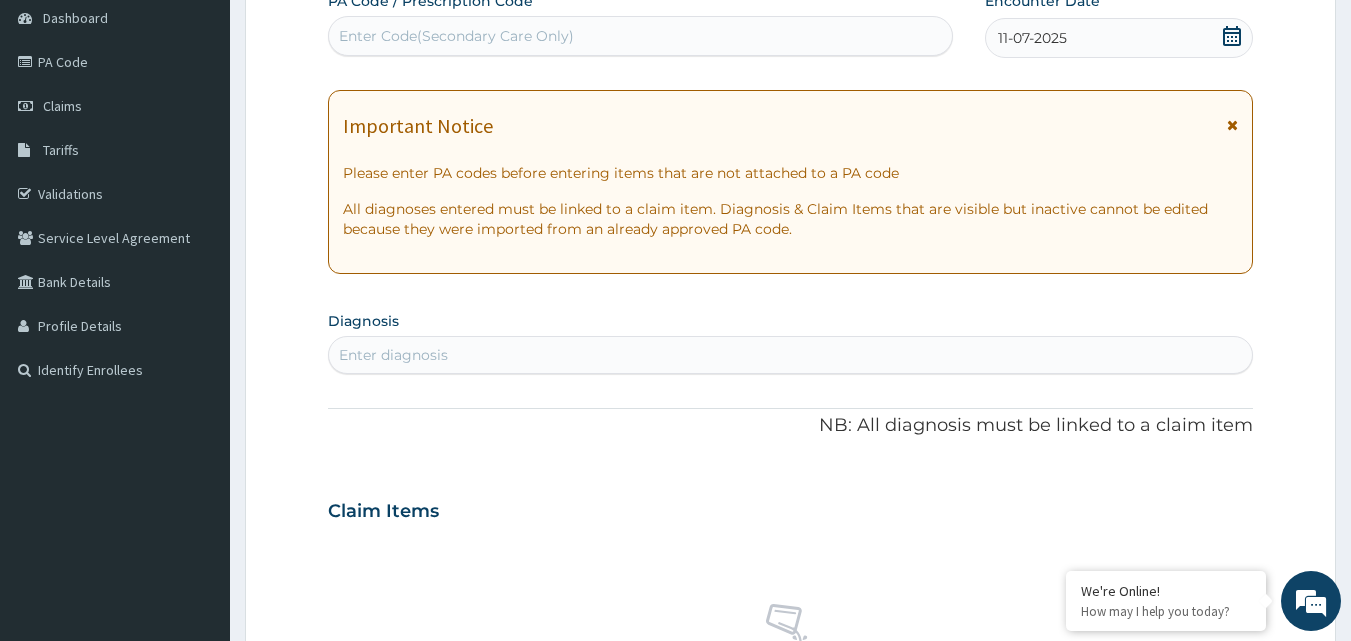 click on "Enter diagnosis" at bounding box center (791, 355) 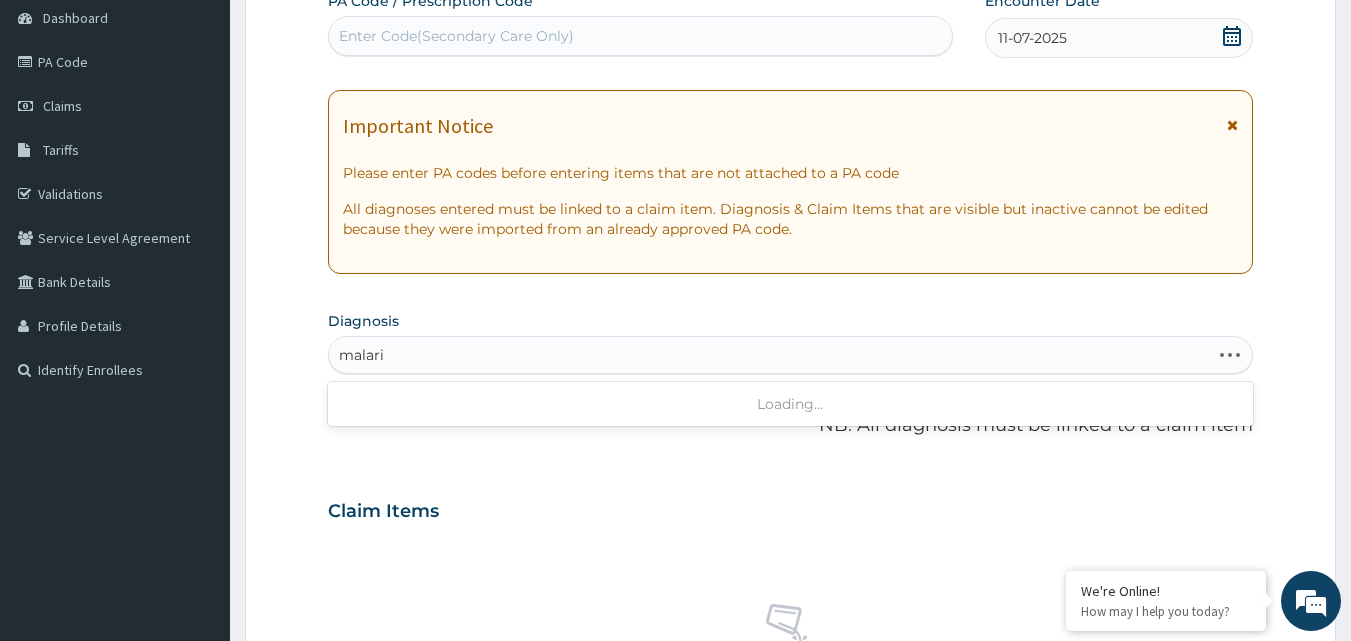 type on "malaria" 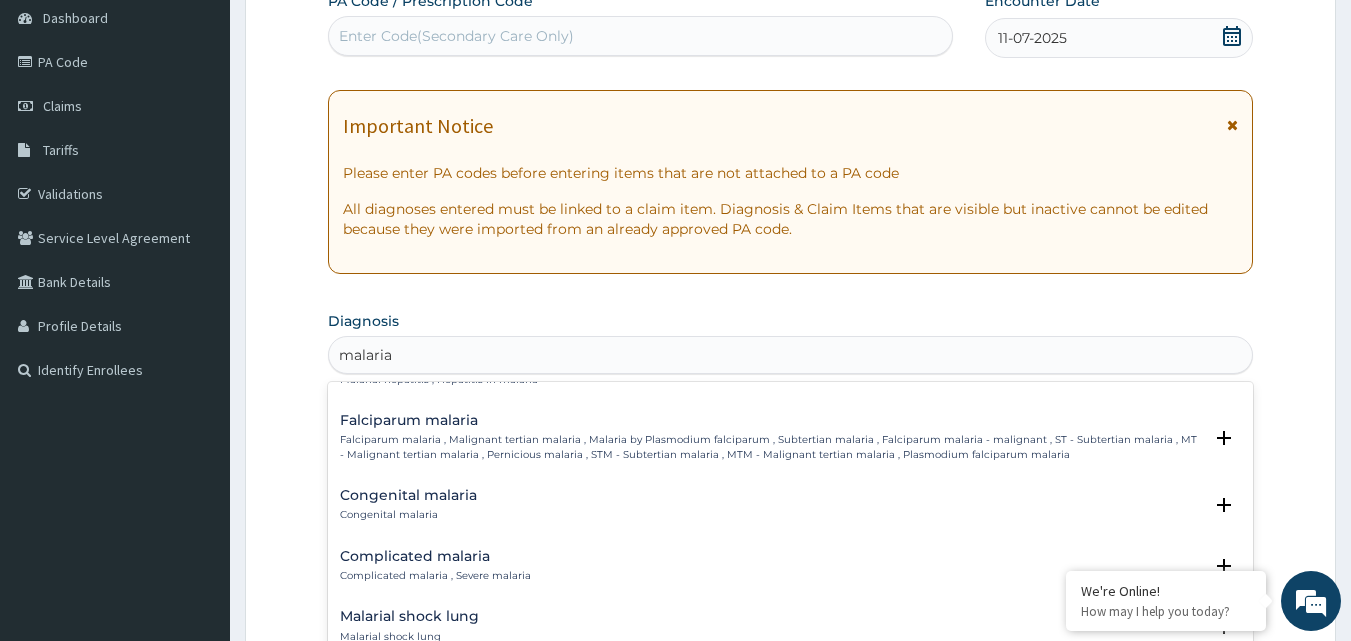 scroll, scrollTop: 800, scrollLeft: 0, axis: vertical 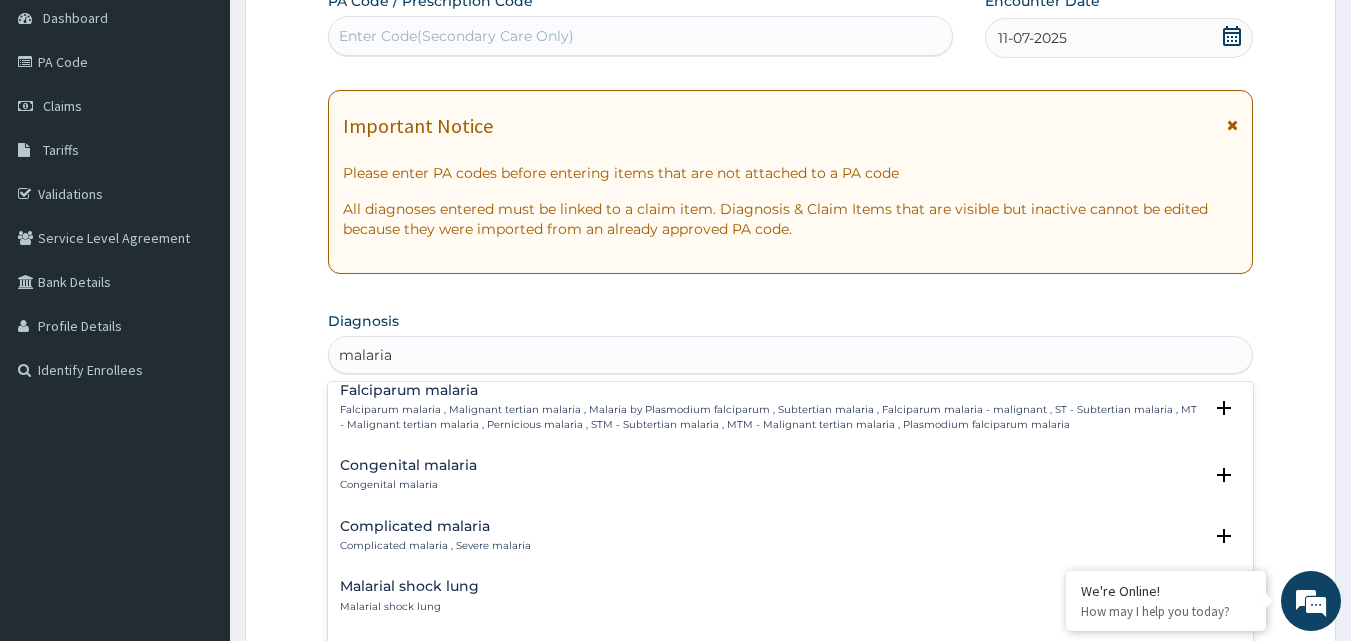 click on "Complicated malaria" at bounding box center (435, 526) 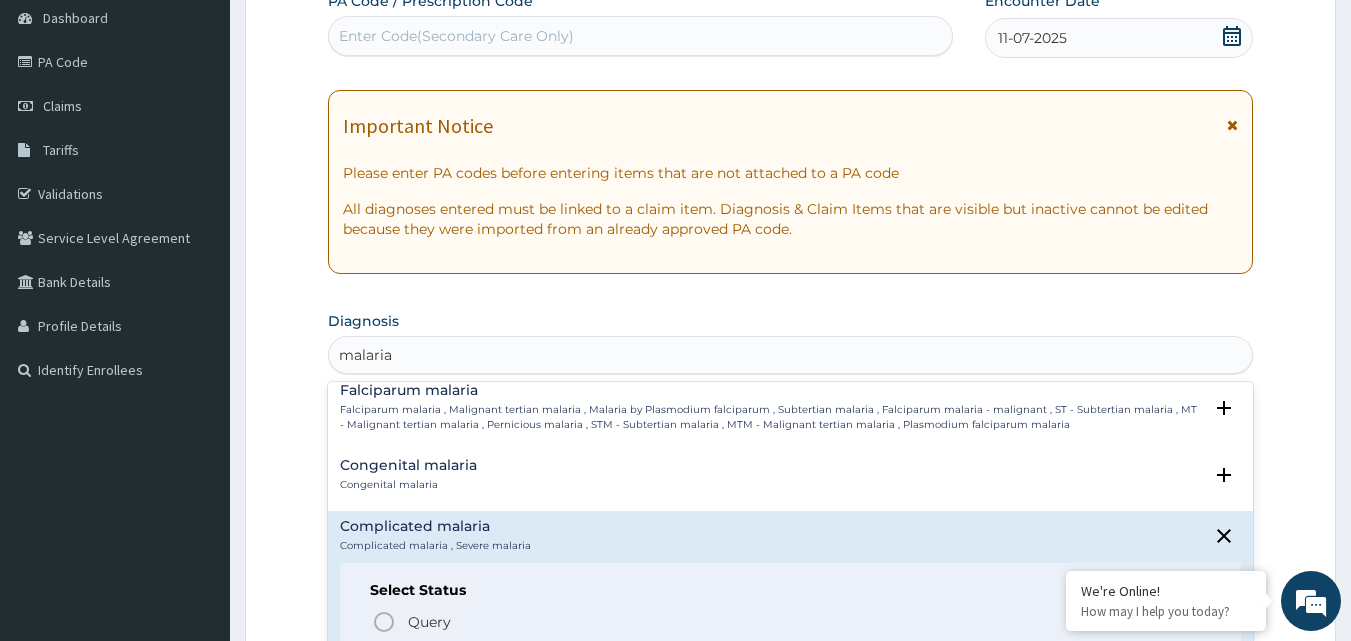 scroll, scrollTop: 900, scrollLeft: 0, axis: vertical 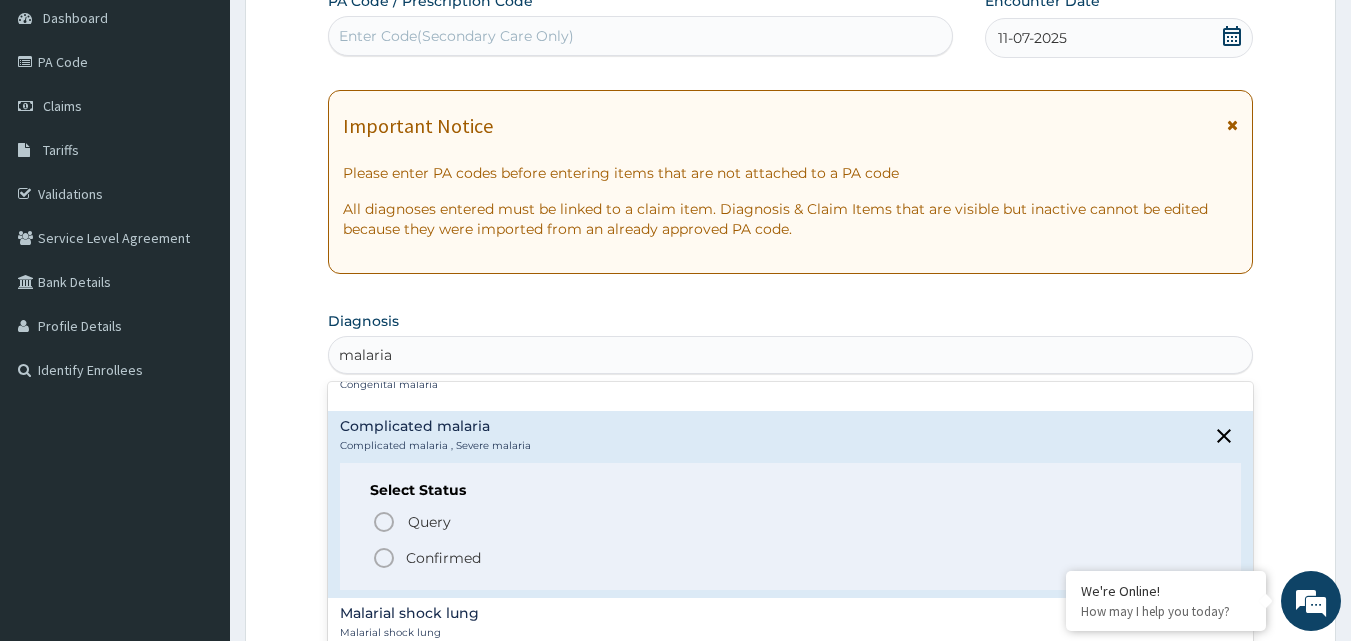 click 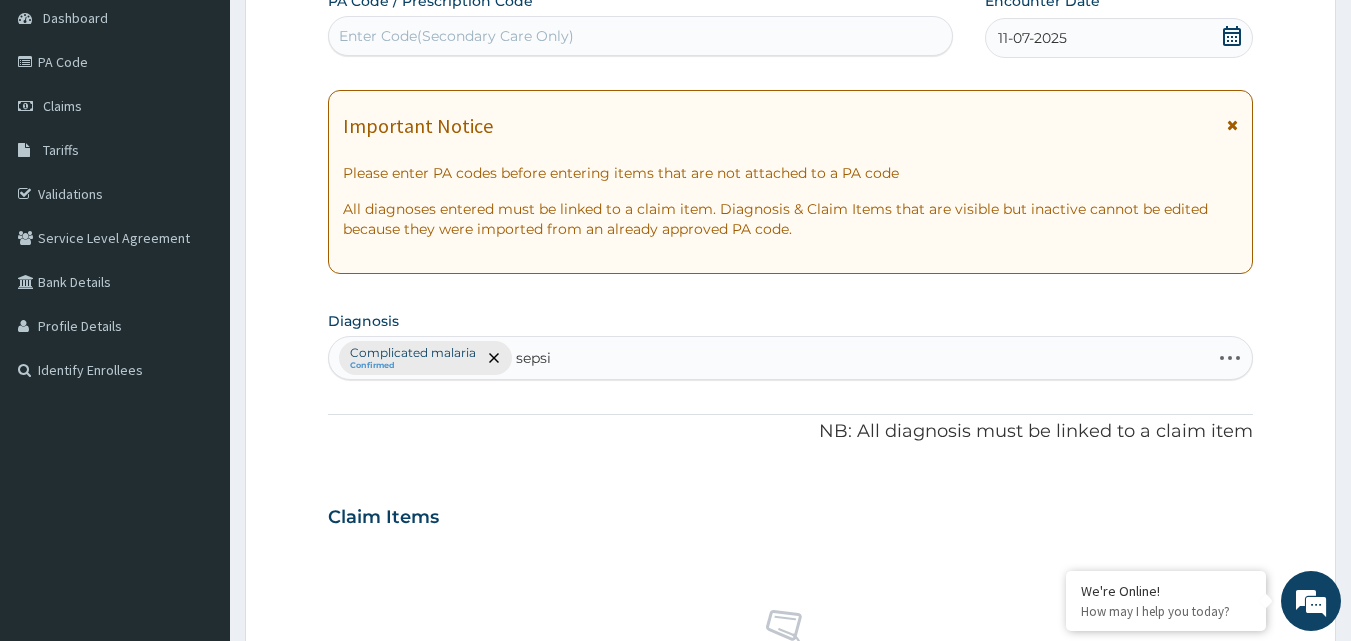 type on "sepsis" 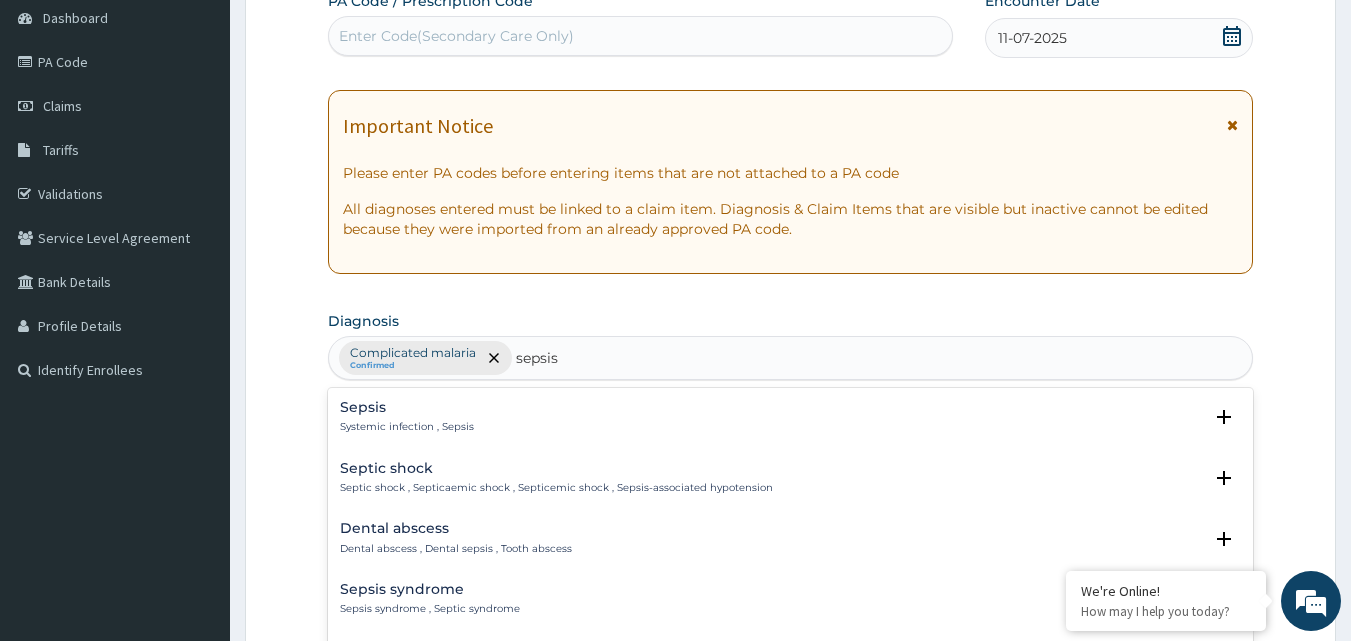 click on "Sepsis" at bounding box center [407, 407] 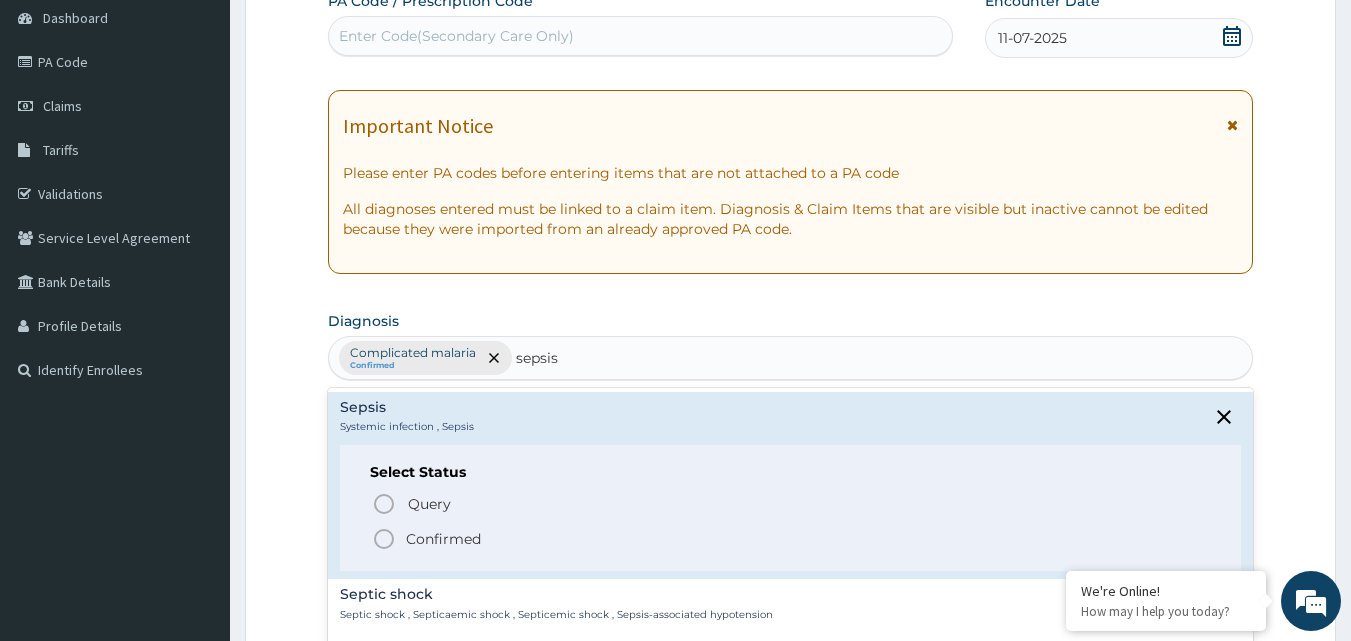 click 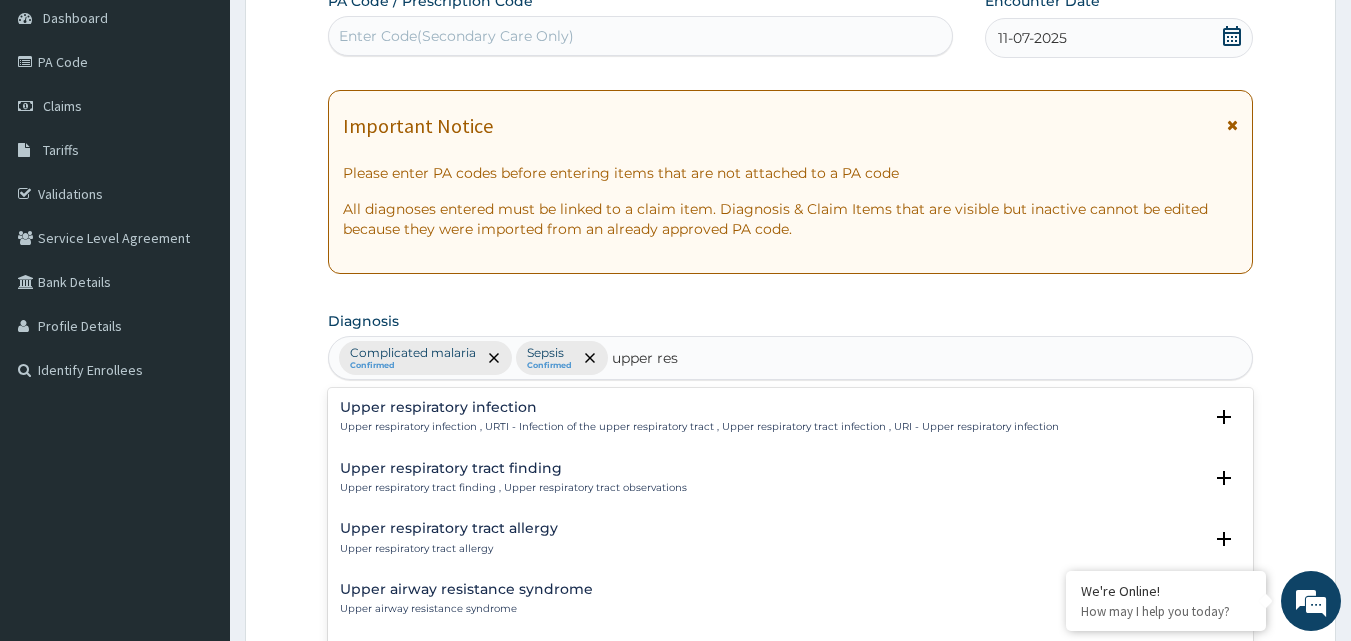 type on "upper resp" 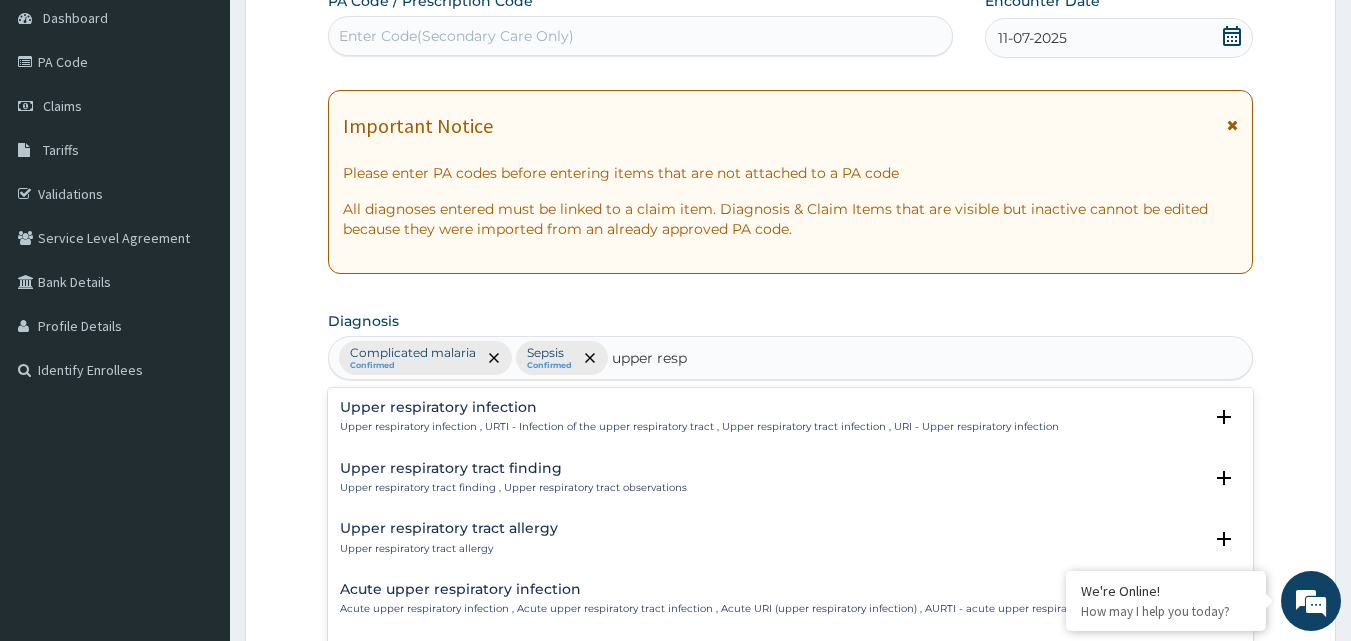 click on "Upper respiratory infection" at bounding box center (699, 407) 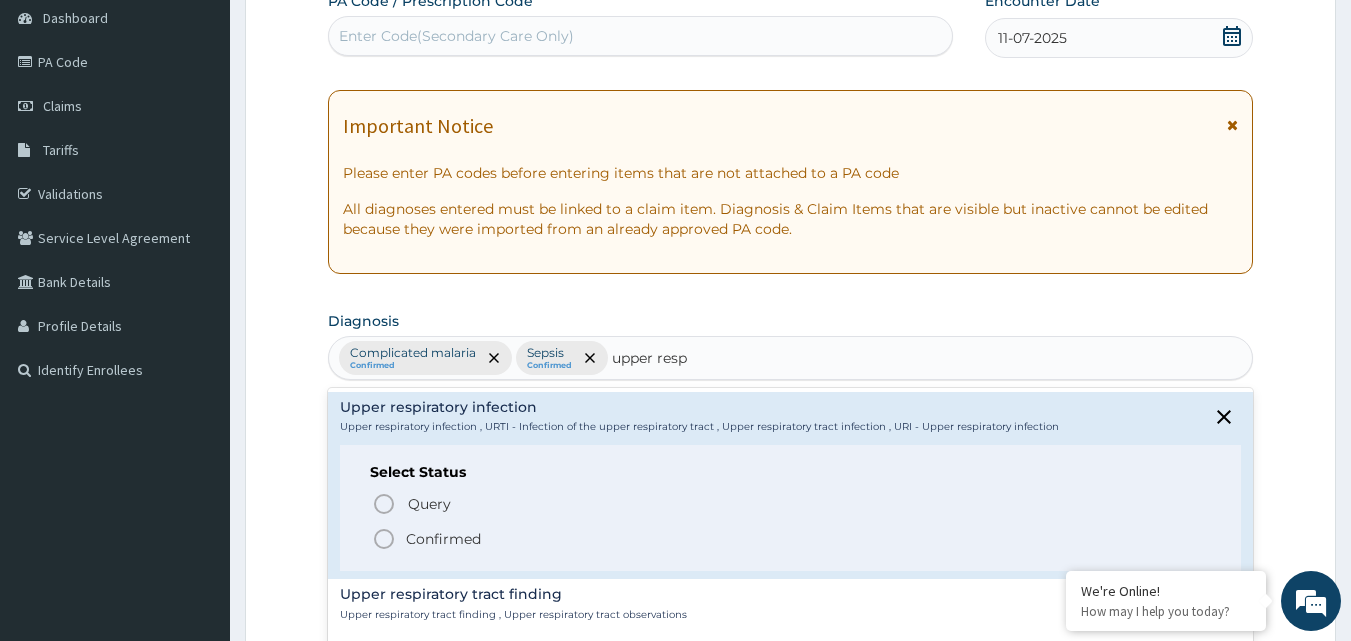 click 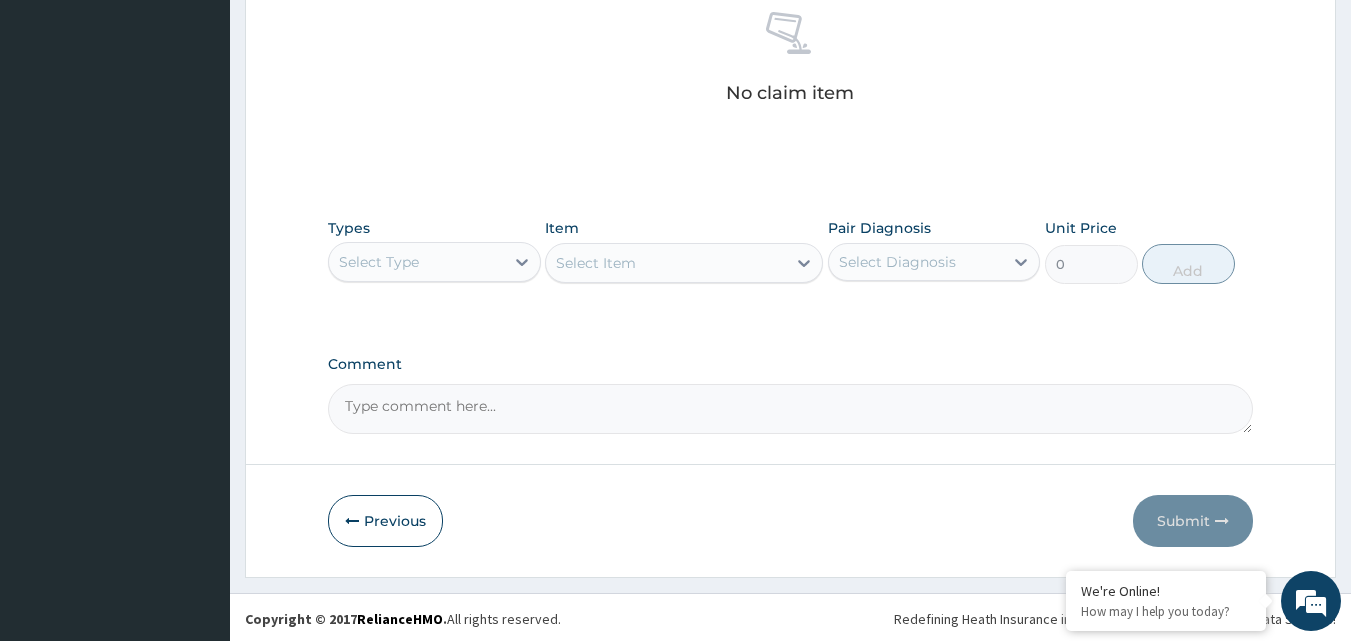 scroll, scrollTop: 800, scrollLeft: 0, axis: vertical 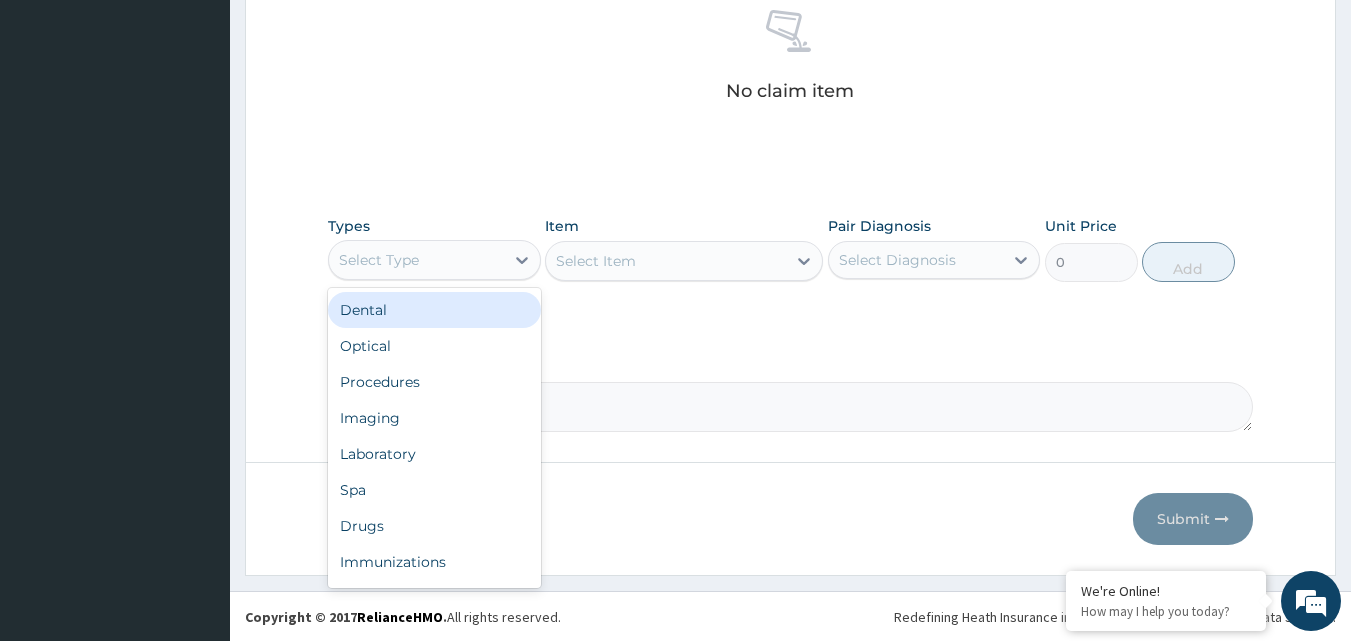 click on "Select Type" at bounding box center (434, 260) 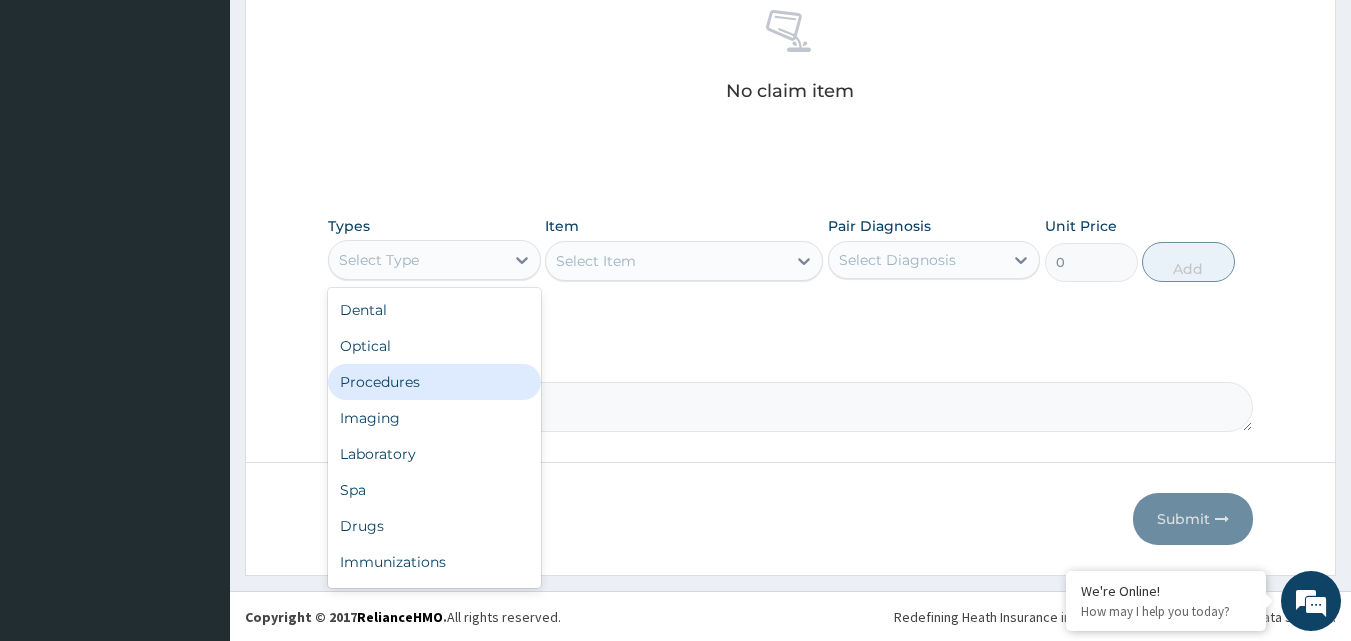click on "Procedures" at bounding box center (434, 382) 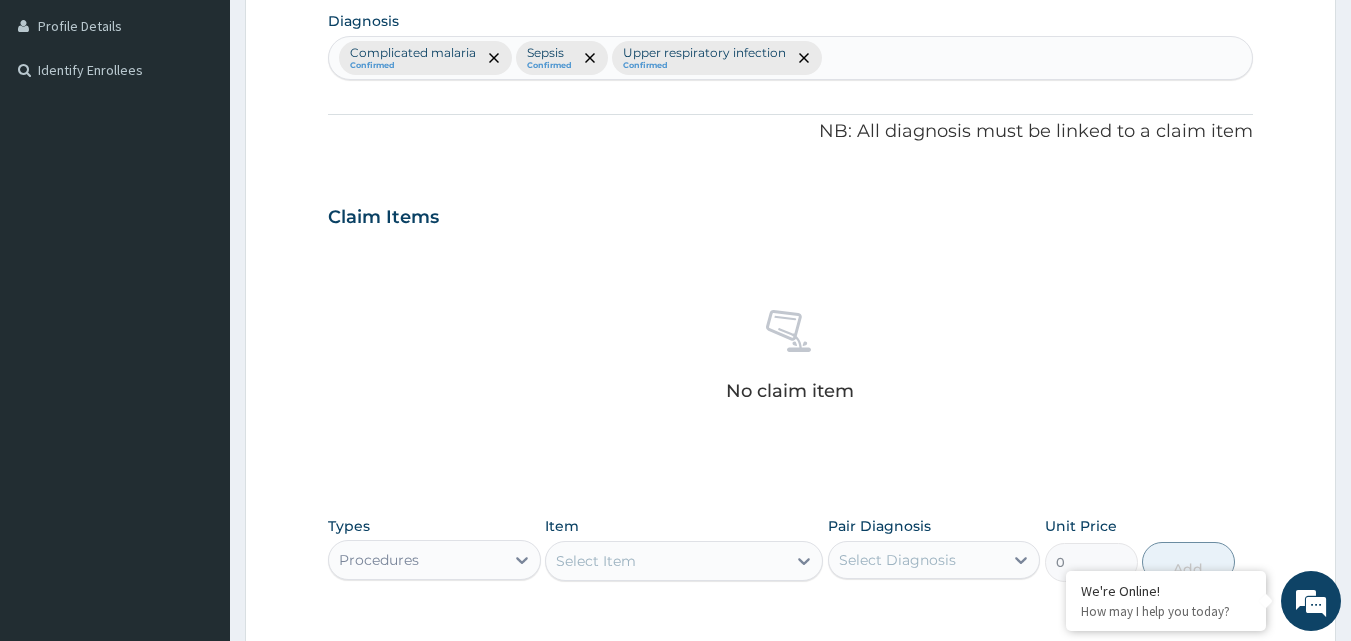 scroll, scrollTop: 700, scrollLeft: 0, axis: vertical 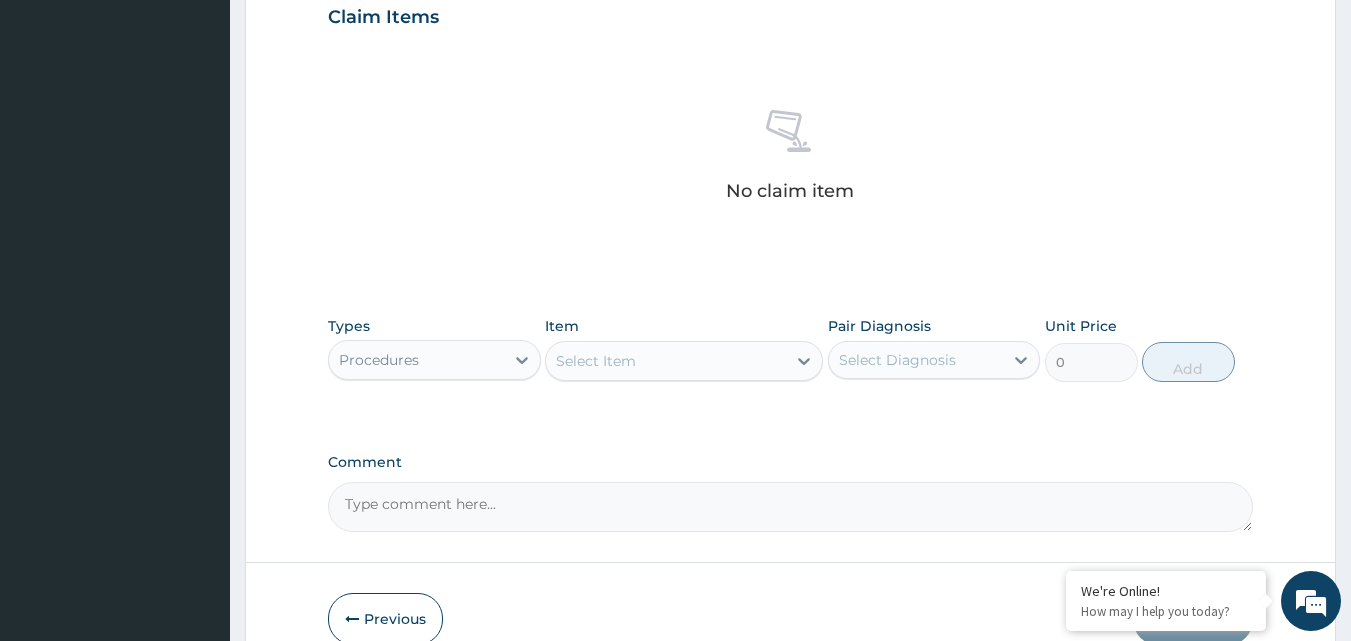 click on "Select Item" at bounding box center [666, 361] 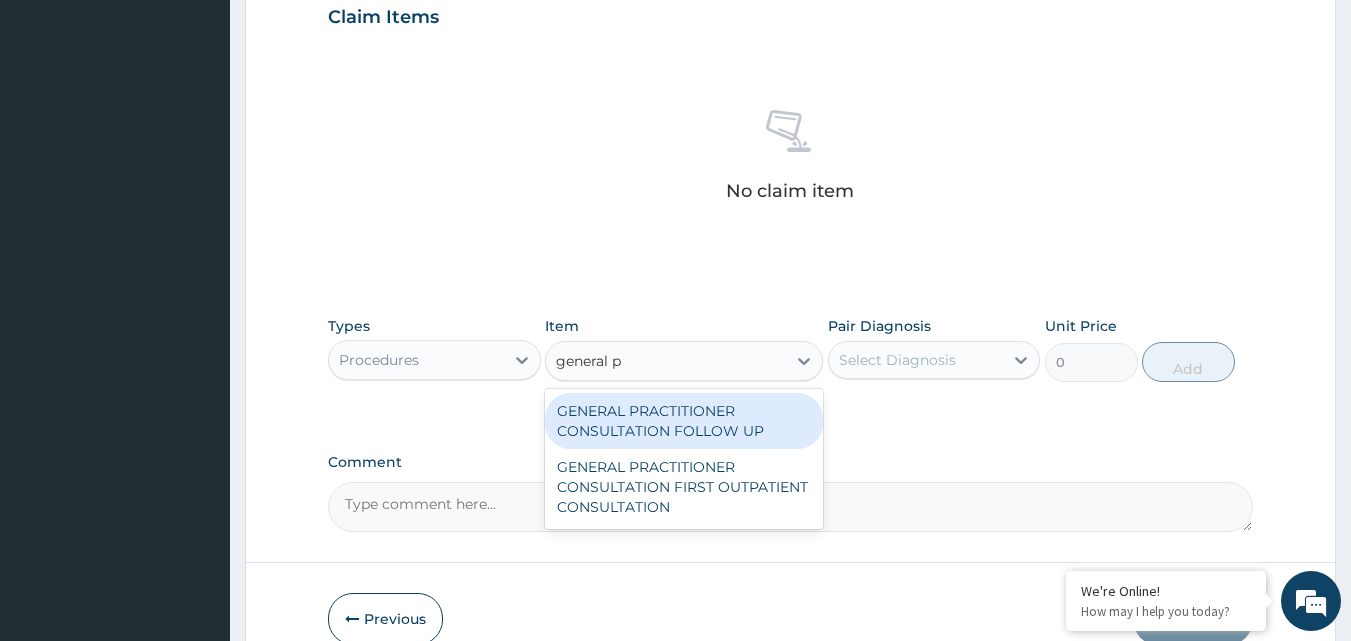 type on "general pr" 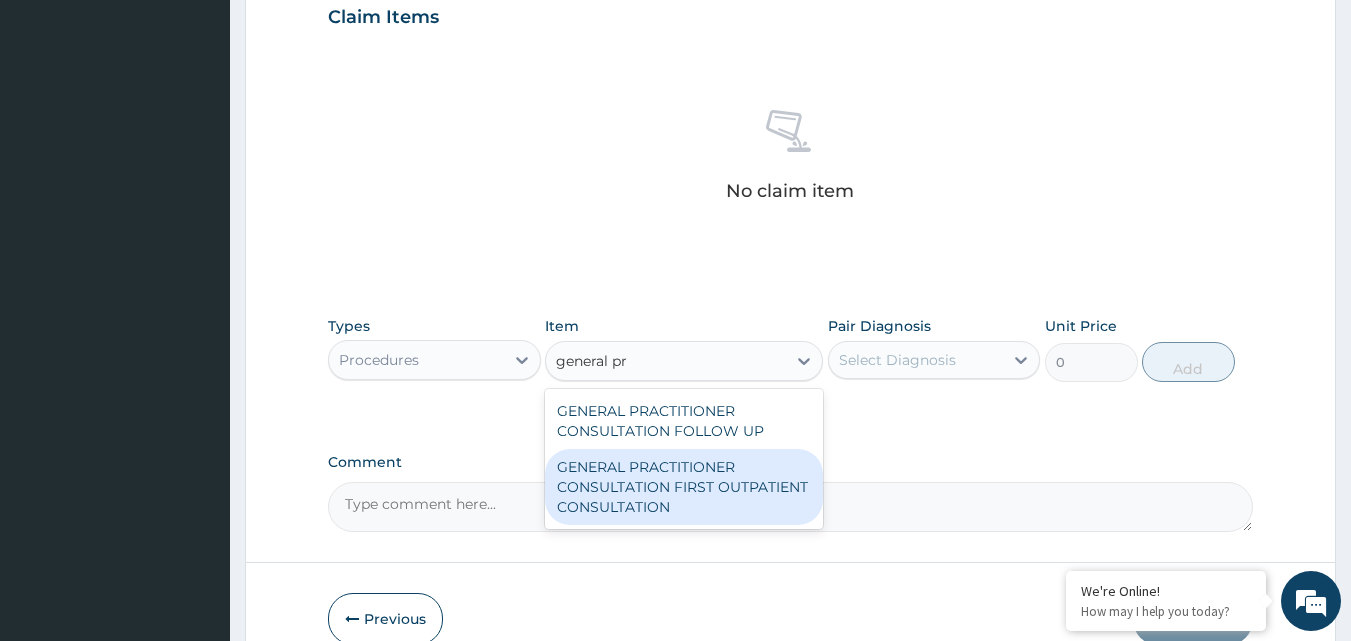 click on "GENERAL PRACTITIONER CONSULTATION FIRST OUTPATIENT CONSULTATION" at bounding box center (684, 487) 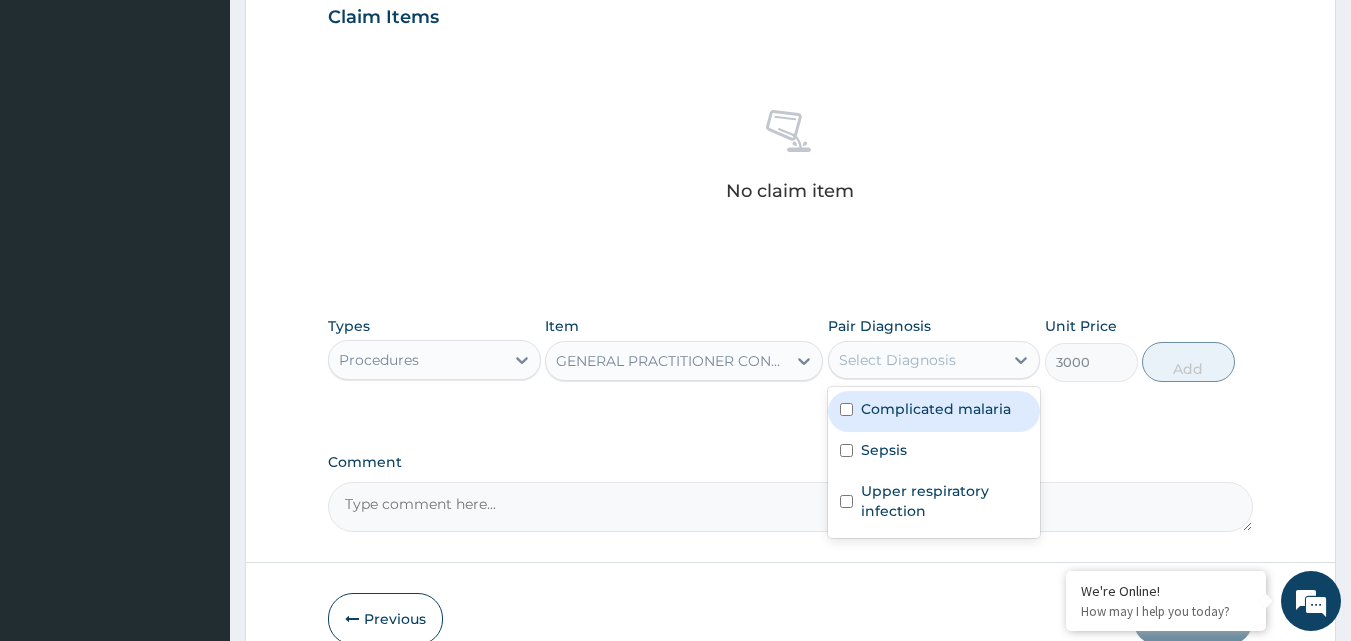 click on "Select Diagnosis" at bounding box center [897, 360] 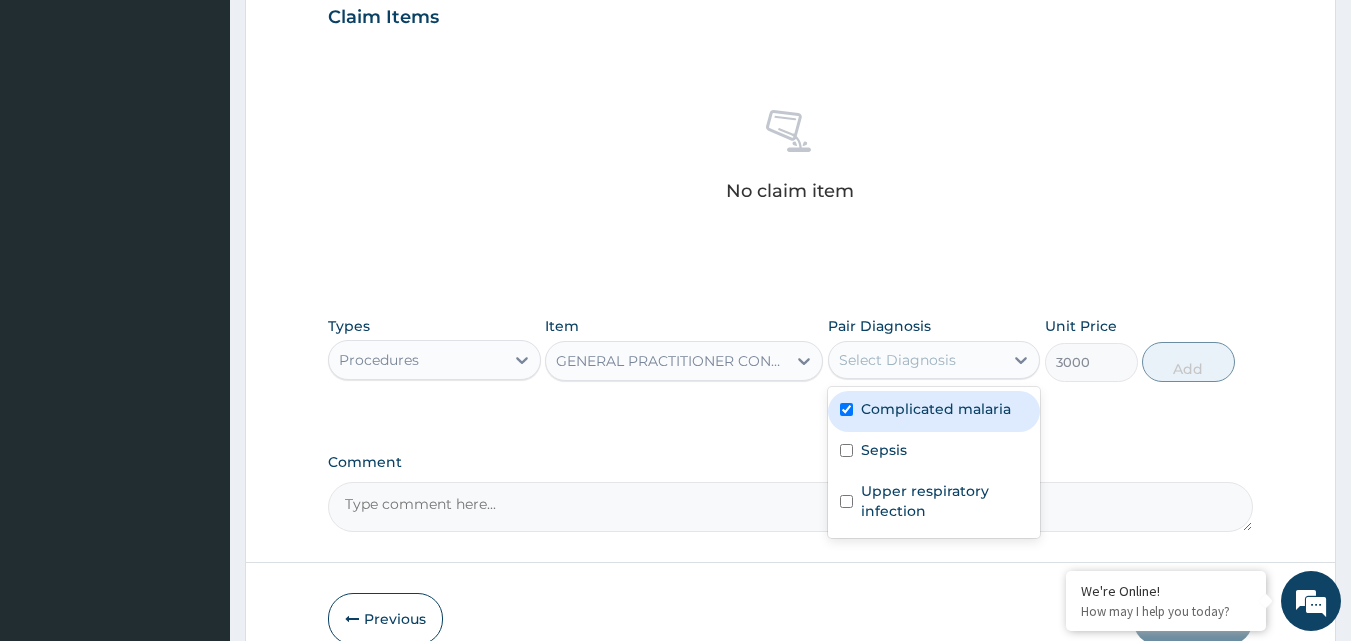 checkbox on "true" 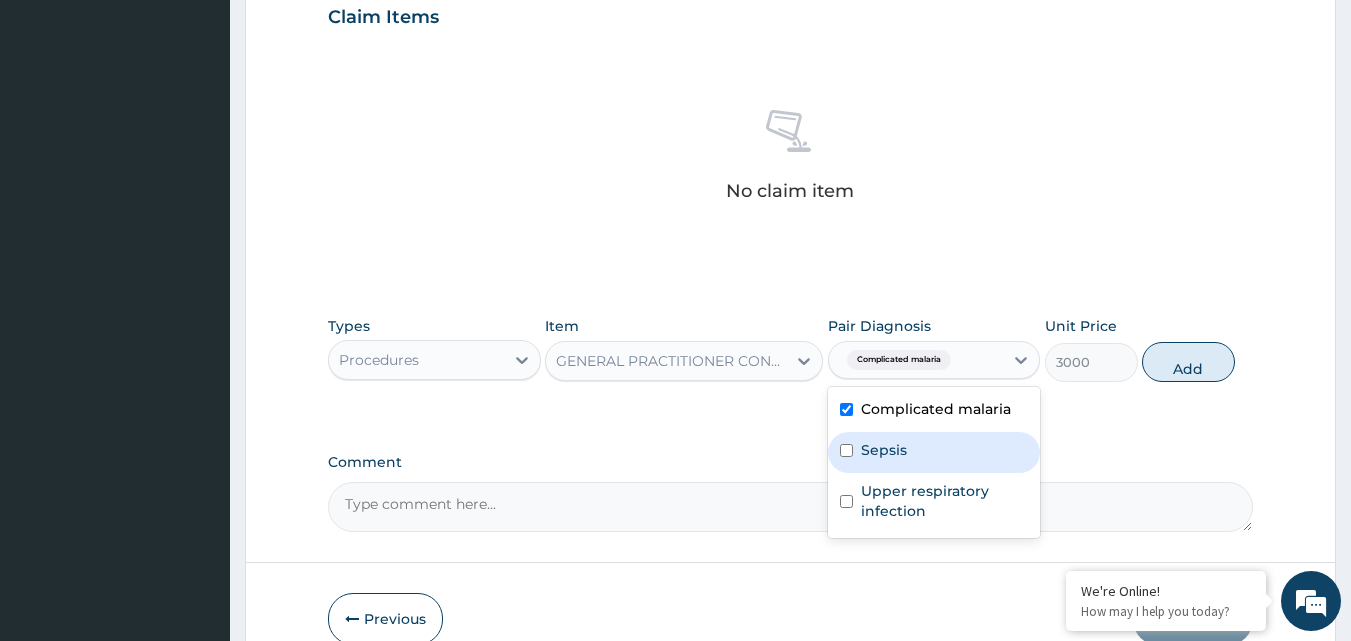 click on "Sepsis" at bounding box center (884, 450) 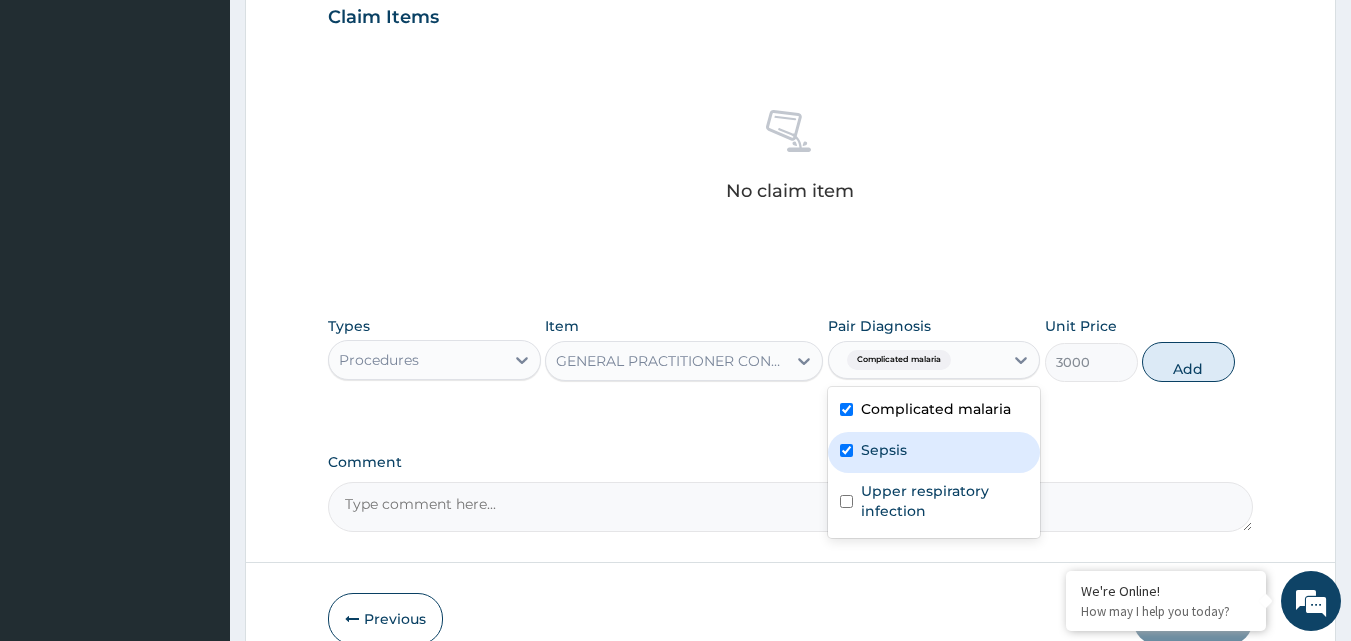 checkbox on "true" 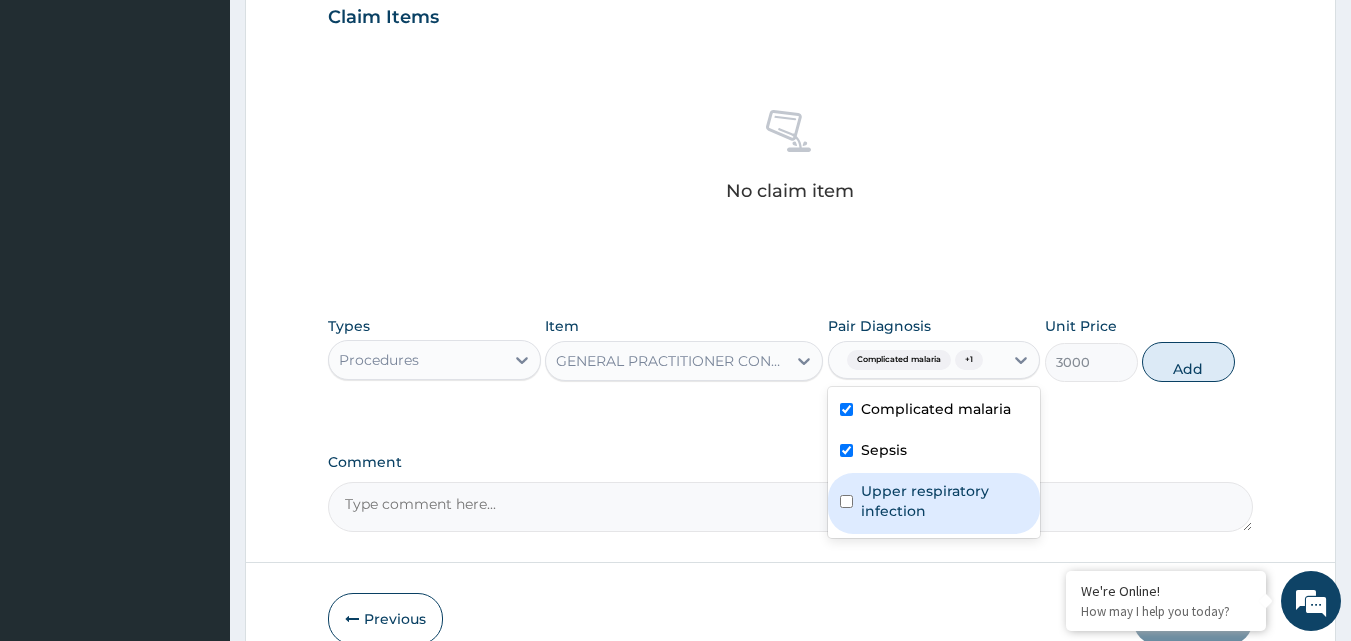 click on "Upper respiratory infection" at bounding box center [945, 501] 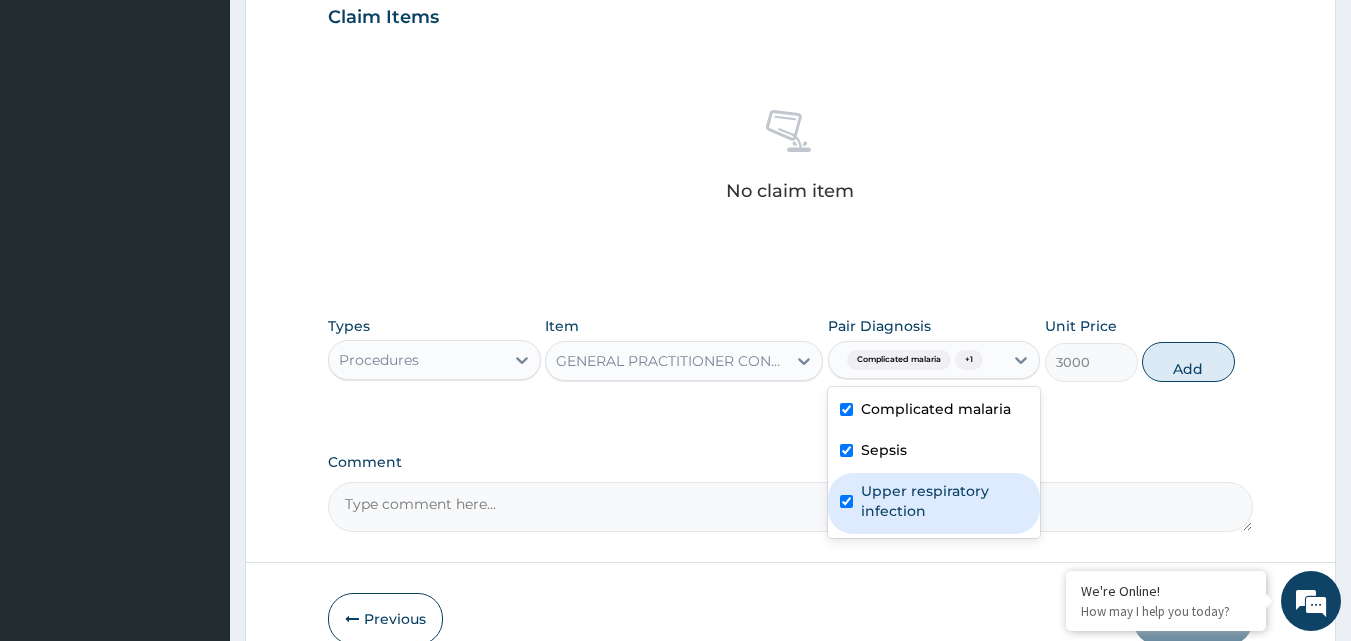checkbox on "true" 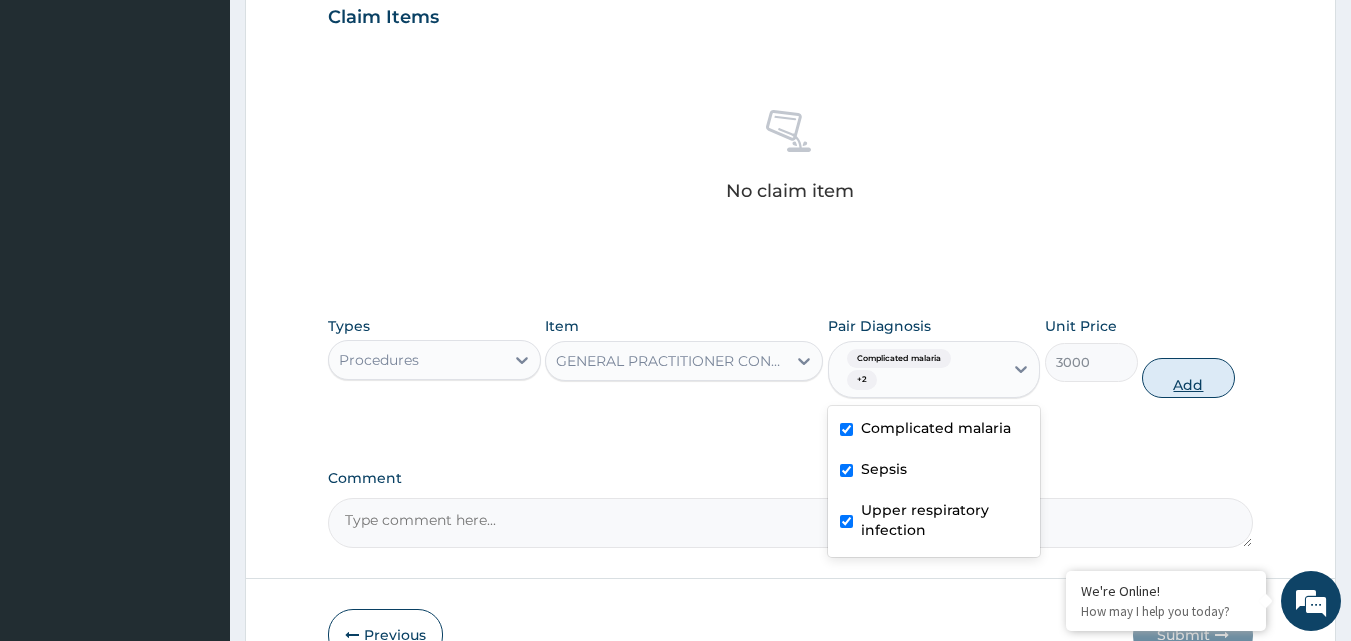 click on "Add" at bounding box center (1188, 378) 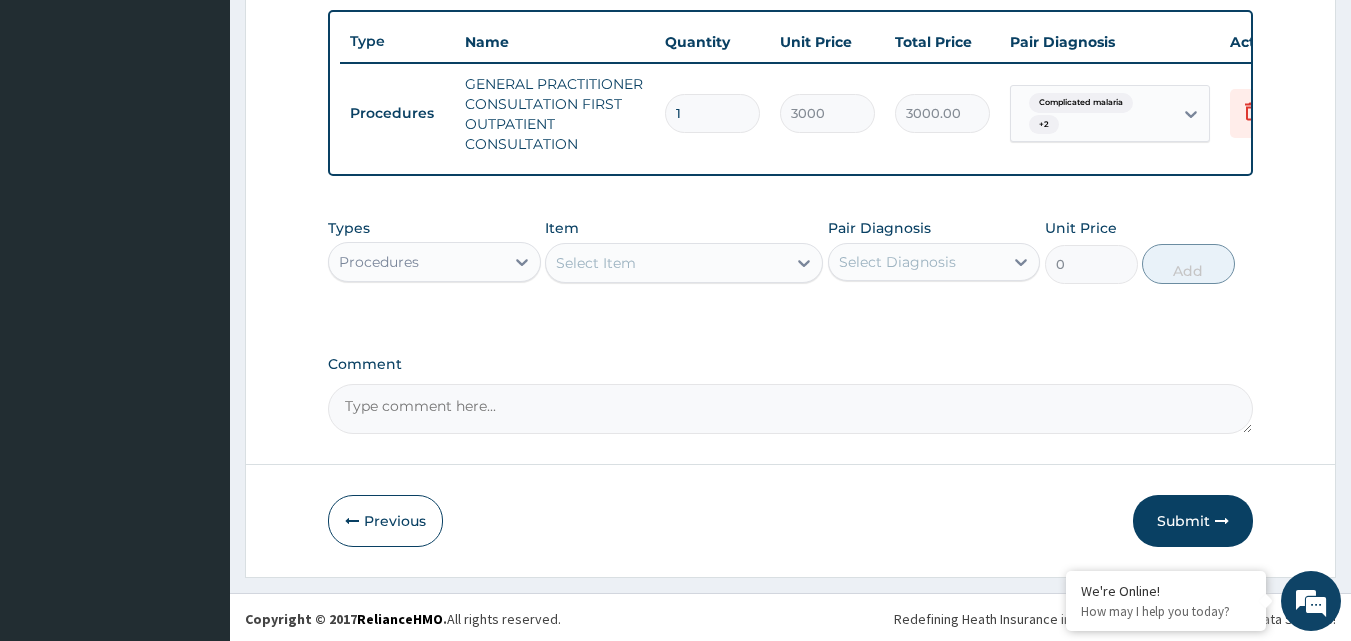 scroll, scrollTop: 752, scrollLeft: 0, axis: vertical 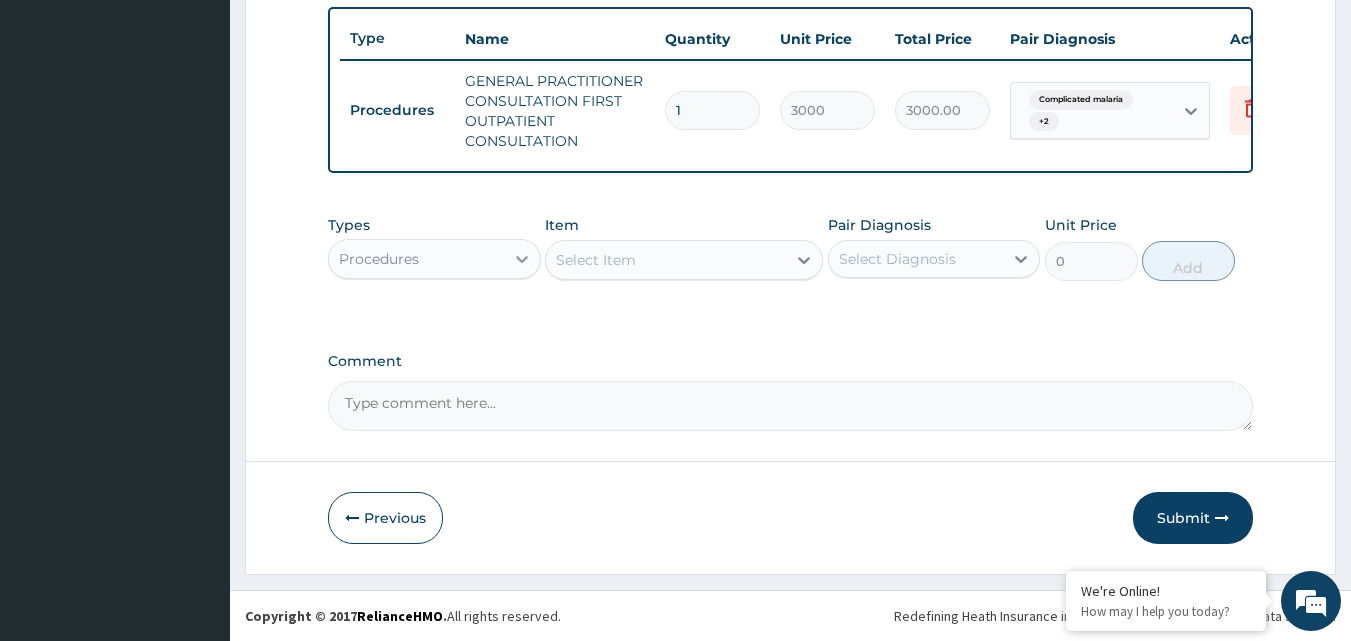click 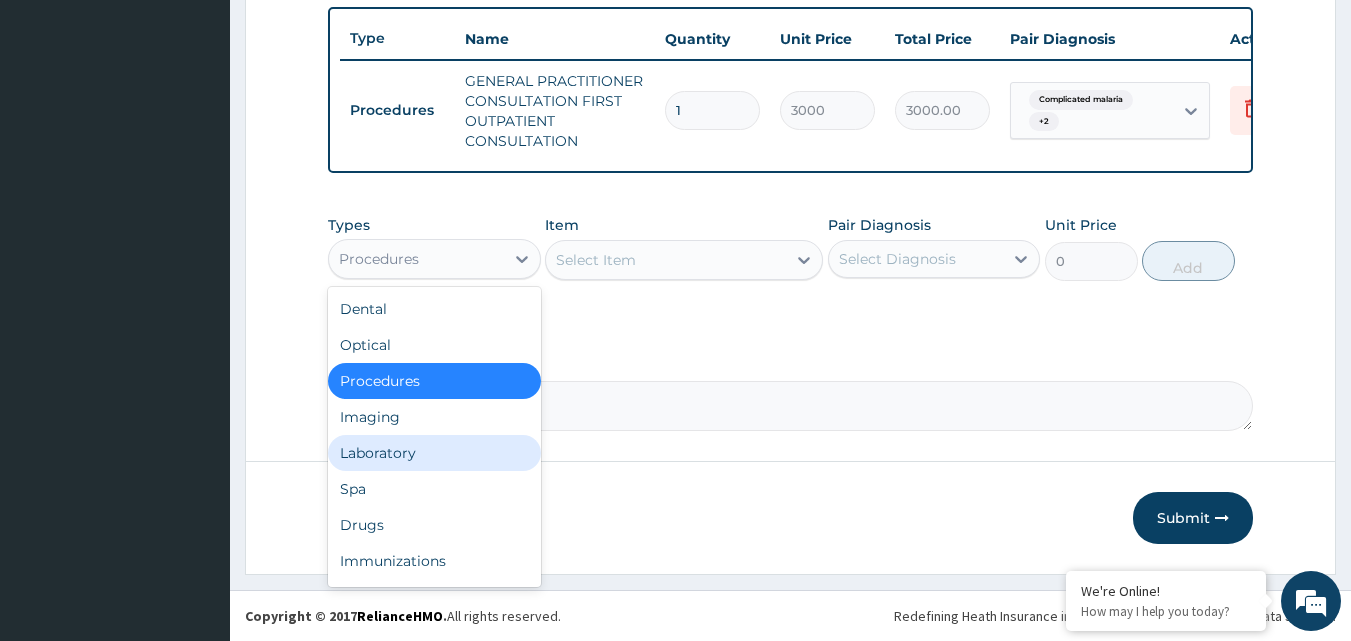 click on "Laboratory" at bounding box center (434, 453) 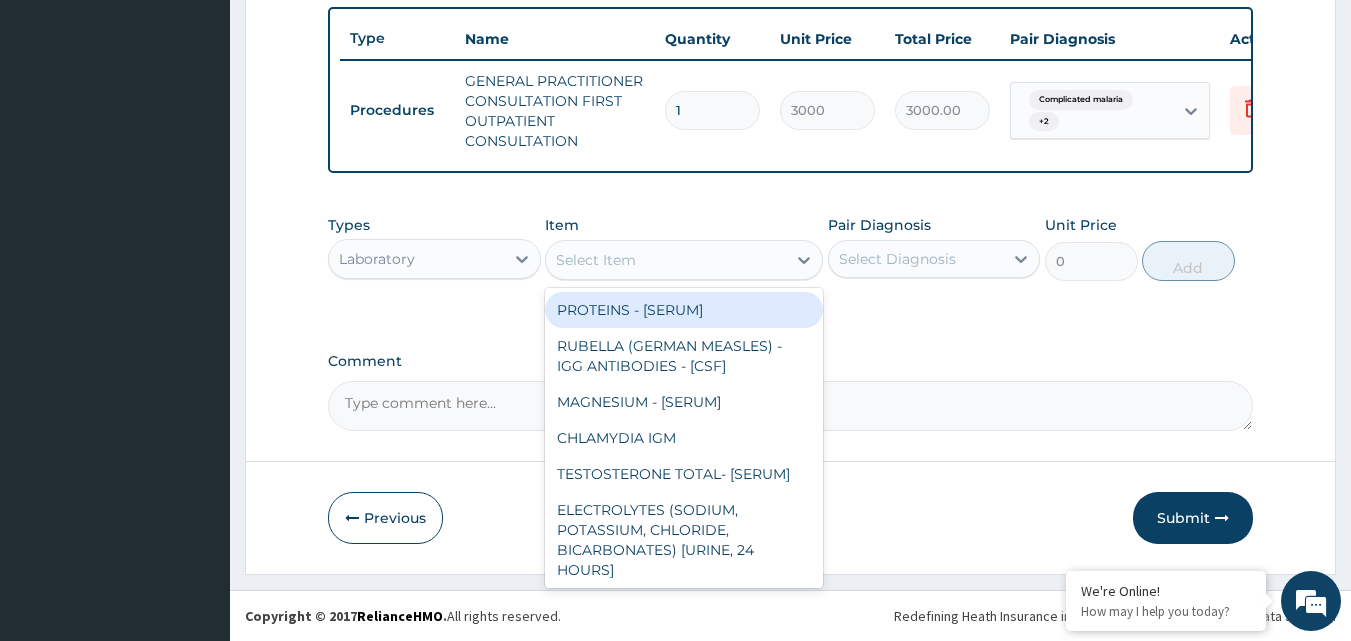 click on "Select Item" at bounding box center (596, 260) 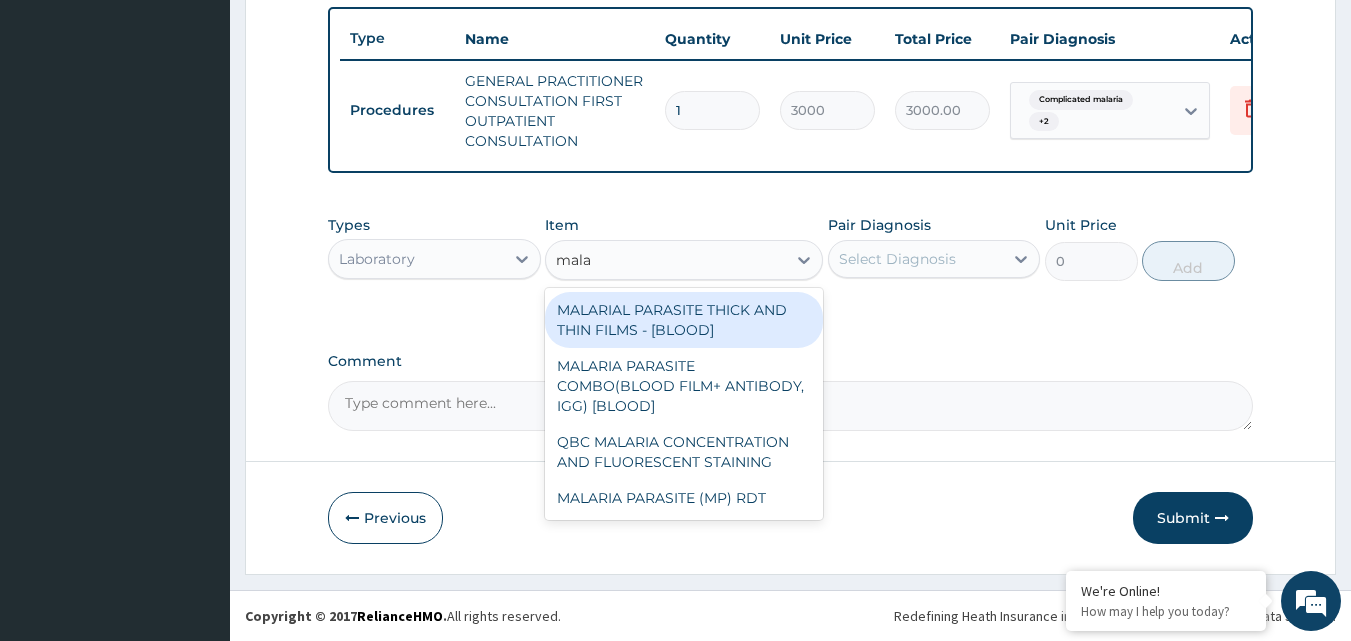 type on "malar" 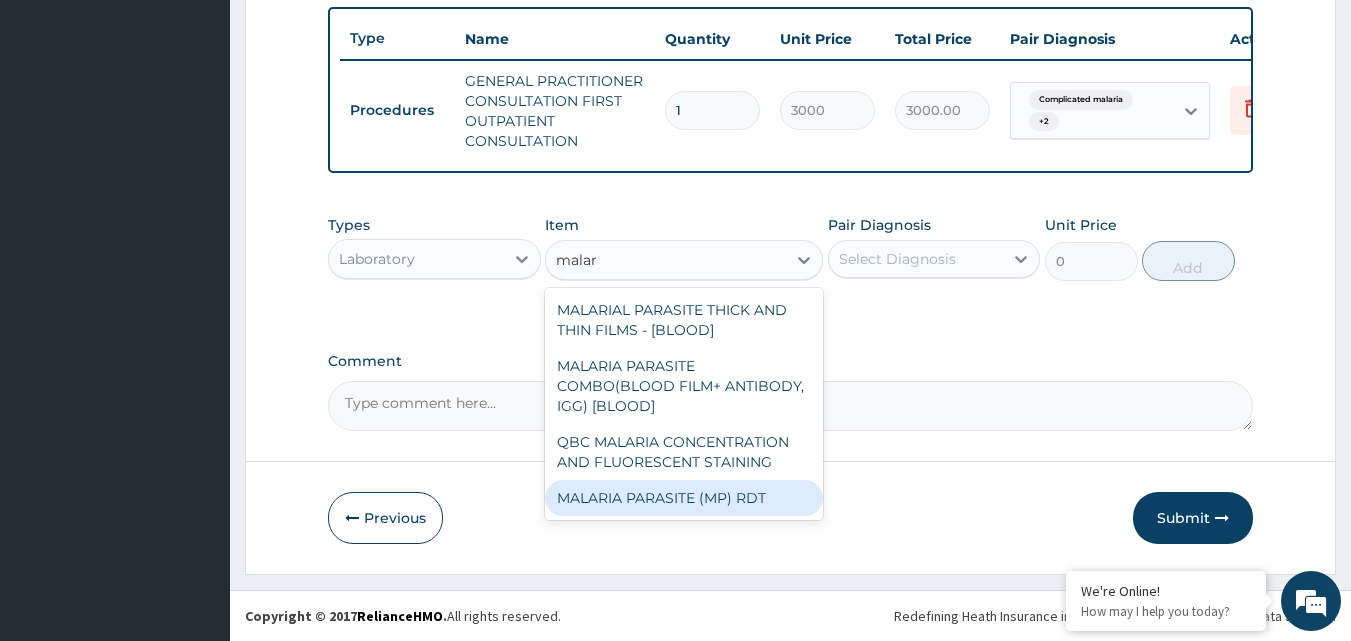 click on "MALARIA PARASITE (MP) RDT" at bounding box center (684, 498) 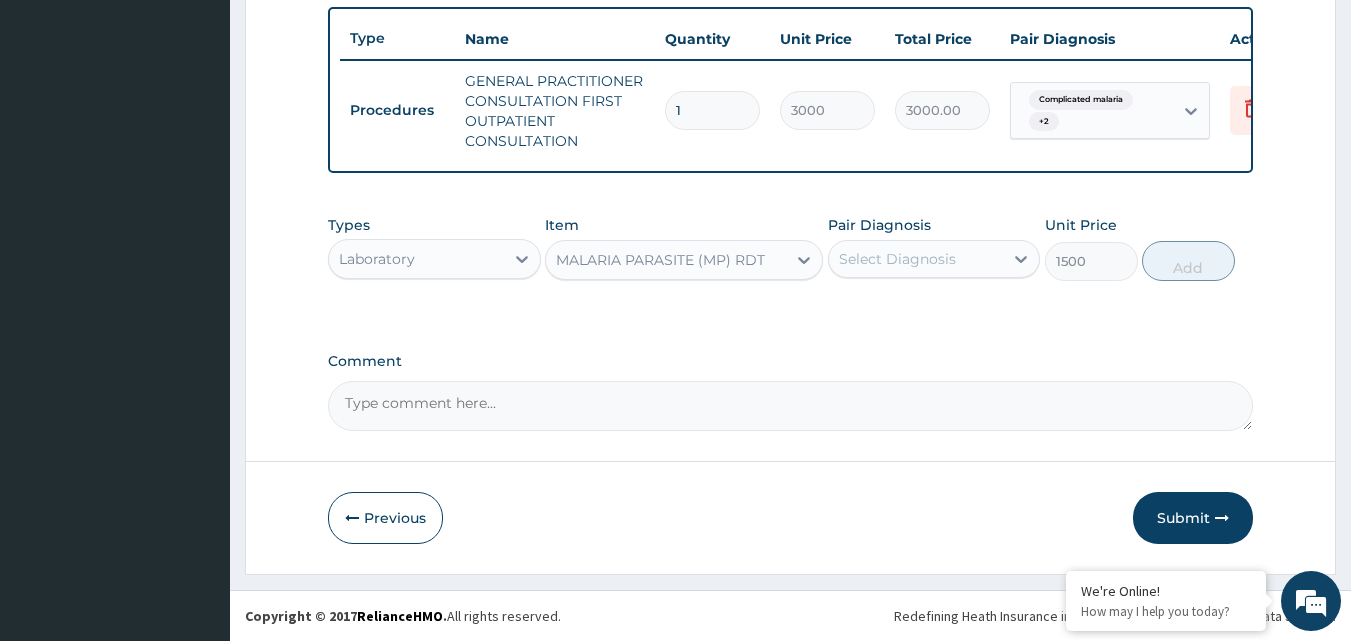 click on "Select Diagnosis" at bounding box center [916, 259] 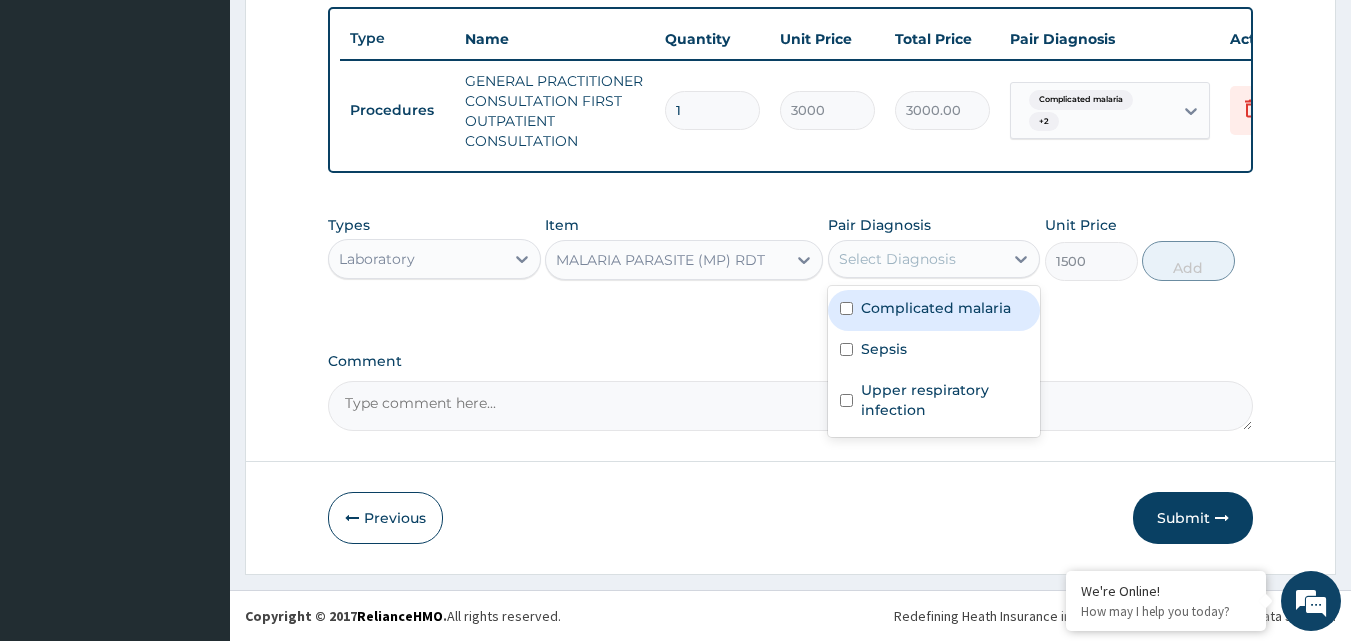 click on "Complicated malaria" at bounding box center (936, 308) 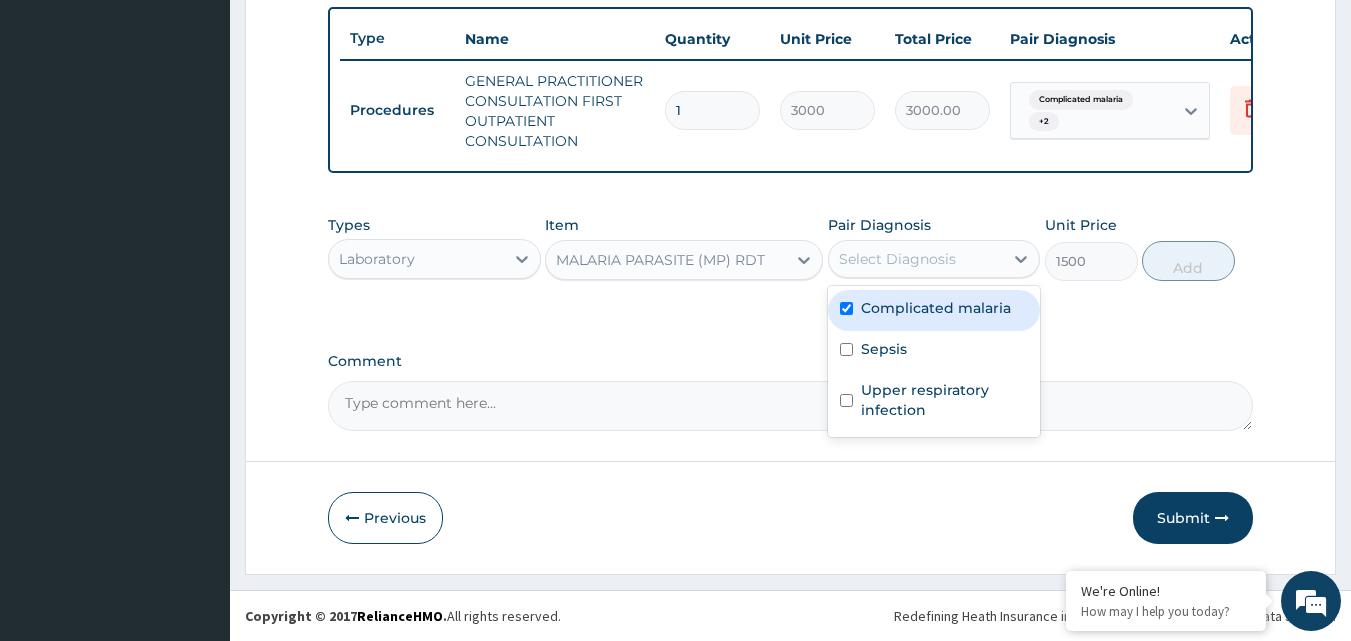checkbox on "true" 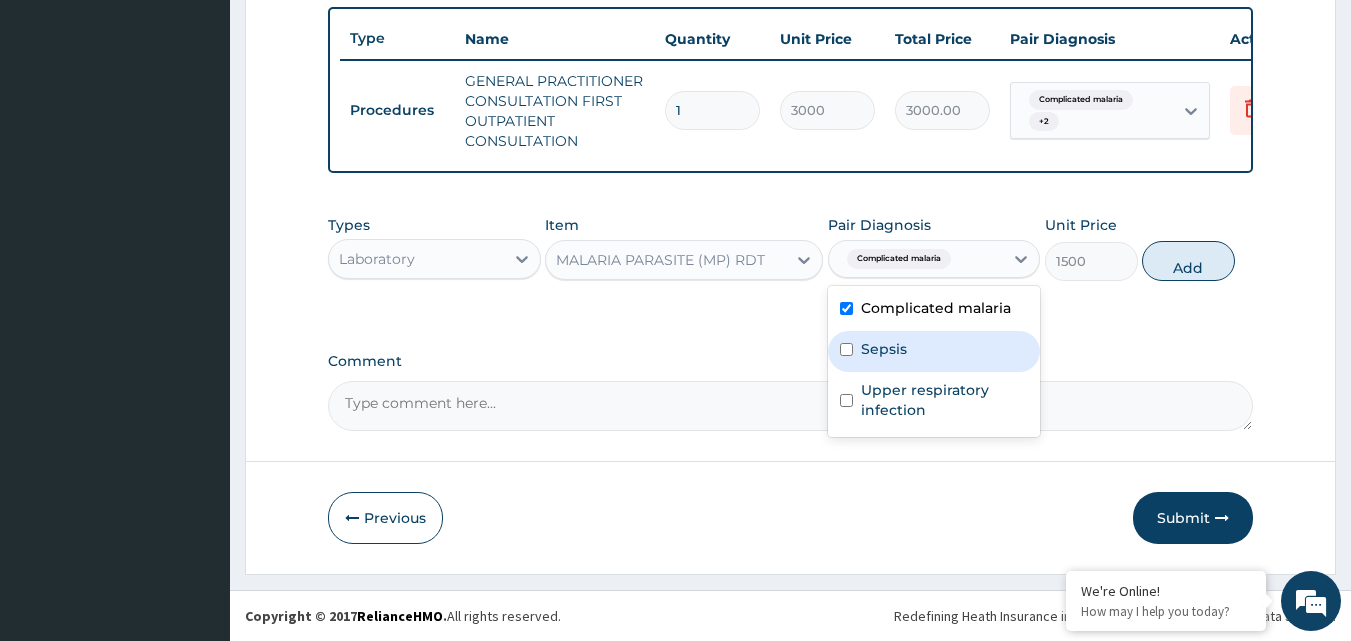 click on "Sepsis" at bounding box center (884, 349) 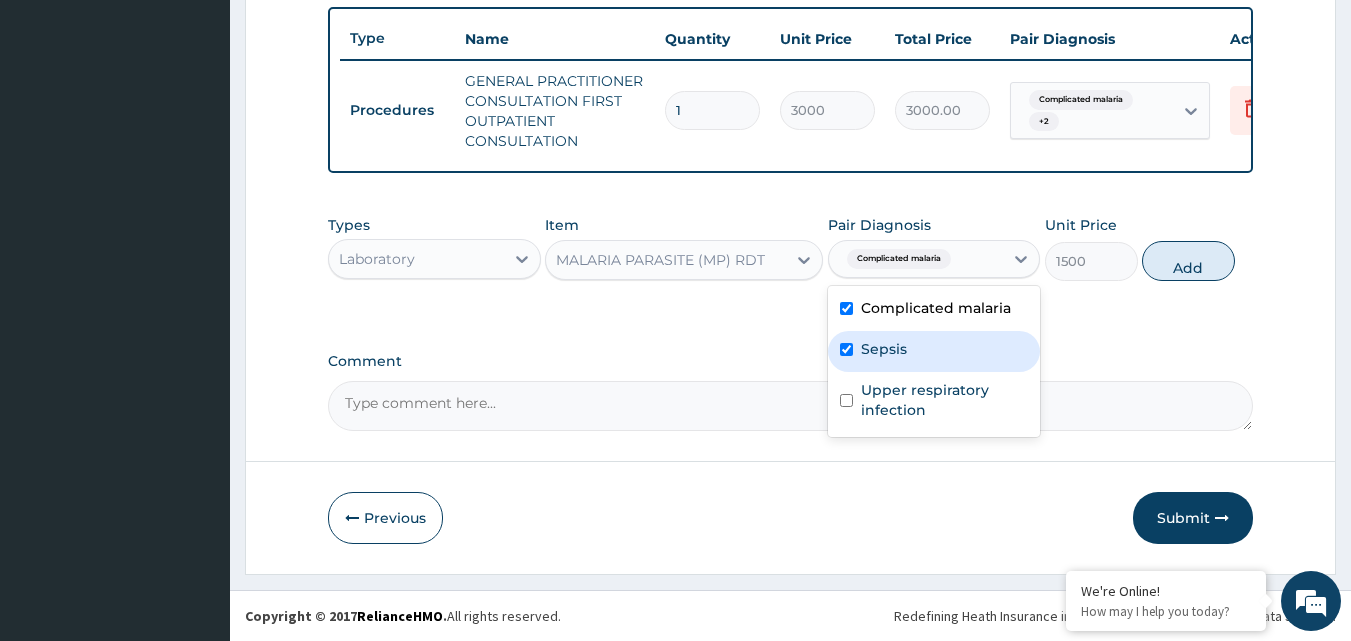 checkbox on "true" 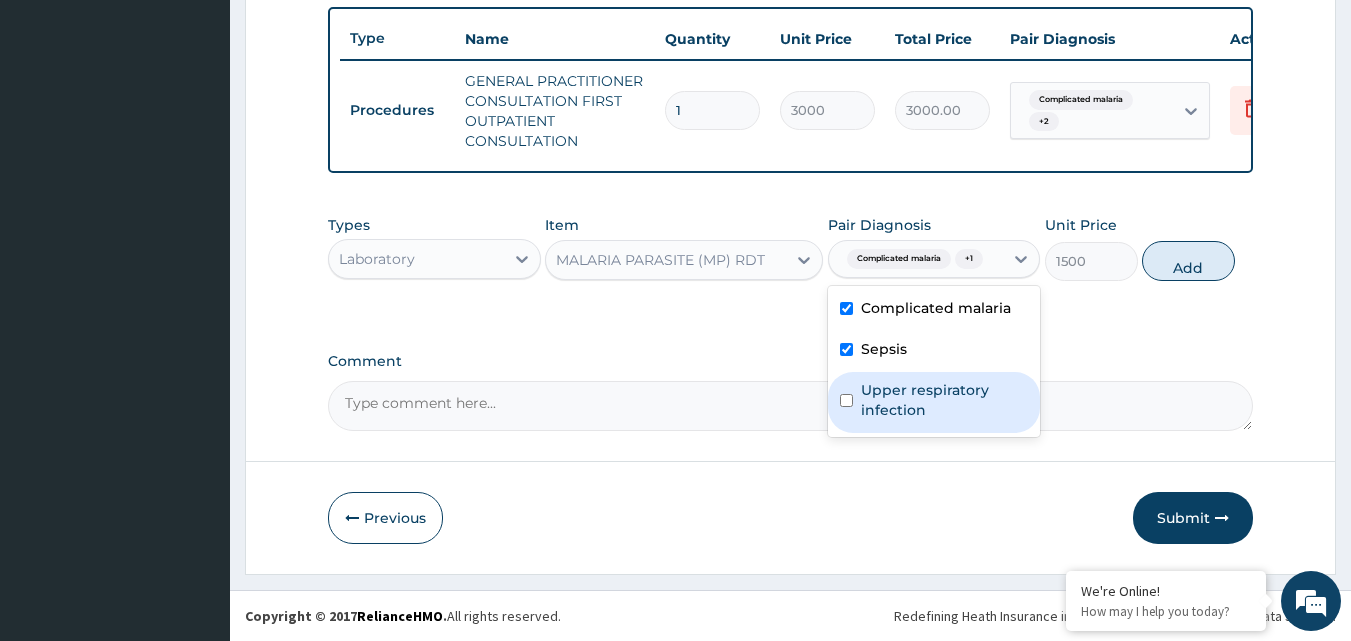 click on "Upper respiratory infection" at bounding box center (945, 400) 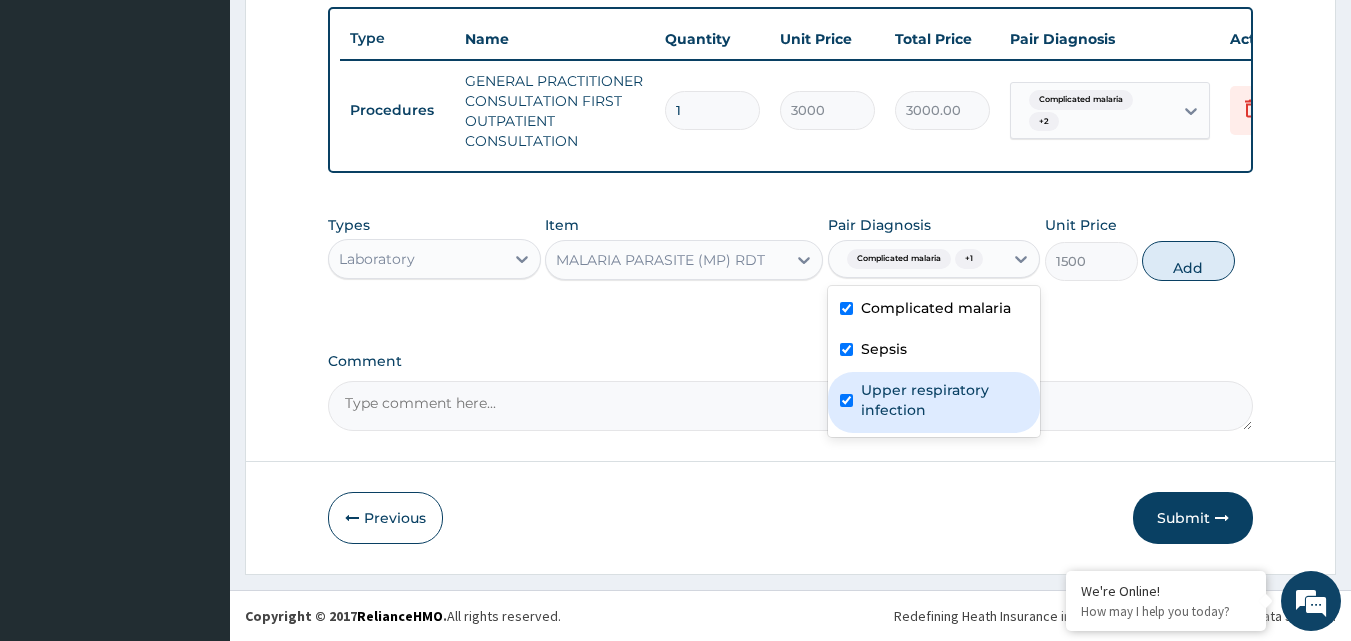 checkbox on "true" 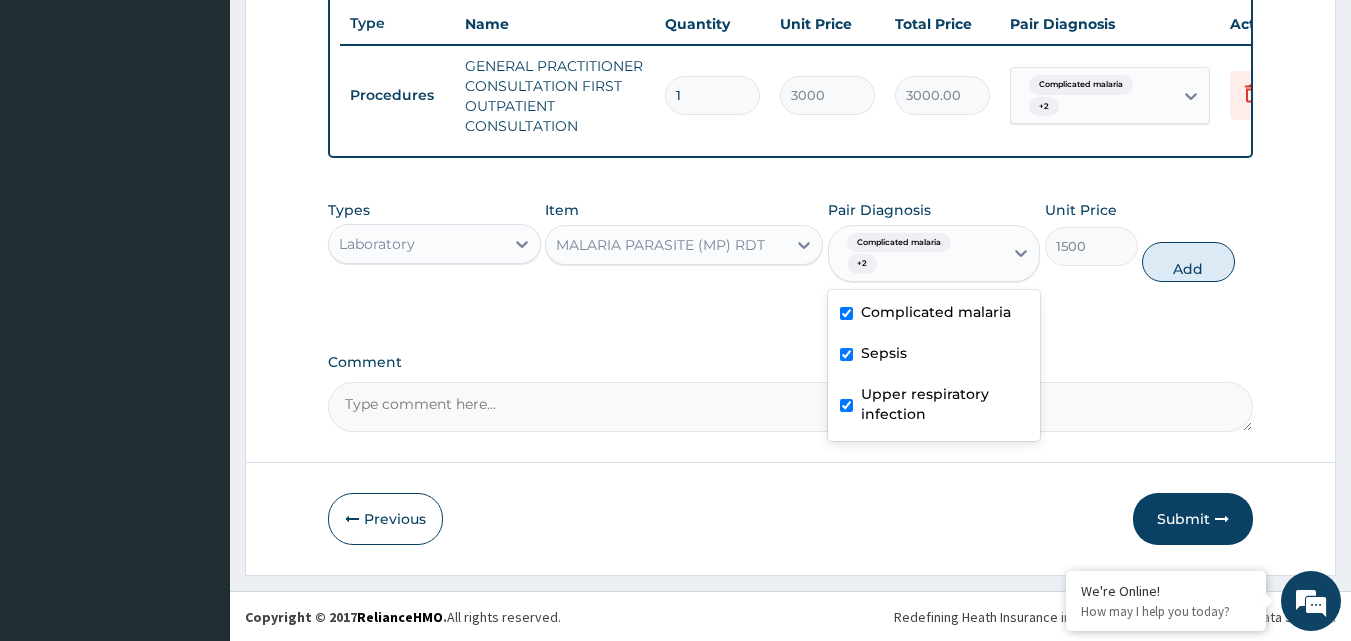 click on "Sepsis" at bounding box center (934, 355) 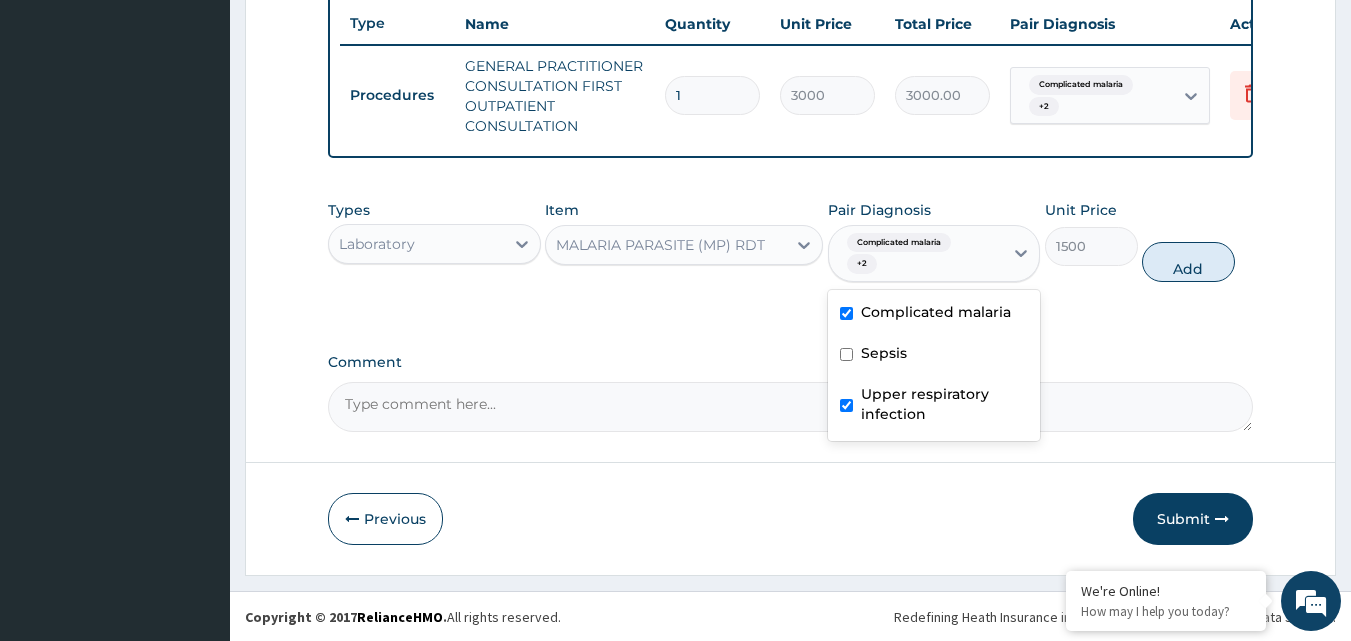 checkbox on "false" 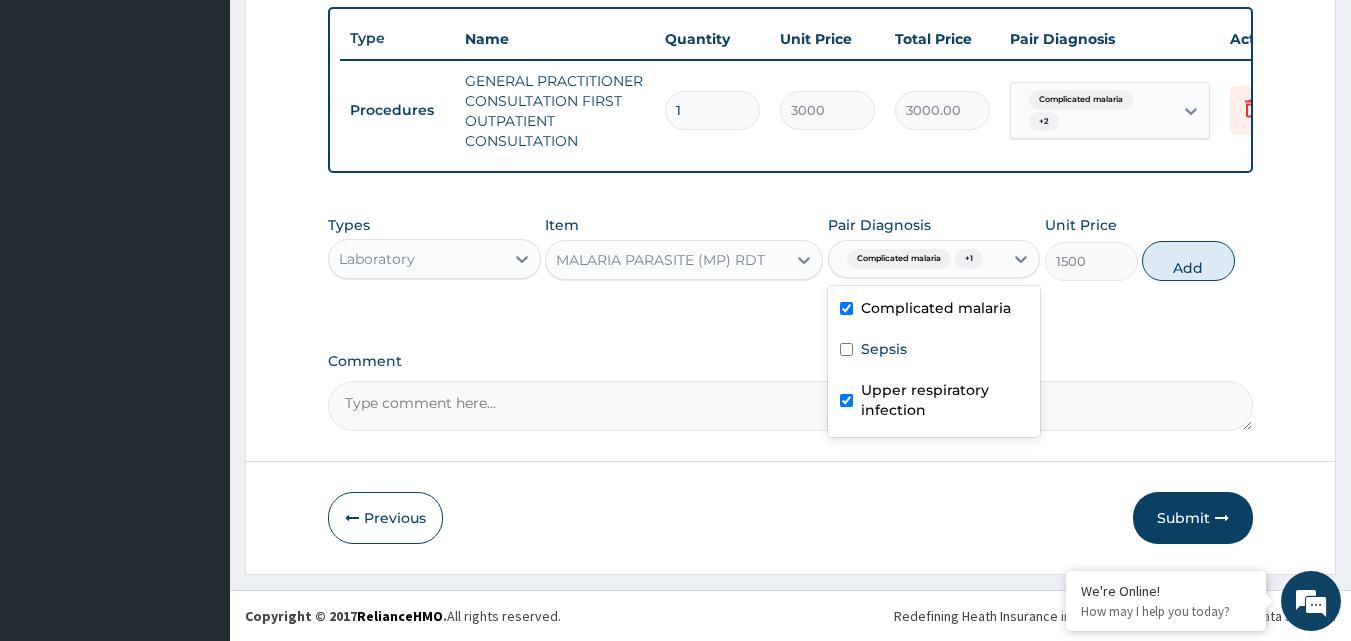click on "Upper respiratory infection" at bounding box center [934, 402] 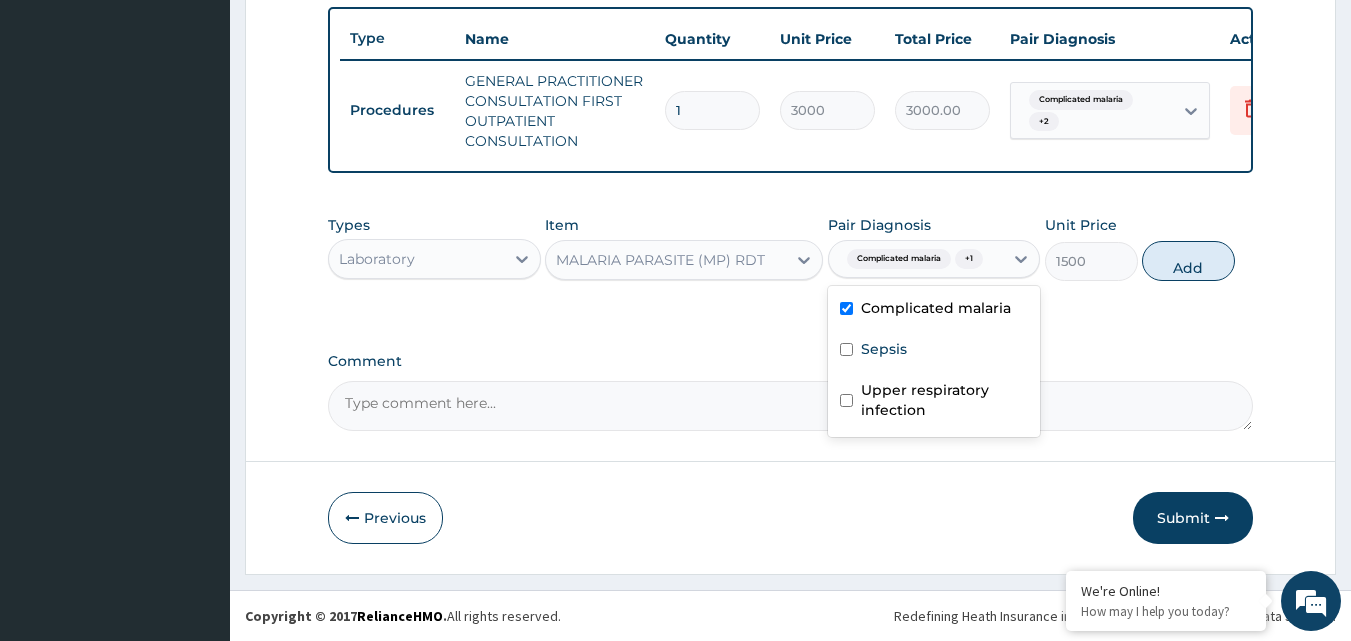 checkbox on "false" 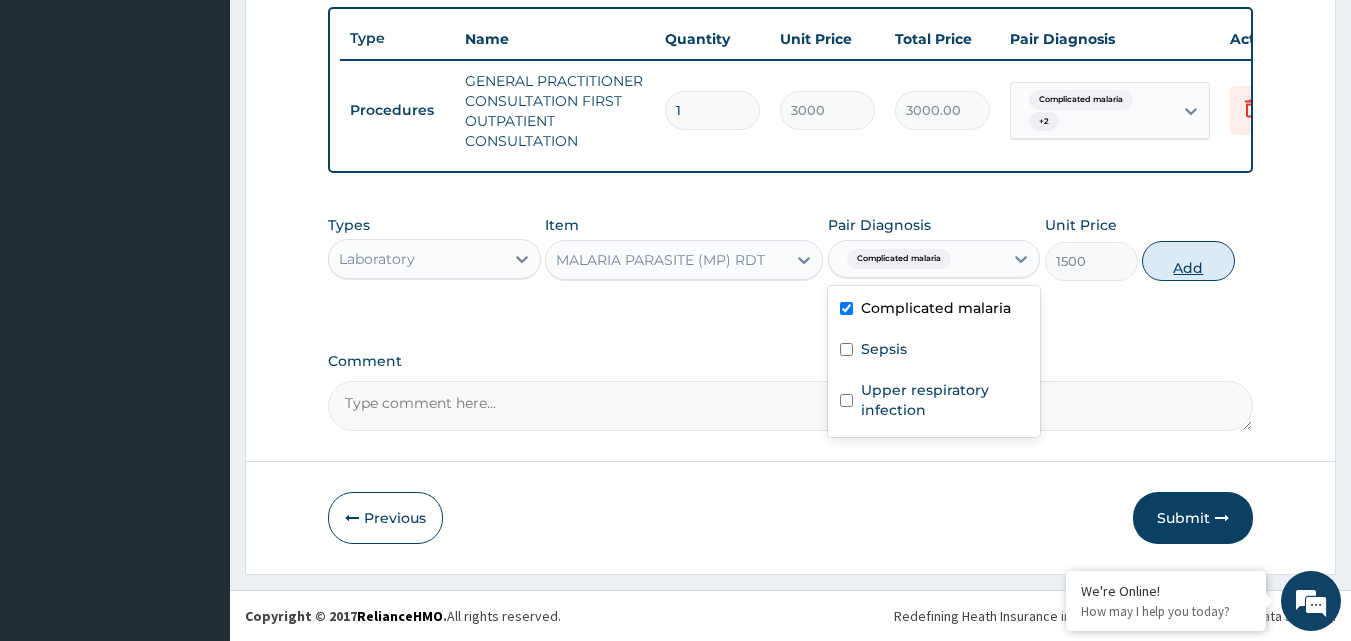 click on "Add" at bounding box center [1188, 261] 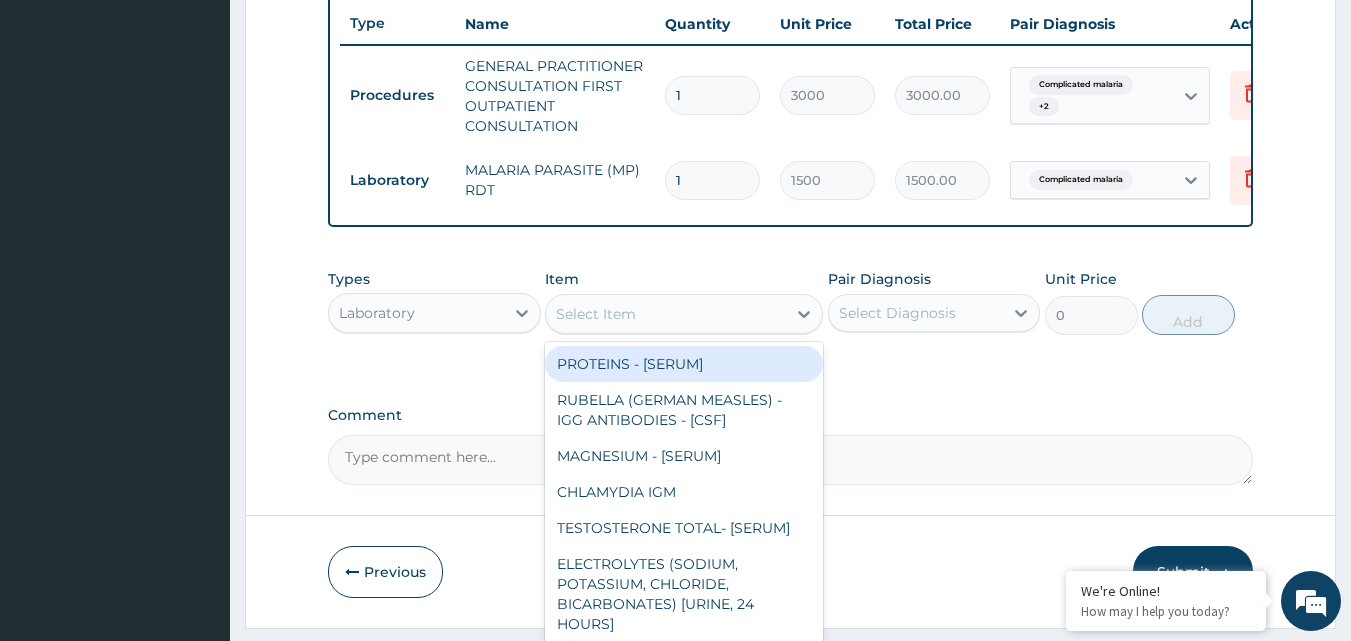 click on "Select Item" at bounding box center [666, 314] 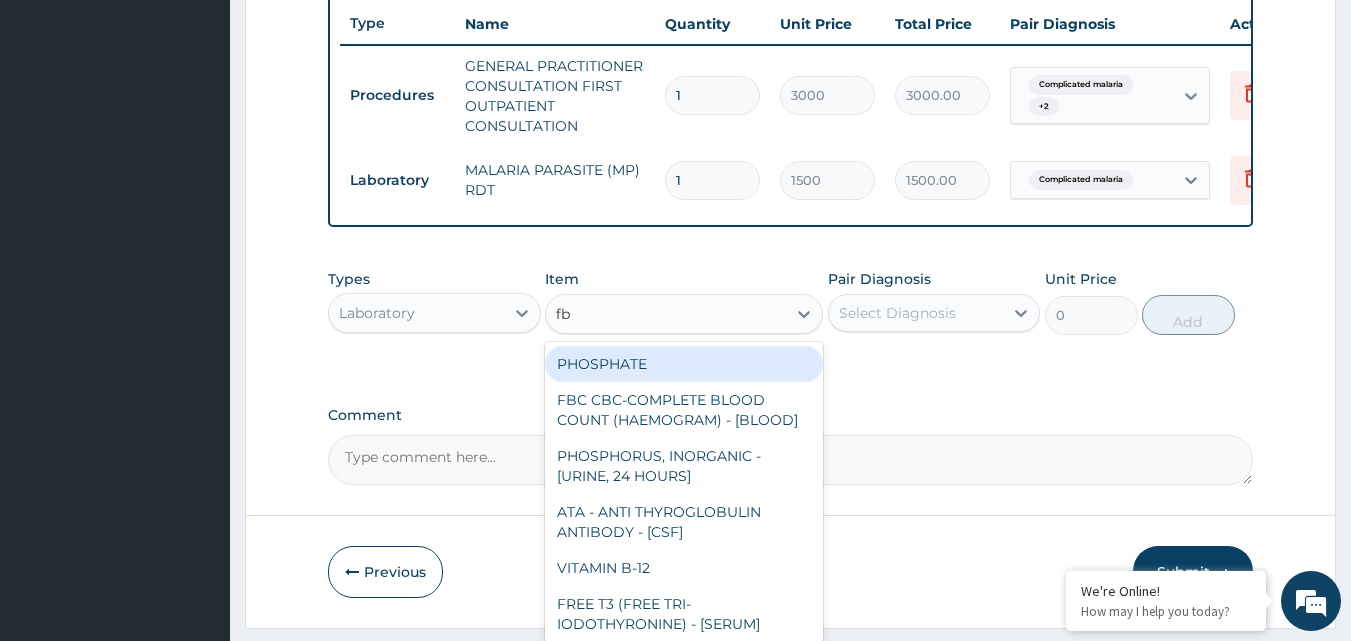 type on "fbc" 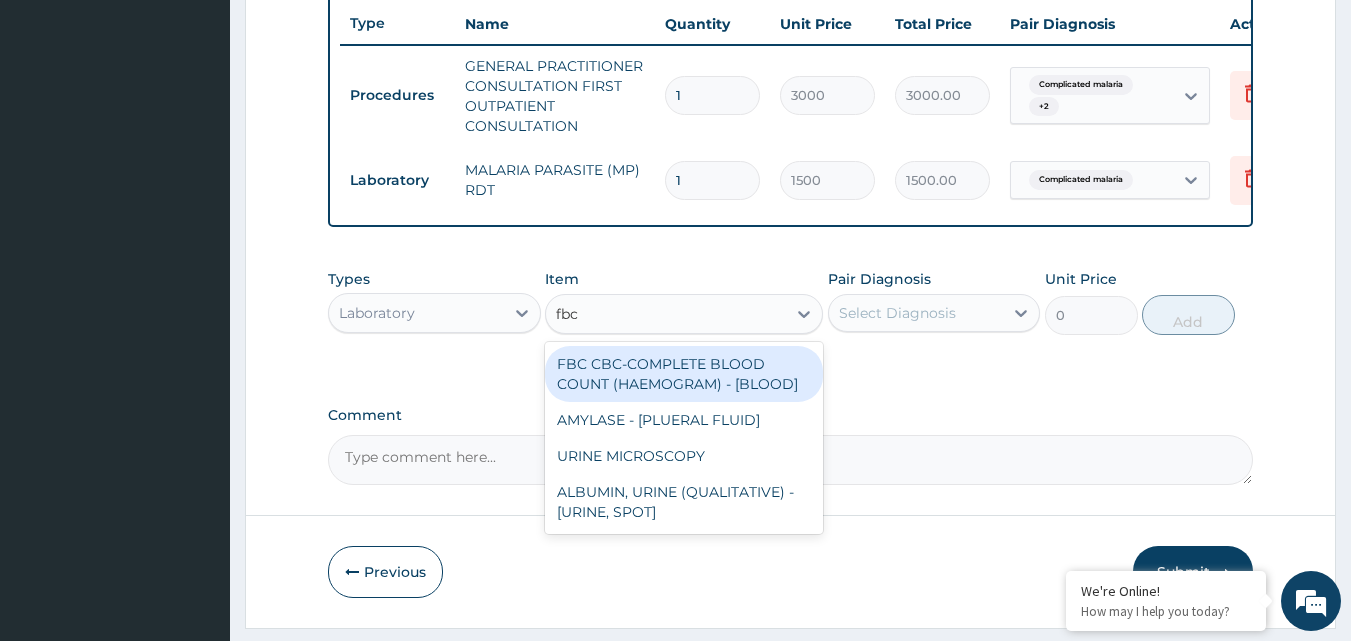 click on "FBC CBC-COMPLETE BLOOD COUNT (HAEMOGRAM) - [BLOOD]" at bounding box center [684, 374] 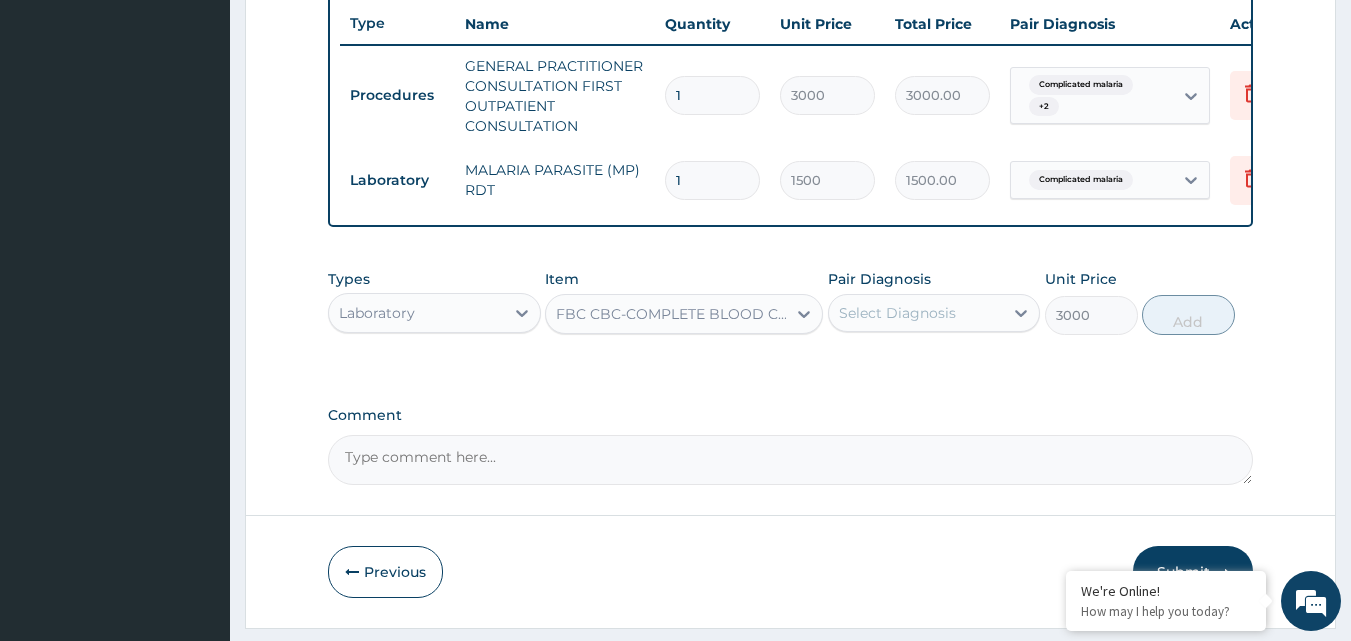 click on "Select Diagnosis" at bounding box center (916, 313) 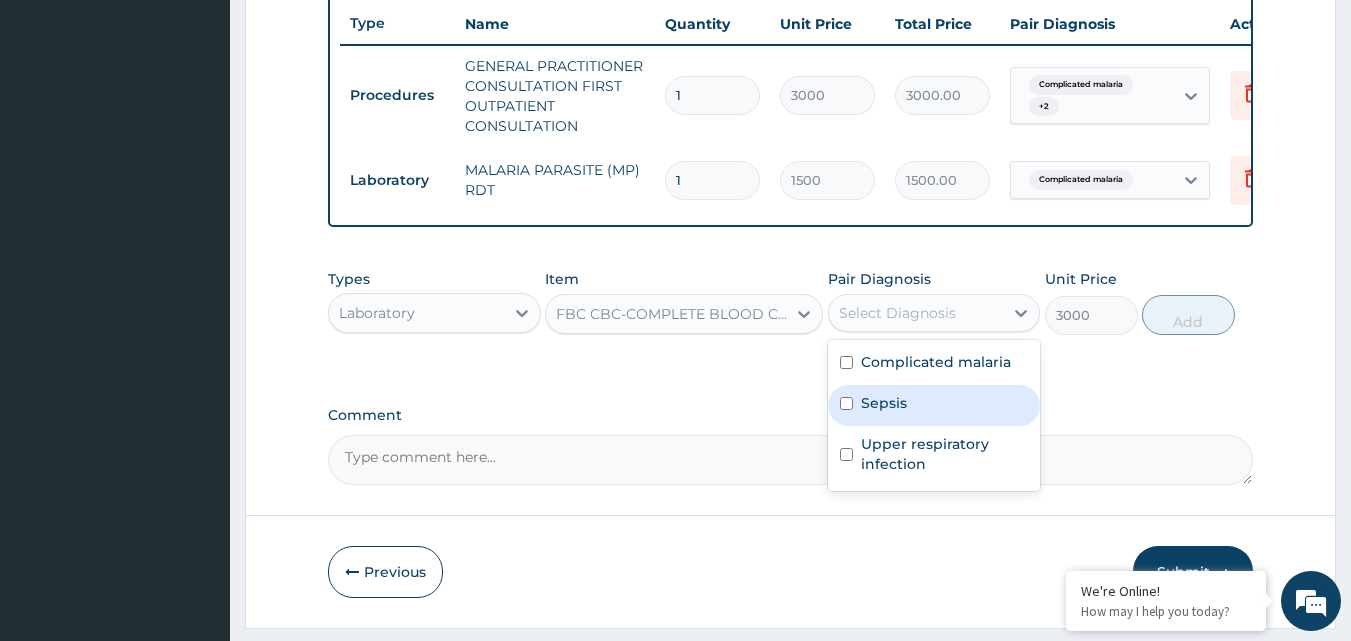 click on "Sepsis" at bounding box center [934, 405] 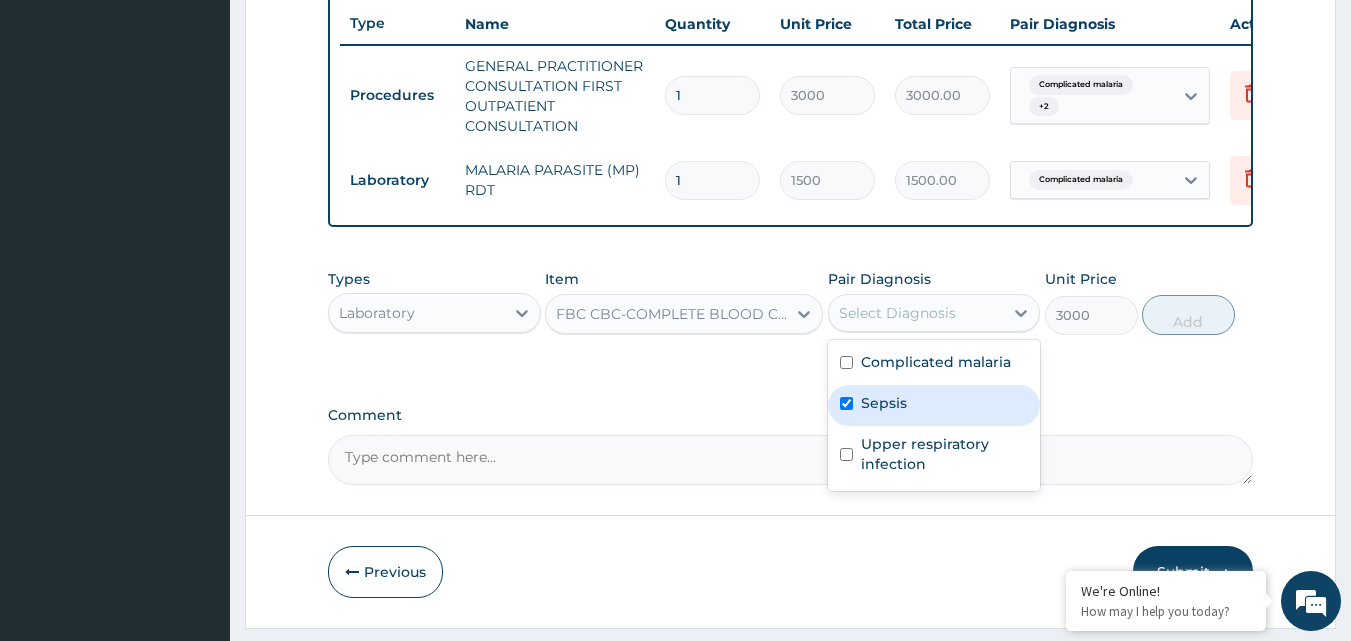 checkbox on "true" 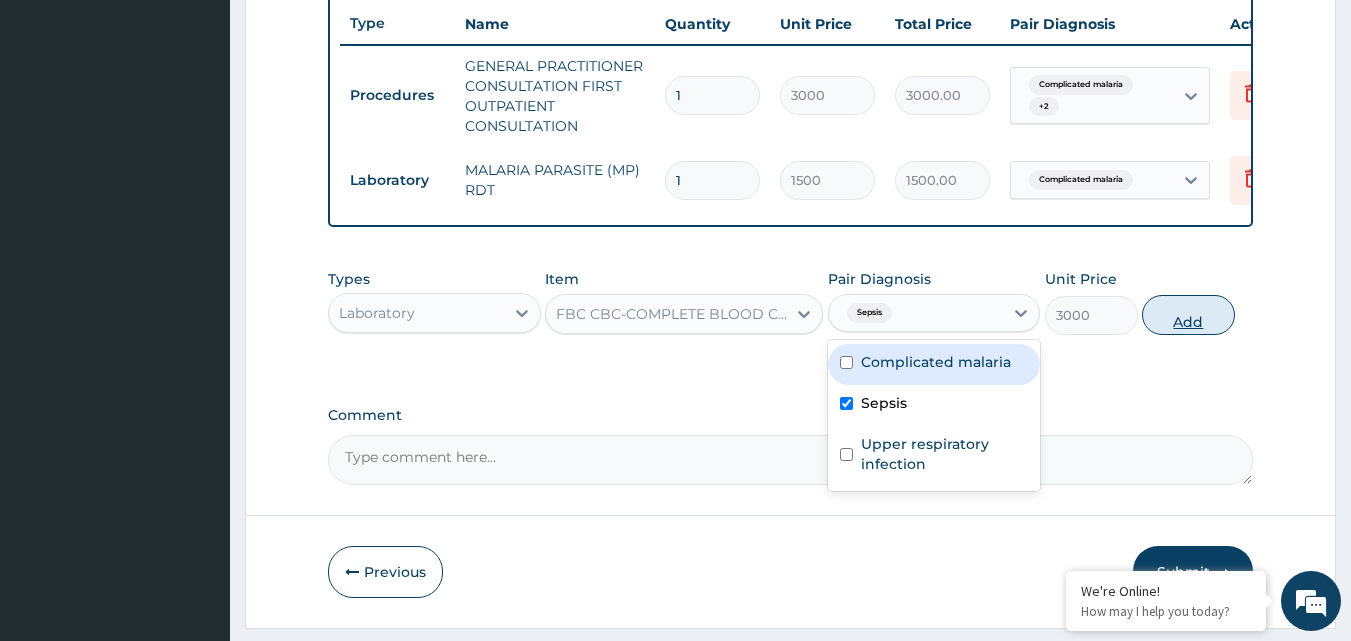 click on "Add" at bounding box center (1188, 315) 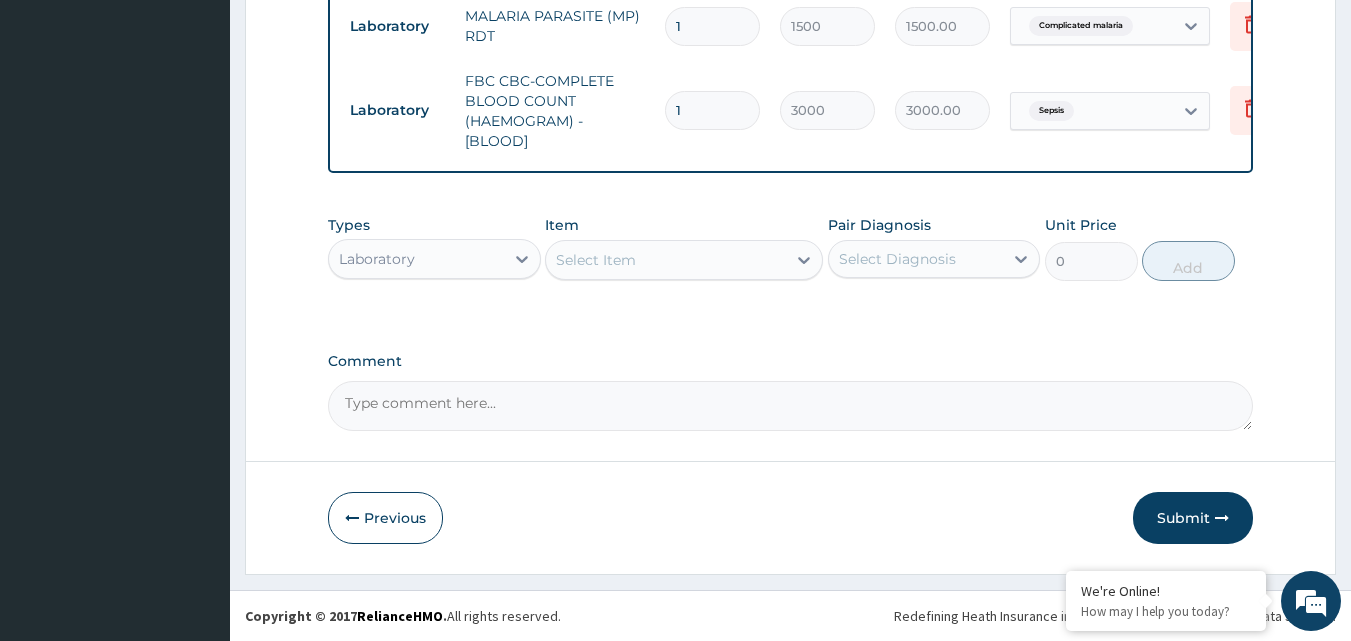 scroll, scrollTop: 921, scrollLeft: 0, axis: vertical 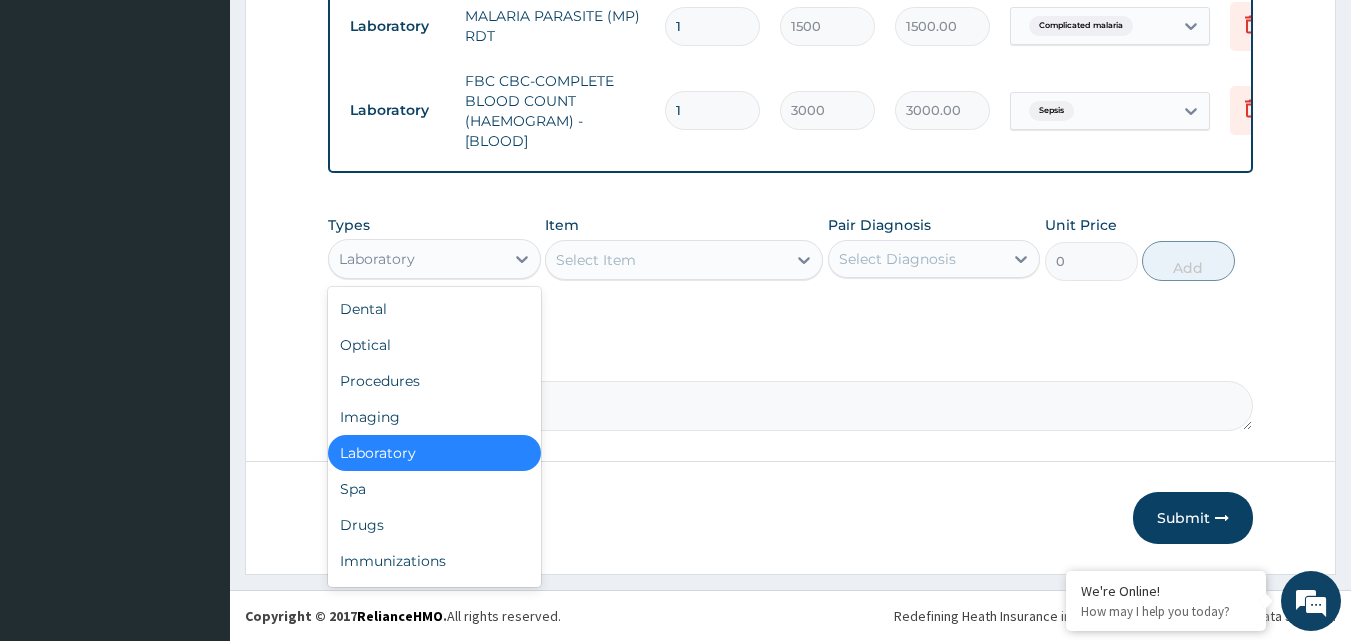 click on "Laboratory" at bounding box center (416, 259) 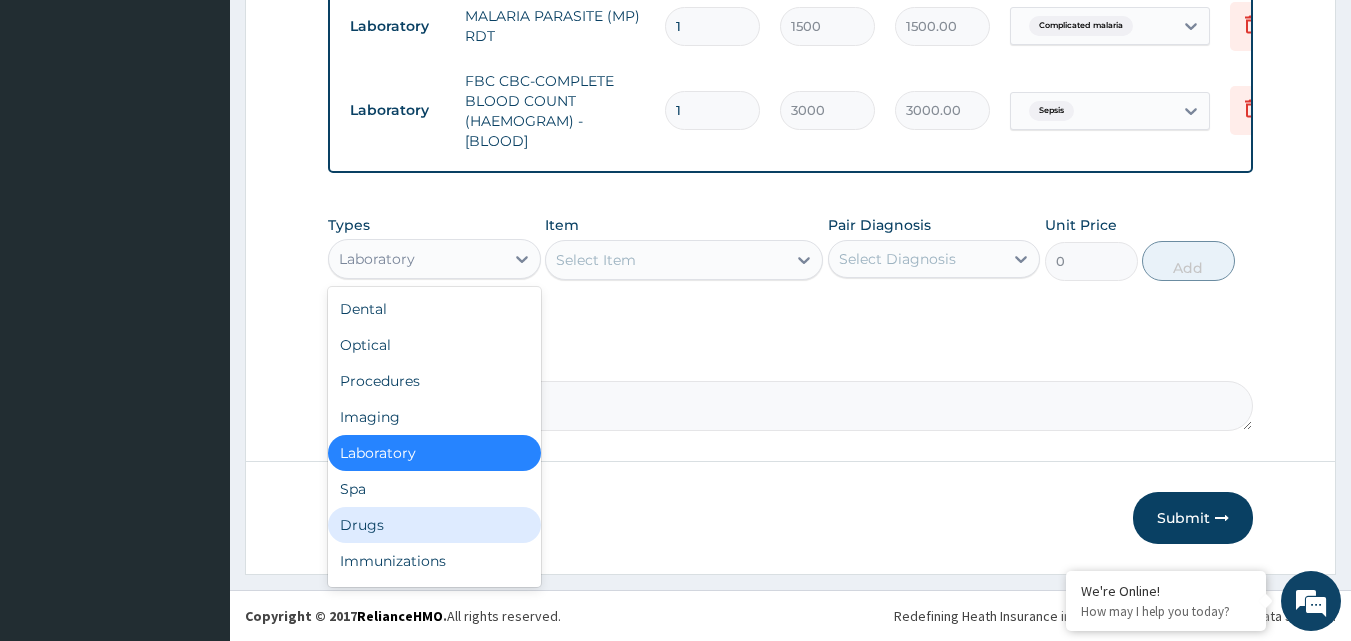 click on "Drugs" at bounding box center (434, 525) 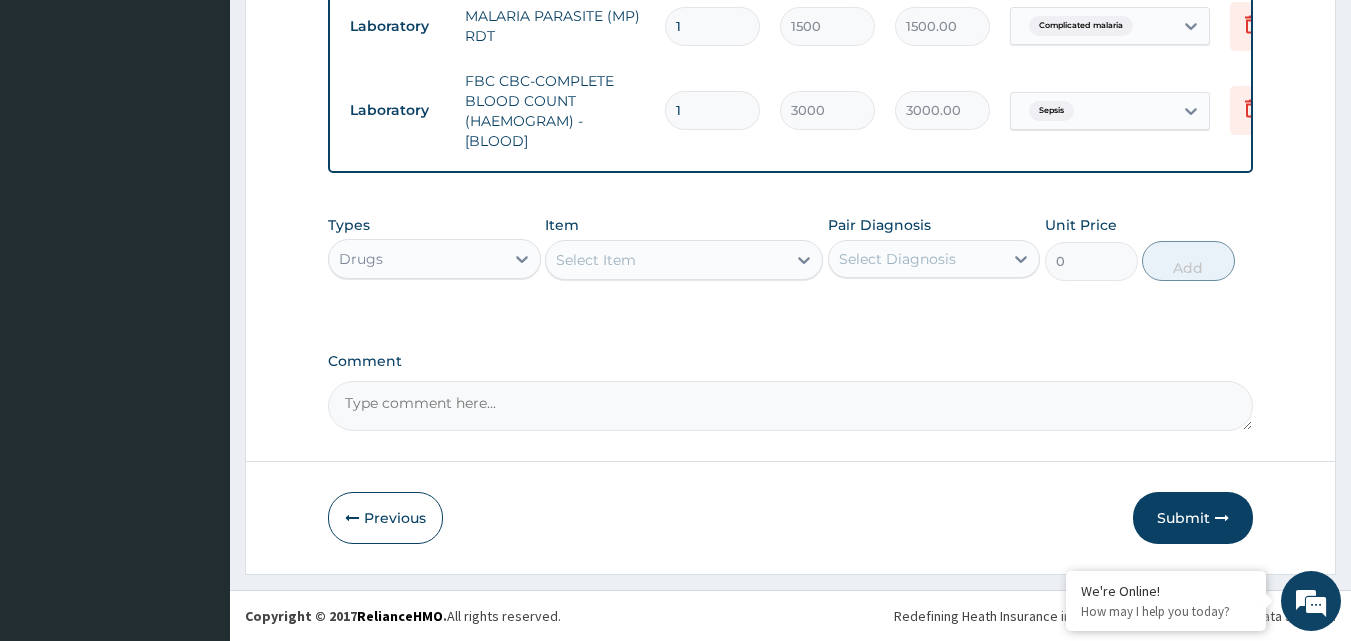 click on "Select Item" at bounding box center (666, 260) 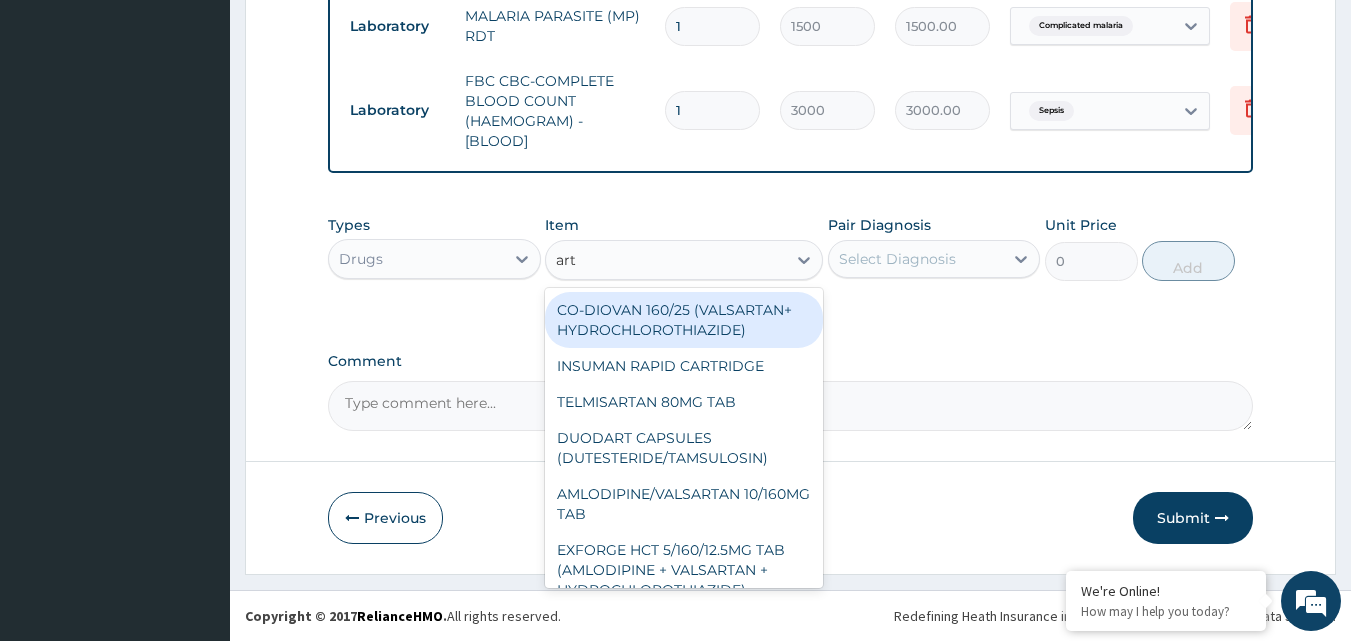 type on "arte" 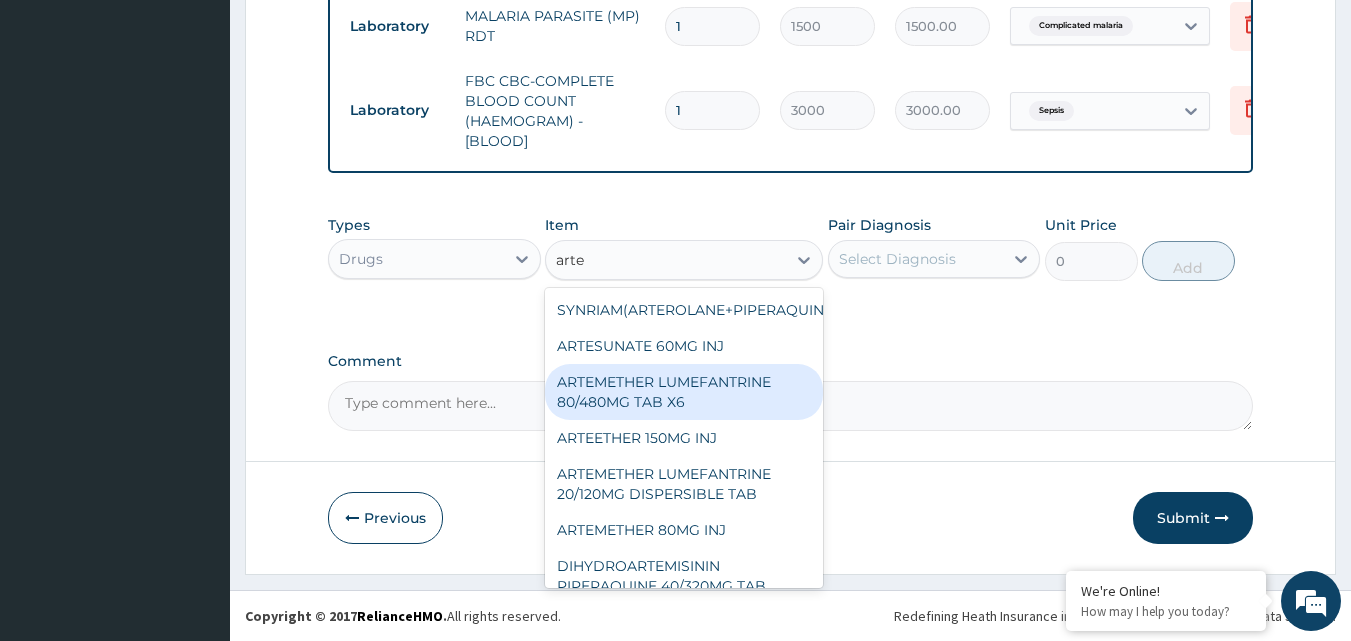 click on "ARTEMETHER LUMEFANTRINE 80/480MG TAB X6" at bounding box center (684, 392) 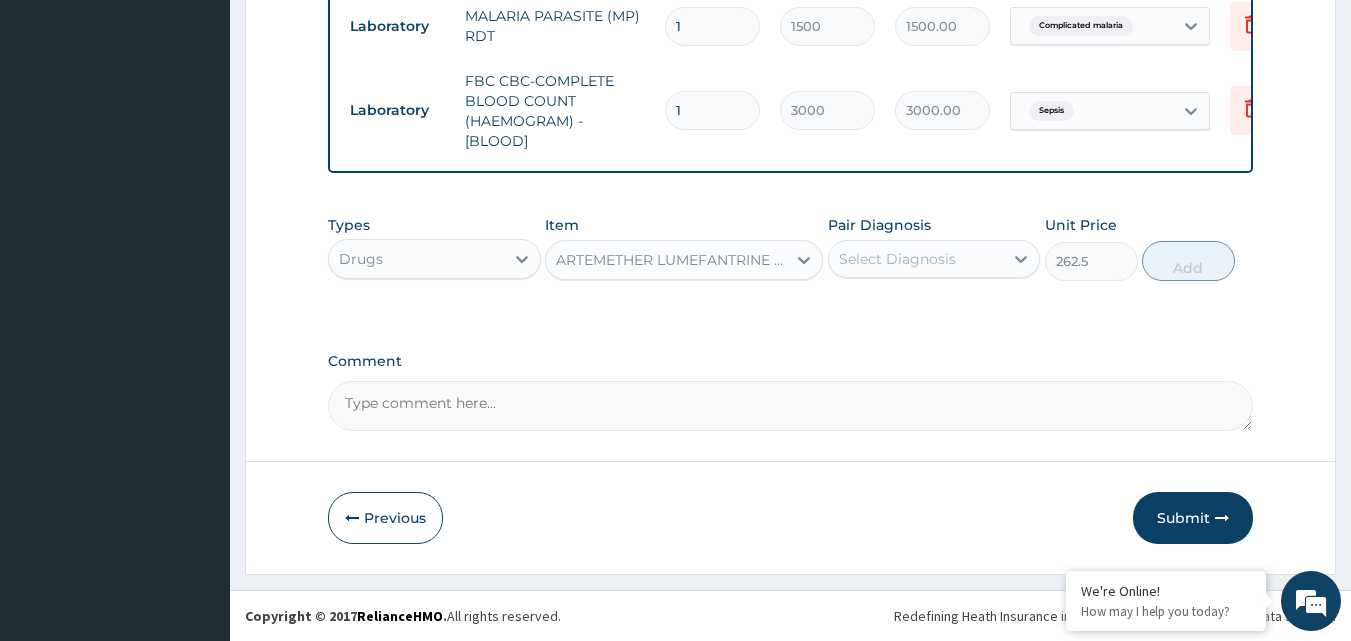 click on "Select Diagnosis" at bounding box center (934, 259) 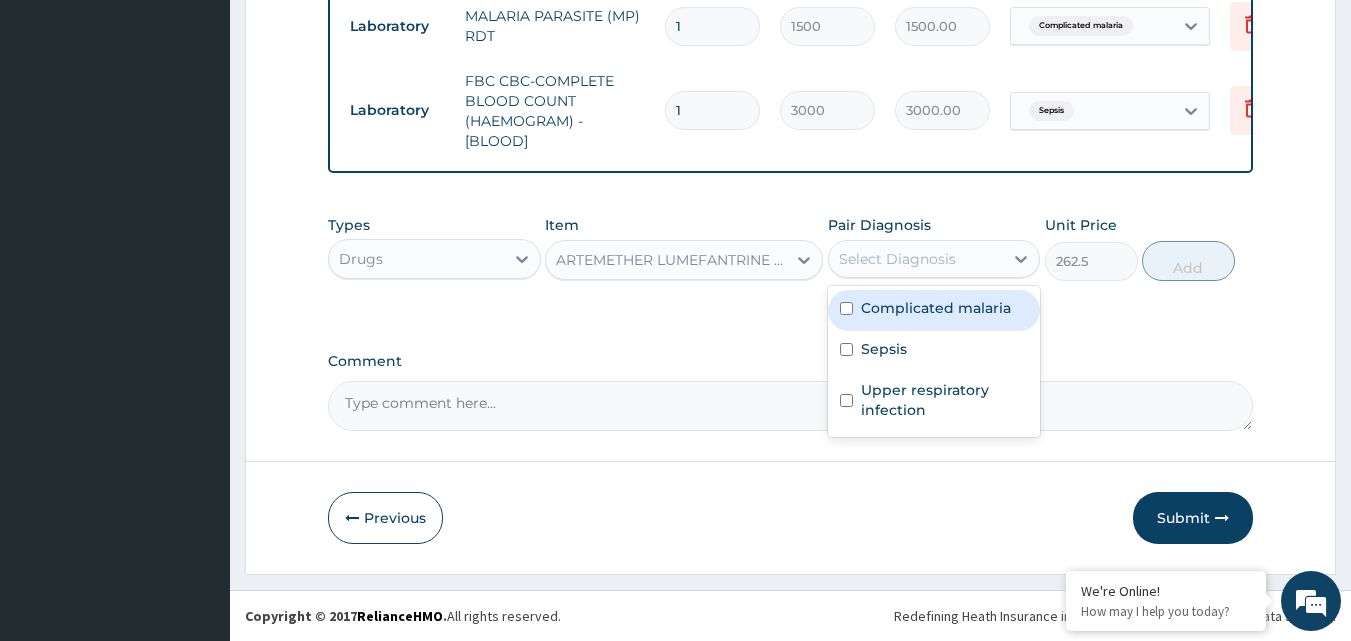 click on "Complicated malaria" at bounding box center [936, 308] 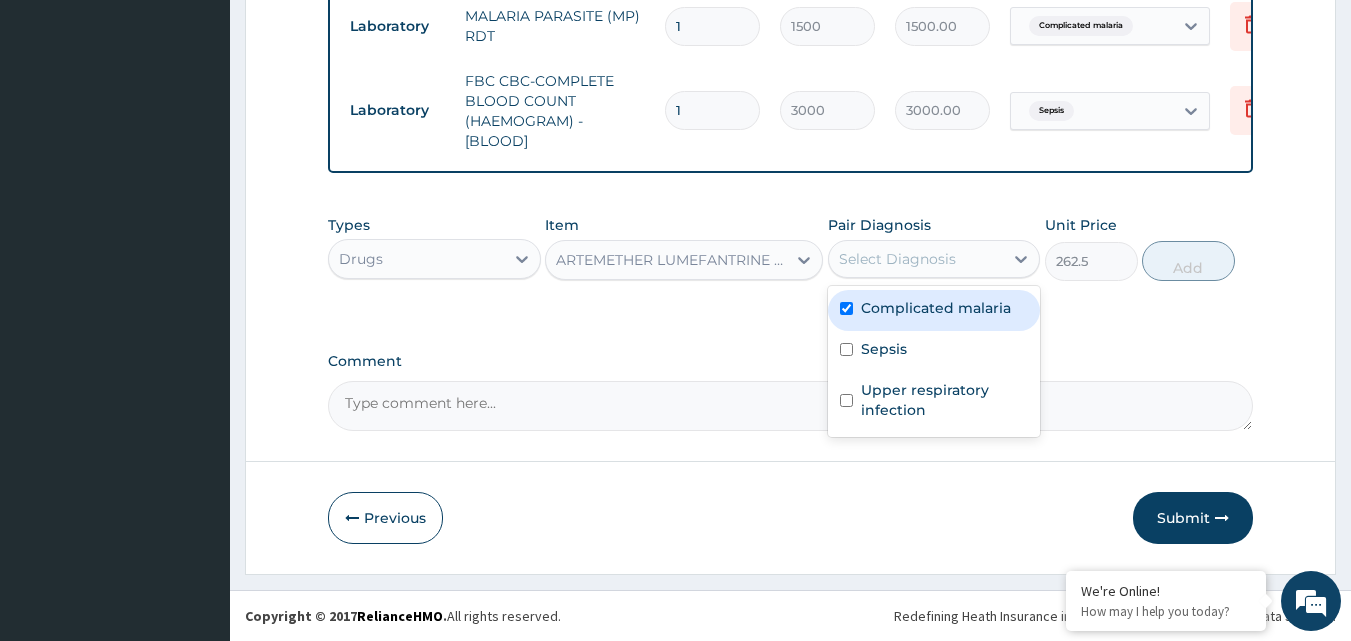 checkbox on "true" 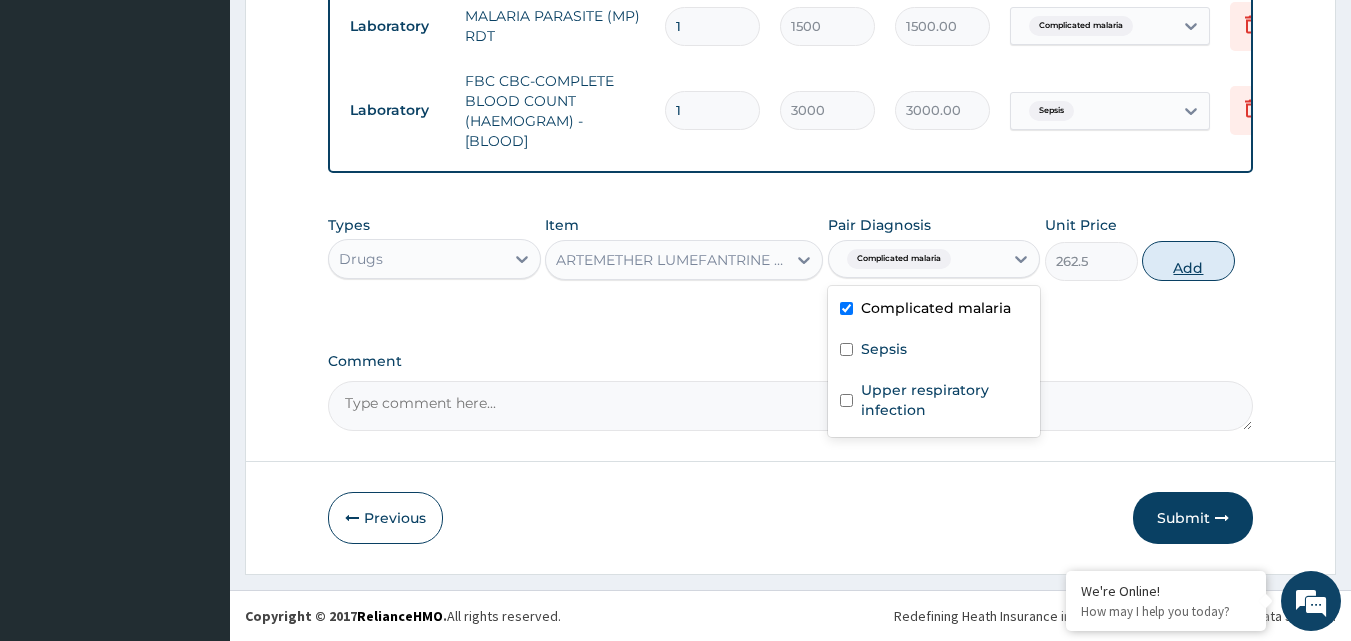 click on "Add" at bounding box center (1188, 261) 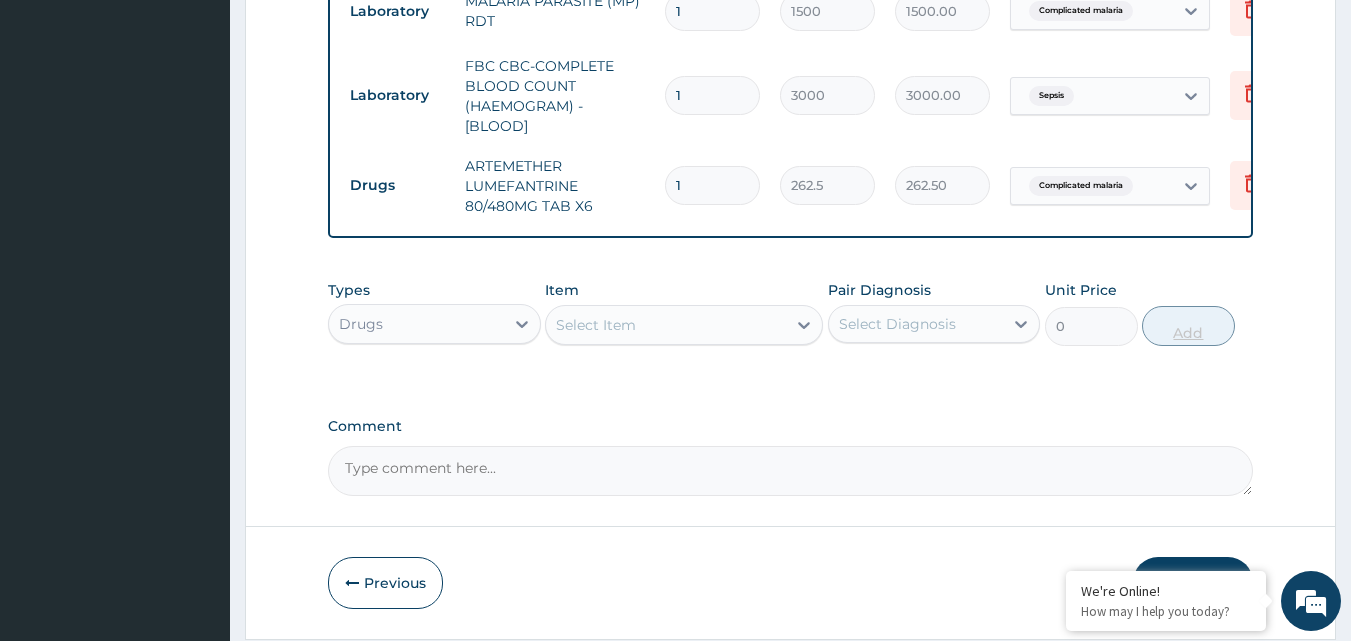 type 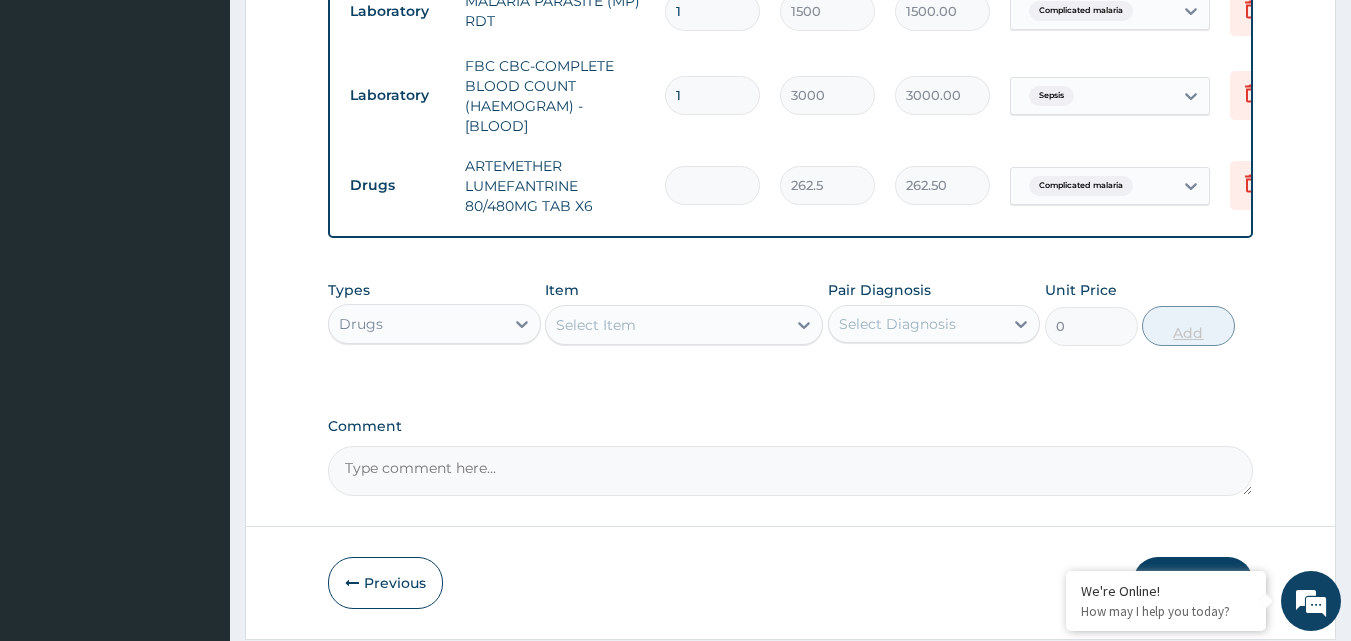 type on "0.00" 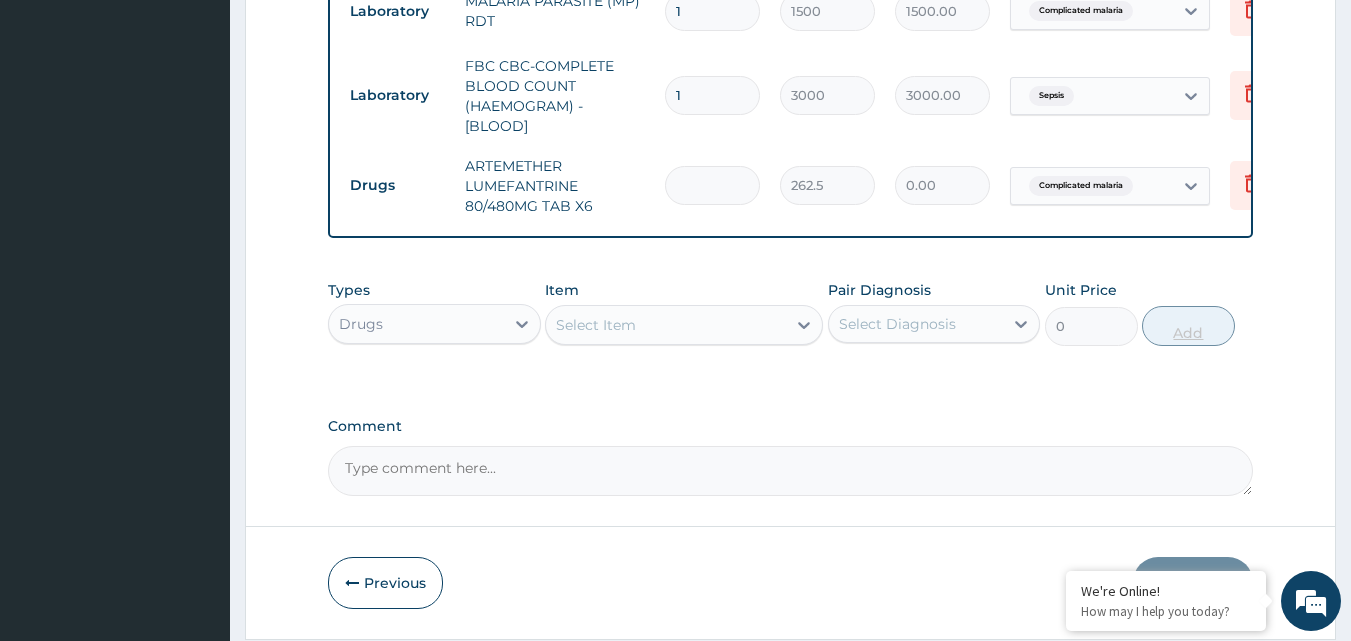 type on "6" 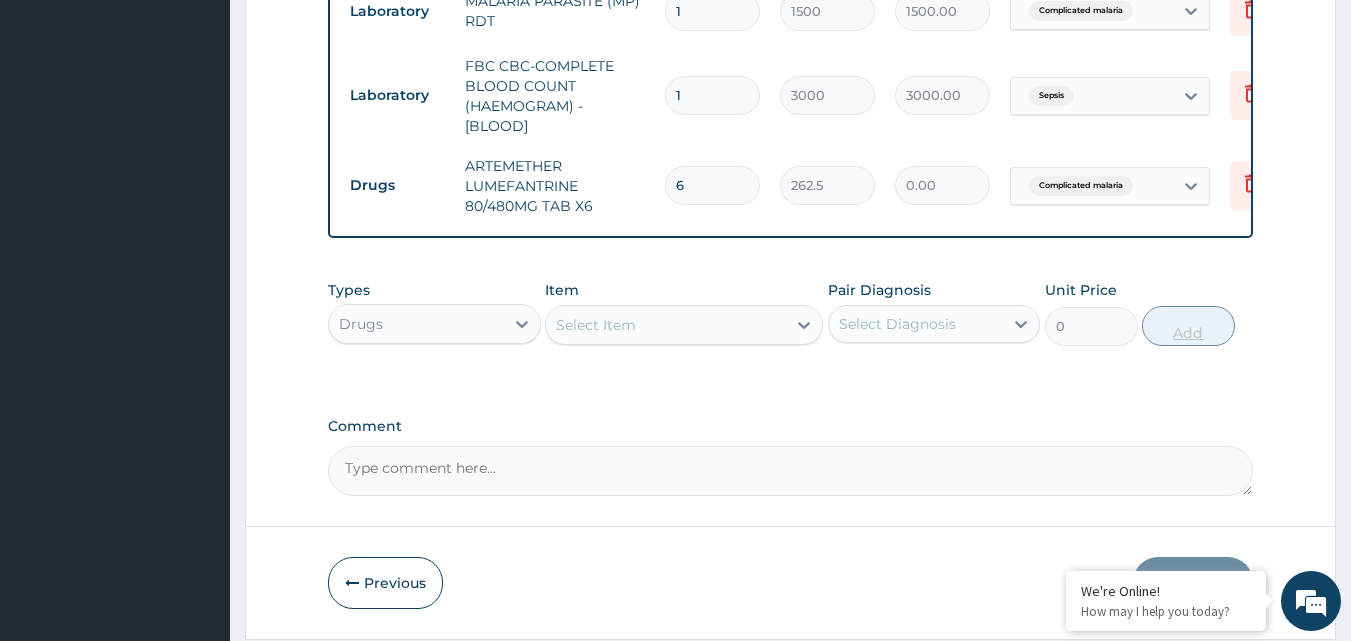 type on "1575.00" 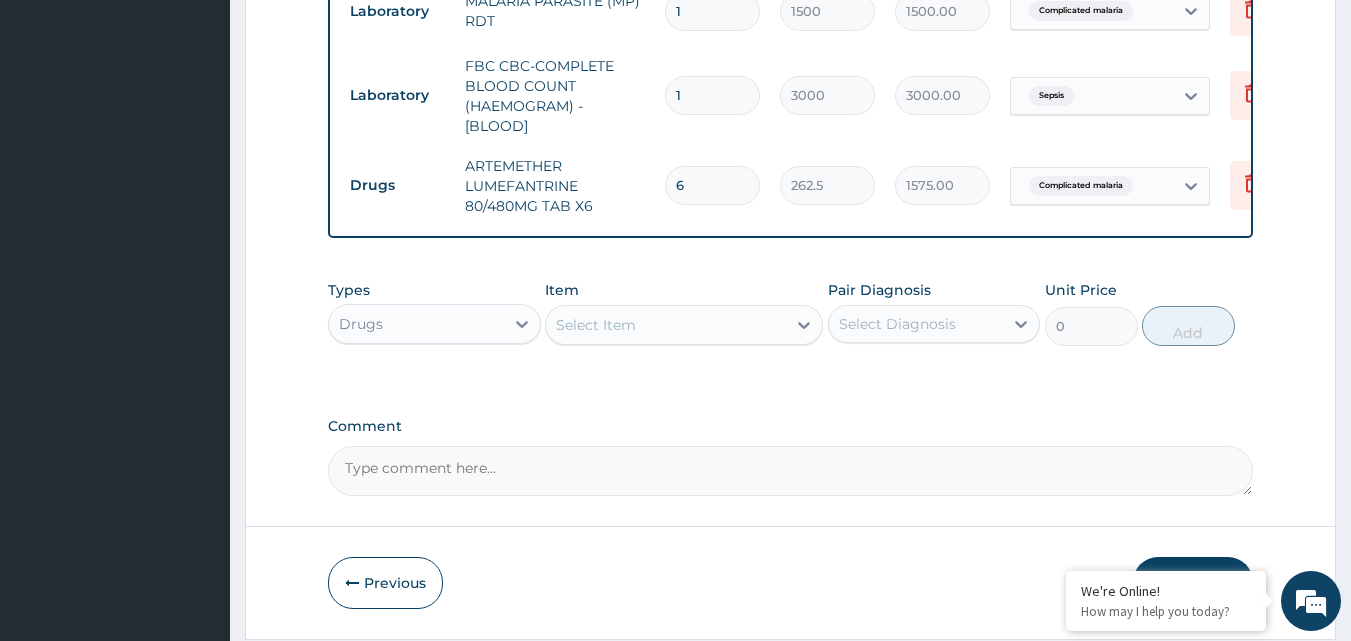 type on "6" 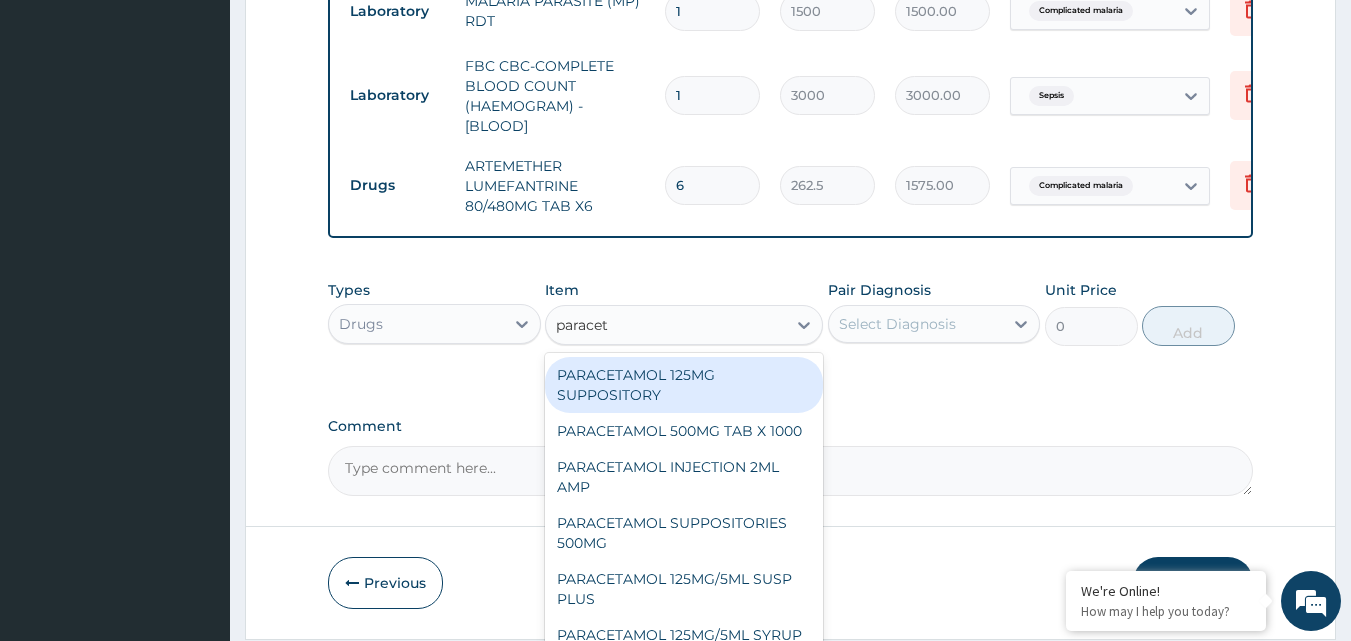 type on "paraceta" 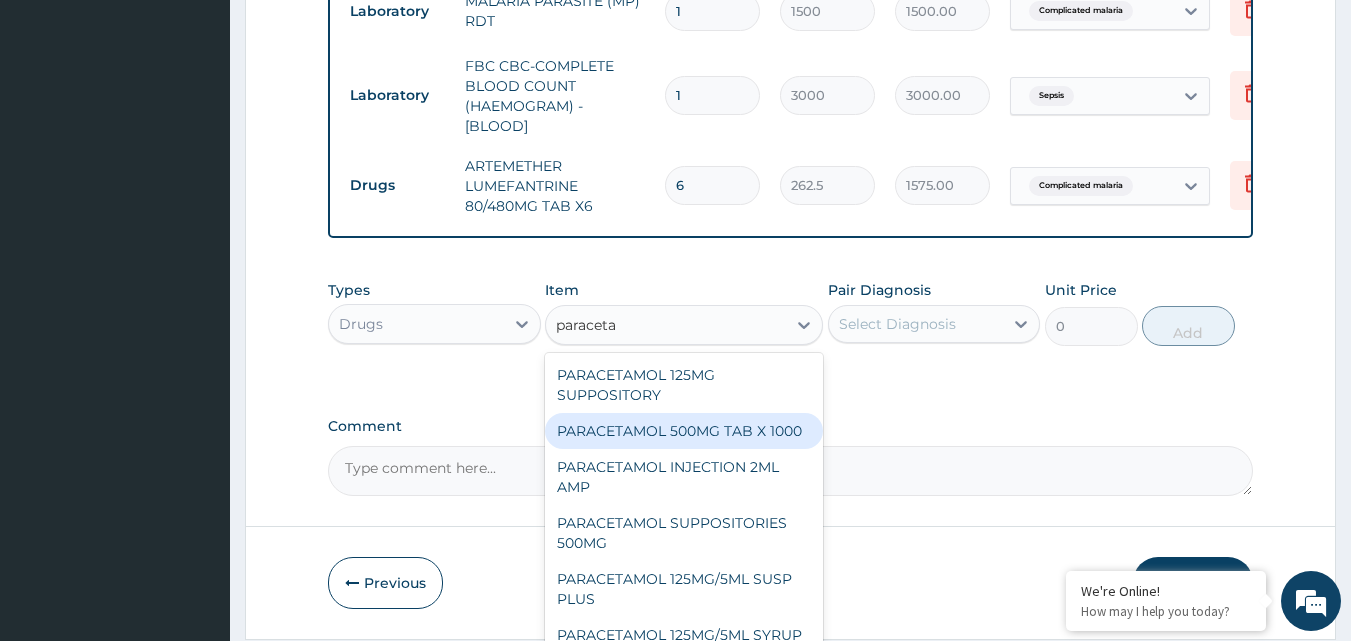 click on "PARACETAMOL 500MG TAB X 1000" at bounding box center (684, 431) 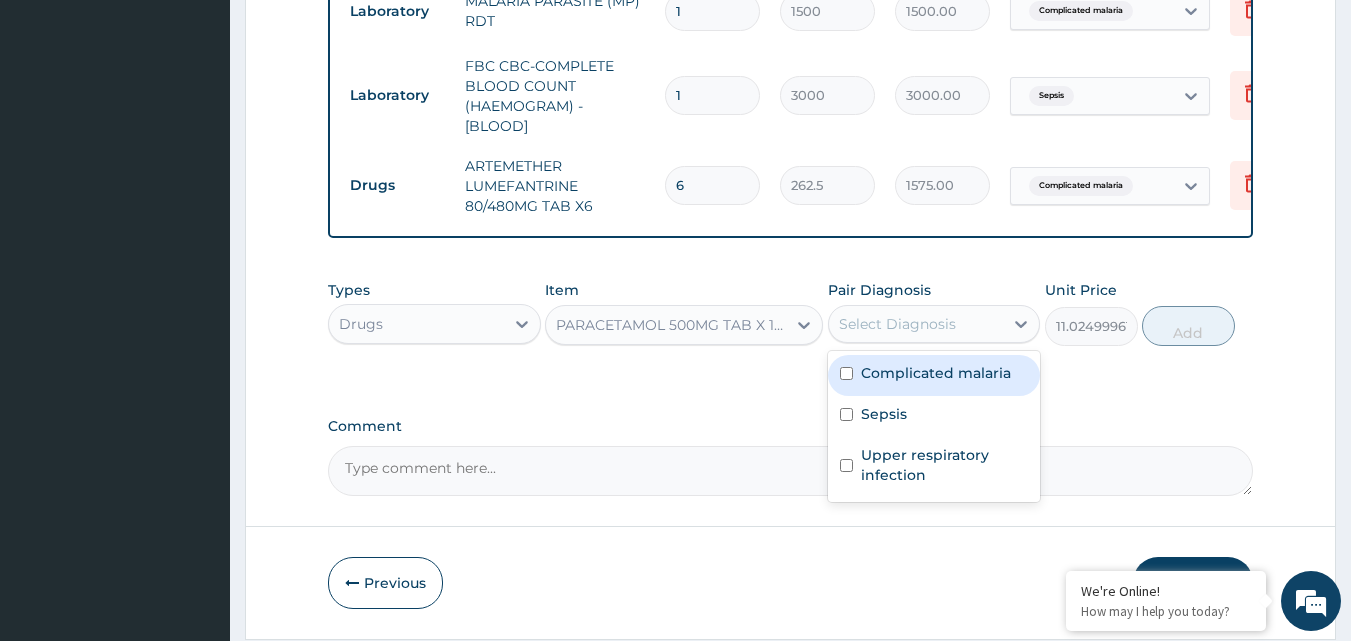 click on "Select Diagnosis" at bounding box center (916, 324) 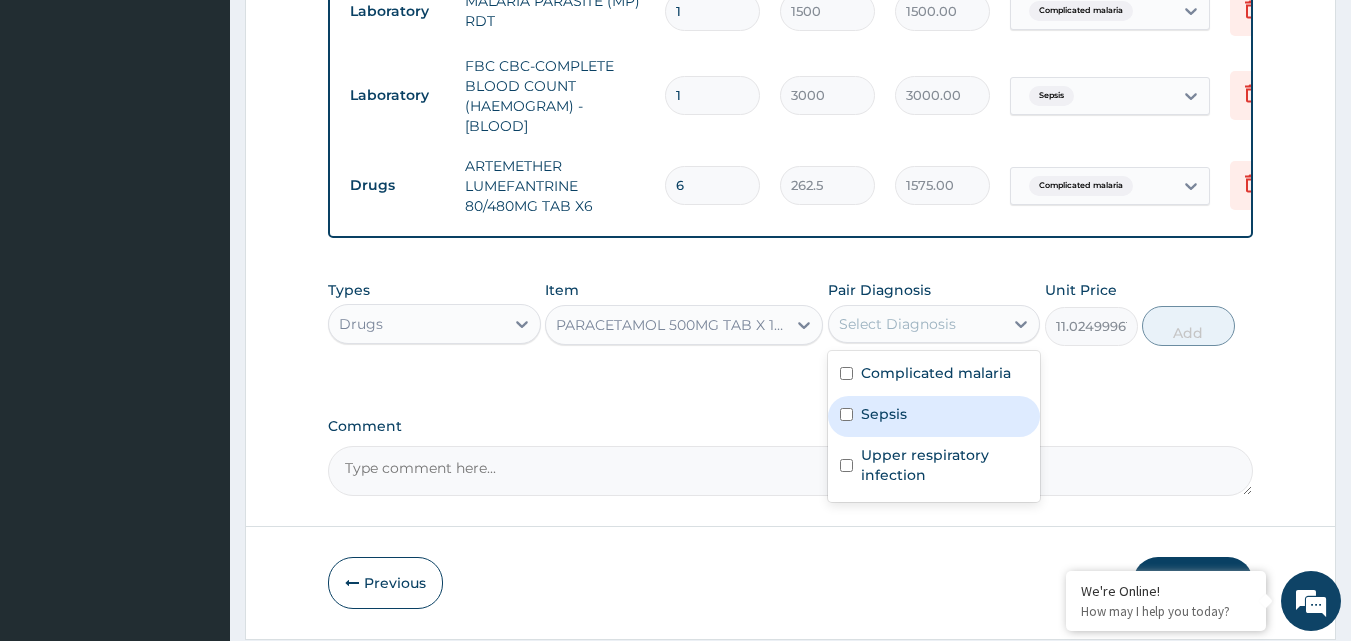 click on "Sepsis" at bounding box center (934, 416) 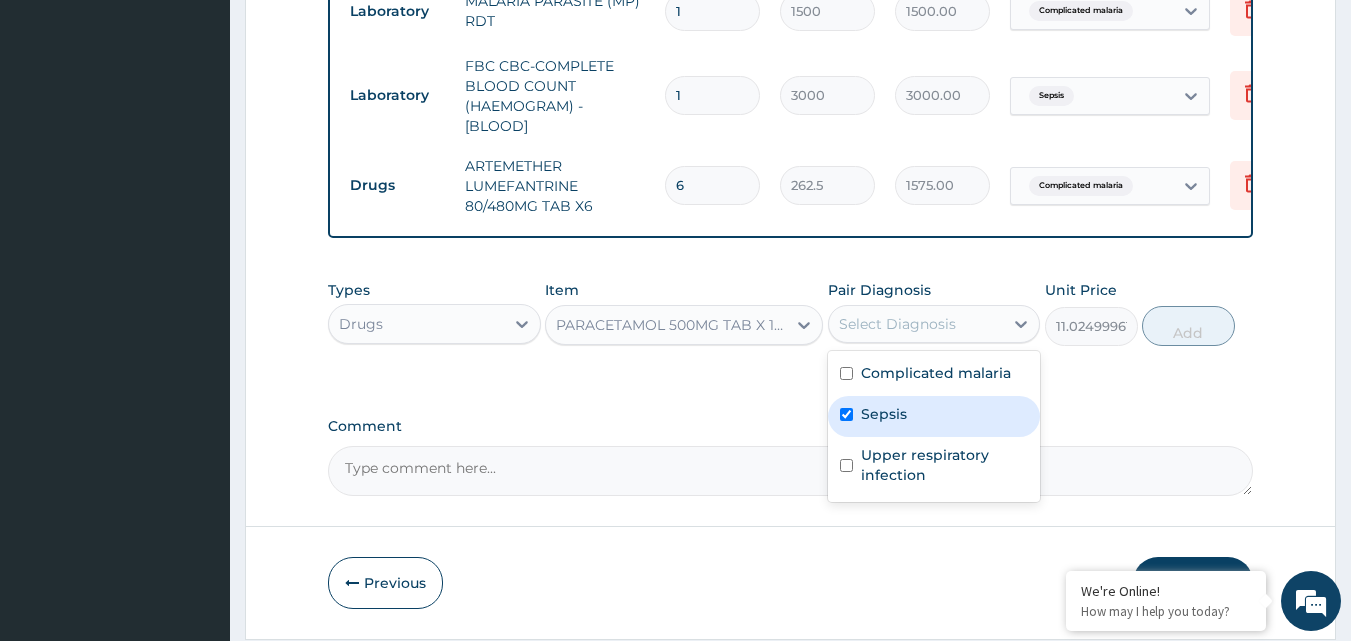 checkbox on "true" 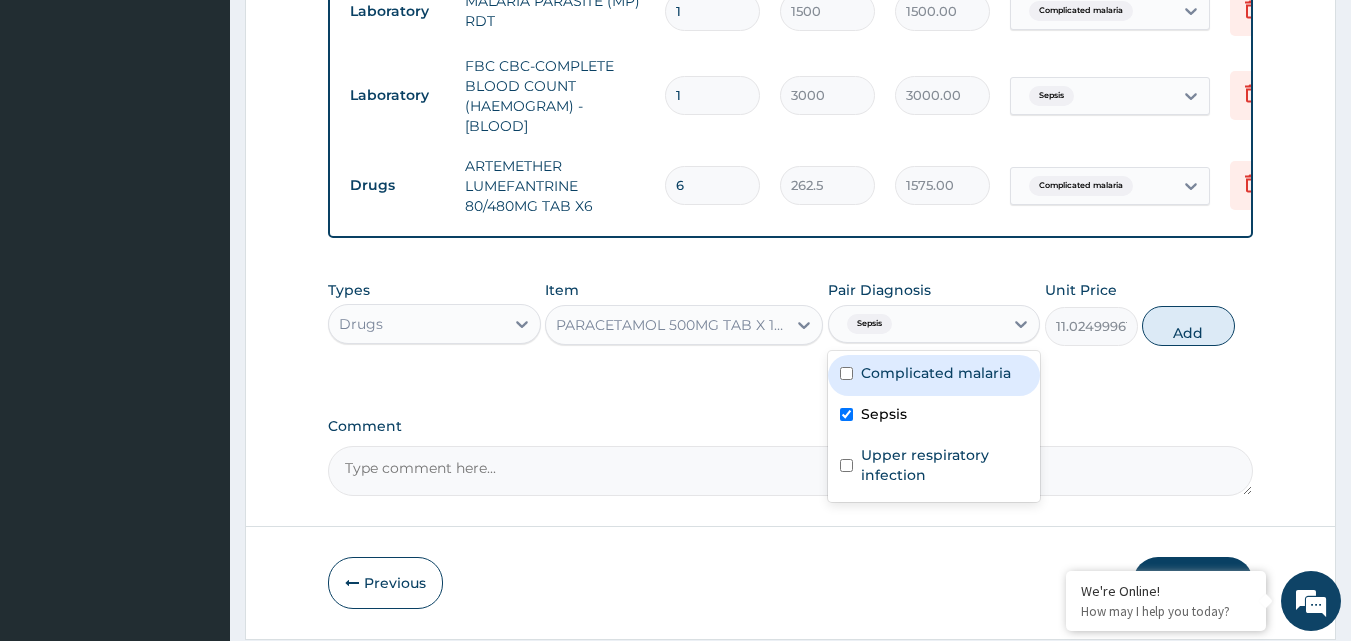 click on "Complicated malaria" at bounding box center [934, 375] 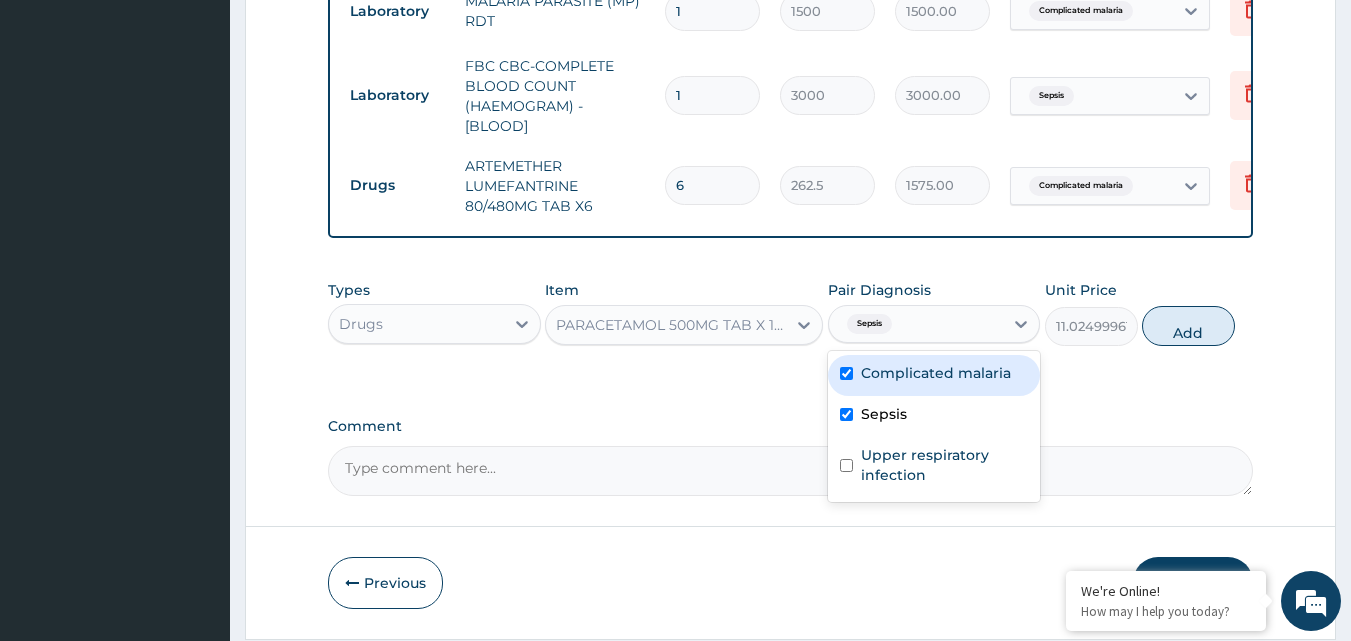 checkbox on "true" 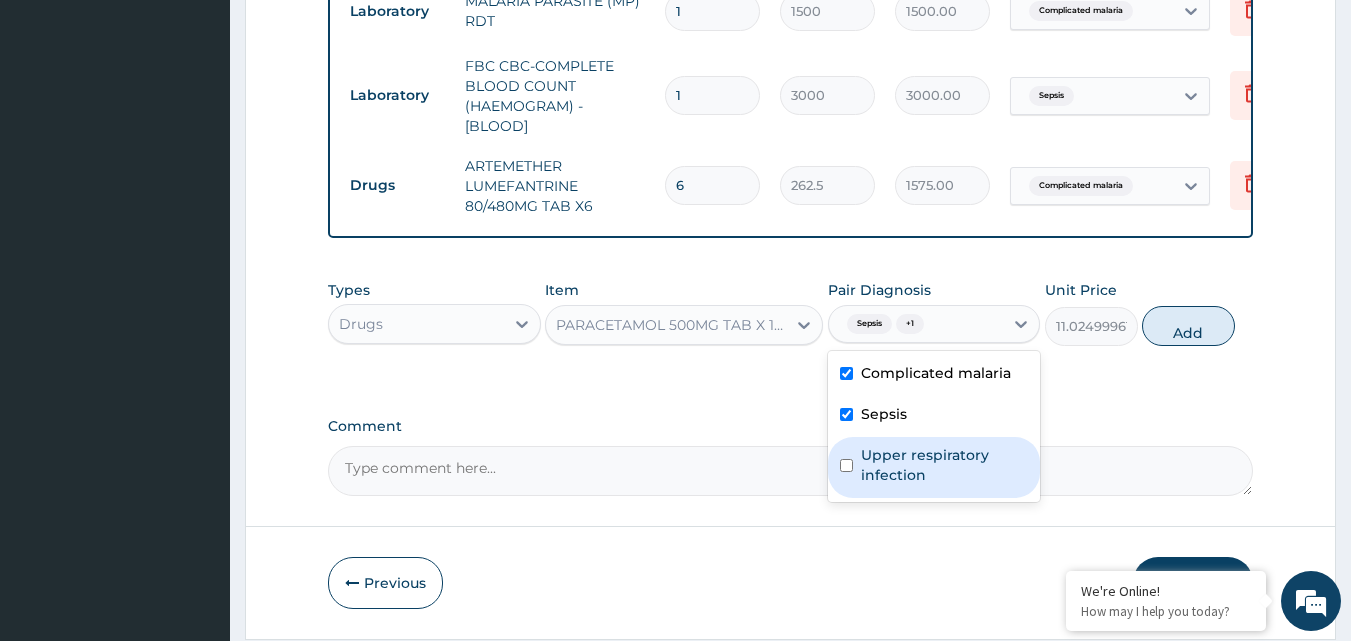 click on "Upper respiratory infection" at bounding box center [934, 467] 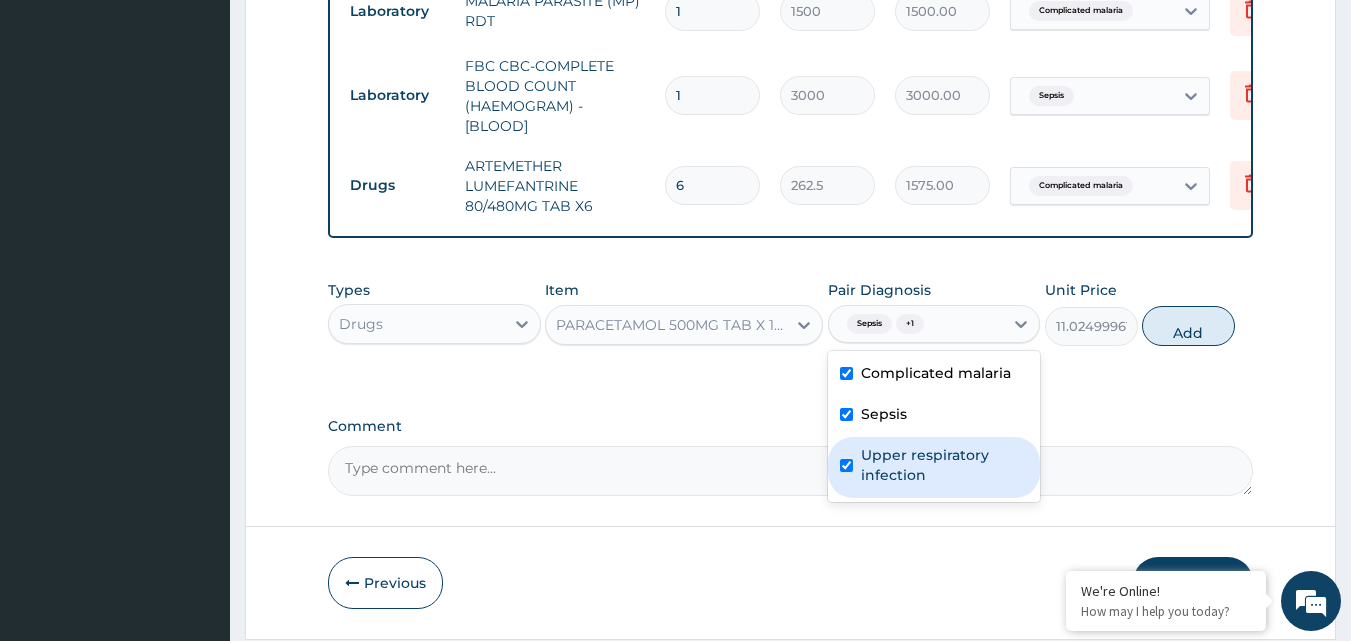 checkbox on "true" 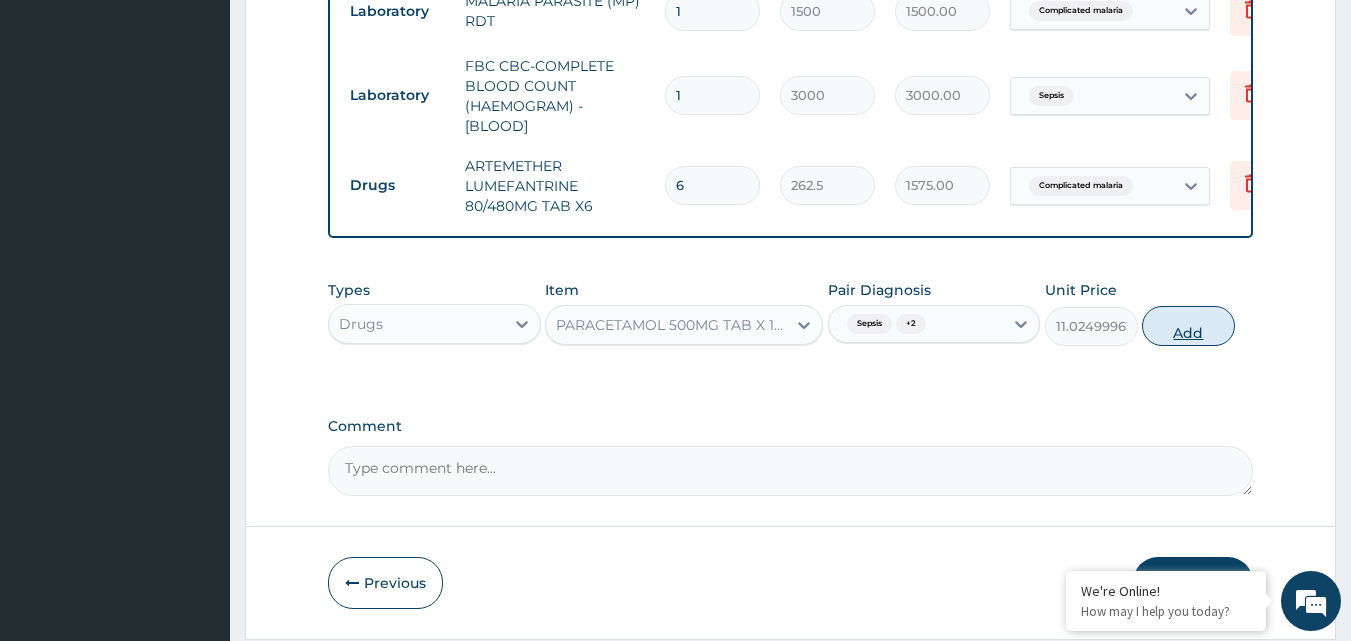click on "Add" at bounding box center (1188, 326) 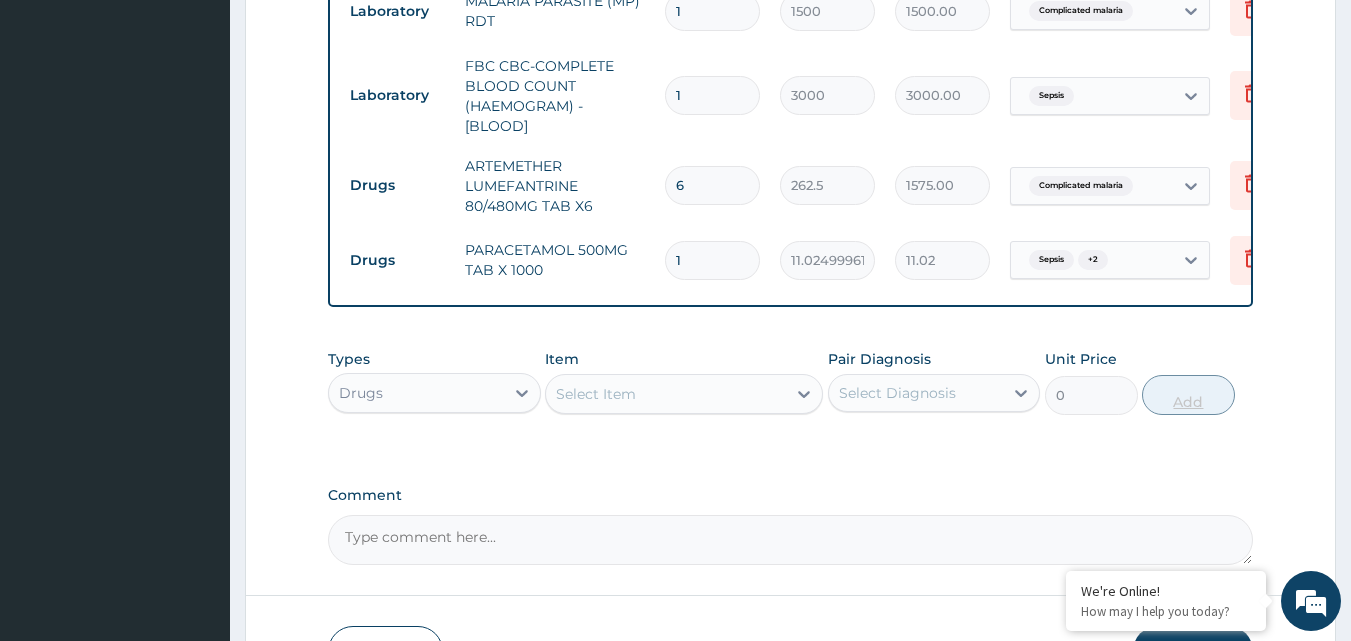 type on "18" 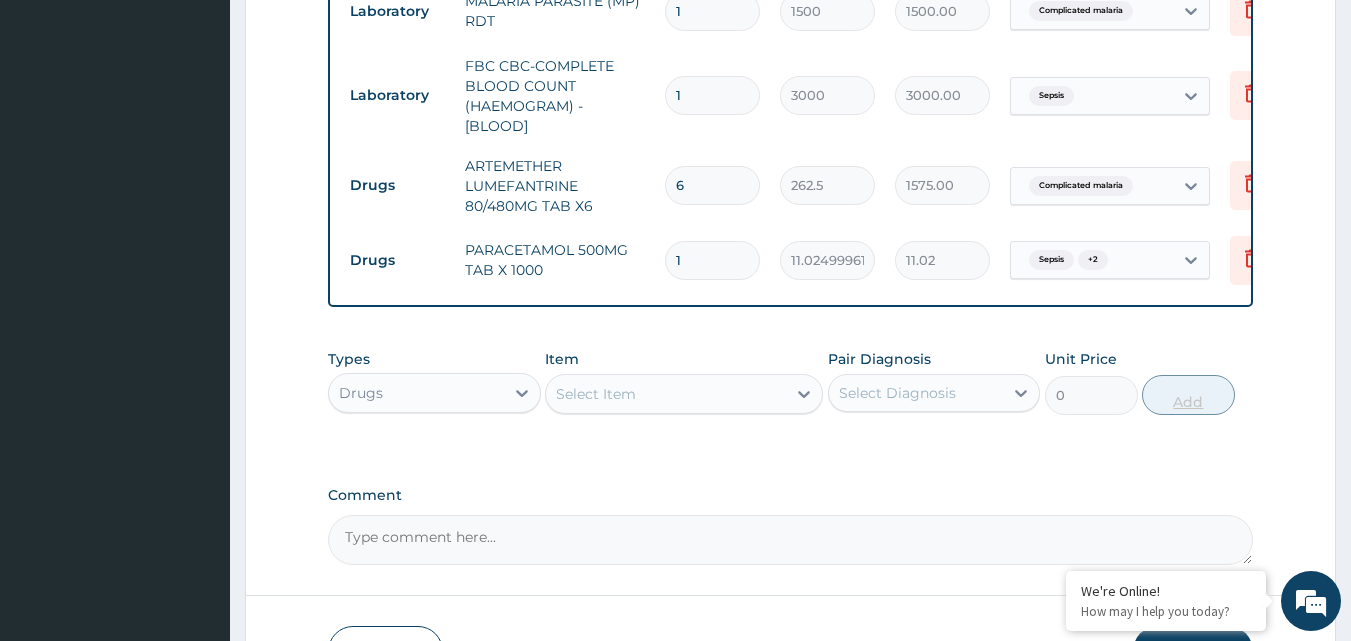 type on "198.45" 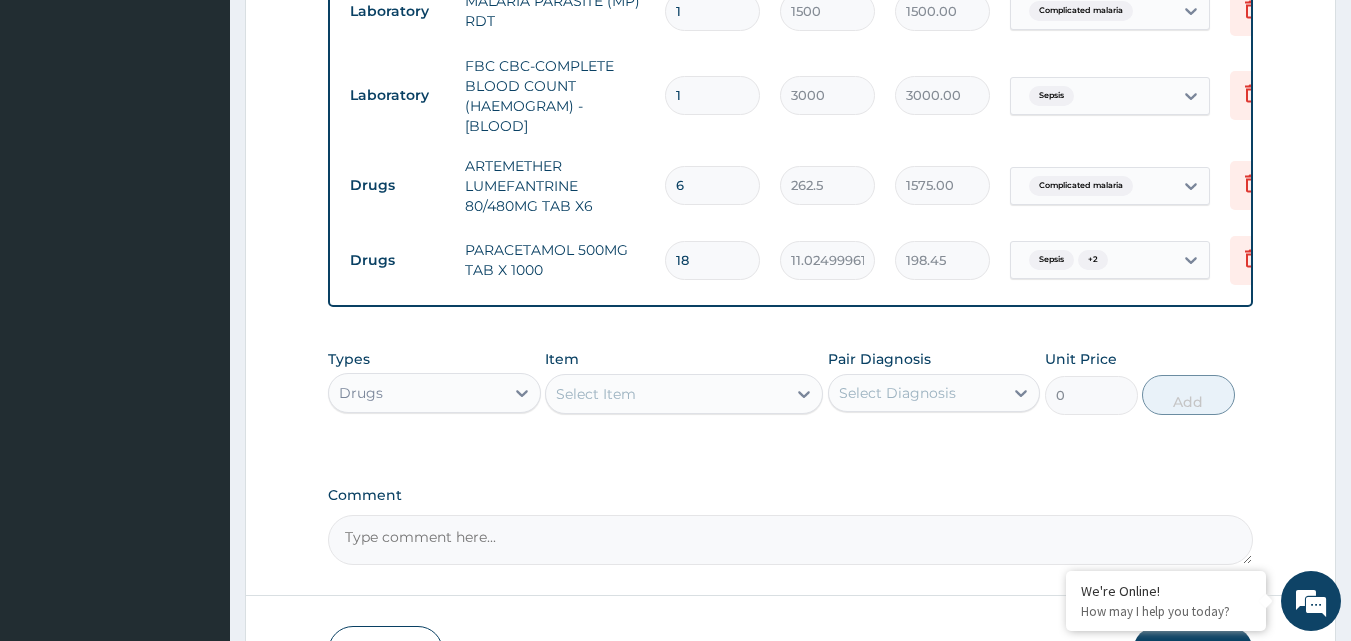 type on "18" 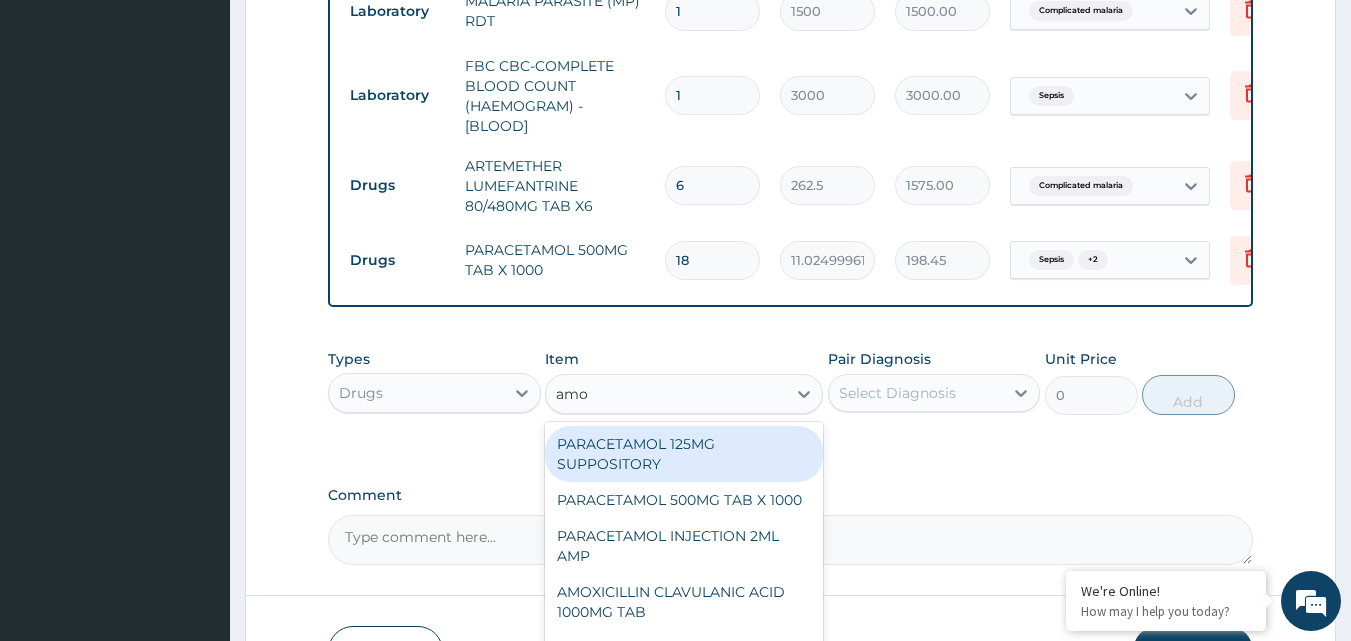 type on "amox" 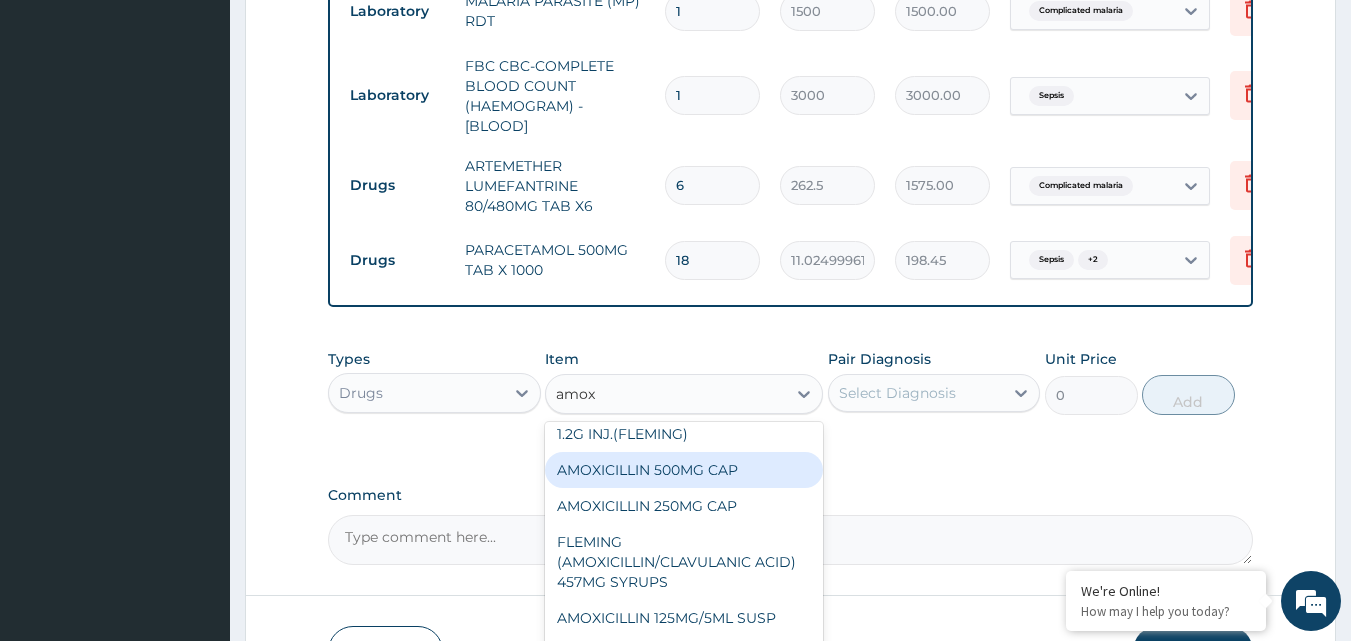 scroll, scrollTop: 300, scrollLeft: 0, axis: vertical 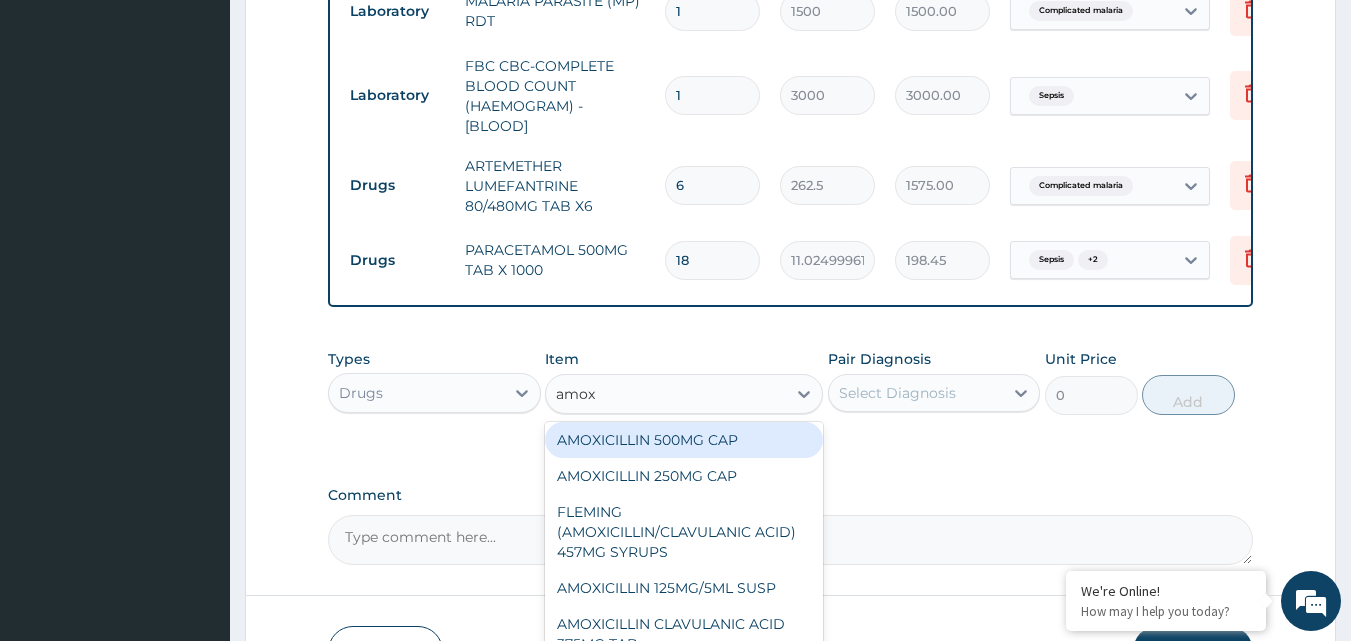 click on "AMOXICILLIN 500MG CAP" at bounding box center [684, 440] 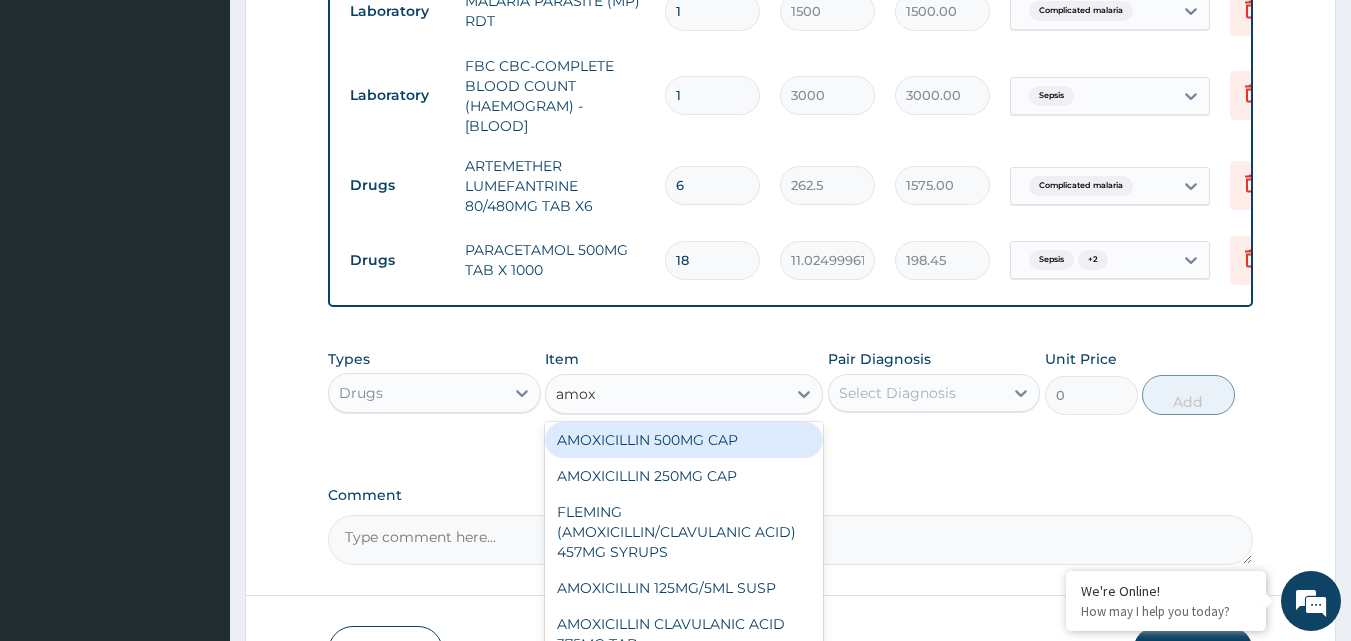 type 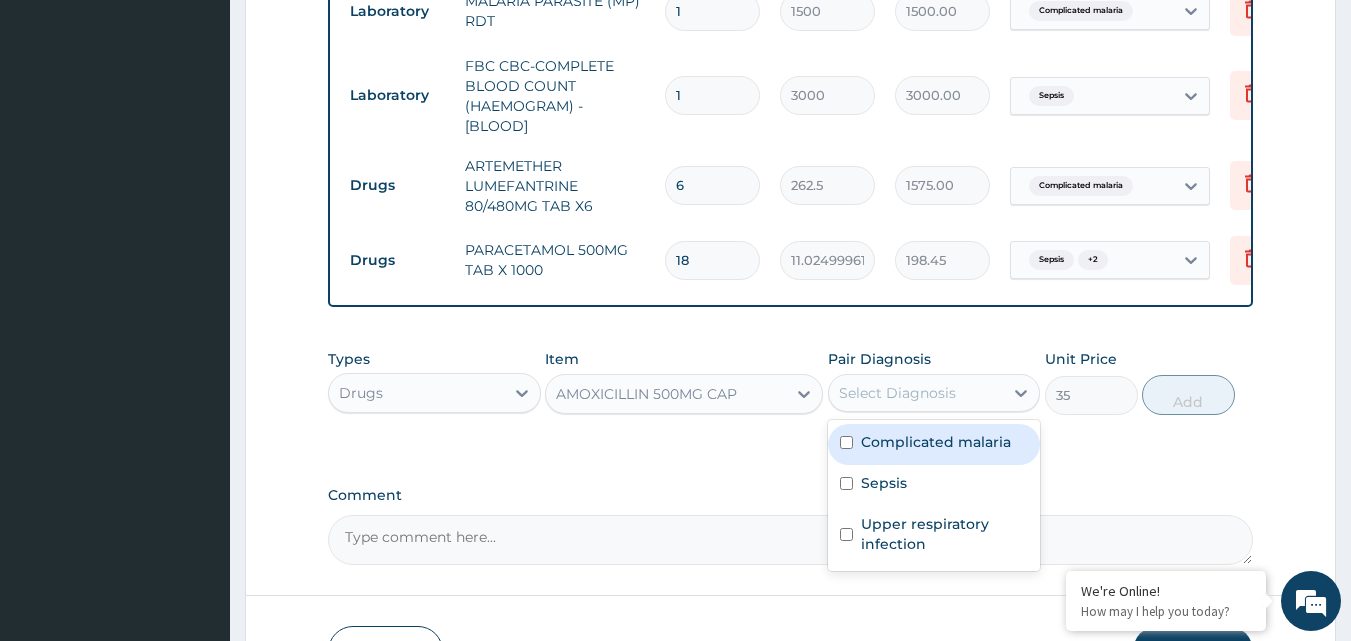 click on "Select Diagnosis" at bounding box center [897, 393] 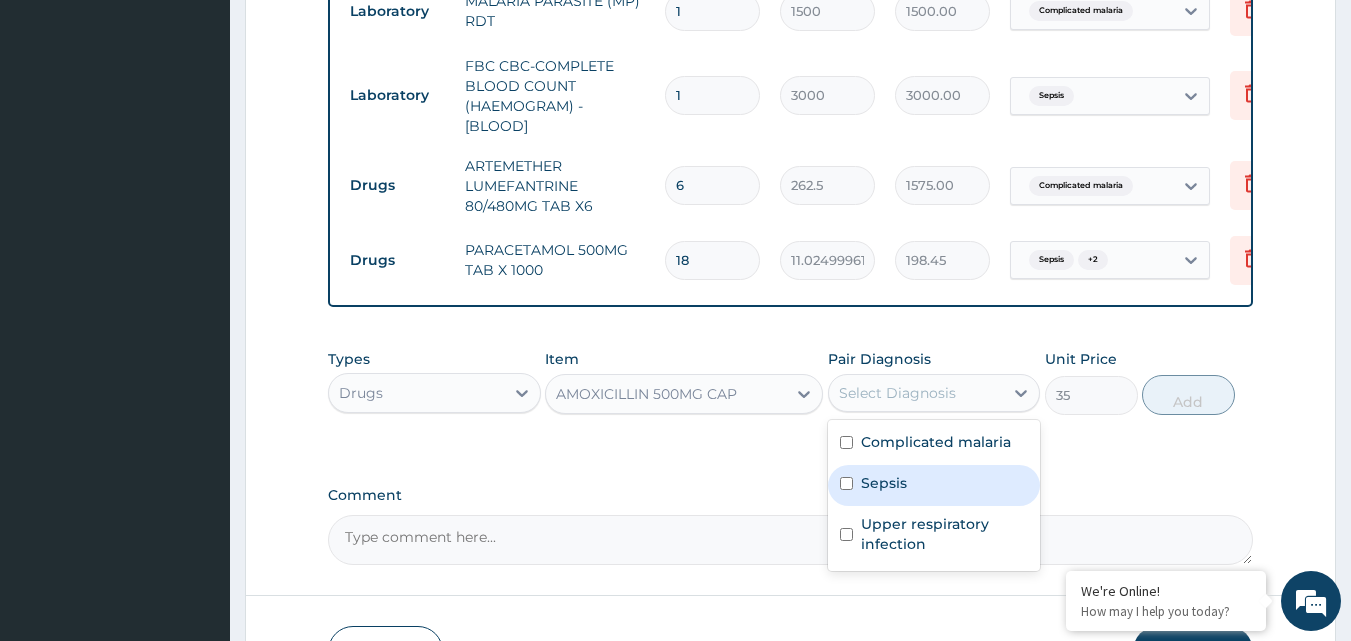click on "Sepsis" at bounding box center (934, 485) 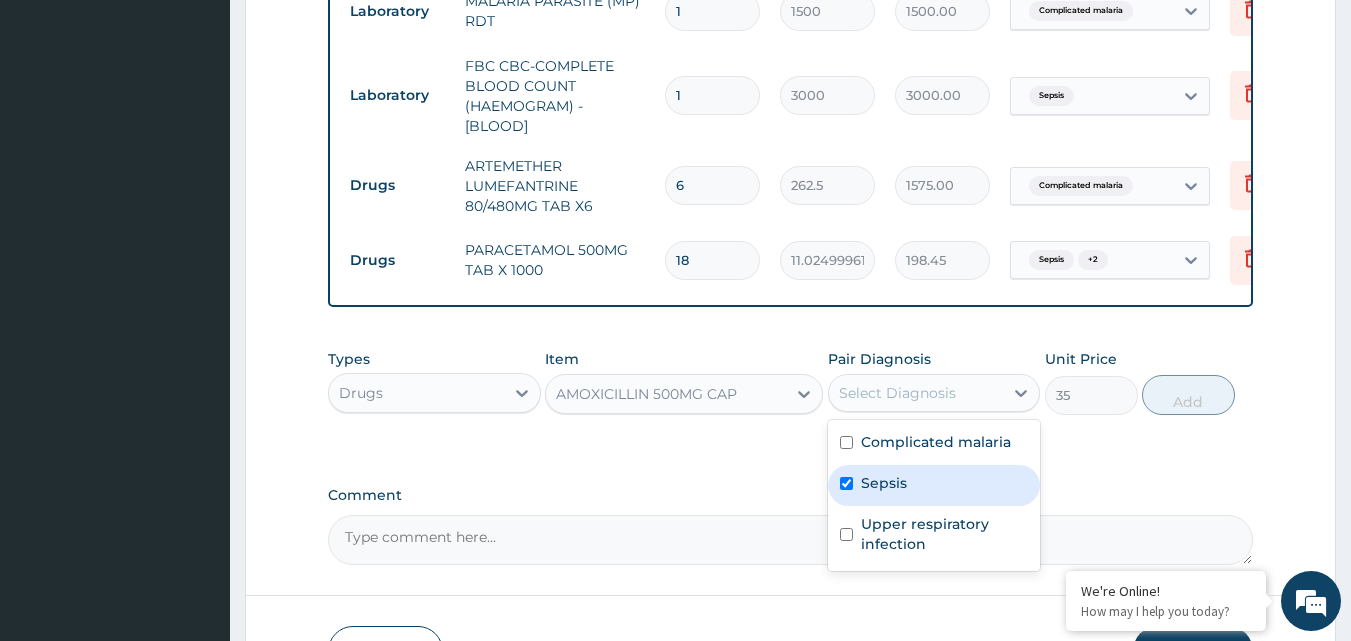 checkbox on "true" 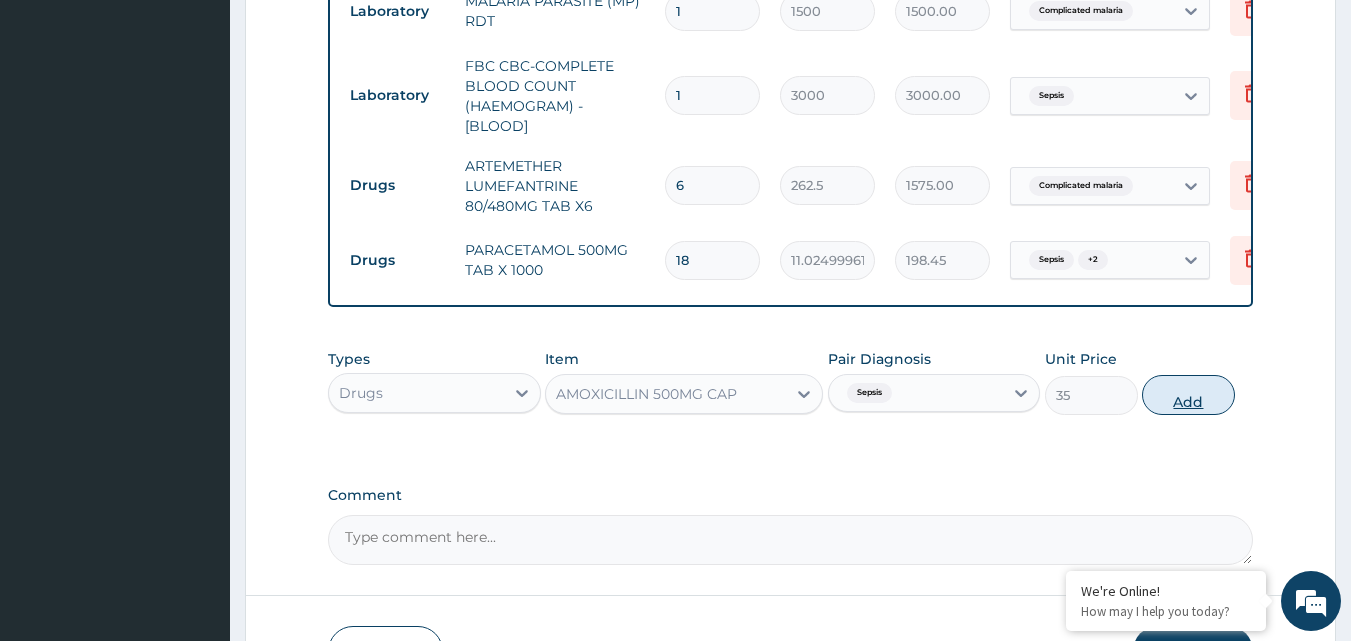 click on "Add" at bounding box center (1188, 395) 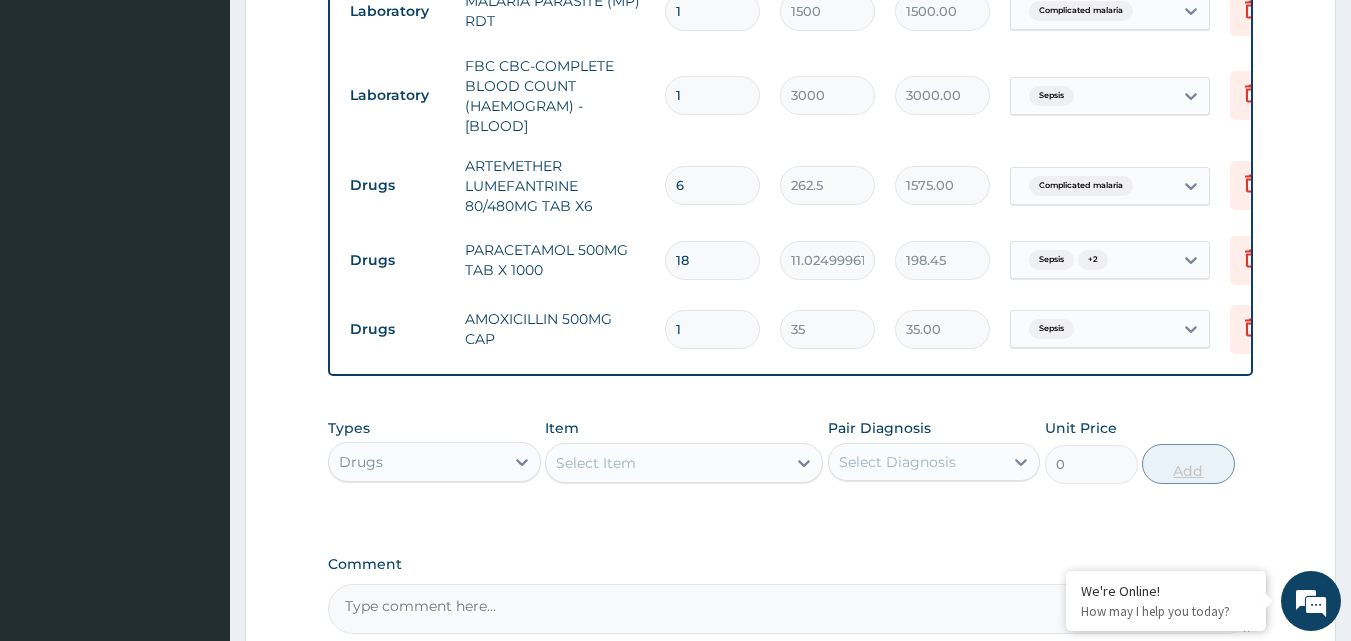 type on "15" 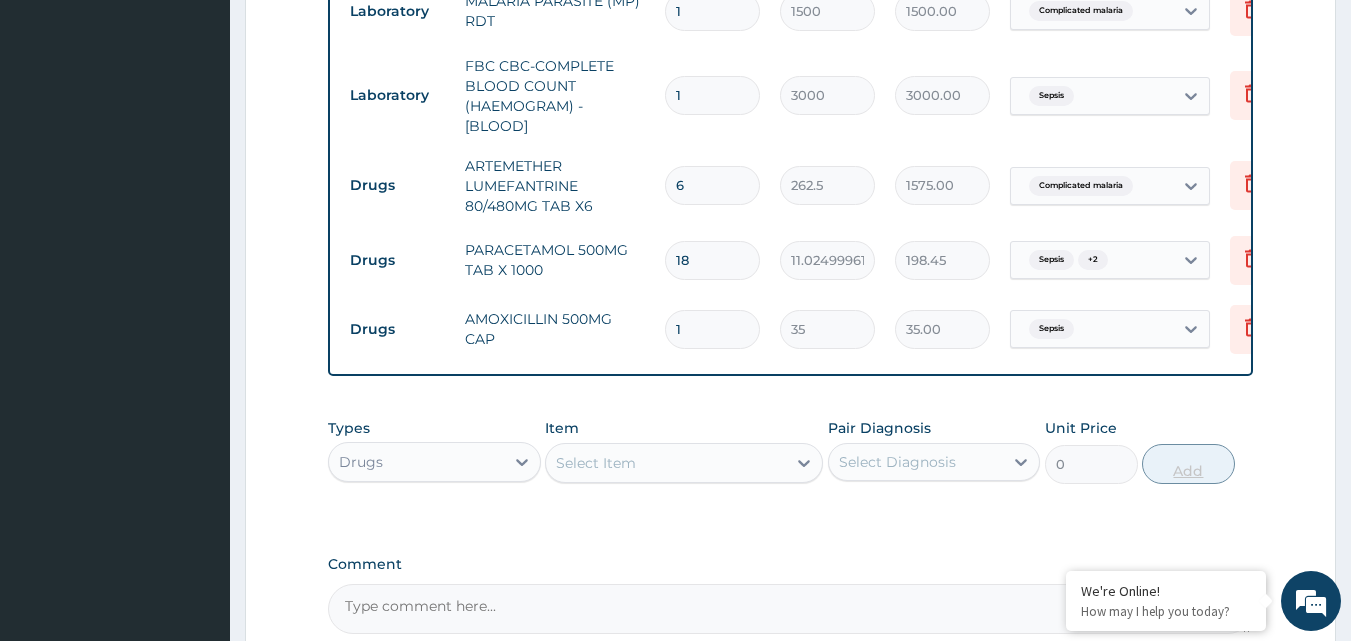 type on "525.00" 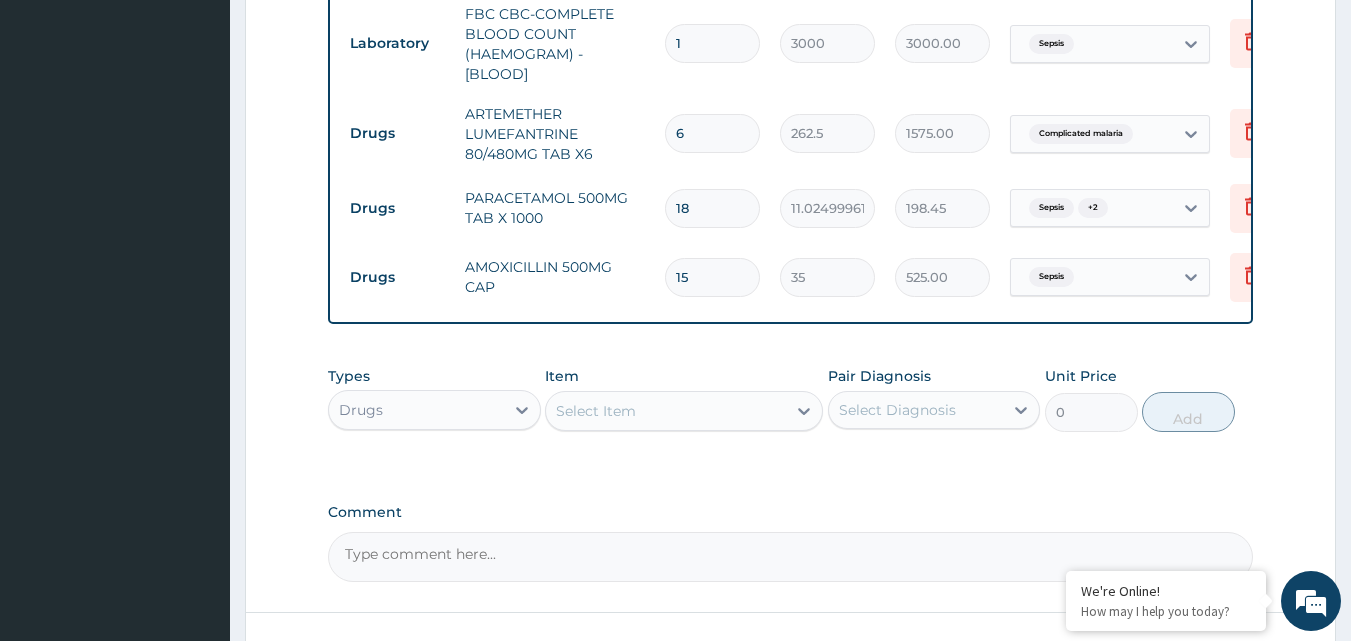 scroll, scrollTop: 1021, scrollLeft: 0, axis: vertical 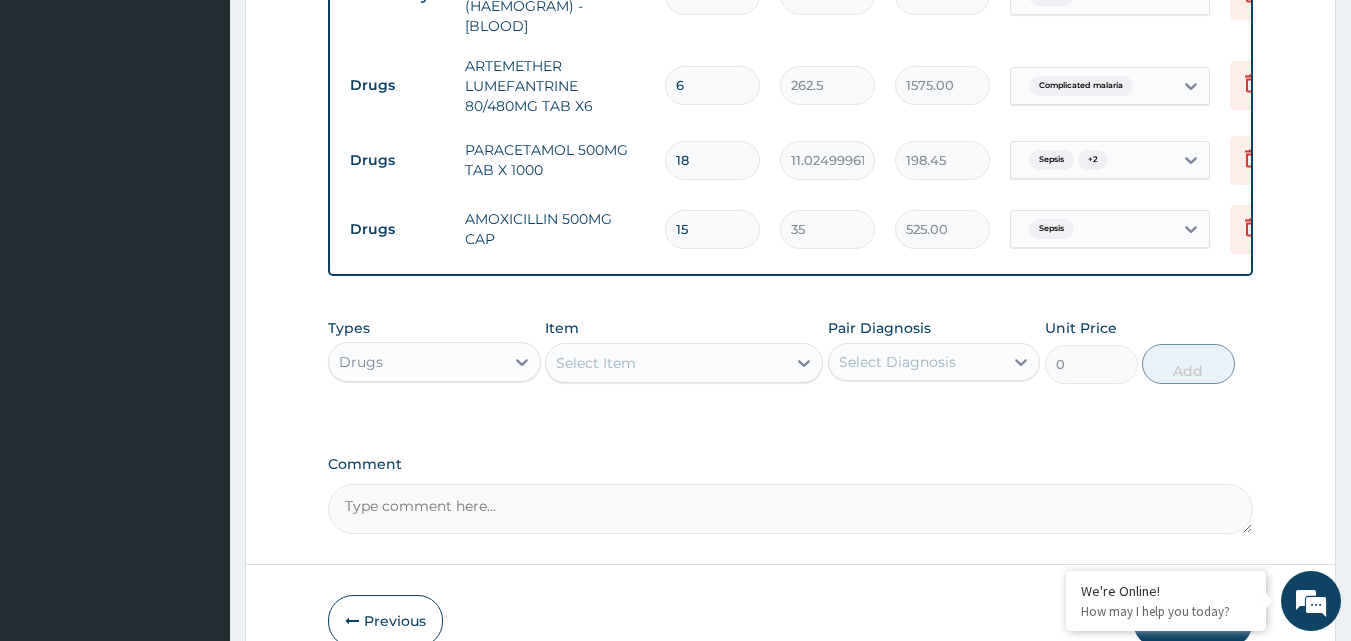 type on "15" 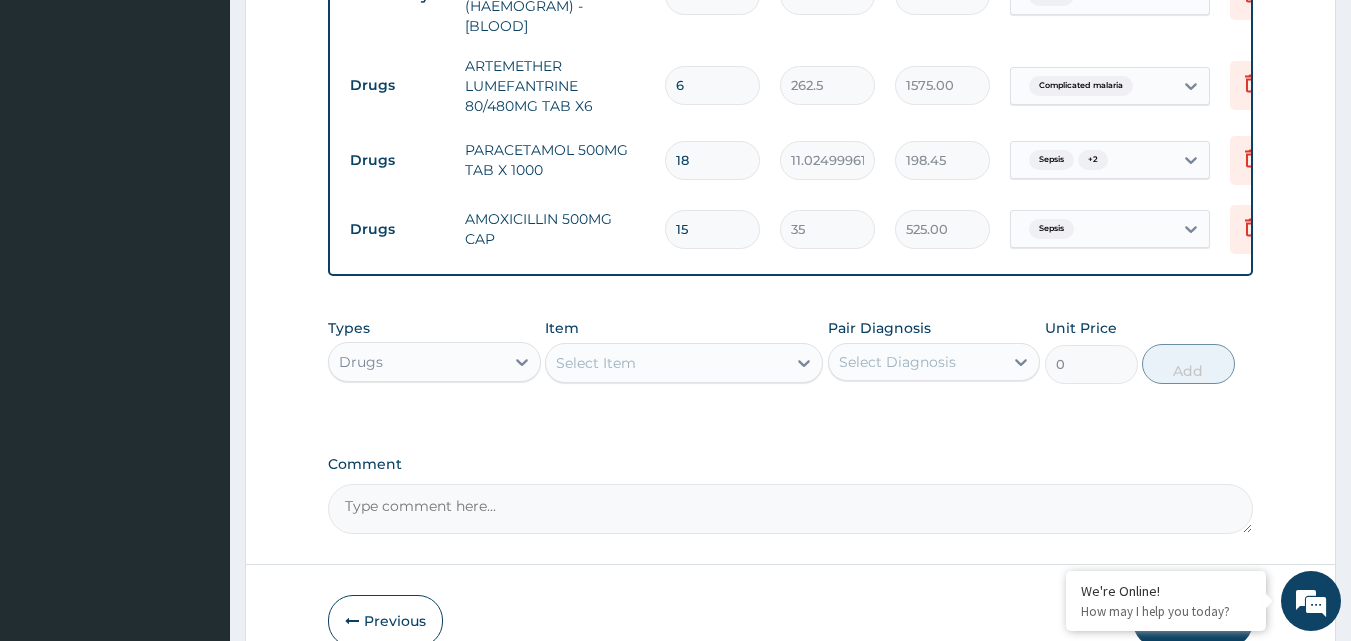 click on "Select Item" at bounding box center (684, 363) 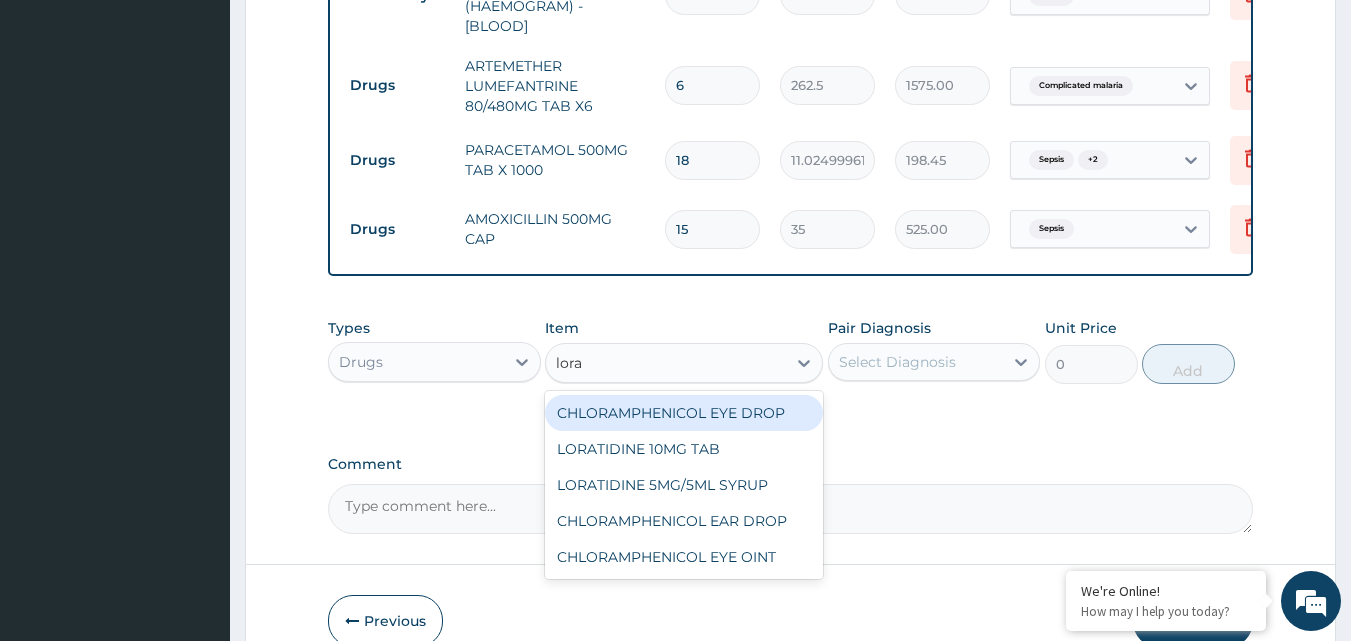 type on "lorat" 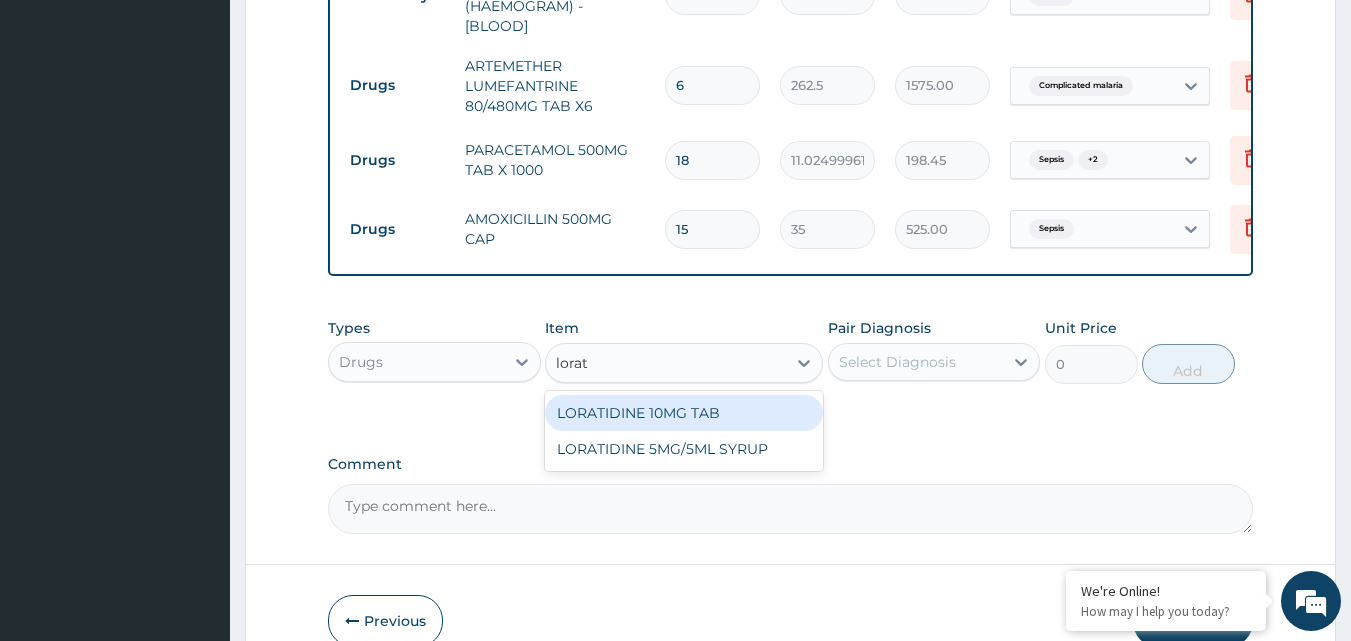 click on "LORATIDINE 10MG TAB" at bounding box center (684, 413) 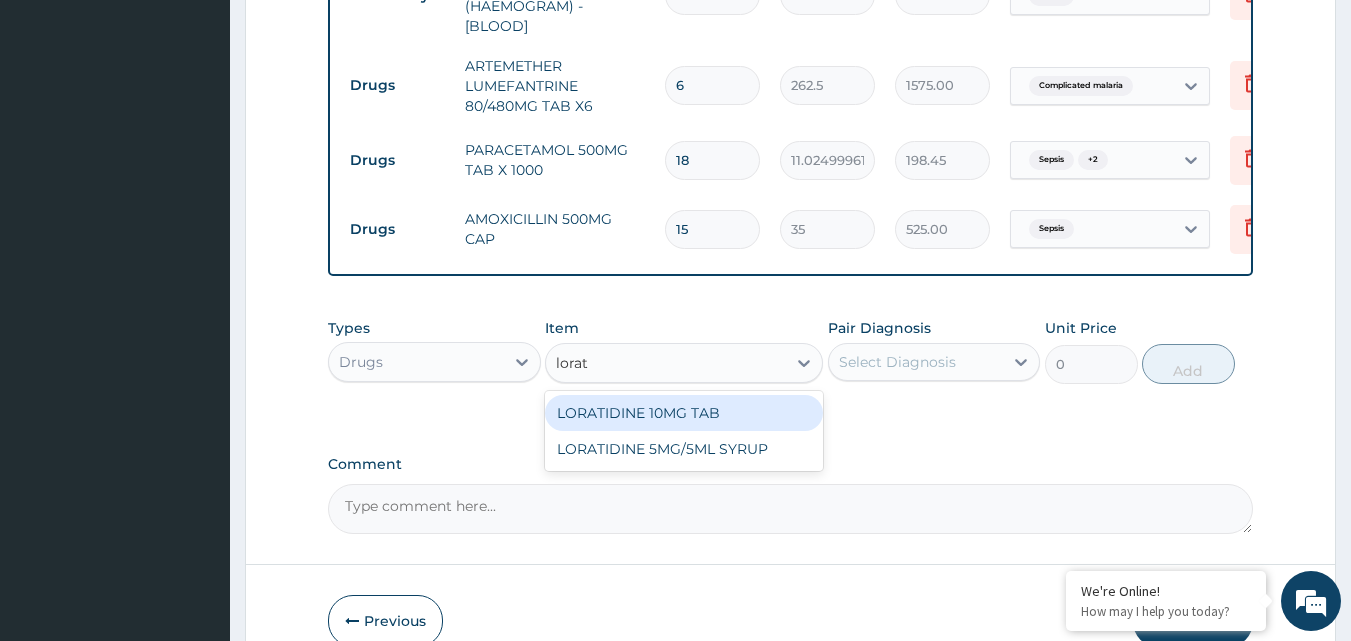 type 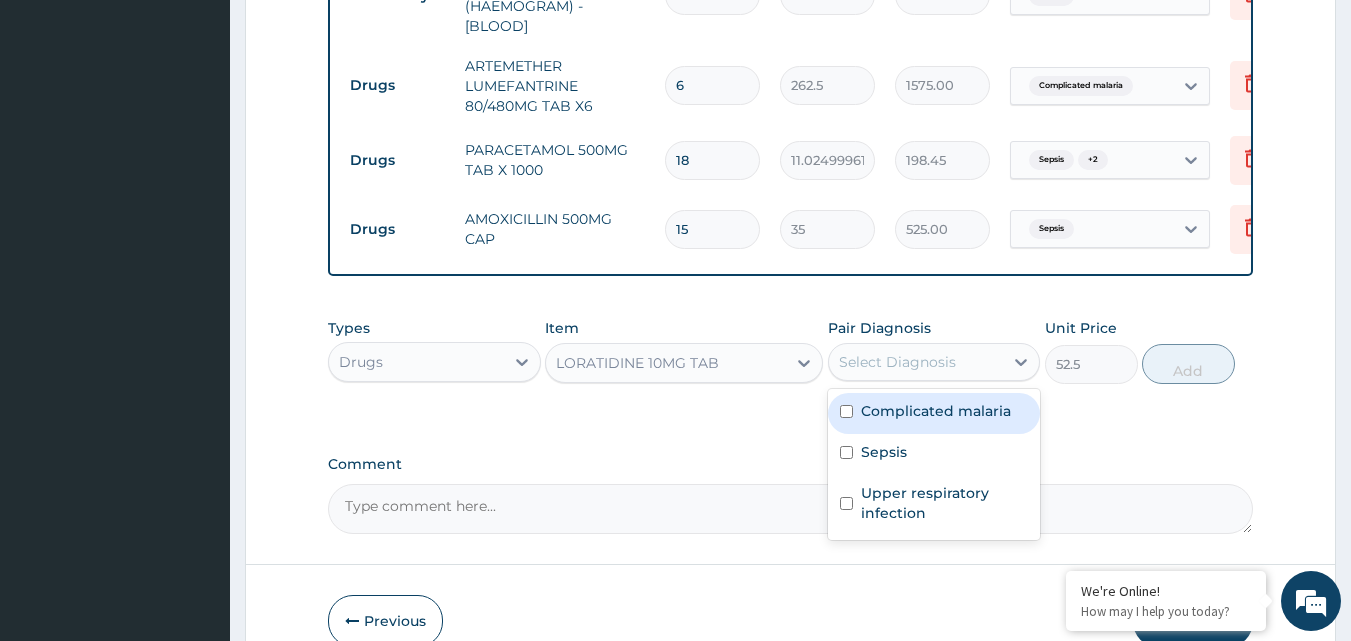 click on "Select Diagnosis" at bounding box center (934, 362) 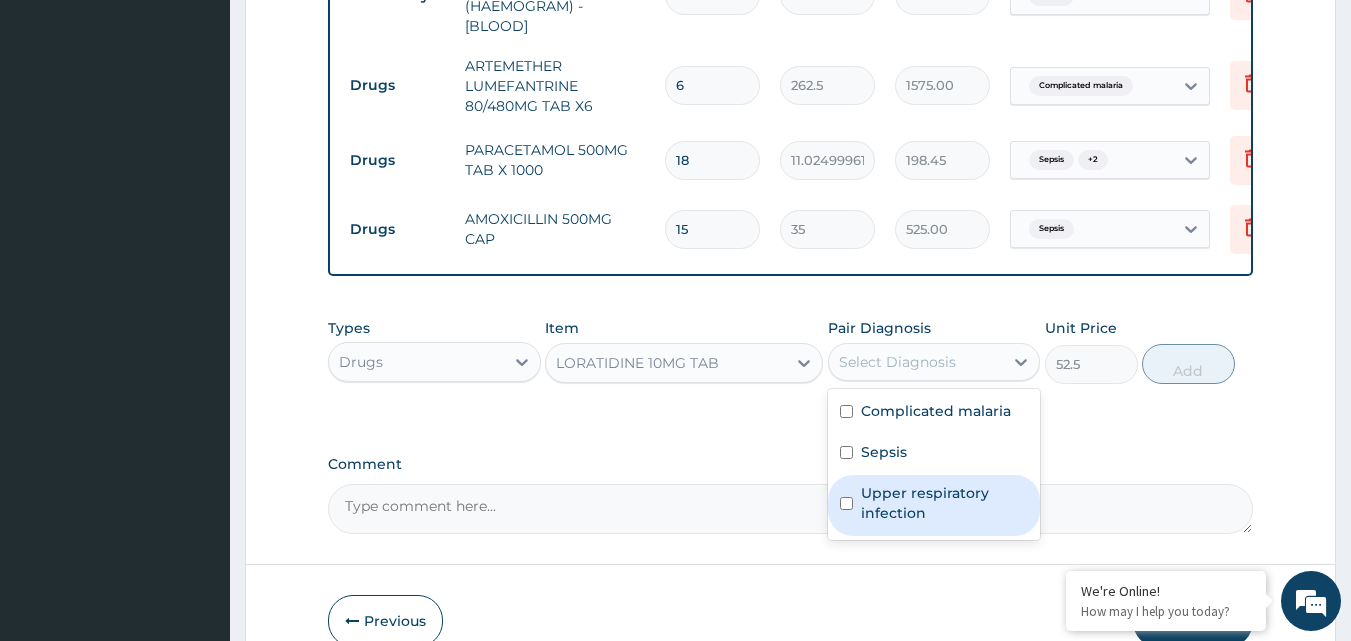 click on "Upper respiratory infection" at bounding box center (945, 503) 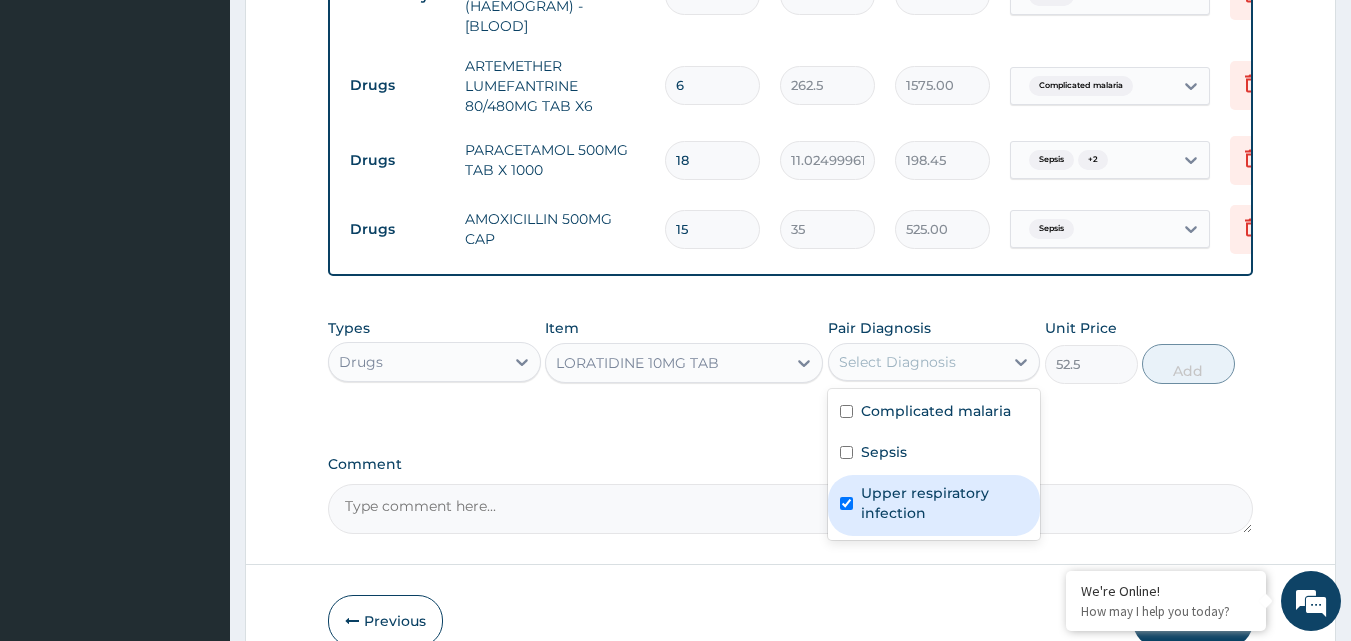 checkbox on "true" 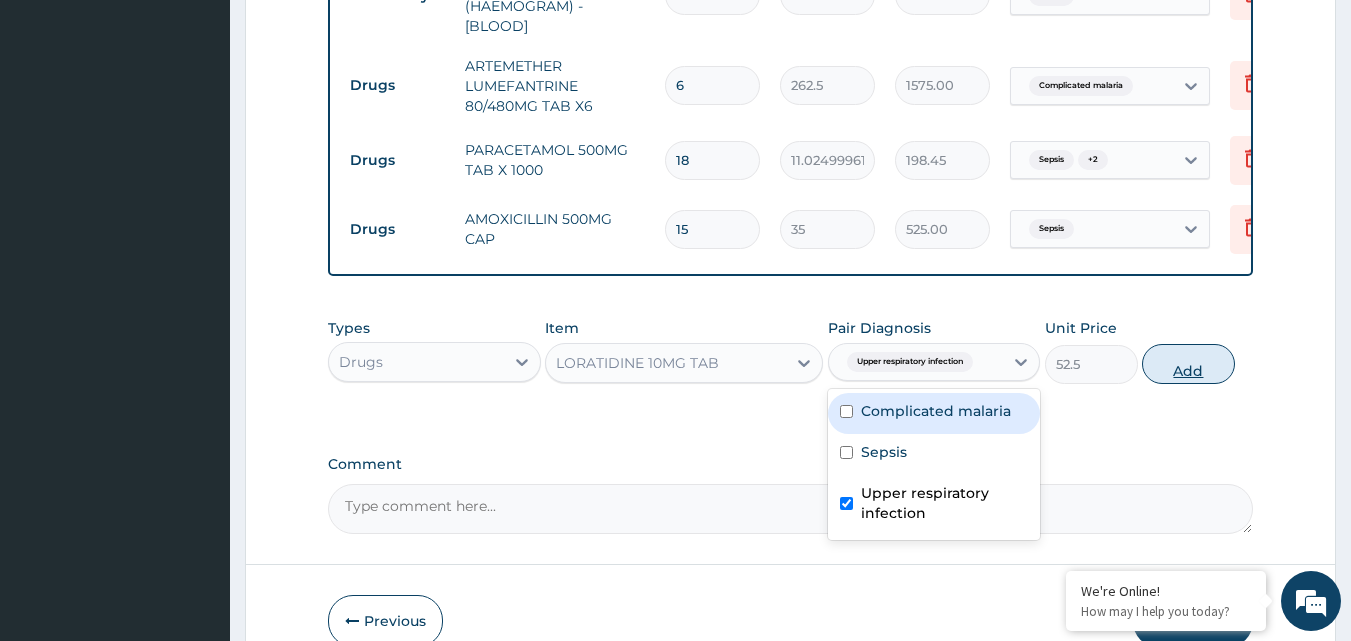 click on "Add" at bounding box center (1188, 364) 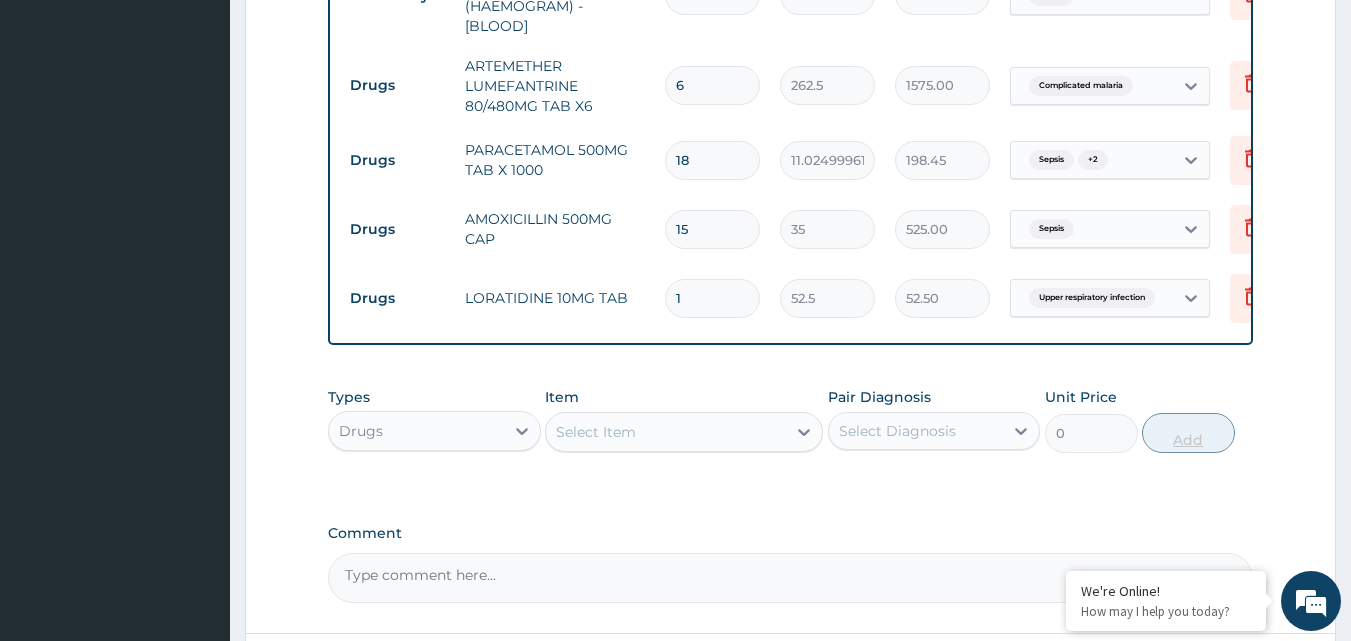 type 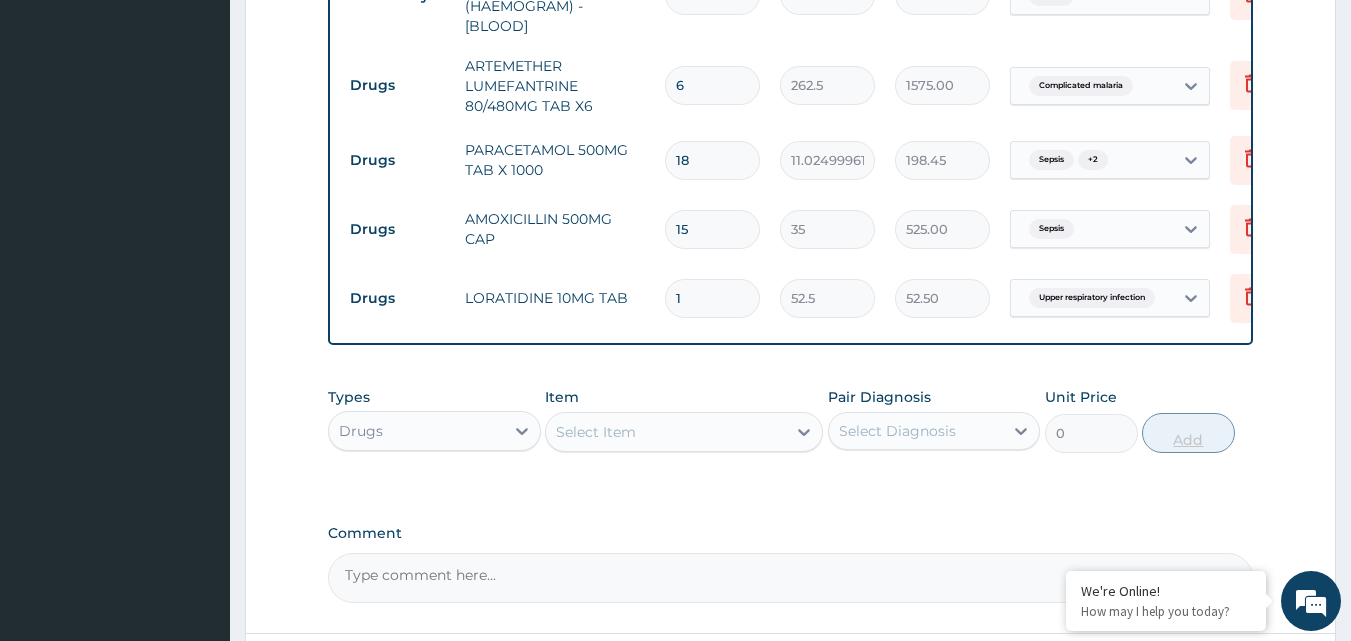 type on "0.00" 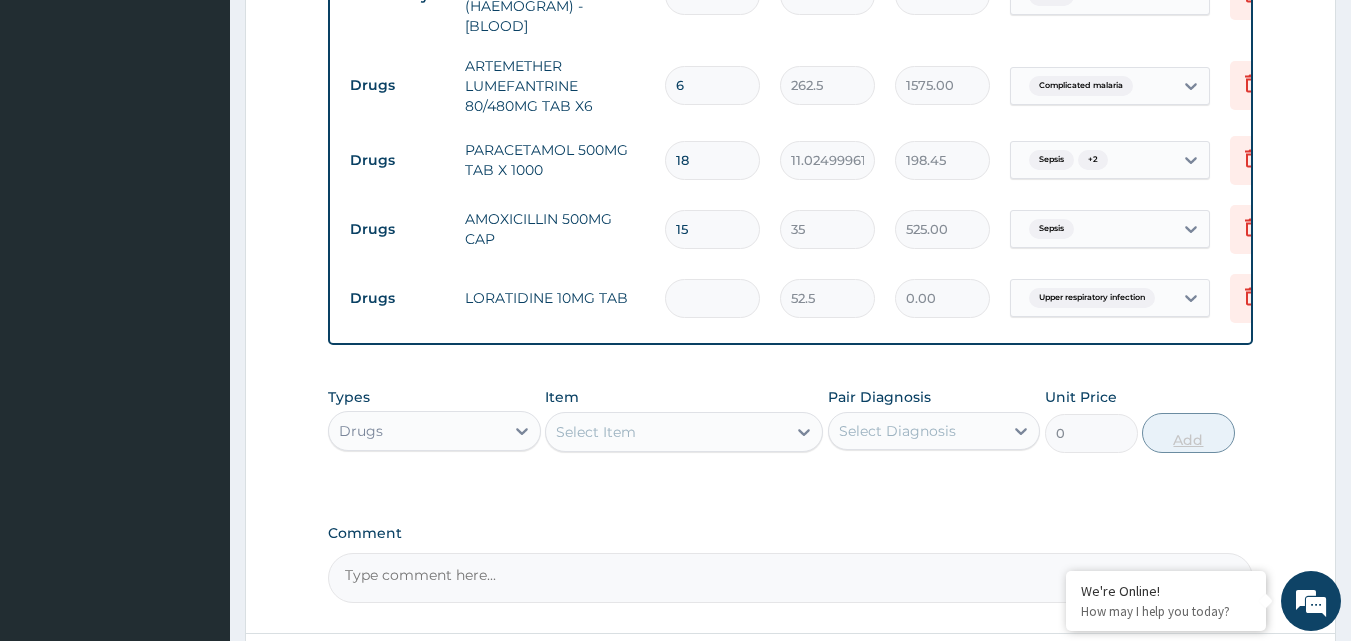 type on "5" 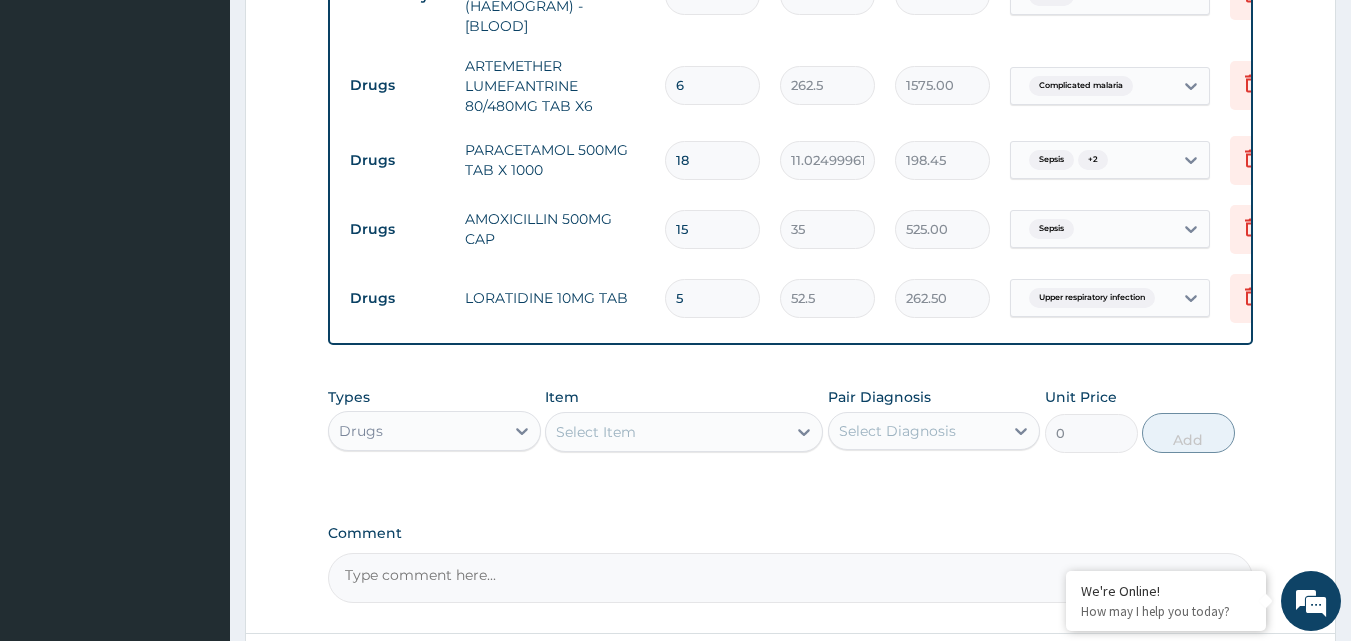 type on "5" 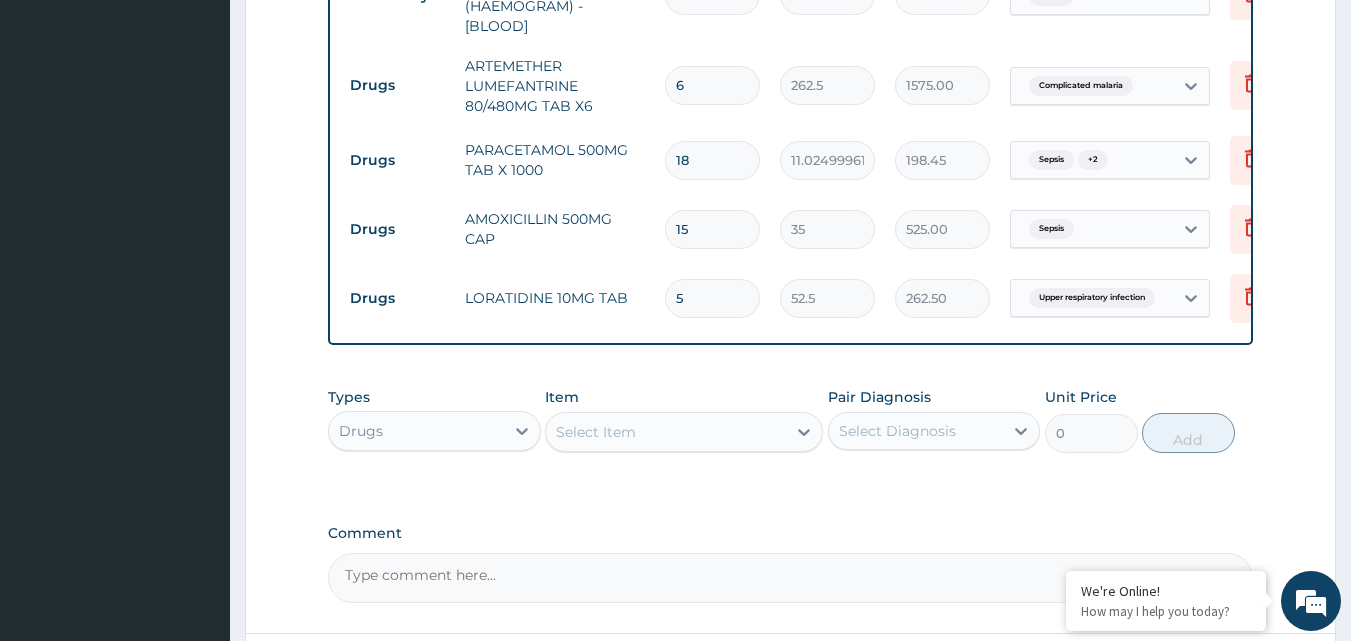 click on "Select Item" at bounding box center [684, 432] 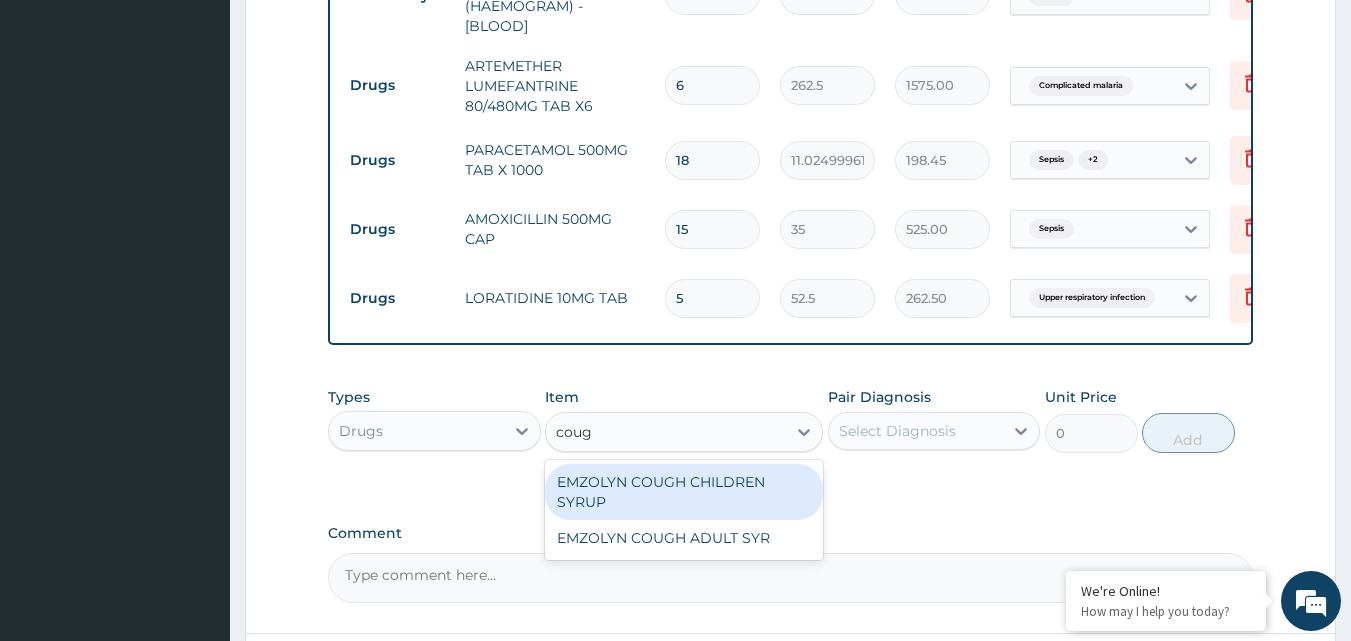 type on "cough" 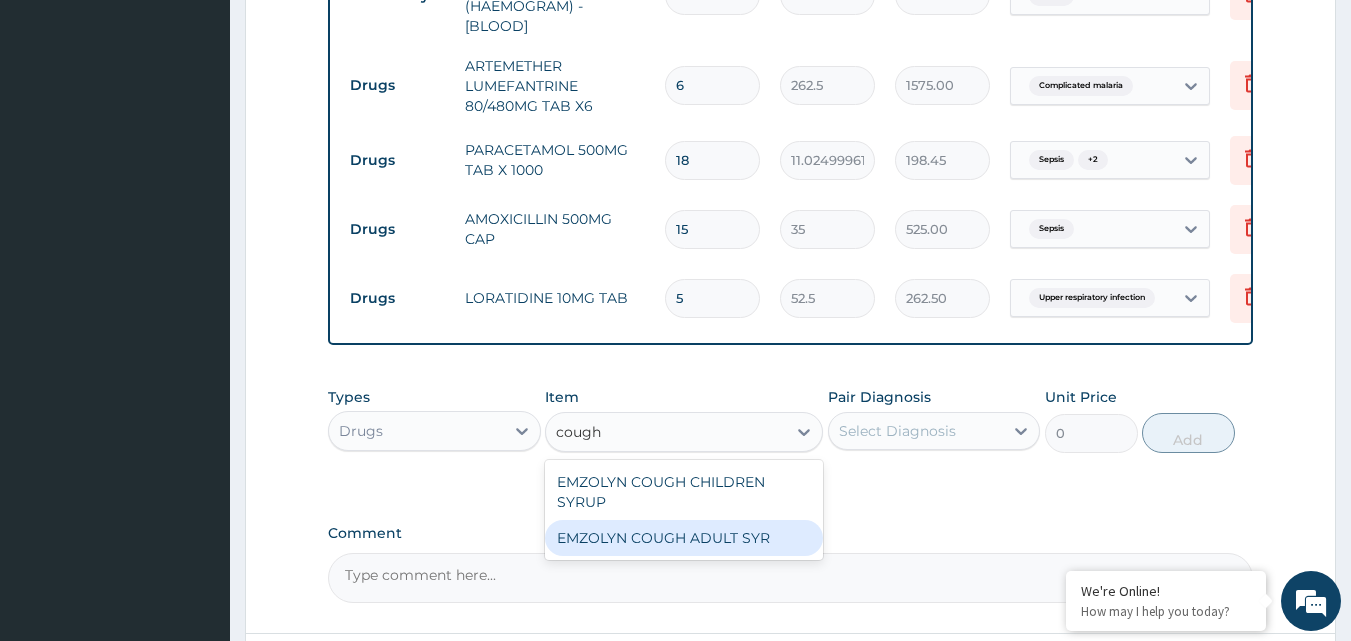 click on "EMZOLYN COUGH ADULT SYR" at bounding box center (684, 538) 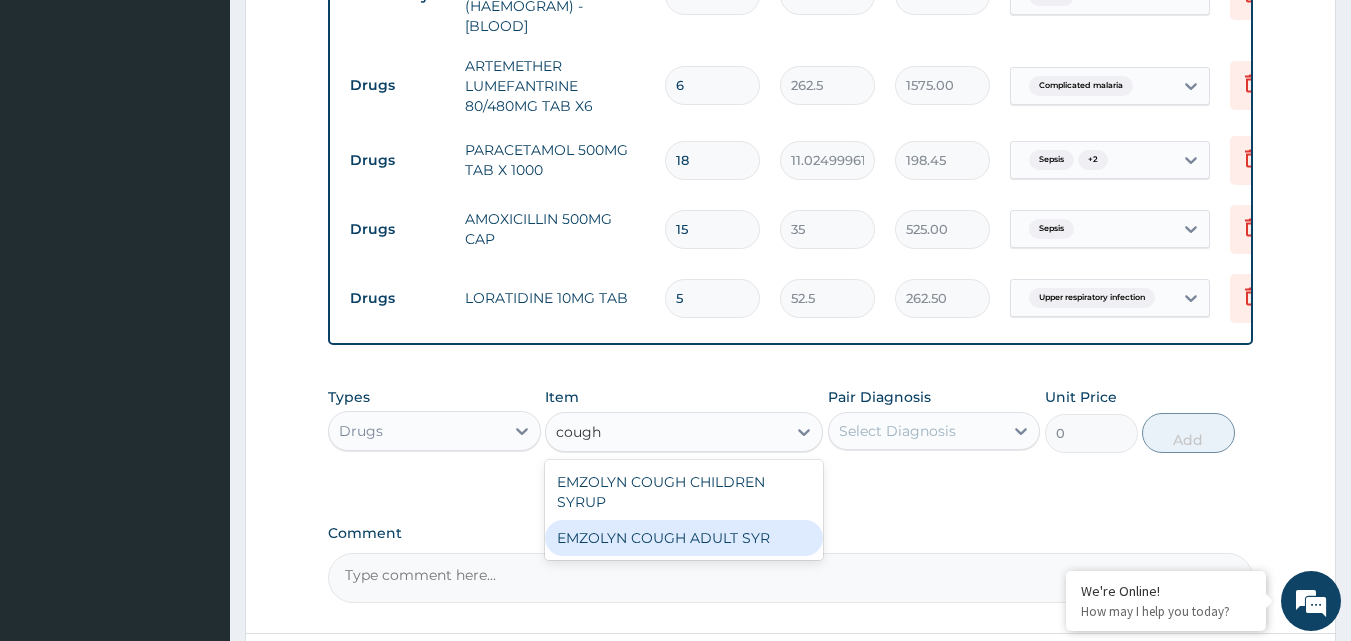type 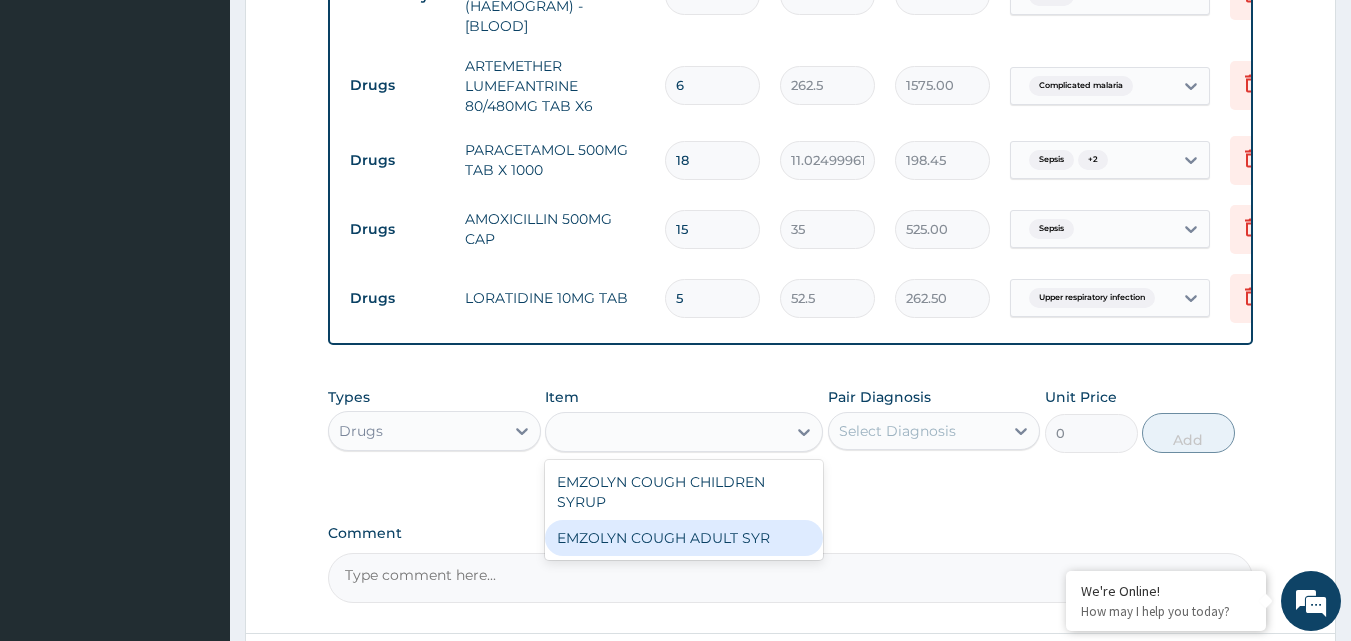 type on "735" 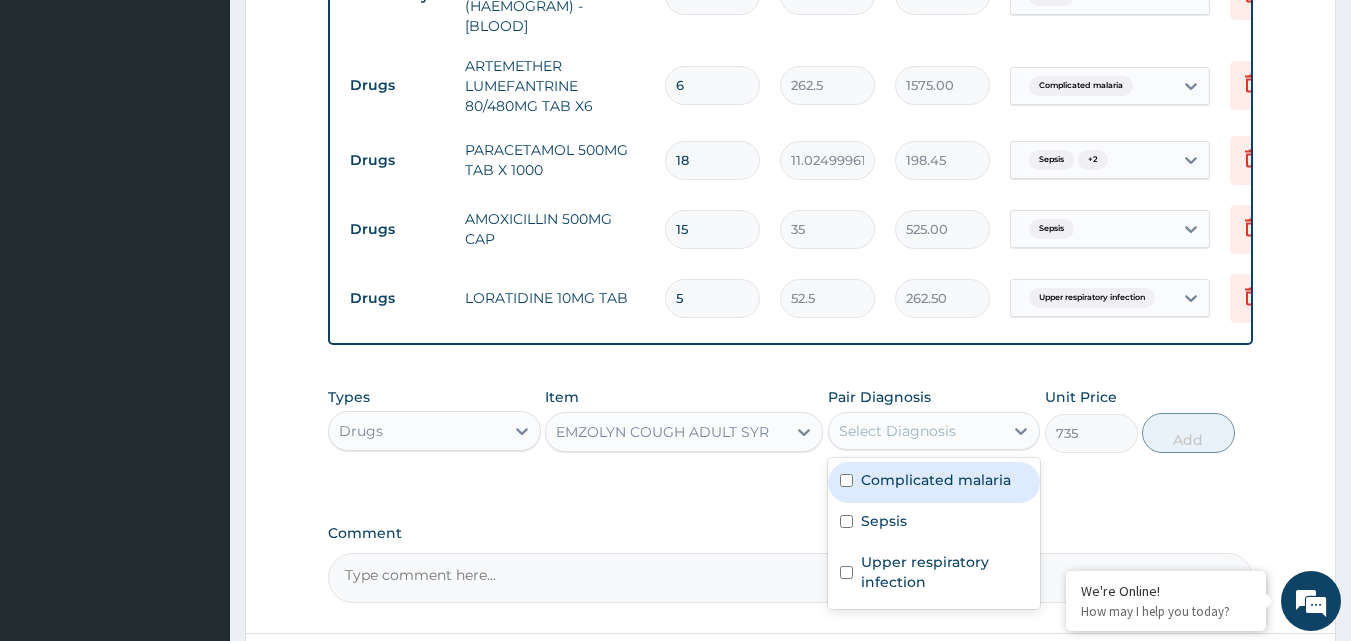 click on "Select Diagnosis" at bounding box center (897, 431) 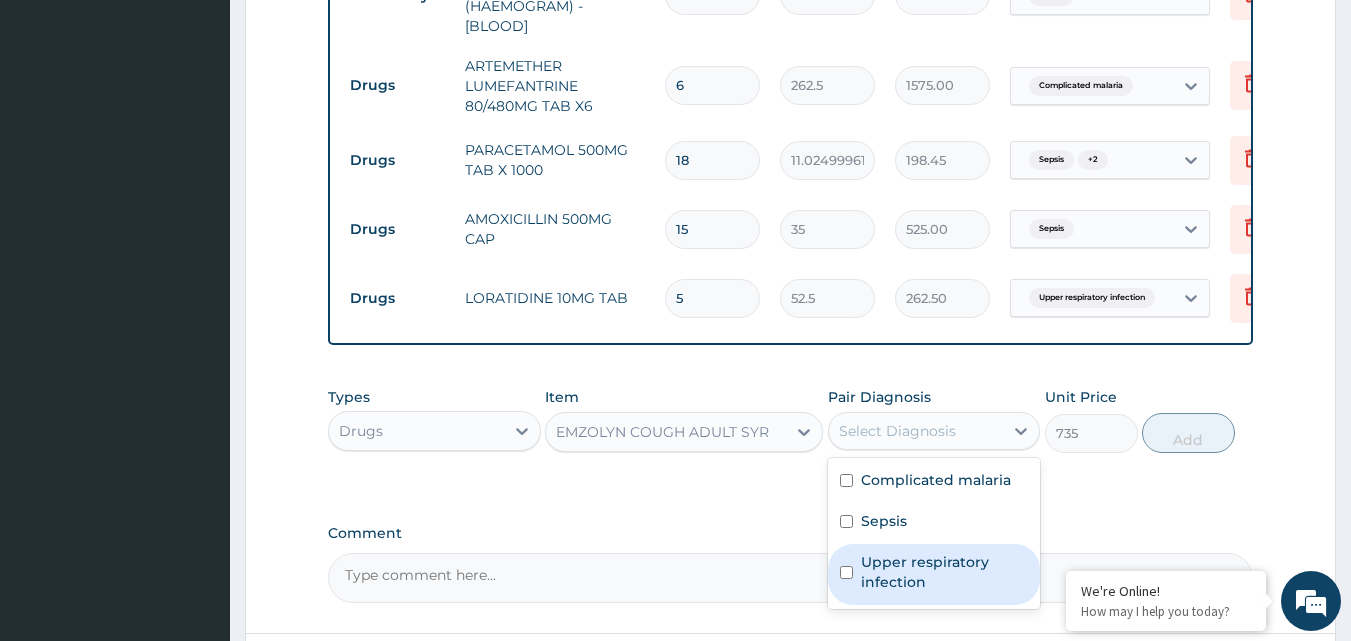 click on "Upper respiratory infection" at bounding box center (945, 572) 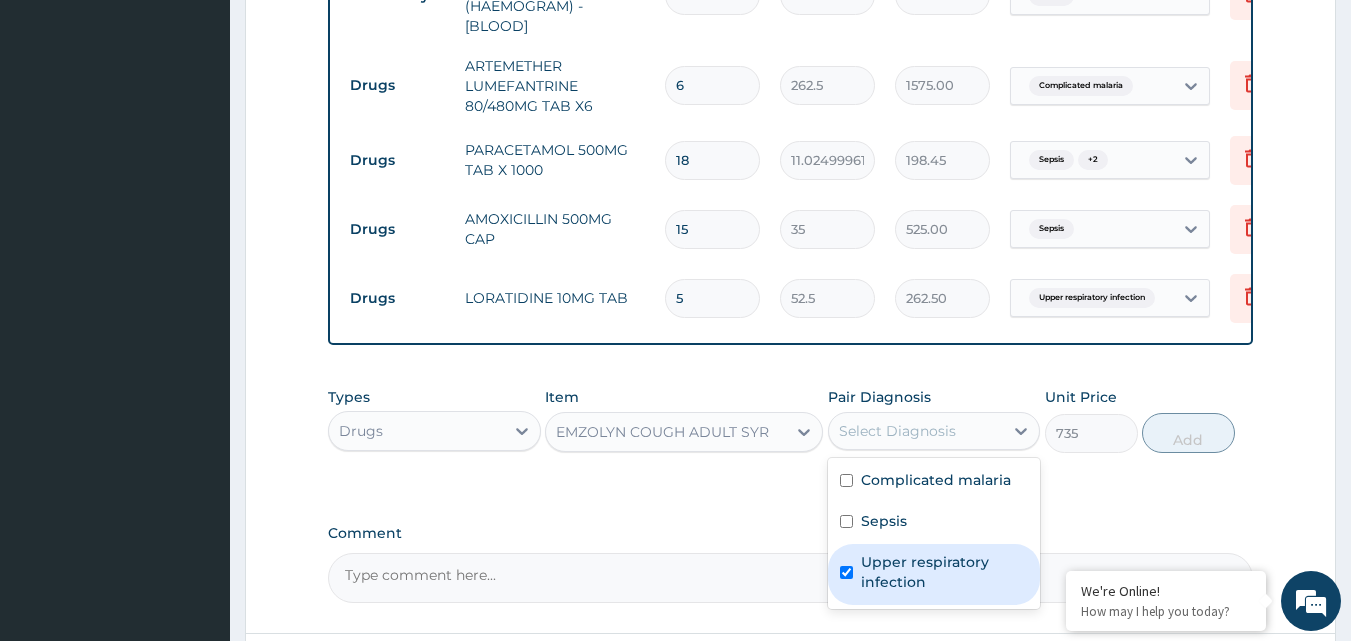 checkbox on "true" 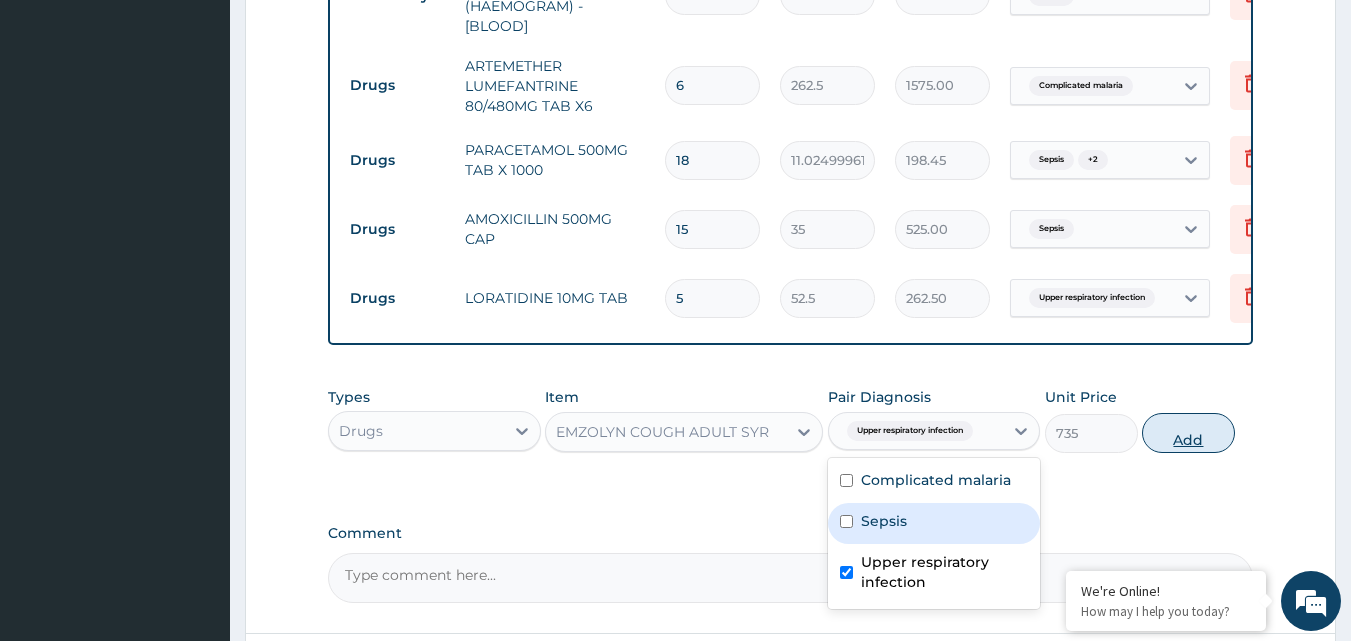 click on "Add" at bounding box center (1188, 433) 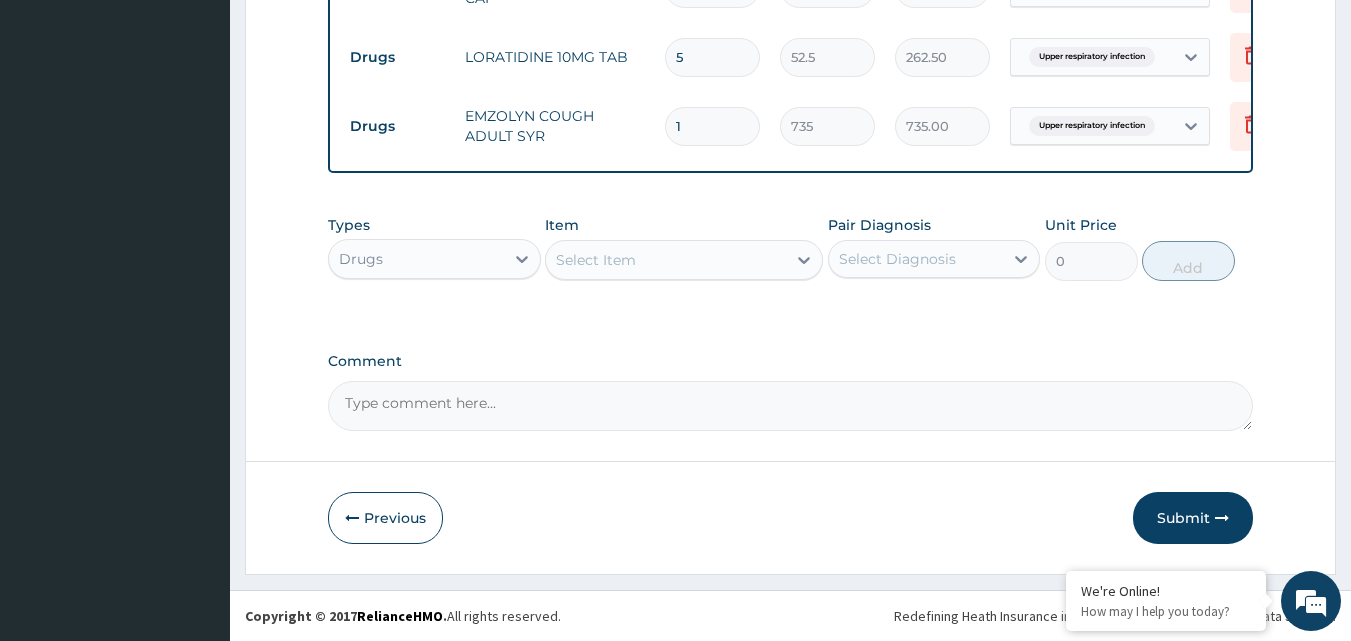 scroll, scrollTop: 1277, scrollLeft: 0, axis: vertical 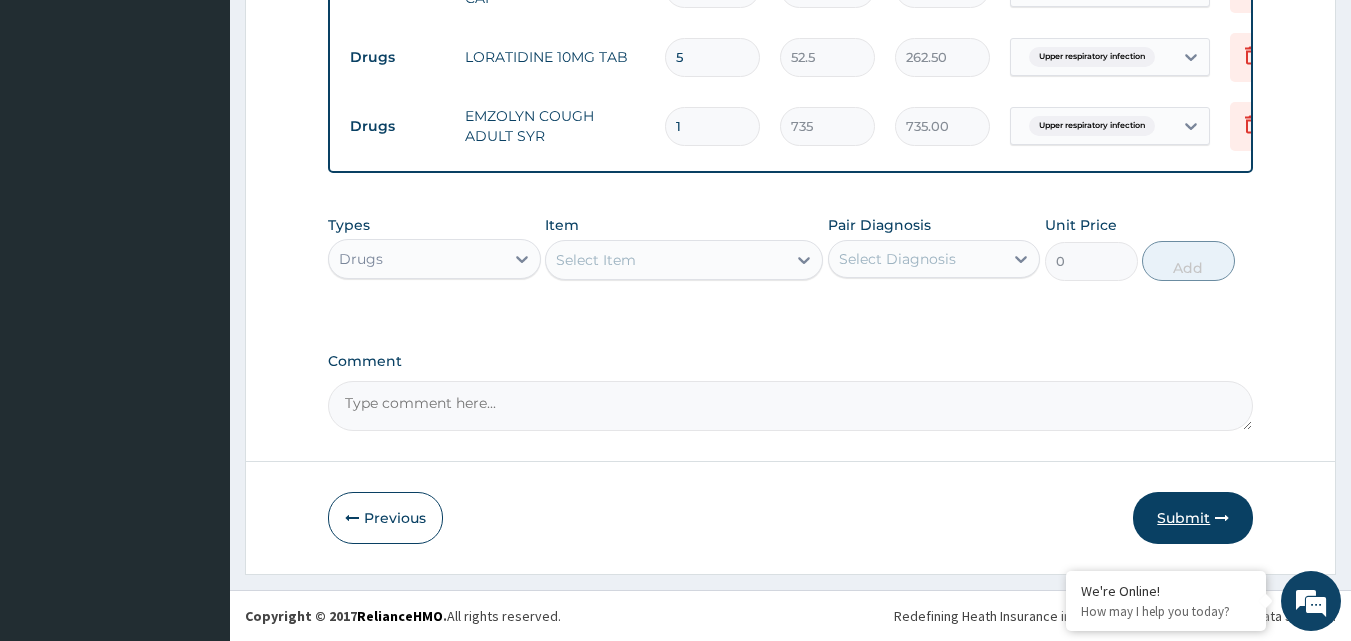 click on "Submit" at bounding box center [1193, 518] 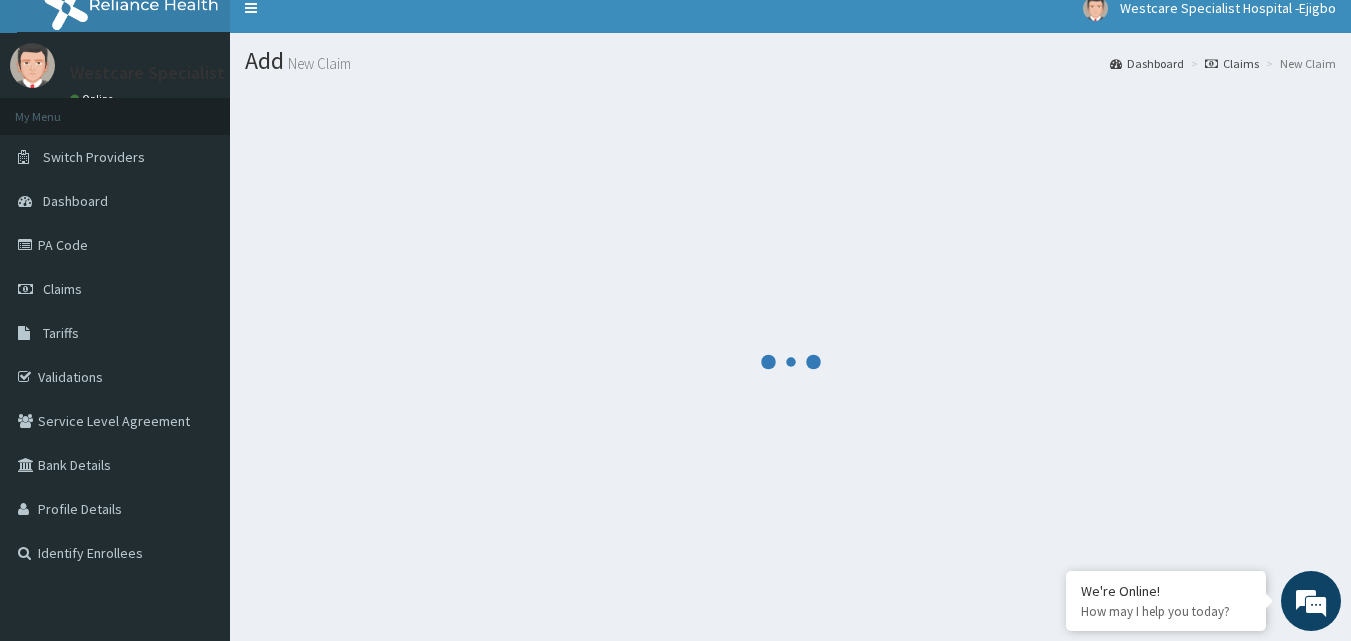scroll, scrollTop: 0, scrollLeft: 0, axis: both 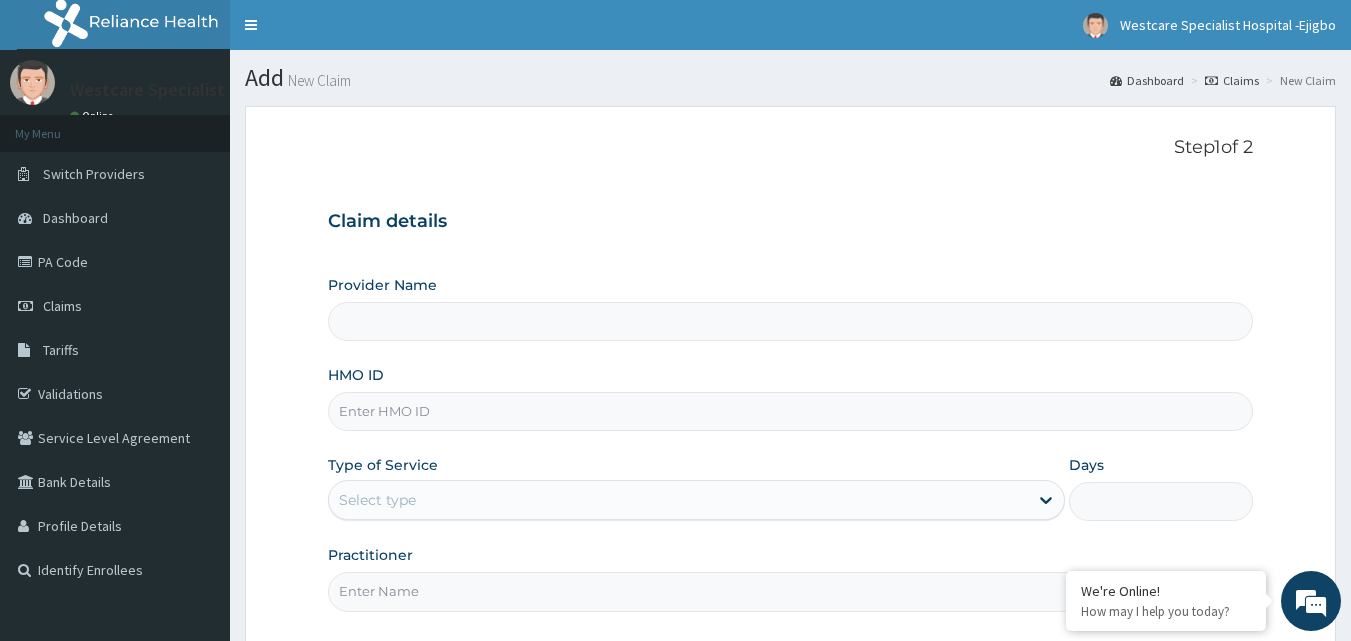 type on "WestCare Specialist Hospital - Ejigbo" 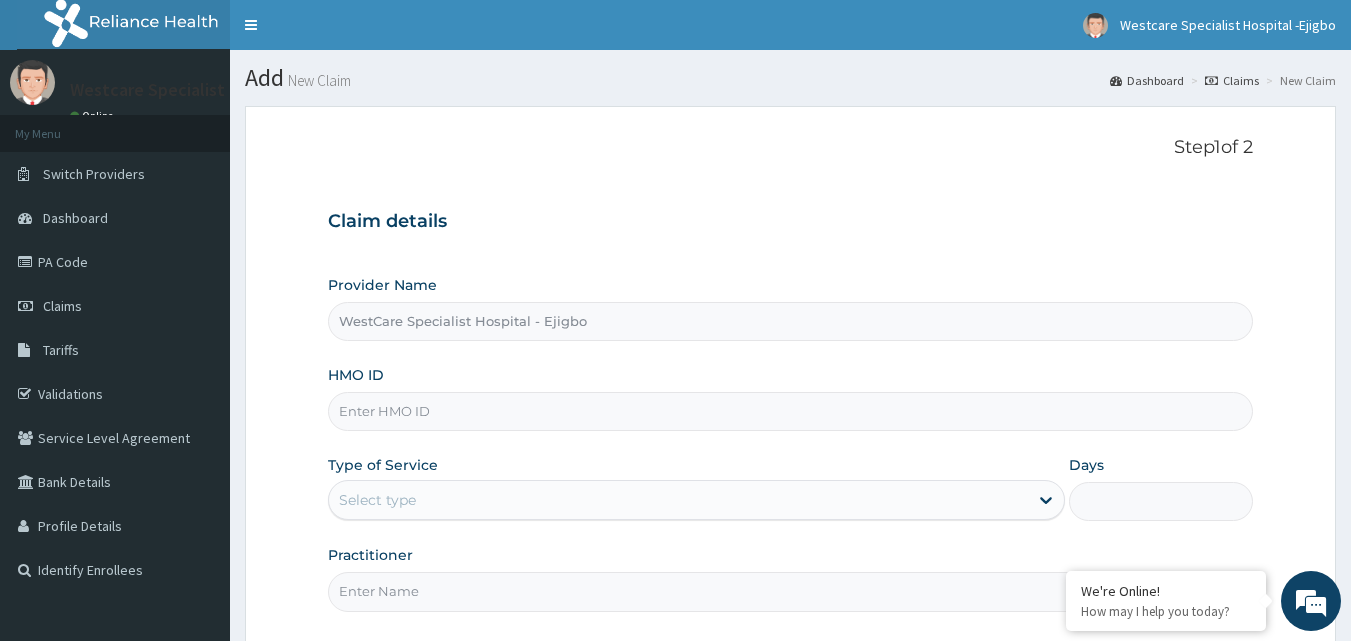 click on "HMO ID" at bounding box center [791, 411] 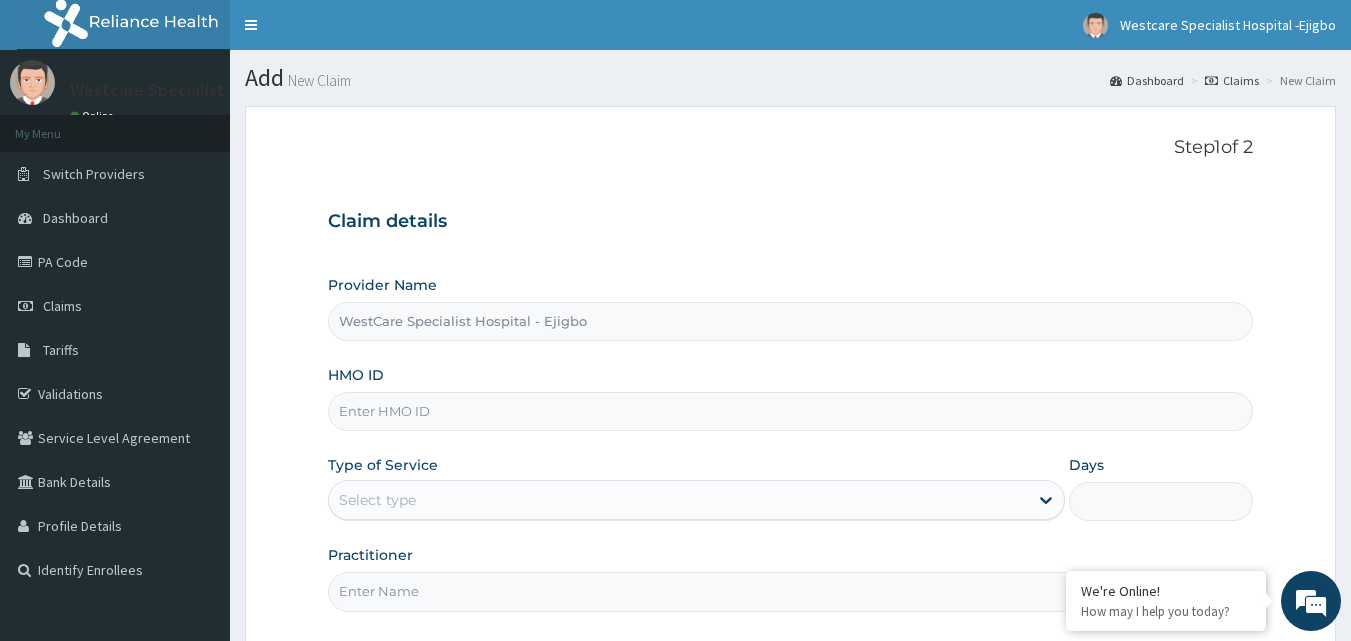 paste on "PIZ/10020/A" 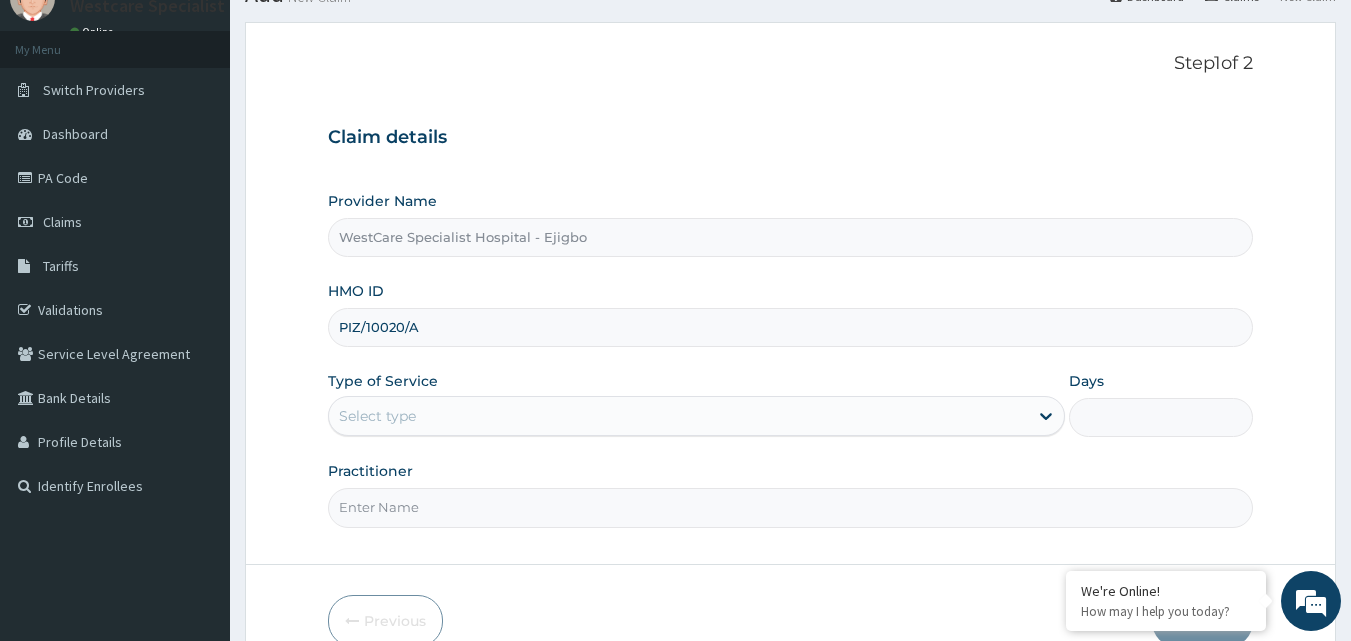 scroll, scrollTop: 187, scrollLeft: 0, axis: vertical 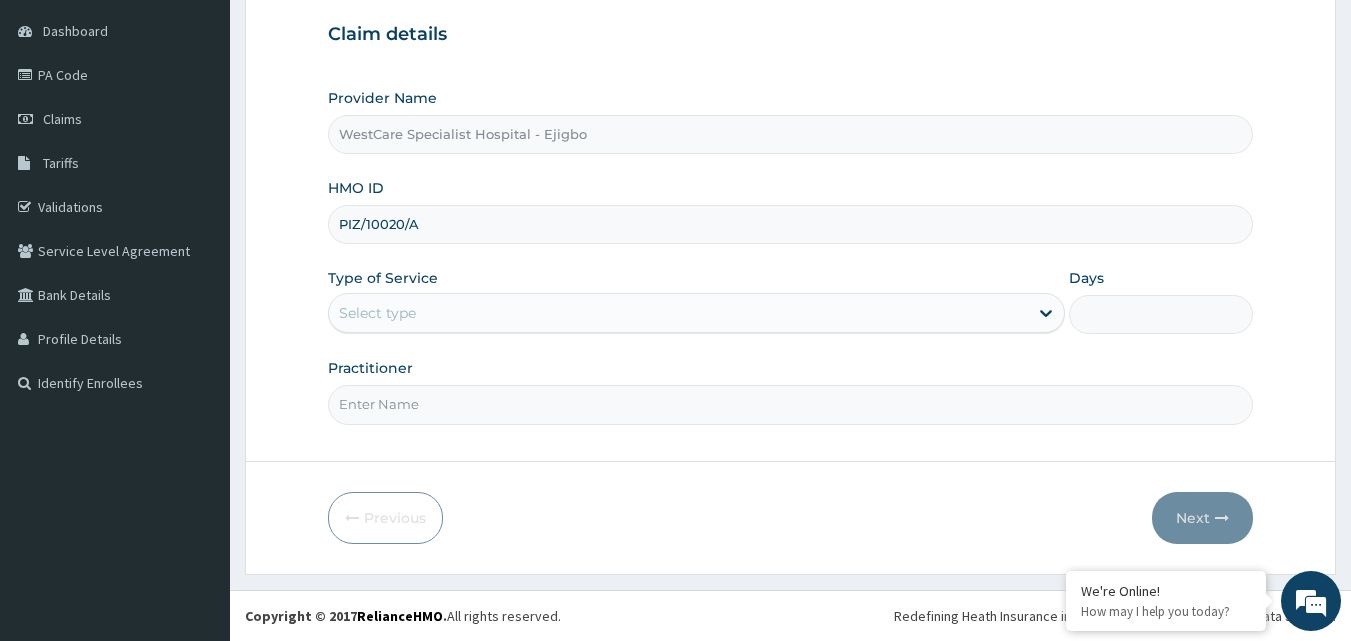 type on "PIZ/10020/A" 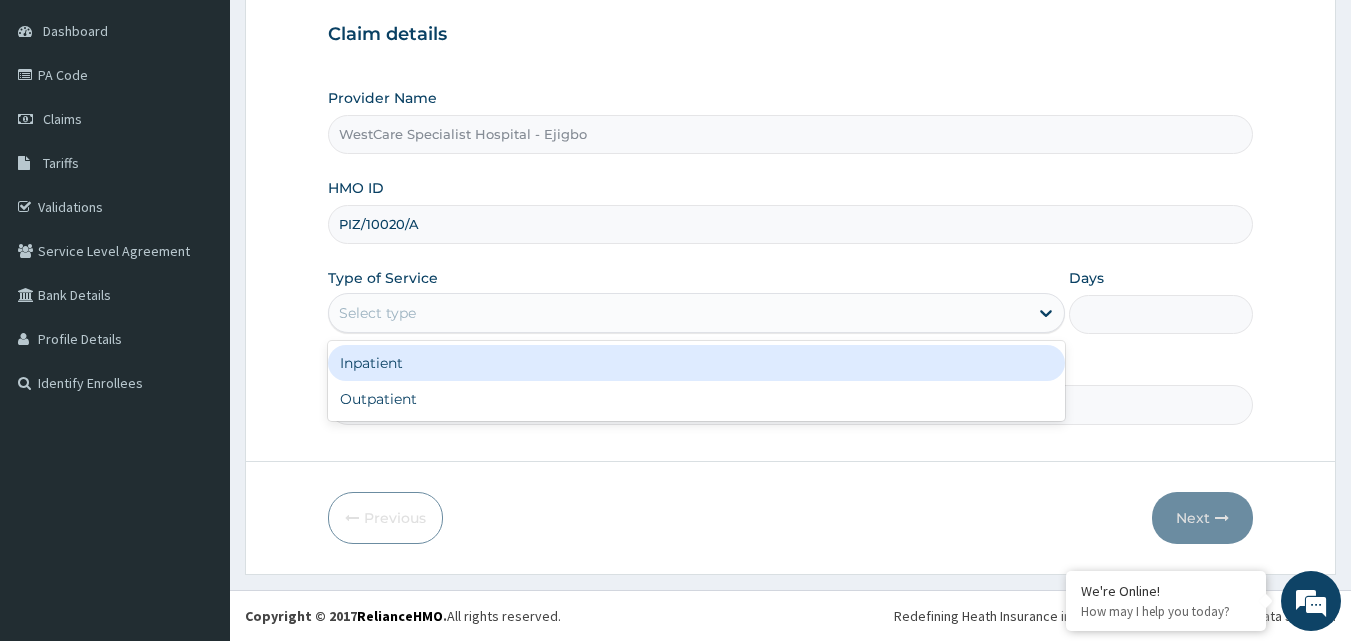click on "Select type" at bounding box center (678, 313) 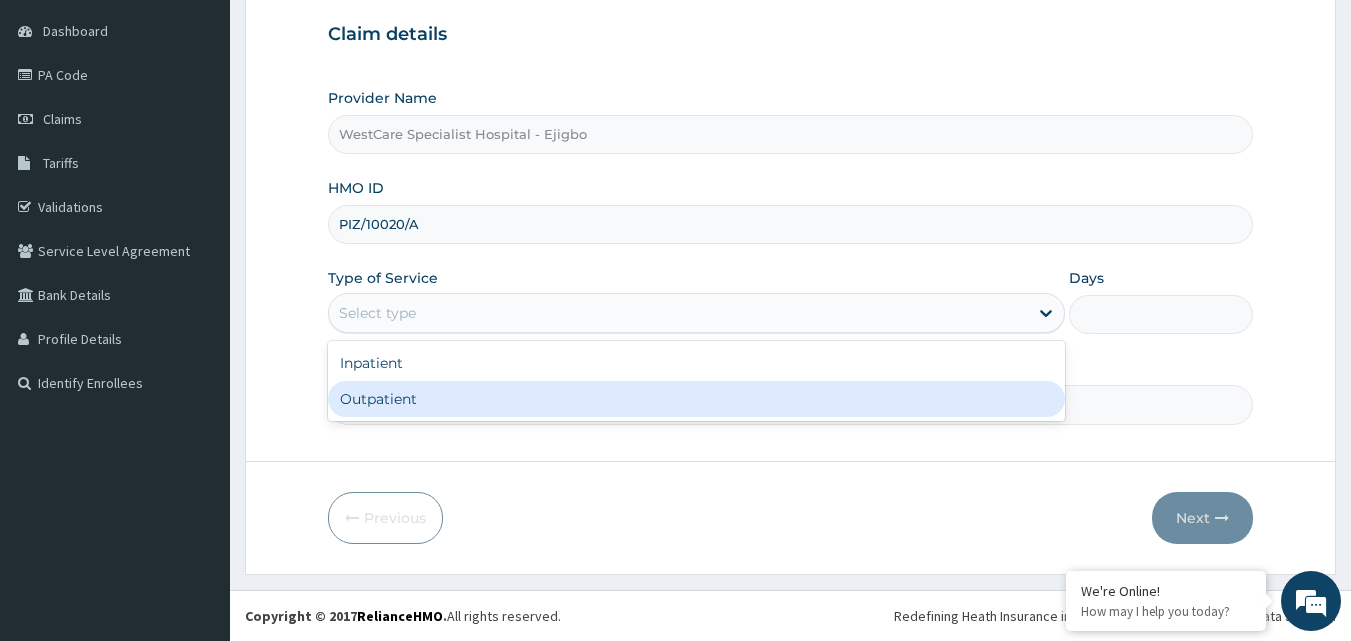 click on "Outpatient" at bounding box center [696, 399] 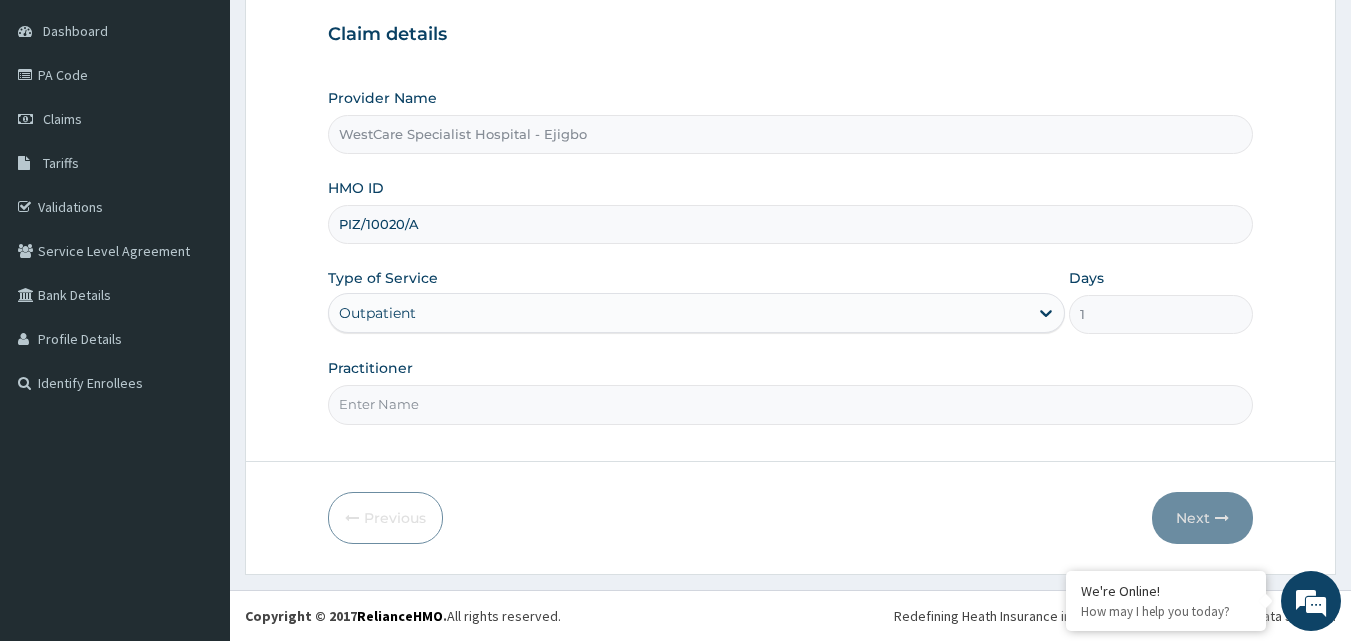 click on "Practitioner" at bounding box center [791, 404] 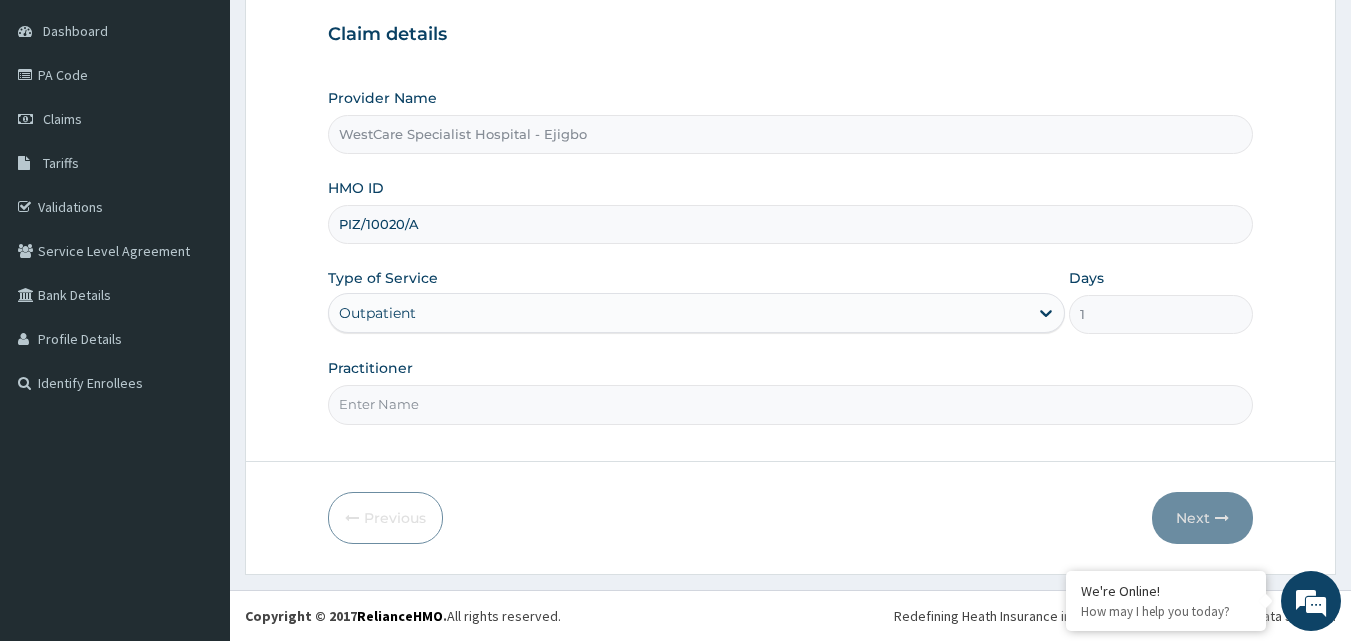 type on "OBIDEYI" 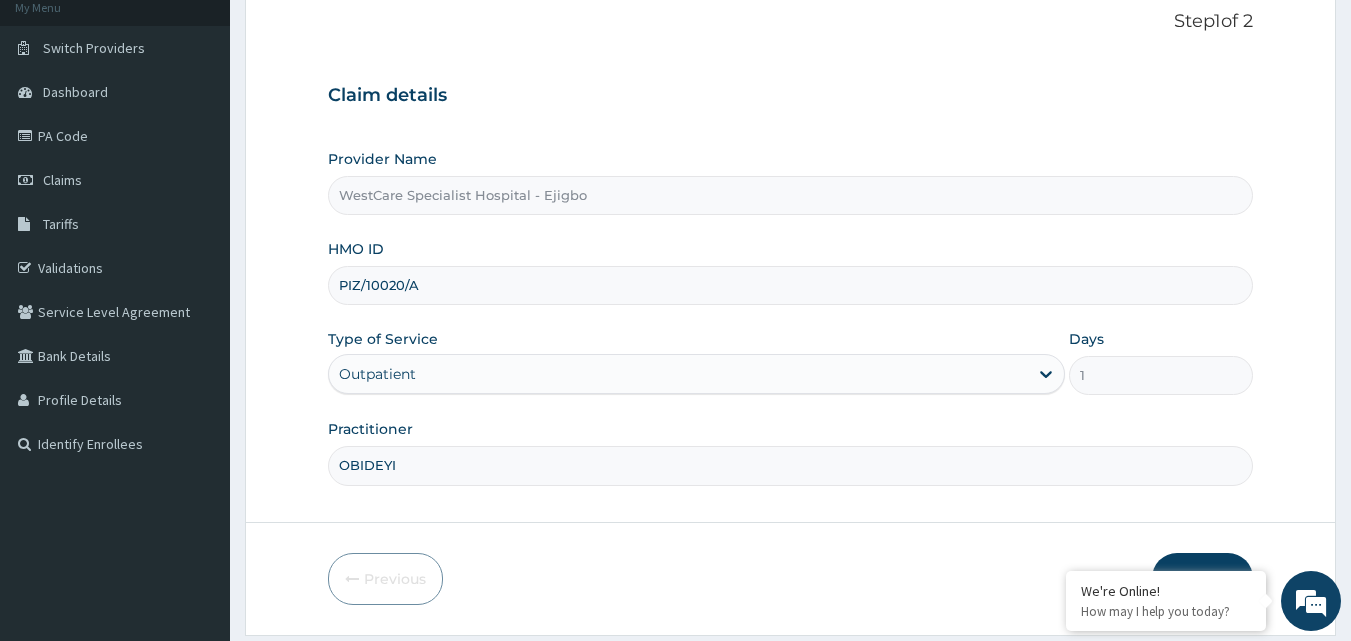scroll, scrollTop: 0, scrollLeft: 0, axis: both 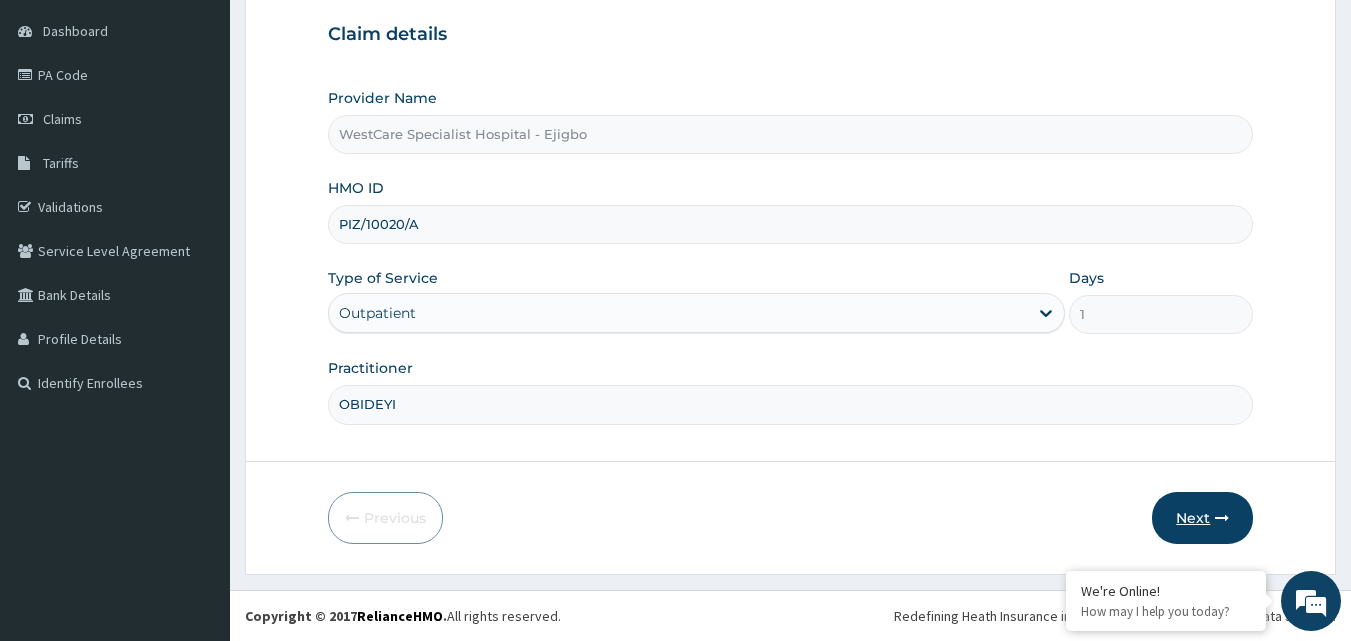 click on "Next" at bounding box center [1202, 518] 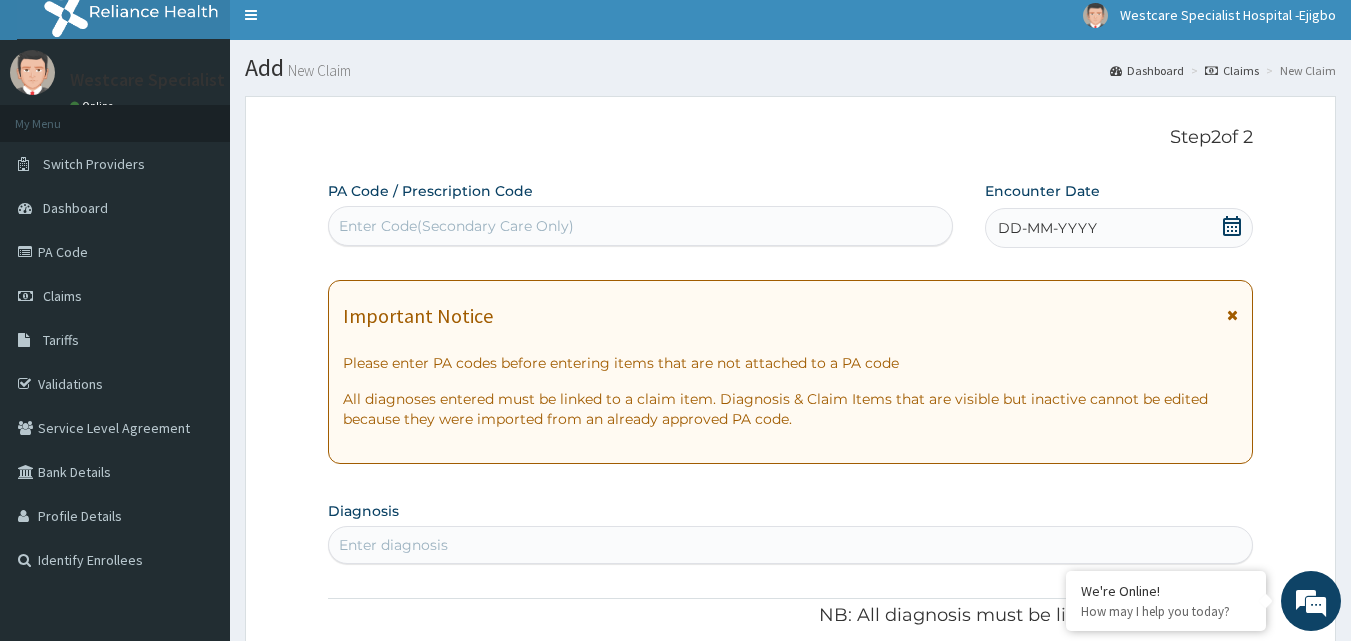 scroll, scrollTop: 0, scrollLeft: 0, axis: both 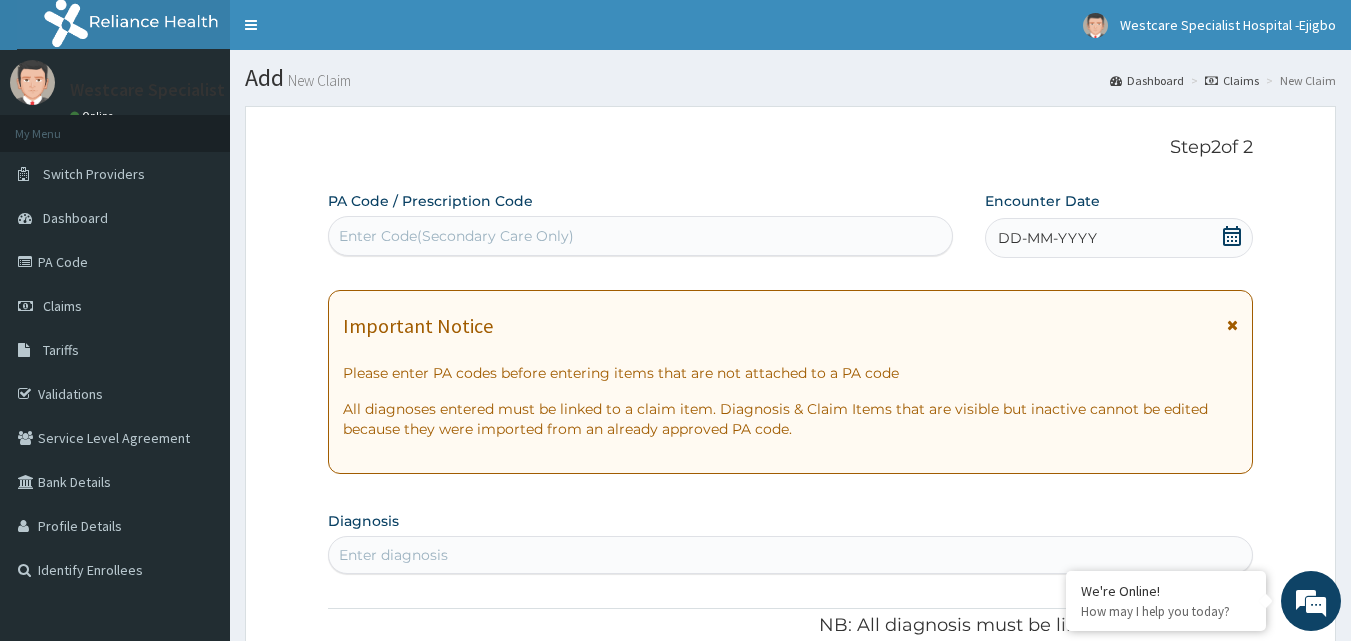 click on "Enter Code(Secondary Care Only)" at bounding box center (456, 236) 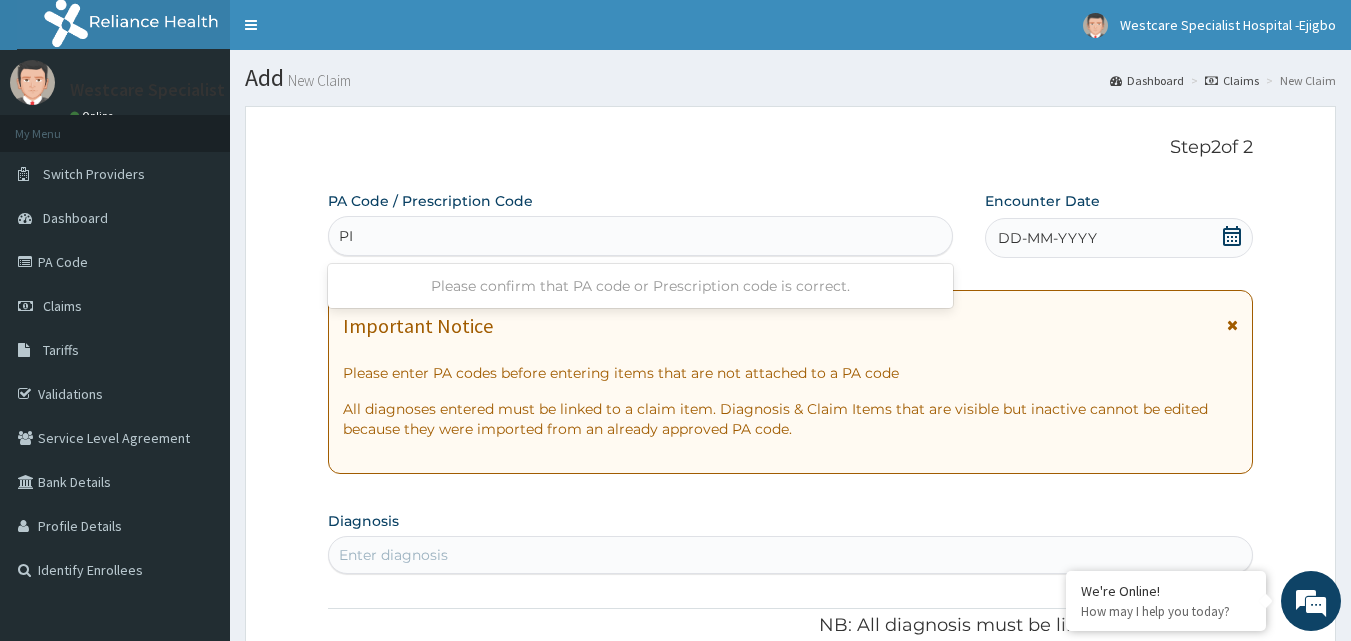 type on "P" 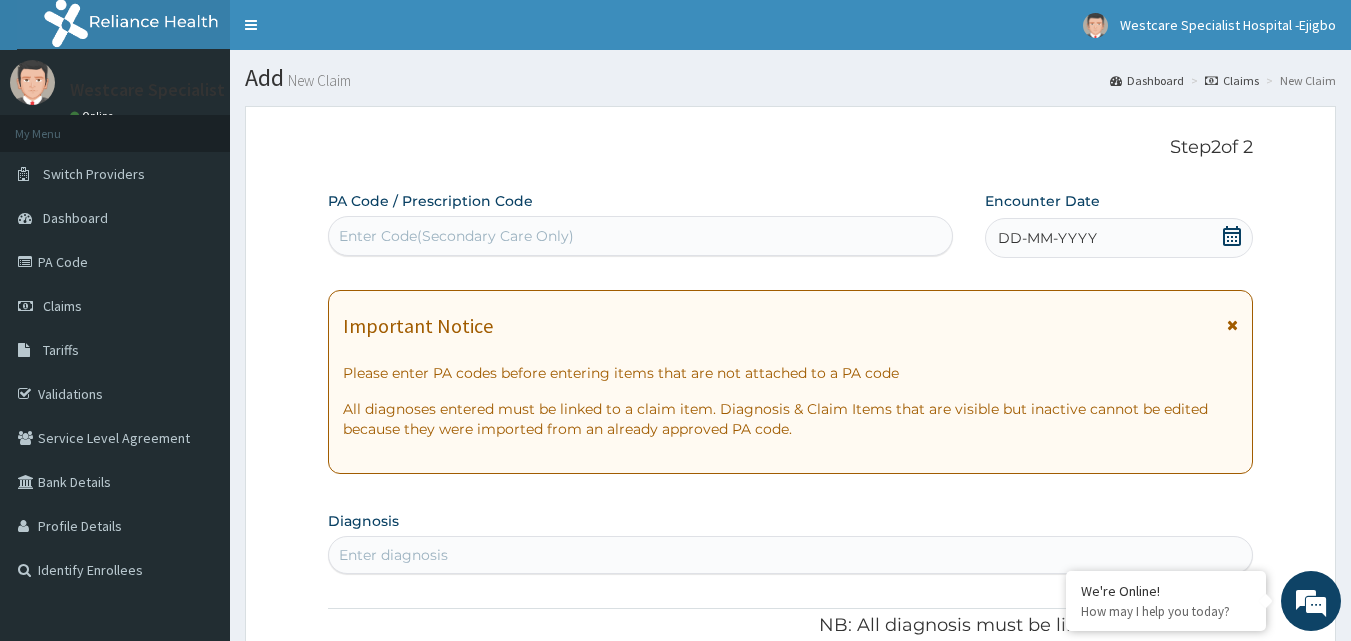 click on "Enter Code(Secondary Care Only)" at bounding box center (456, 236) 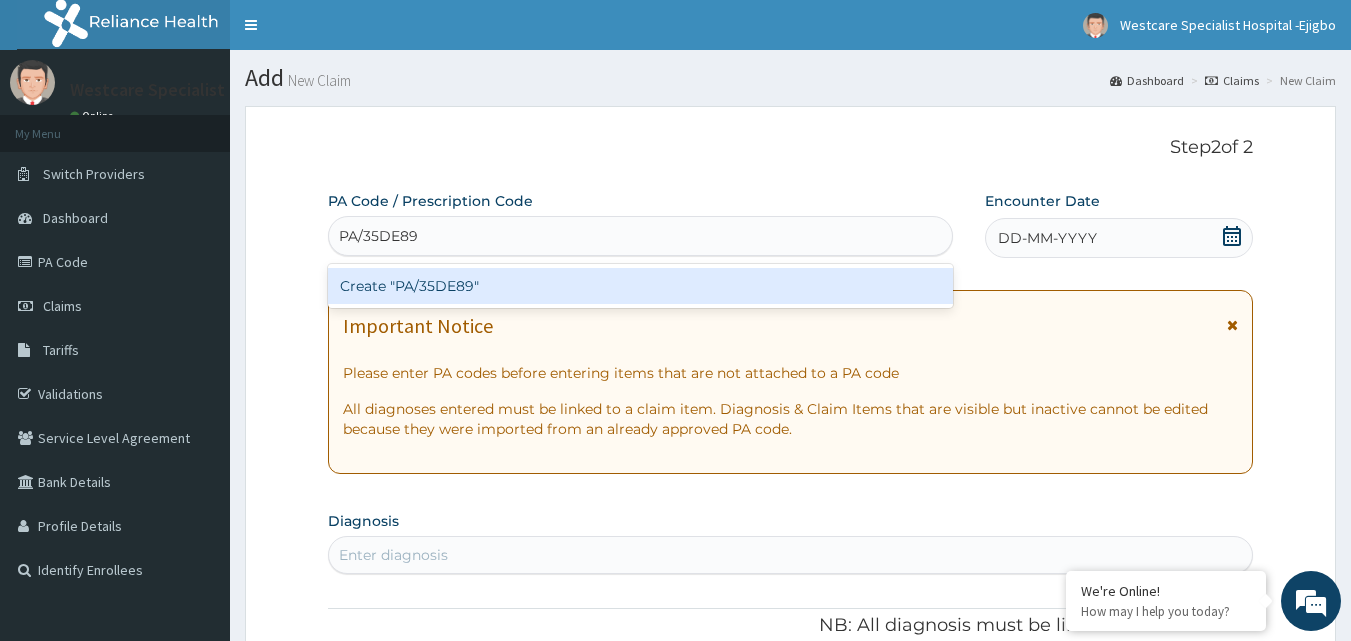 click on "Create "PA/35DE89"" at bounding box center (641, 286) 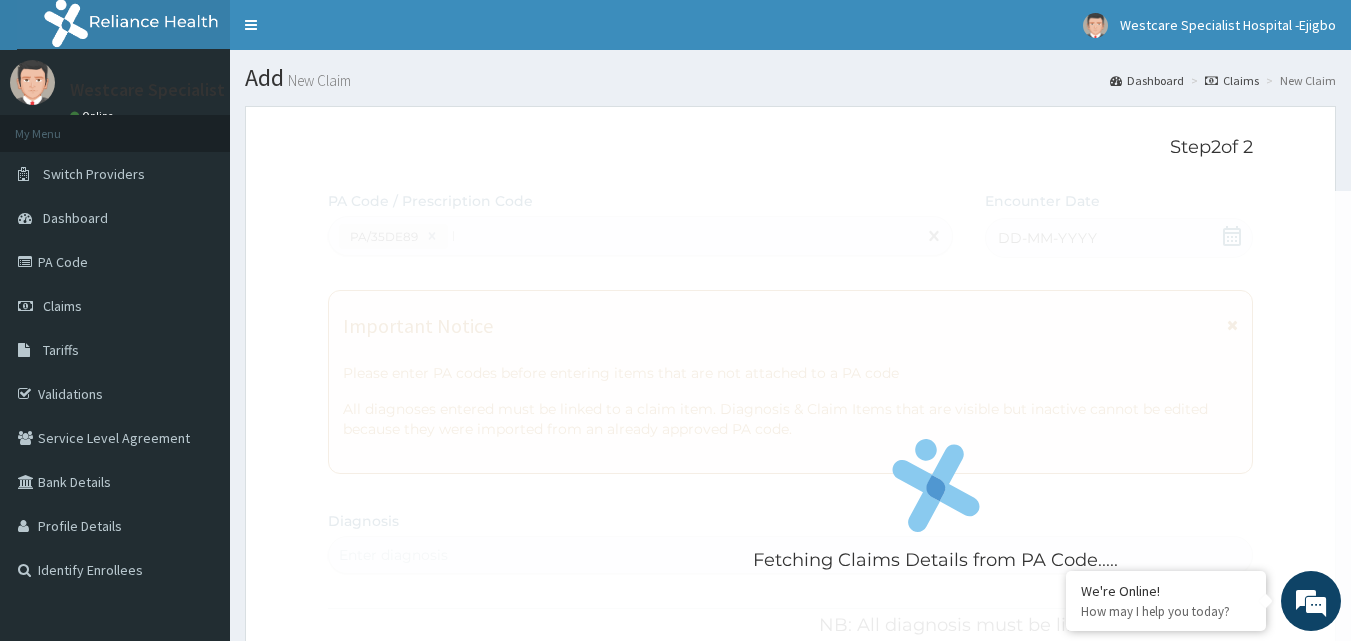 type 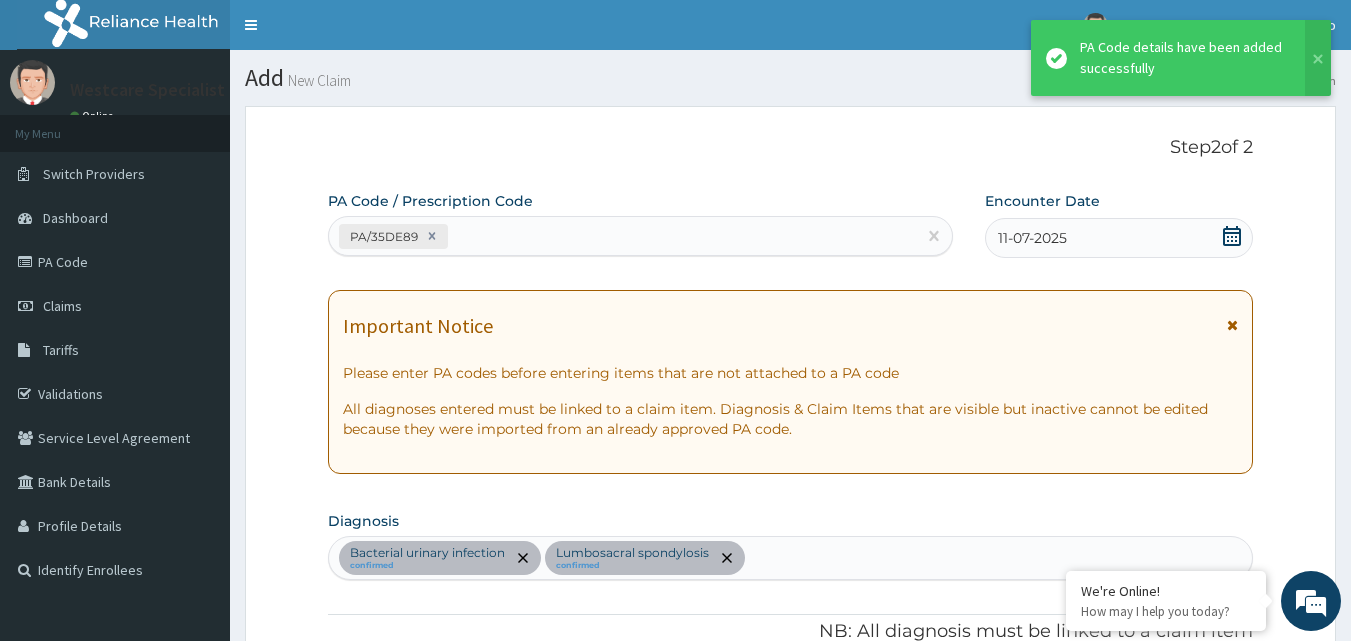 scroll, scrollTop: 650, scrollLeft: 0, axis: vertical 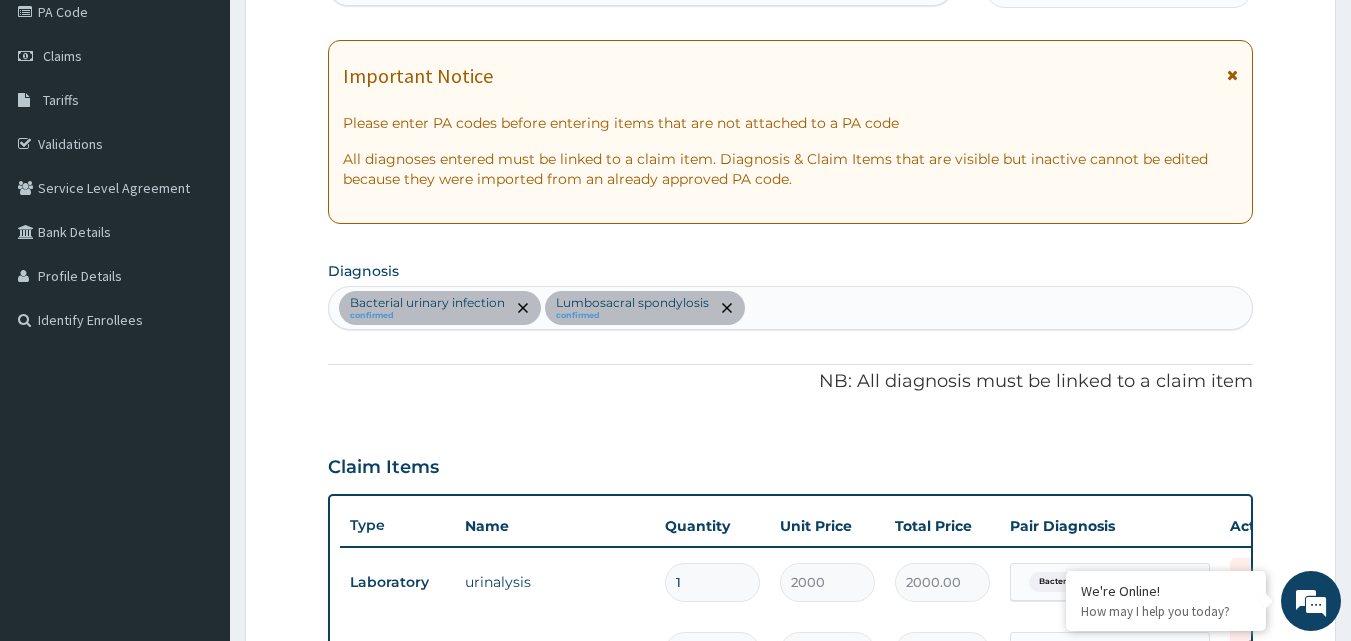 click on "Bacterial urinary infection confirmed Lumbosacral spondylosis confirmed" at bounding box center [791, 308] 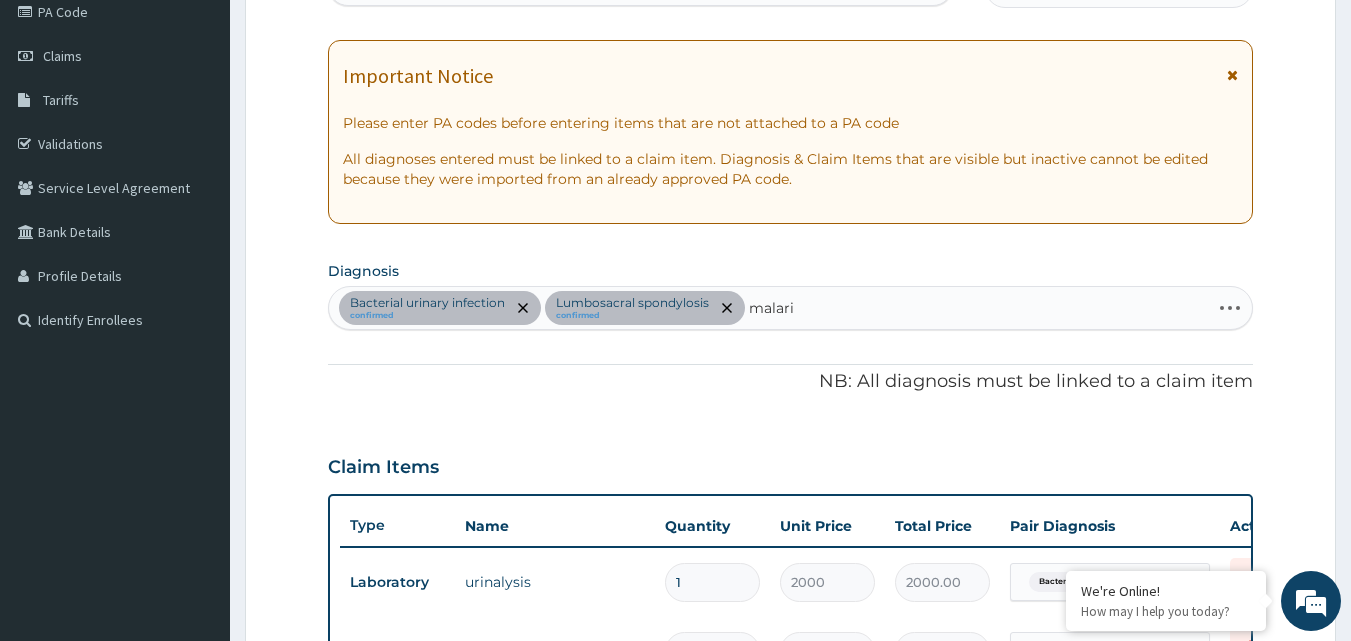 type on "malaria" 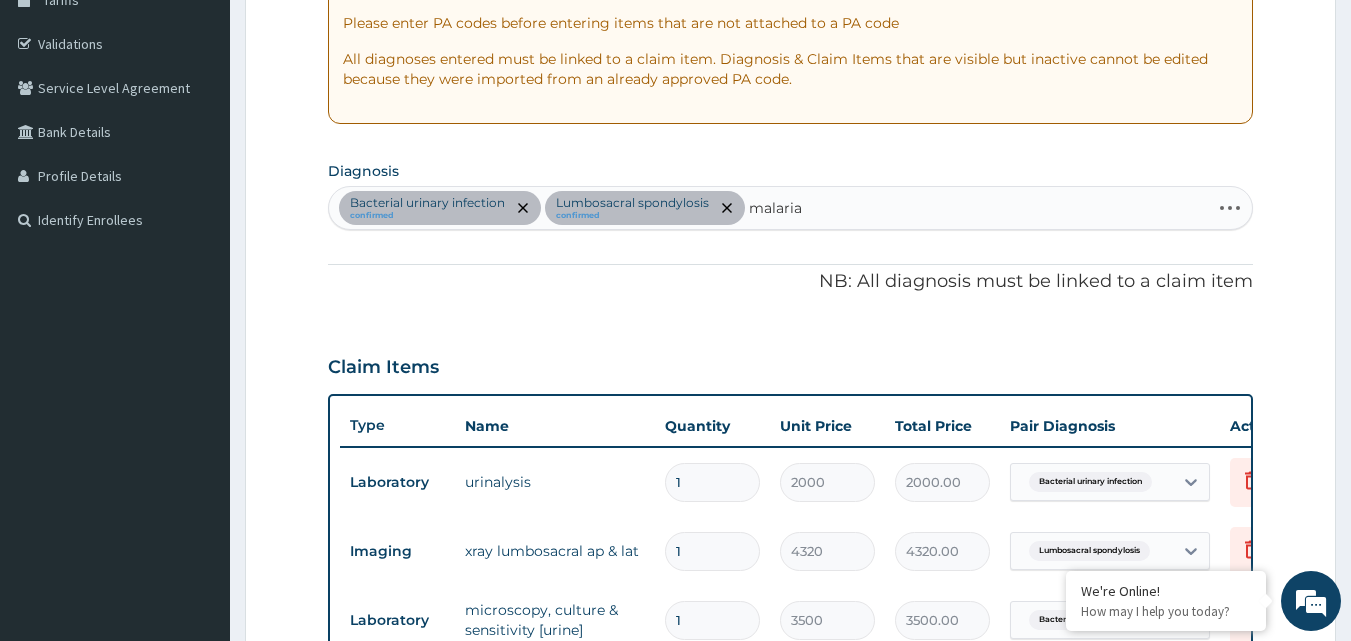 scroll, scrollTop: 450, scrollLeft: 0, axis: vertical 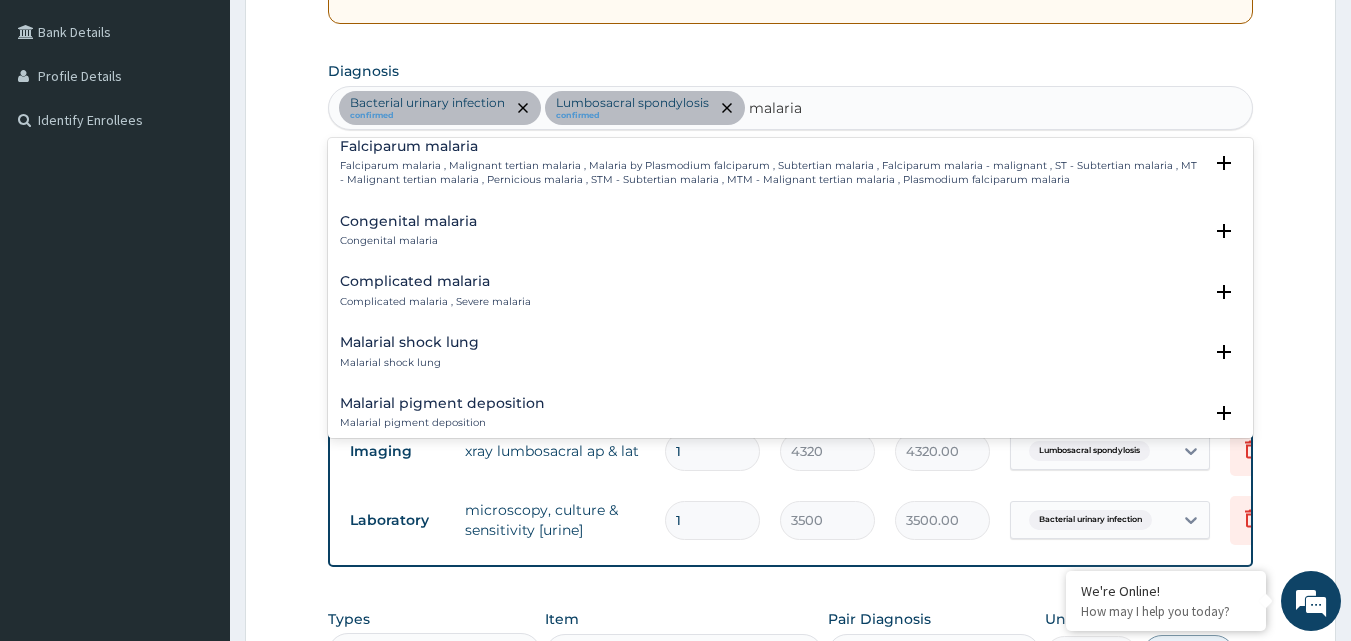 click on "Complicated malaria" at bounding box center [435, 281] 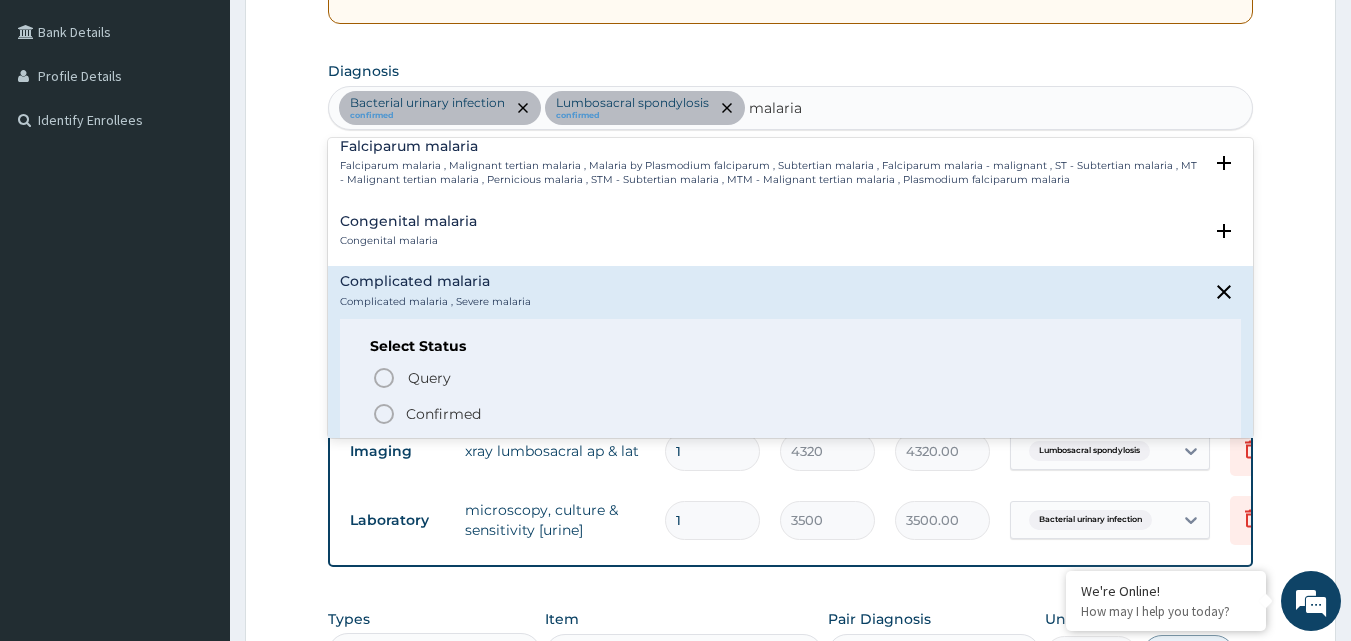 scroll, scrollTop: 900, scrollLeft: 0, axis: vertical 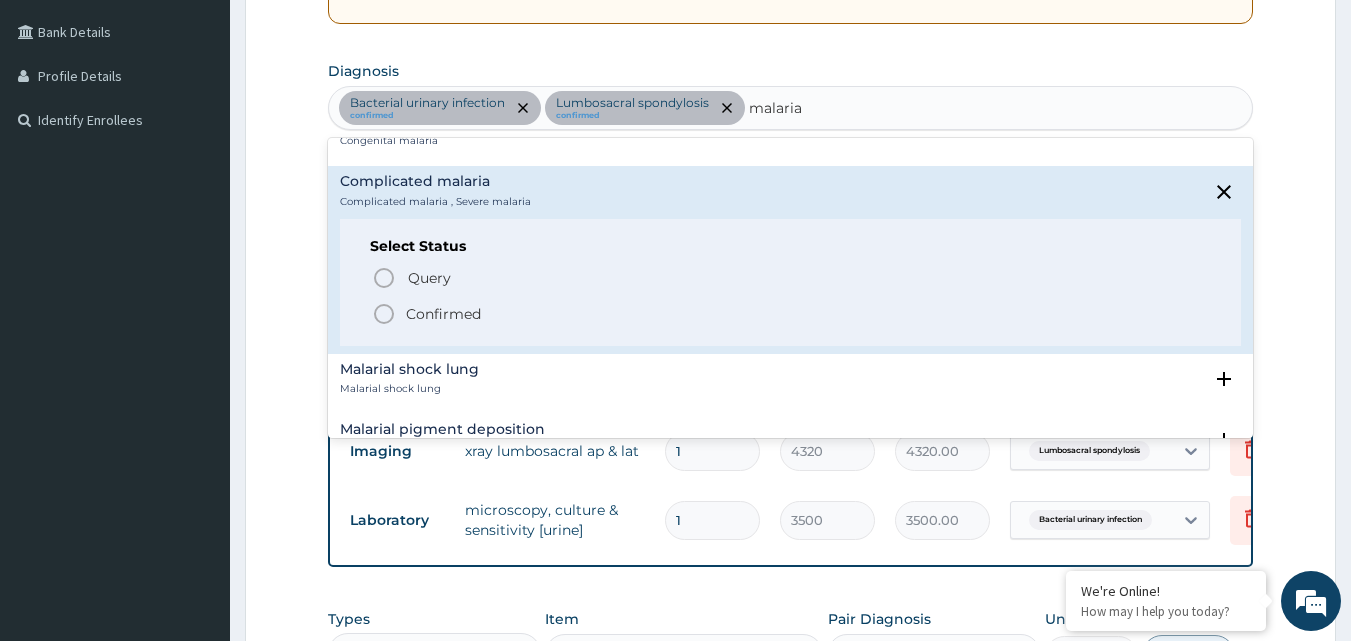click 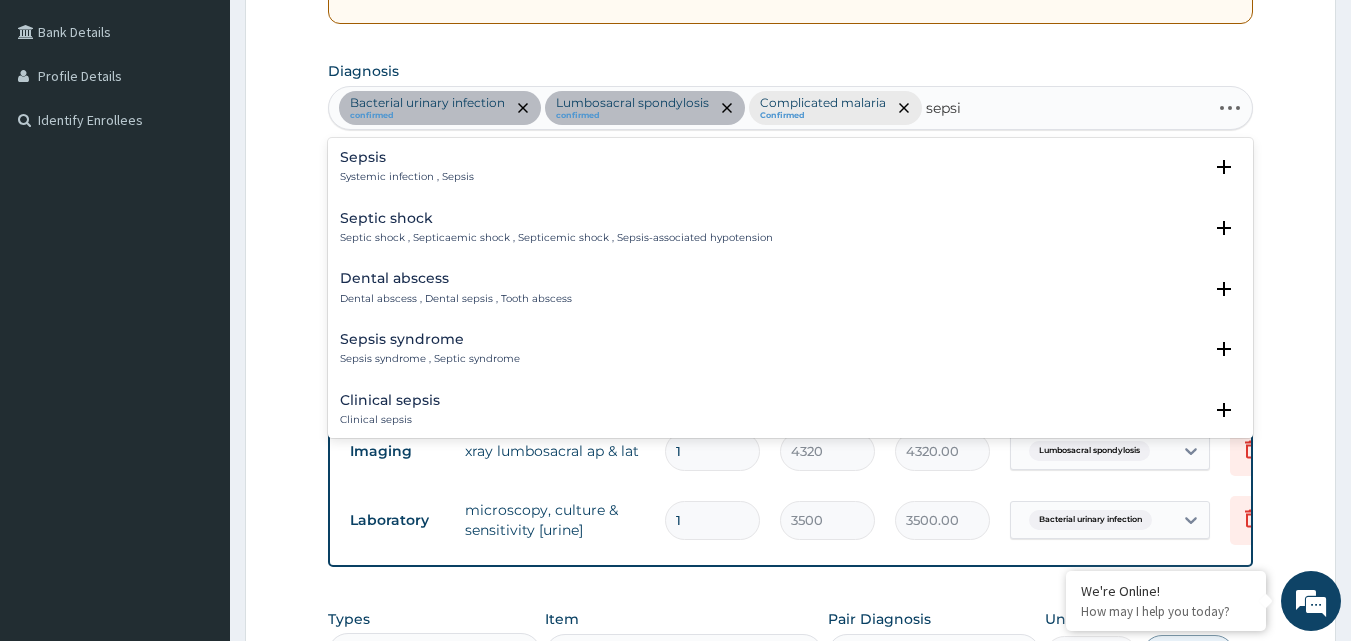 type on "sepsis" 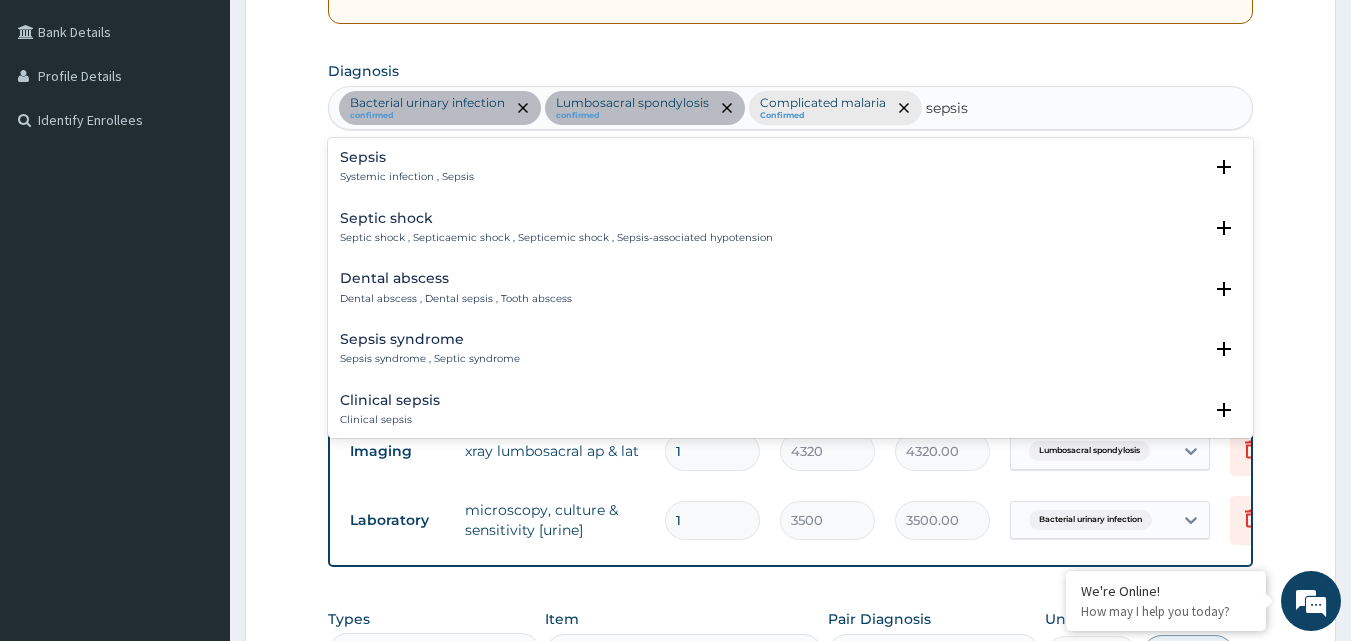 click on "Sepsis" at bounding box center (407, 157) 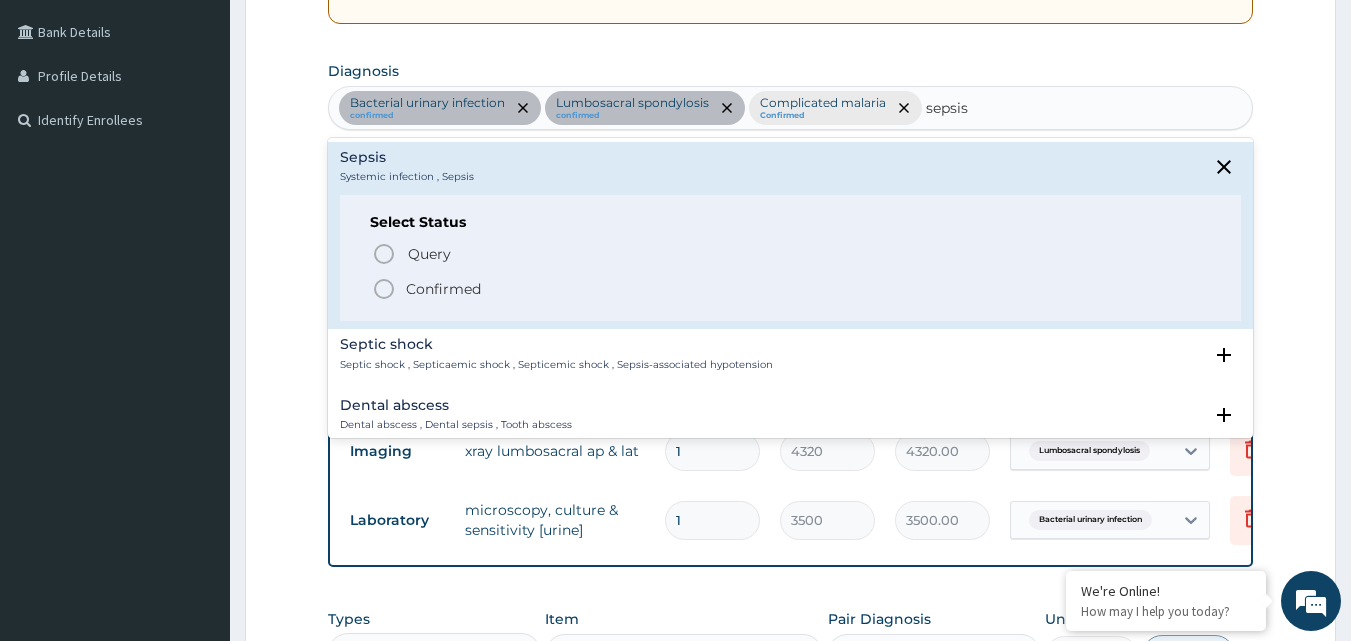 click 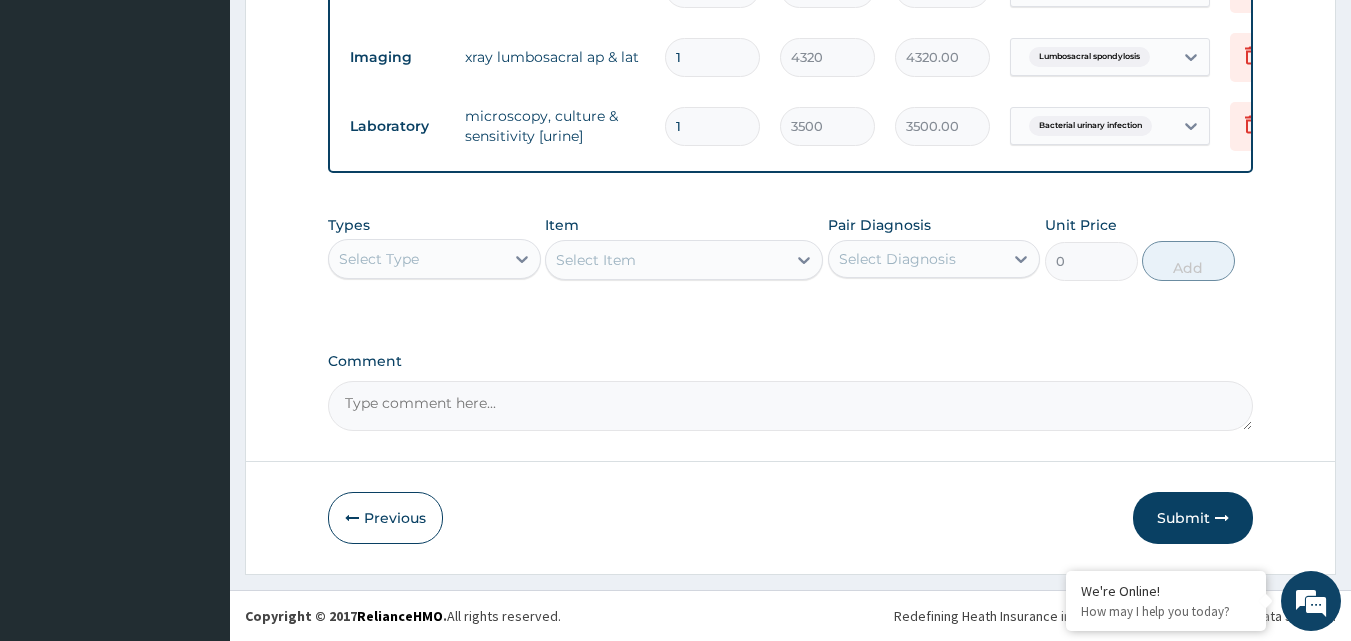scroll, scrollTop: 850, scrollLeft: 0, axis: vertical 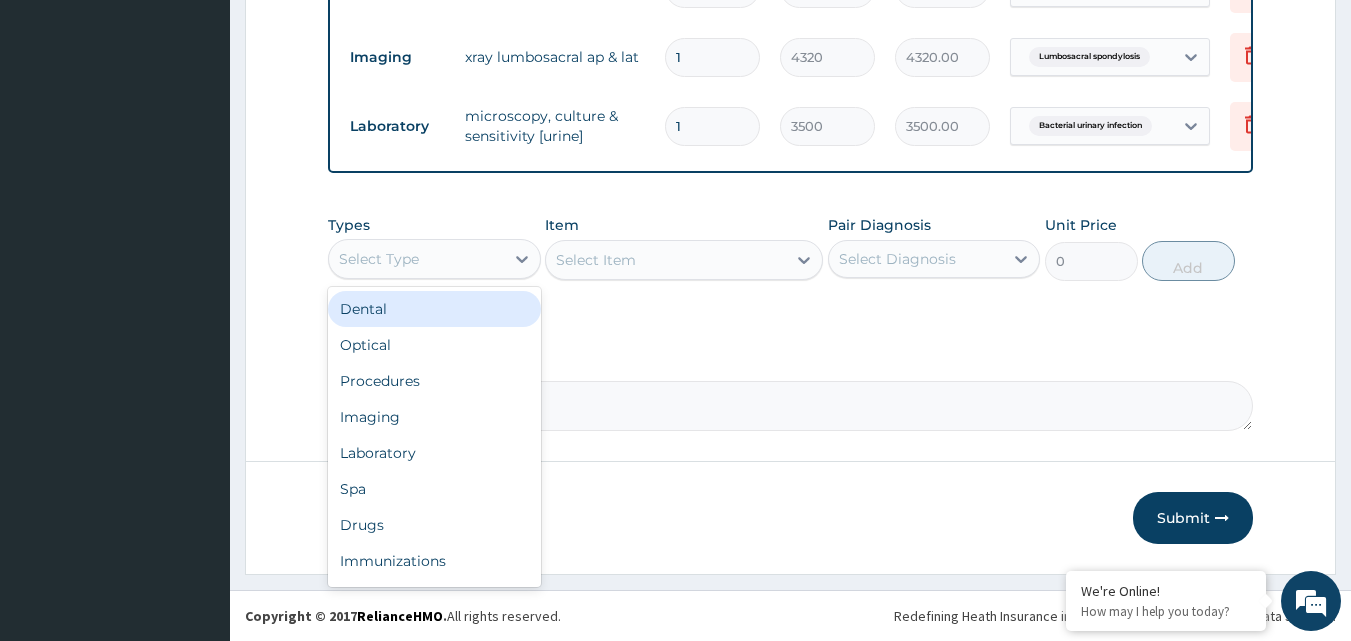 click on "Select Type" at bounding box center (416, 259) 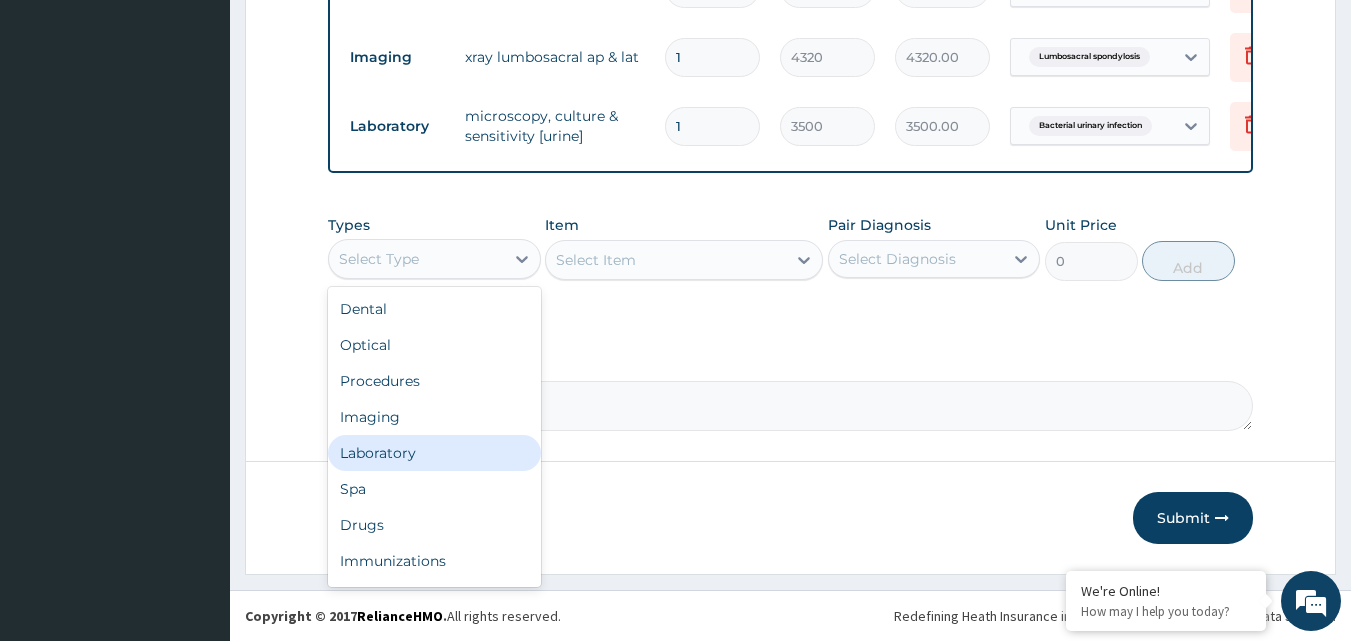 click on "Laboratory" at bounding box center [434, 453] 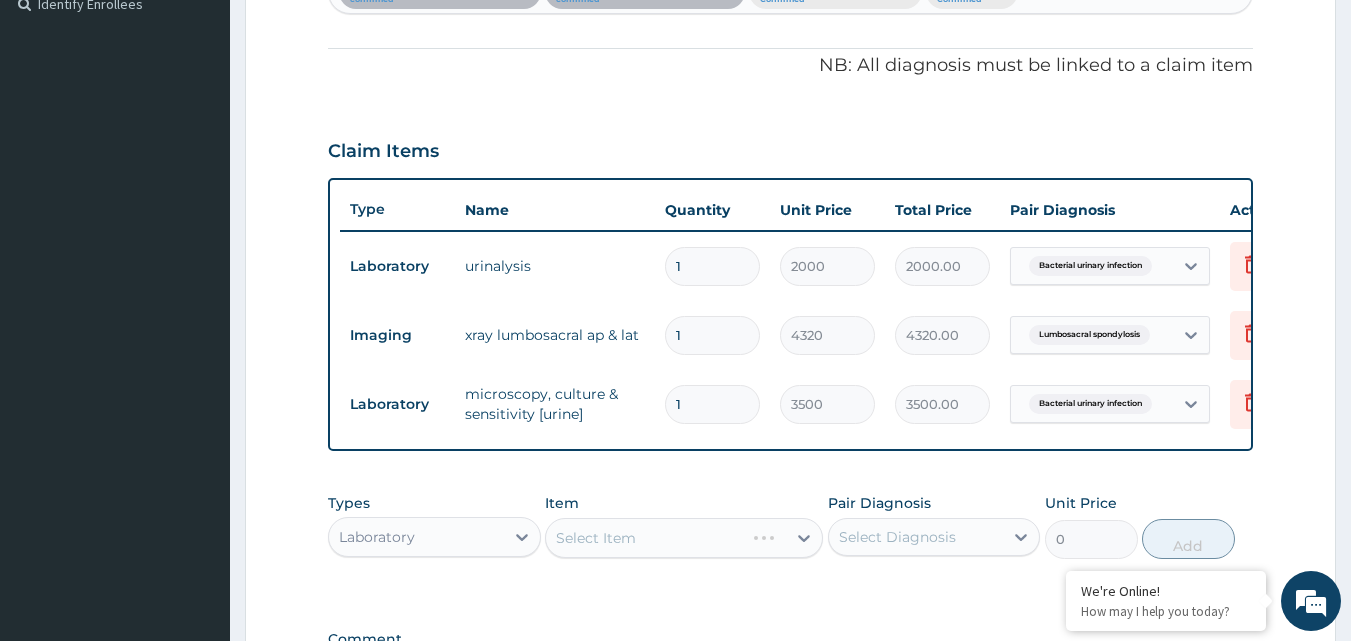 scroll, scrollTop: 850, scrollLeft: 0, axis: vertical 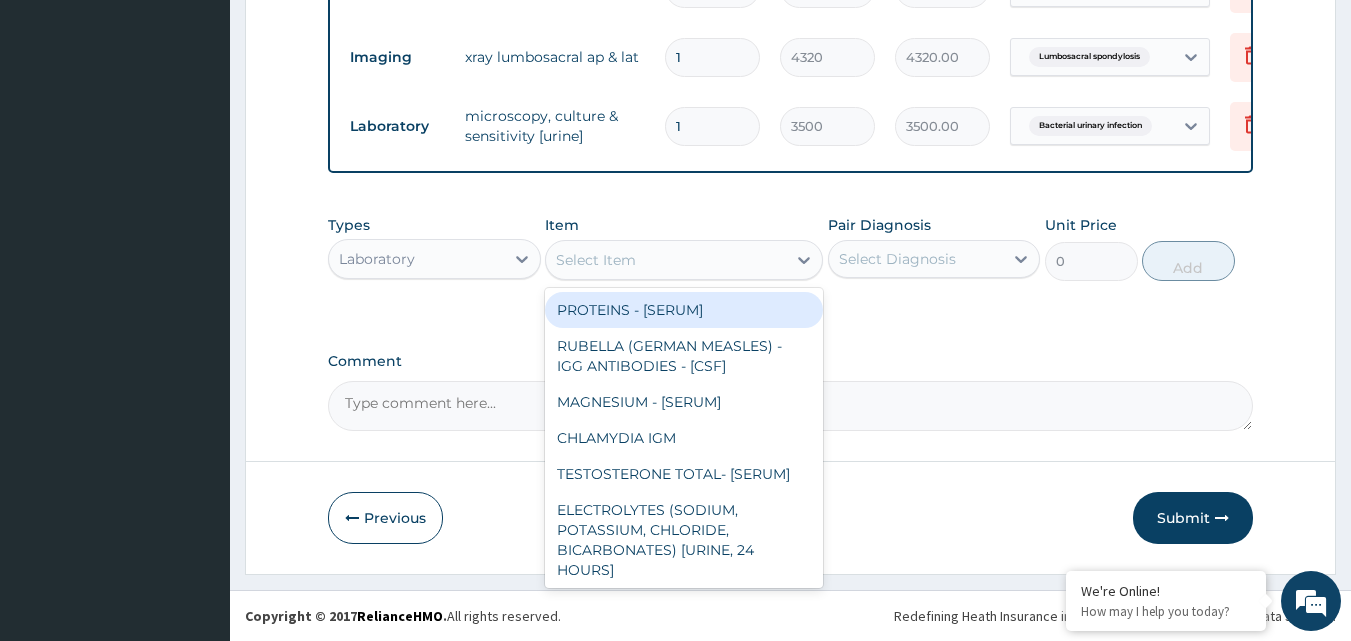 click on "Select Item" at bounding box center [666, 260] 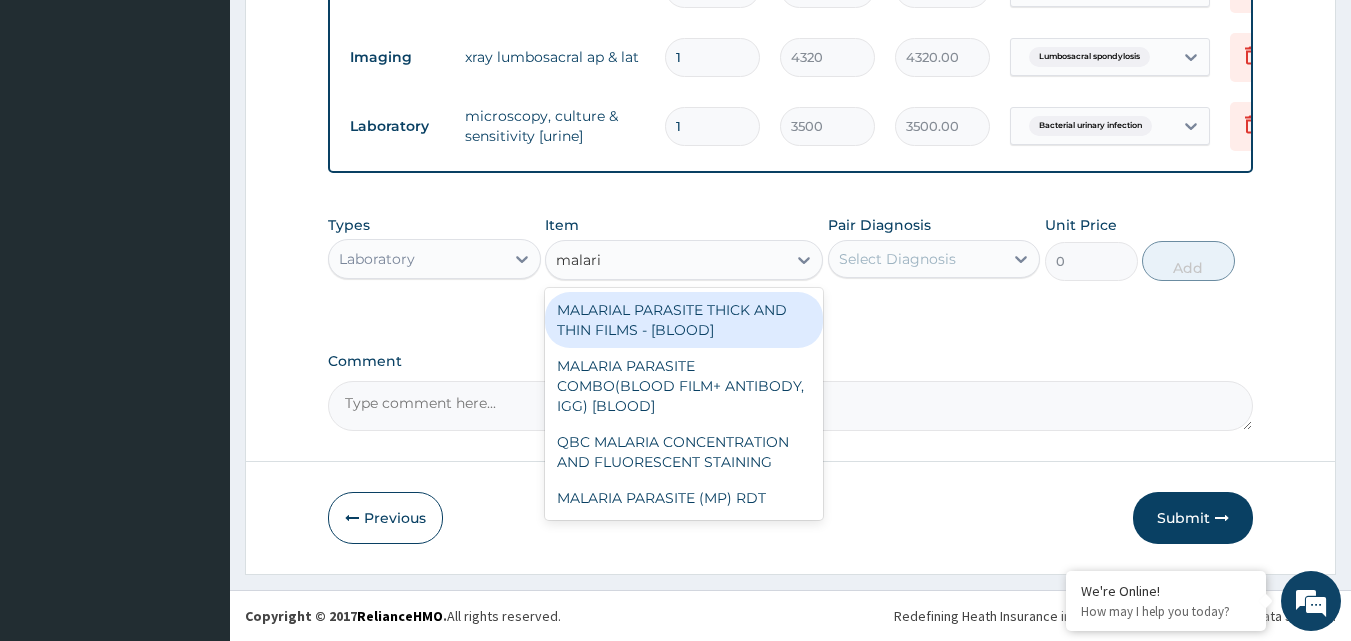 type on "malaria" 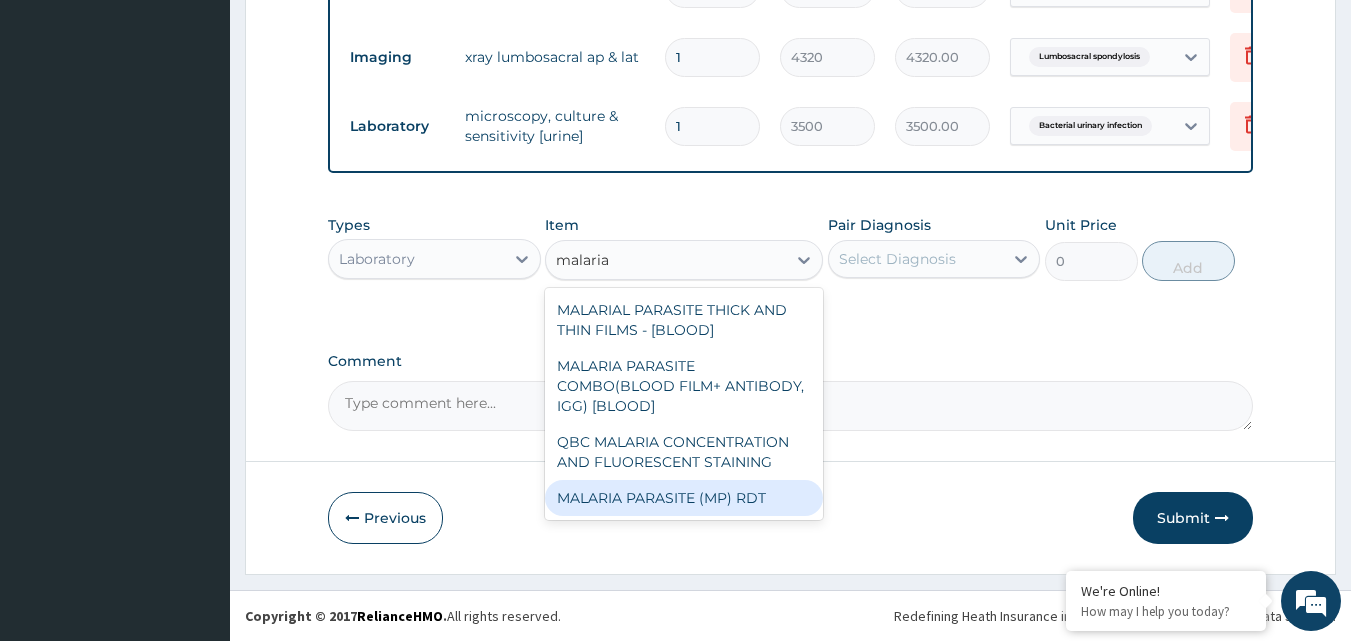 click on "MALARIA PARASITE (MP) RDT" at bounding box center (684, 498) 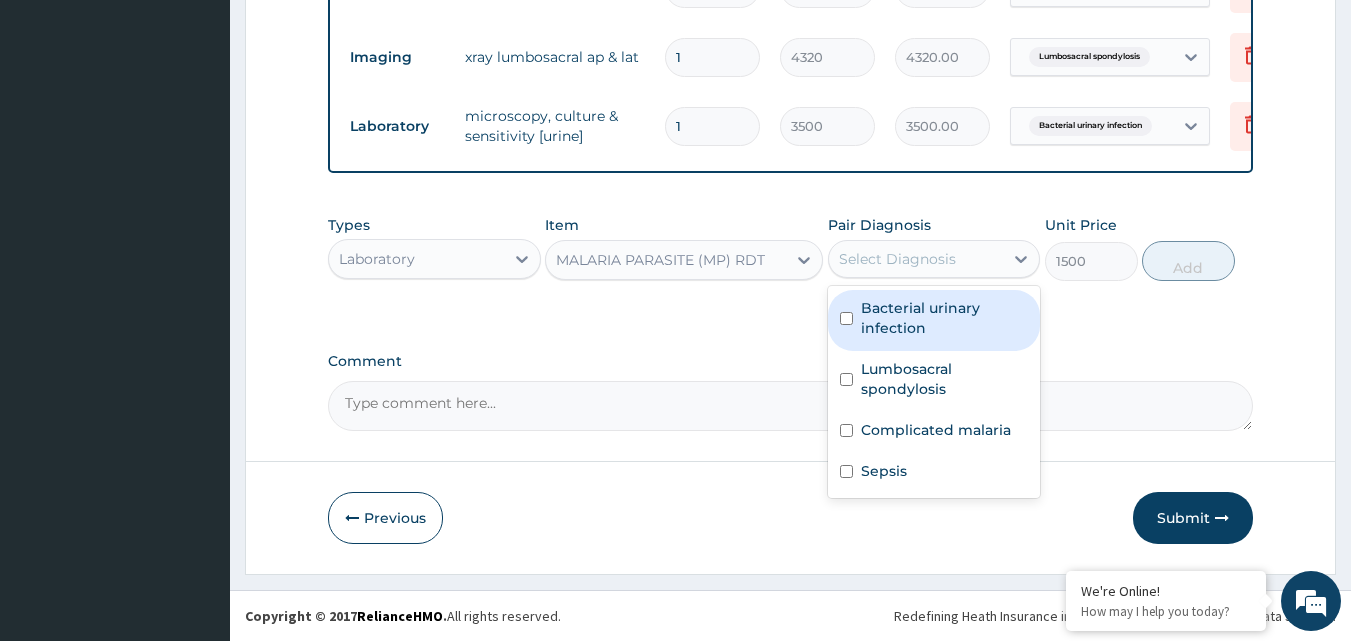 click on "Select Diagnosis" at bounding box center [934, 259] 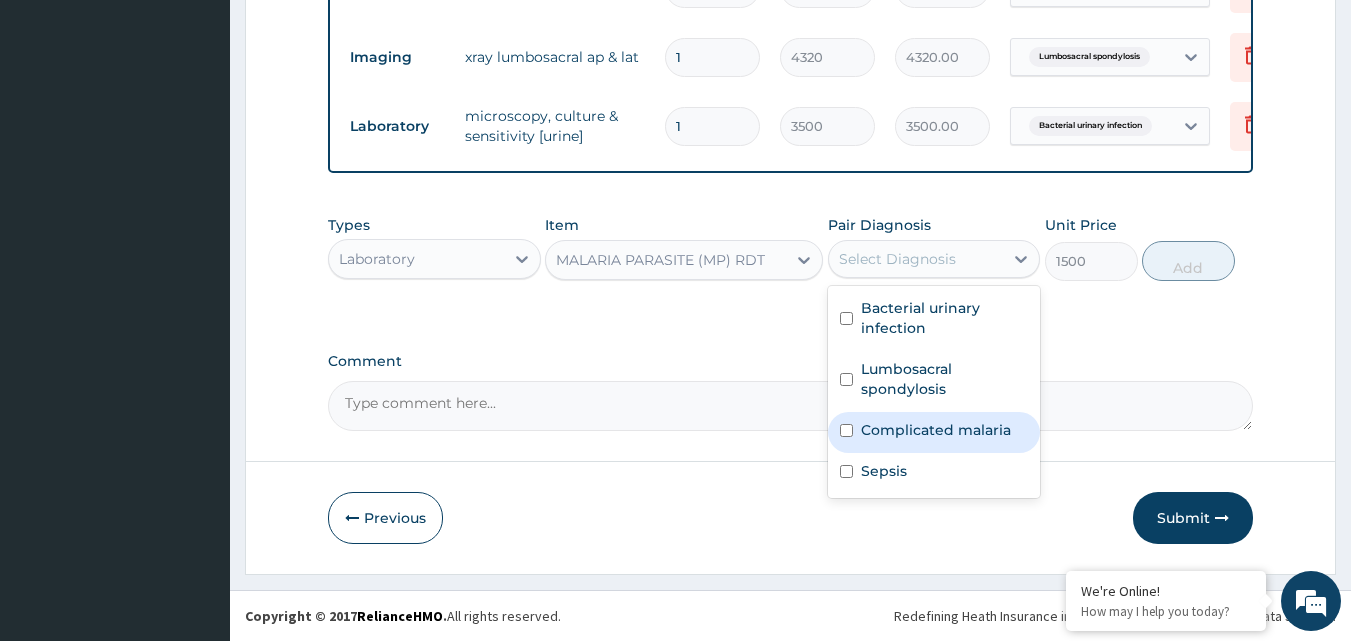 click on "Complicated malaria" at bounding box center [936, 430] 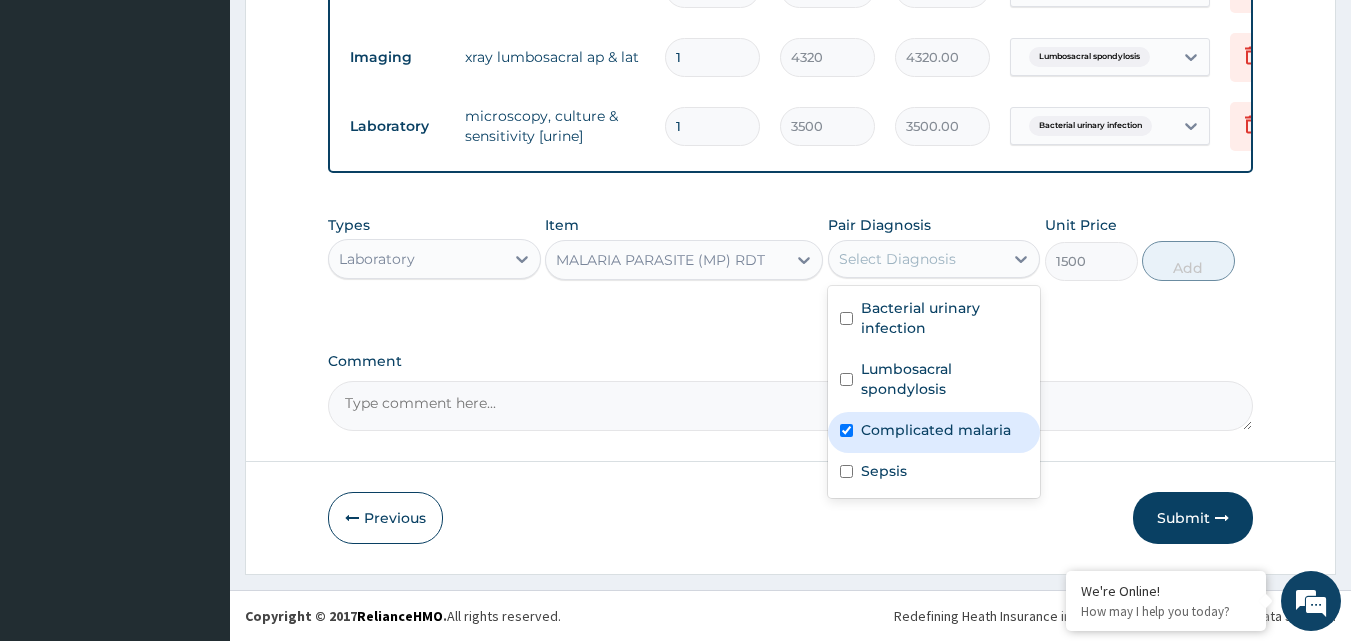 checkbox on "true" 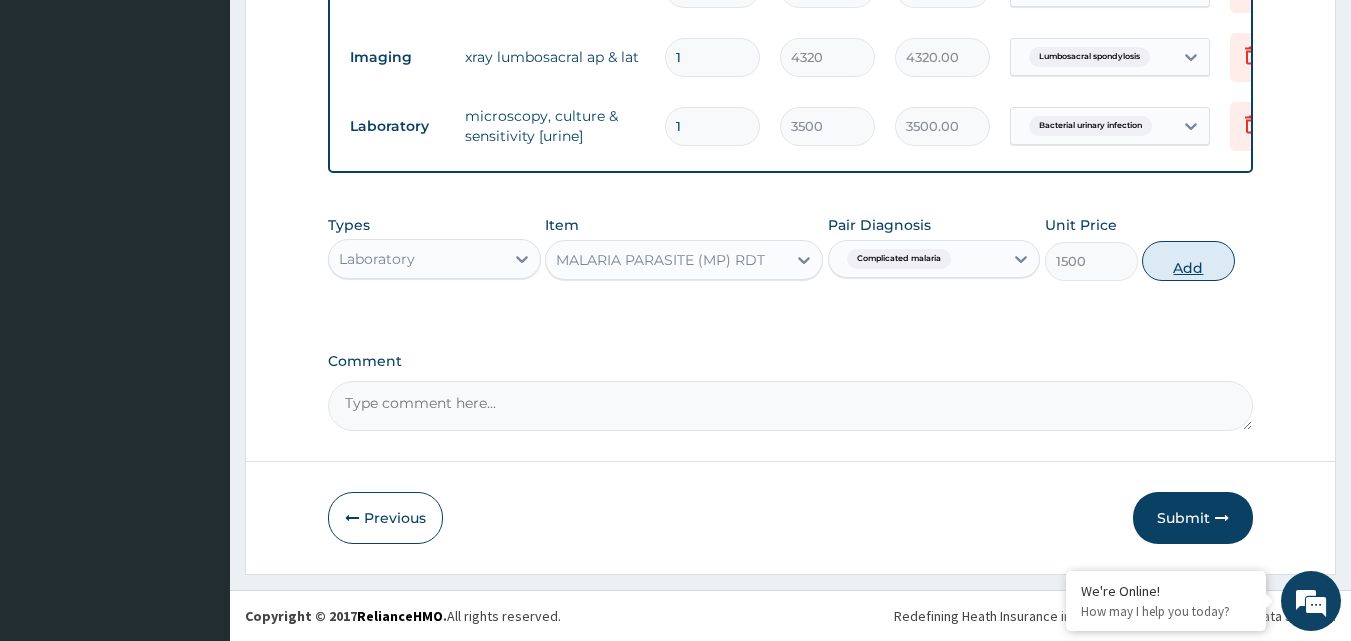 click on "Add" at bounding box center (1188, 261) 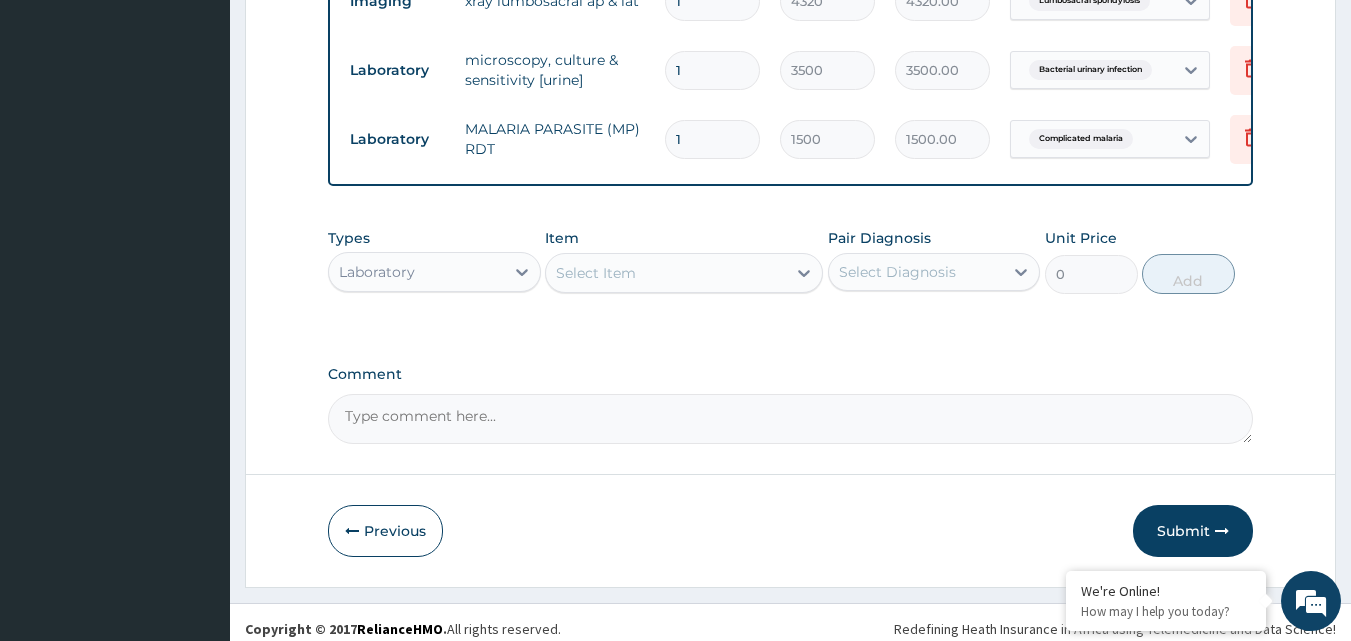 scroll, scrollTop: 928, scrollLeft: 0, axis: vertical 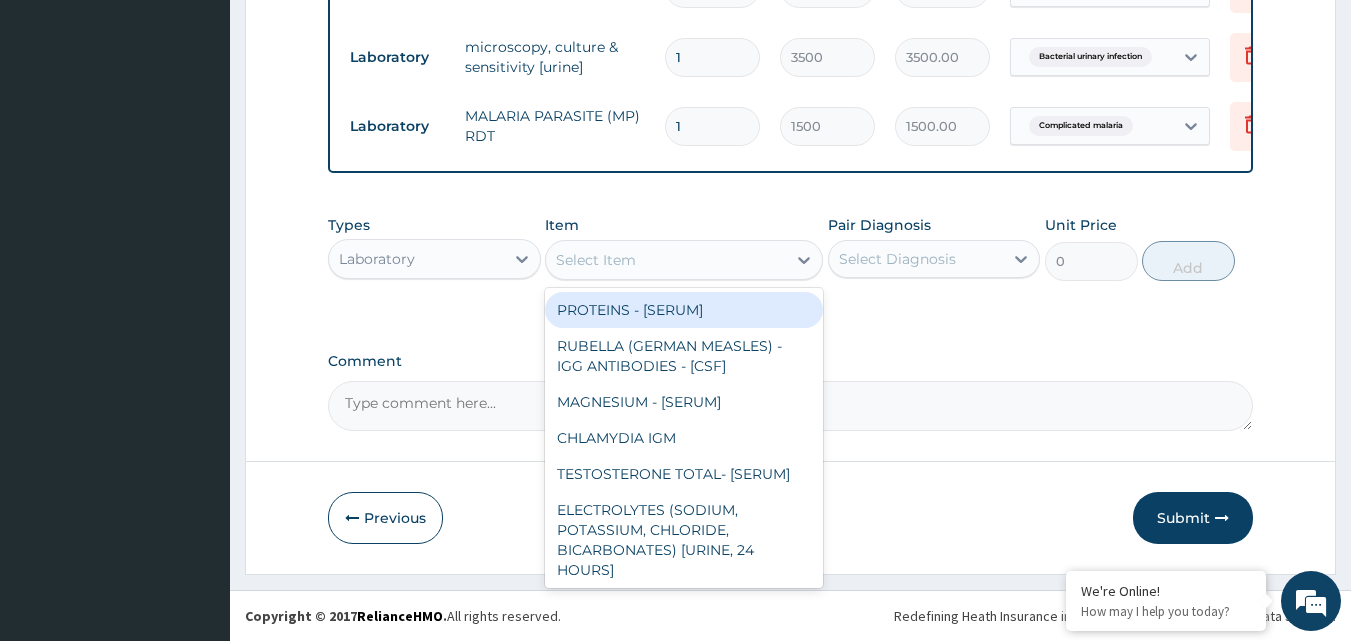 click on "Select Item" at bounding box center [596, 260] 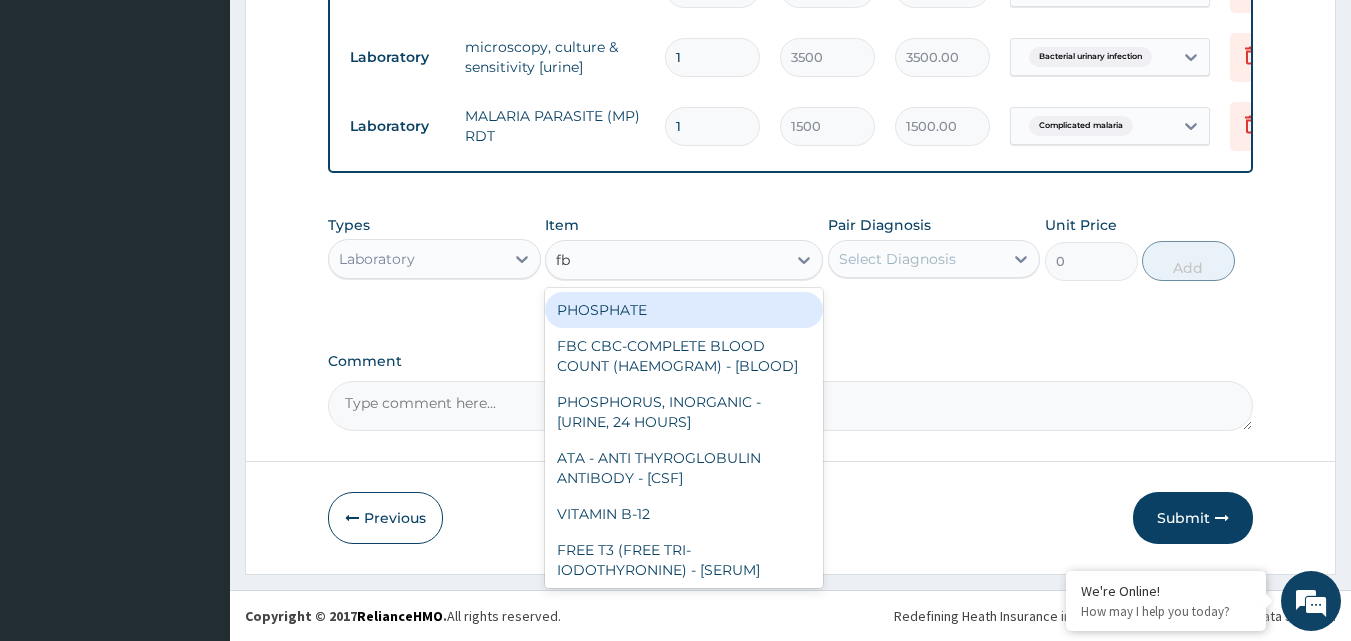 type on "fbc" 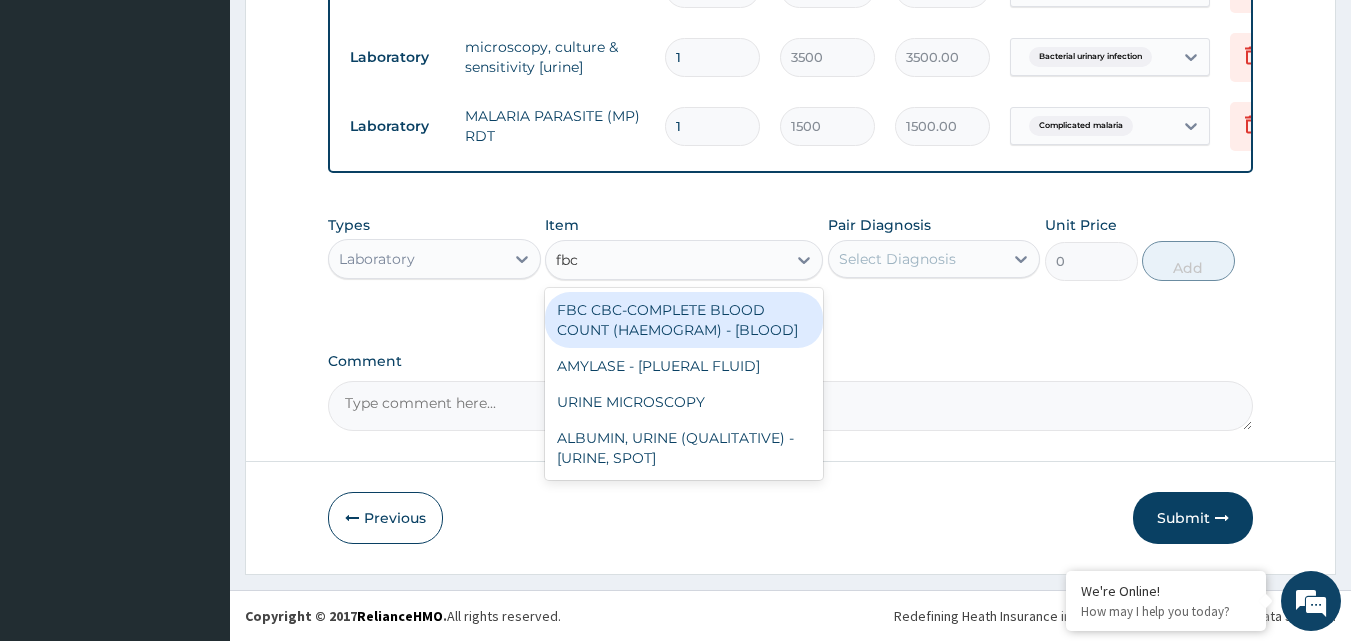 click on "FBC CBC-COMPLETE BLOOD COUNT (HAEMOGRAM) - [BLOOD]" at bounding box center (684, 320) 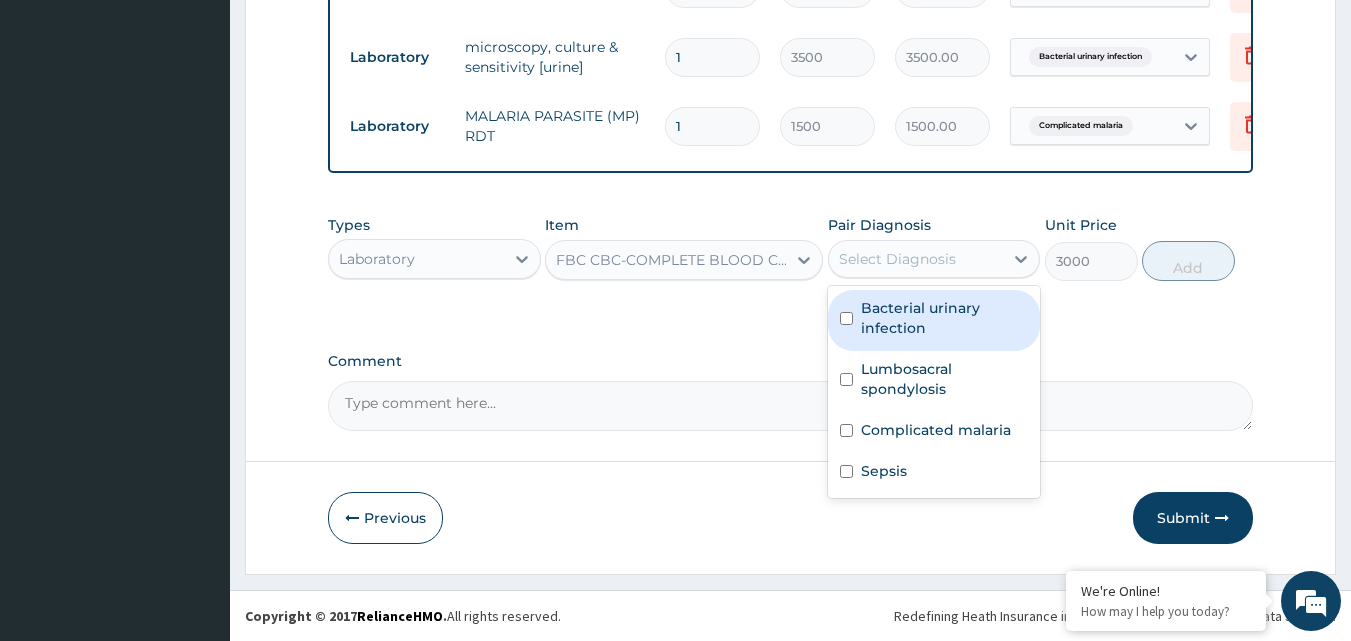 click on "Select Diagnosis" at bounding box center [916, 259] 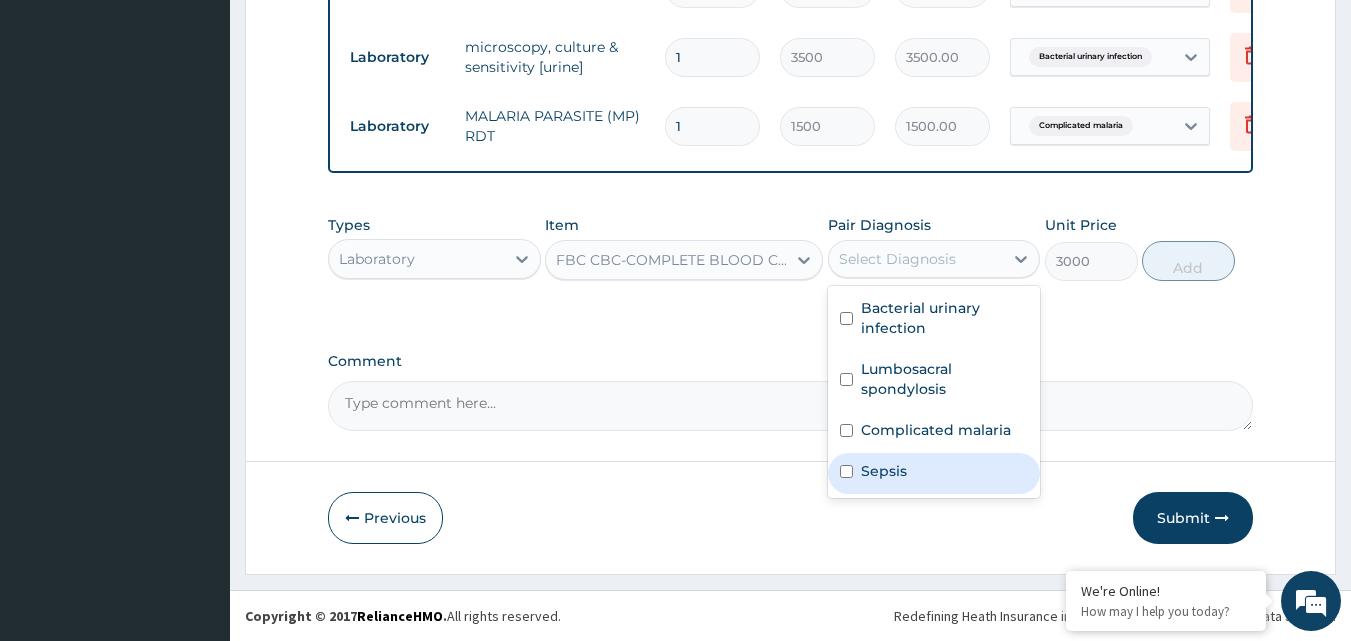 click on "Sepsis" at bounding box center [934, 473] 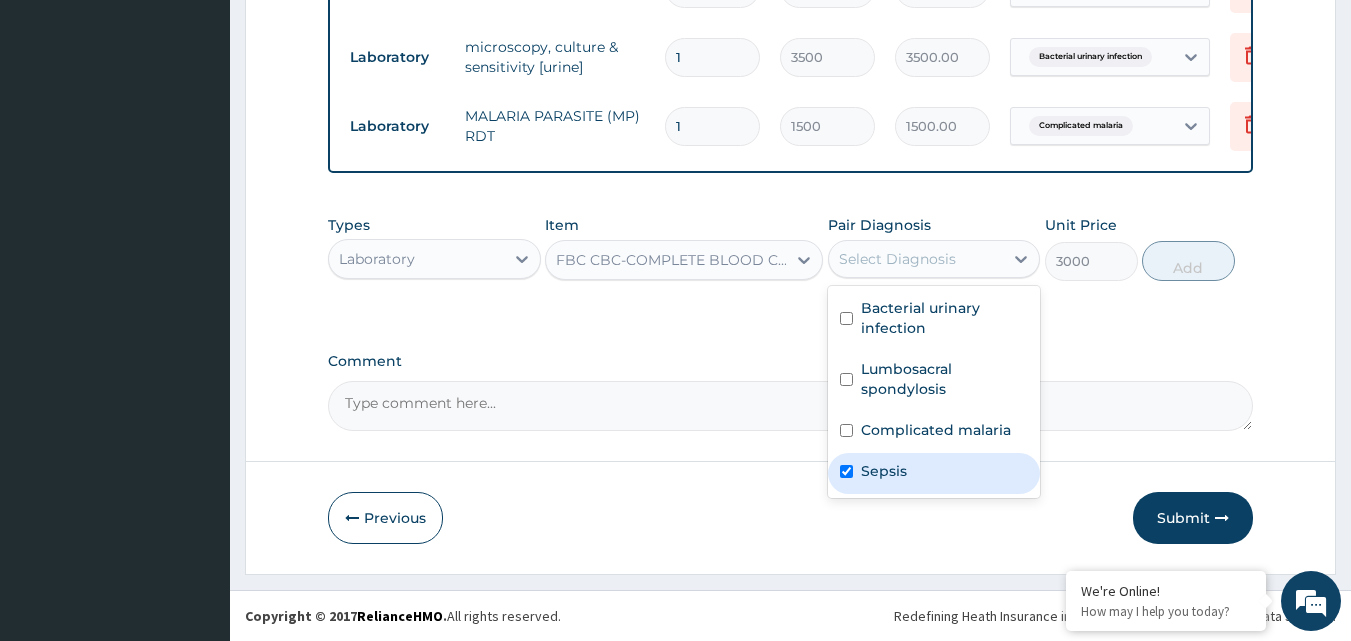 checkbox on "true" 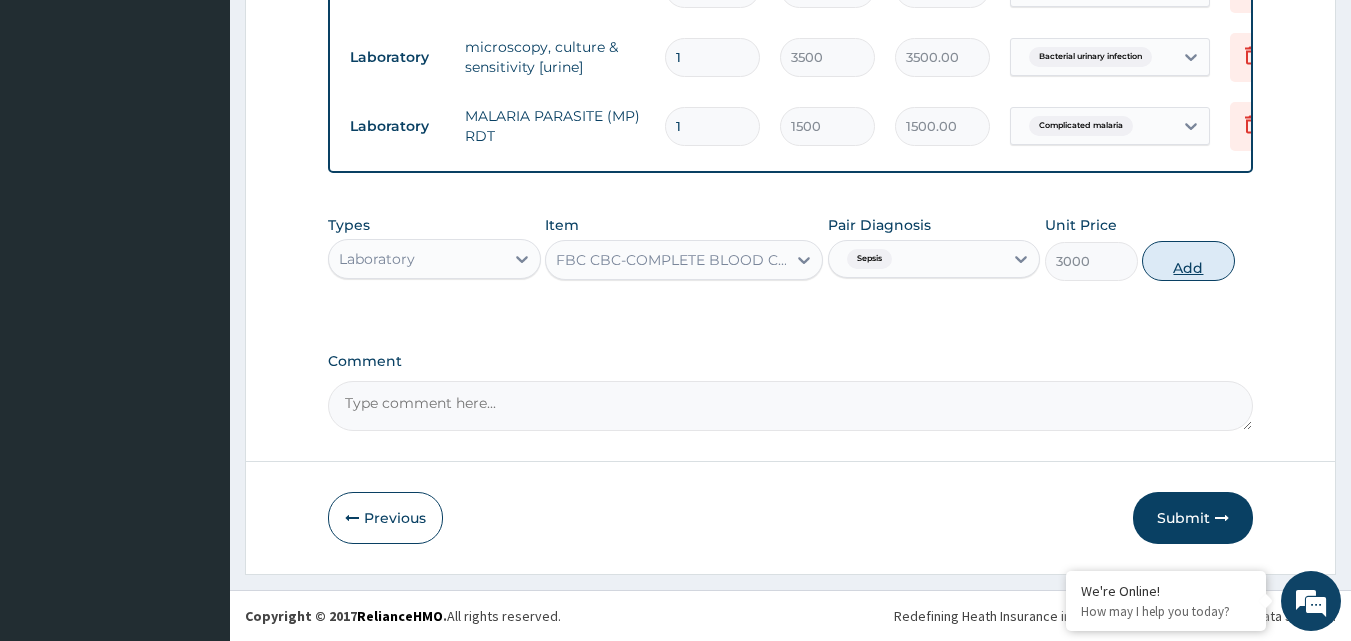 click on "Add" at bounding box center [1188, 261] 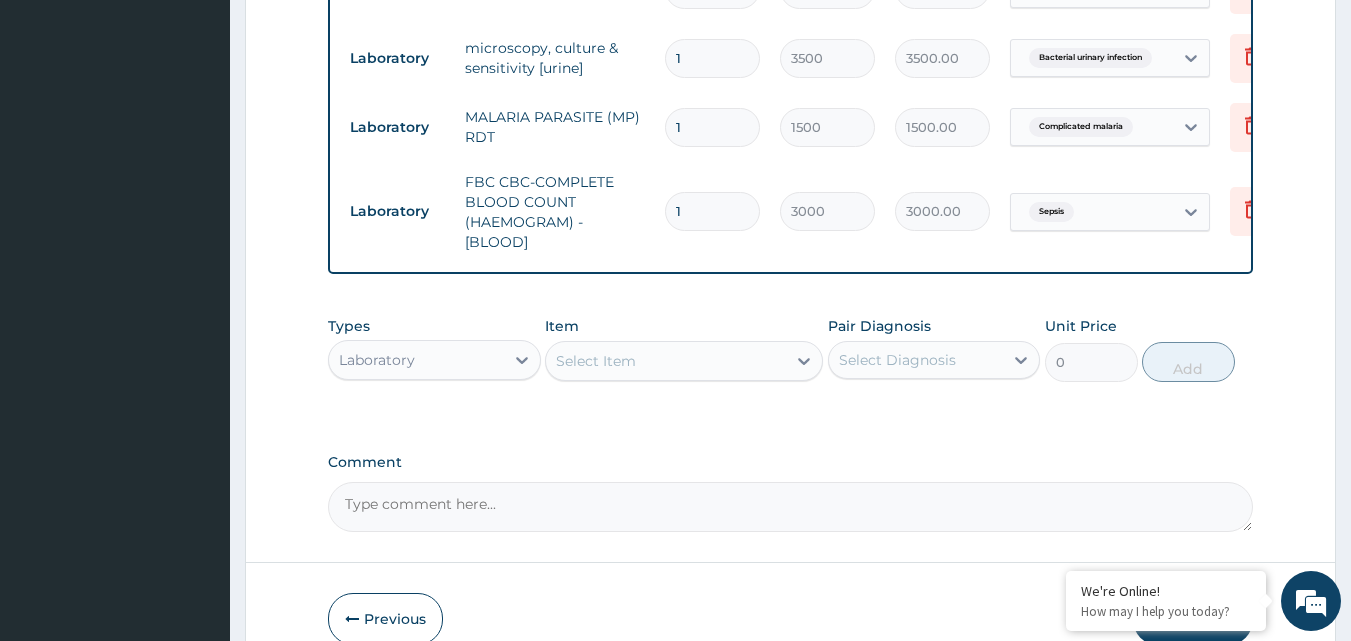 scroll, scrollTop: 928, scrollLeft: 0, axis: vertical 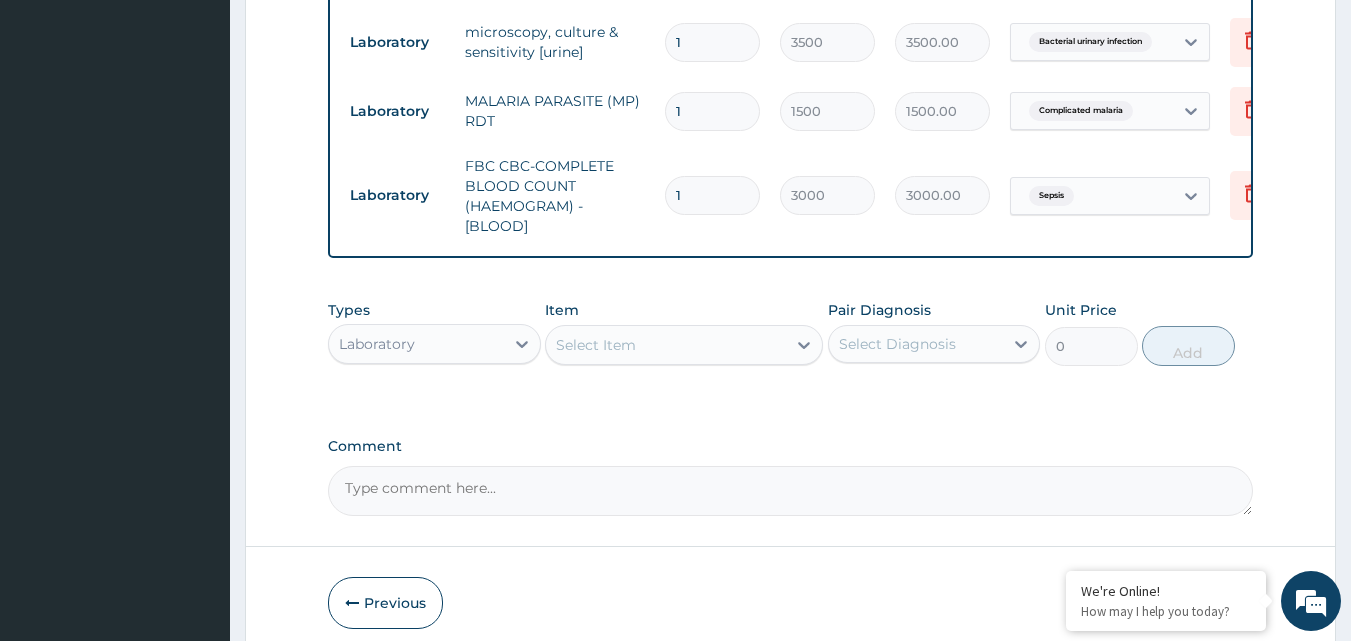 click on "Laboratory" at bounding box center (416, 344) 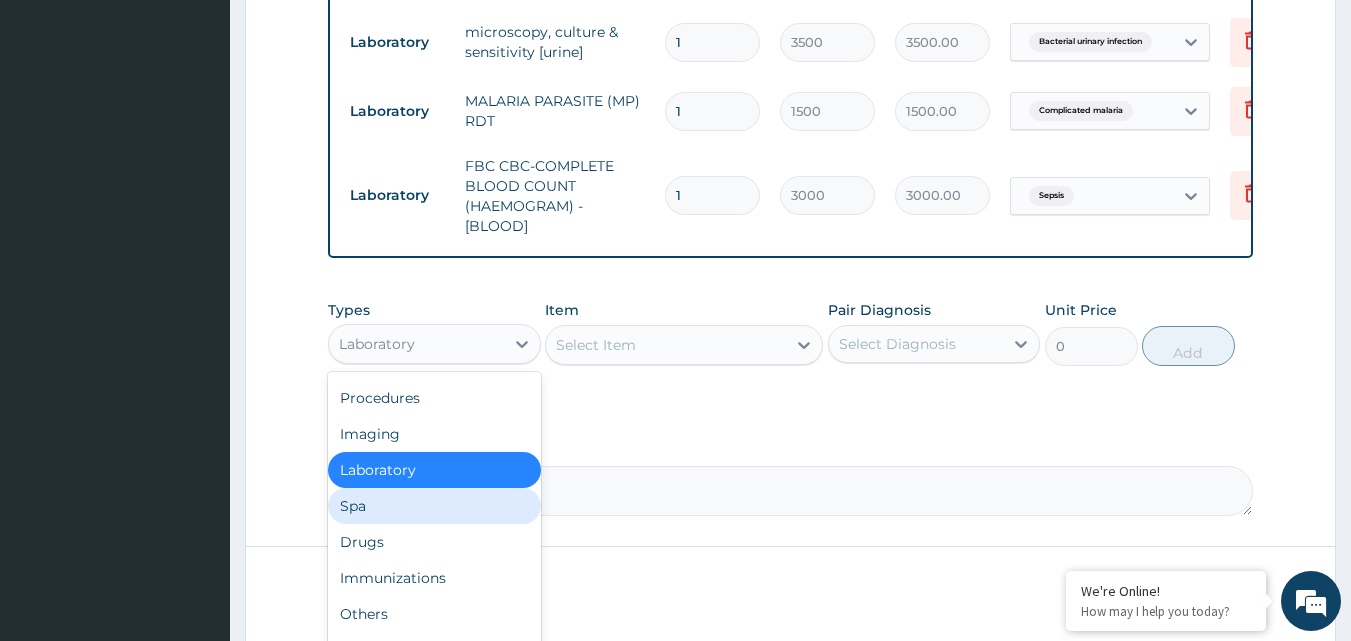 scroll, scrollTop: 0, scrollLeft: 0, axis: both 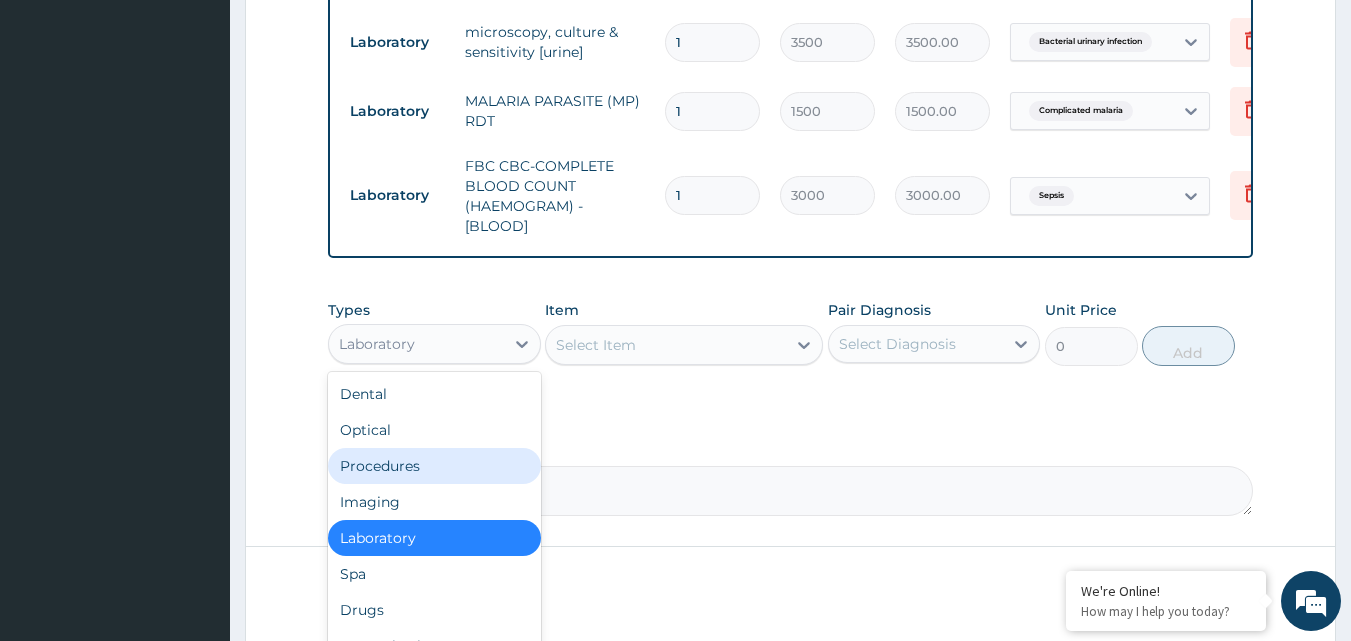 click on "Procedures" at bounding box center (434, 466) 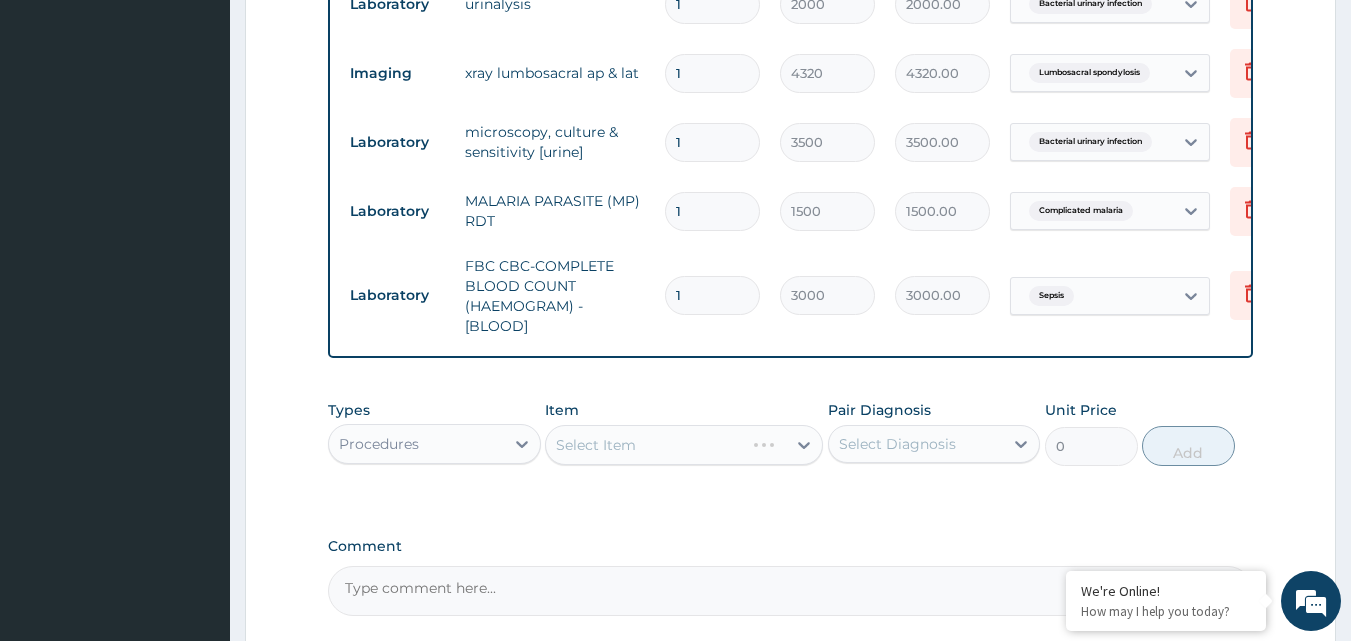 scroll, scrollTop: 1028, scrollLeft: 0, axis: vertical 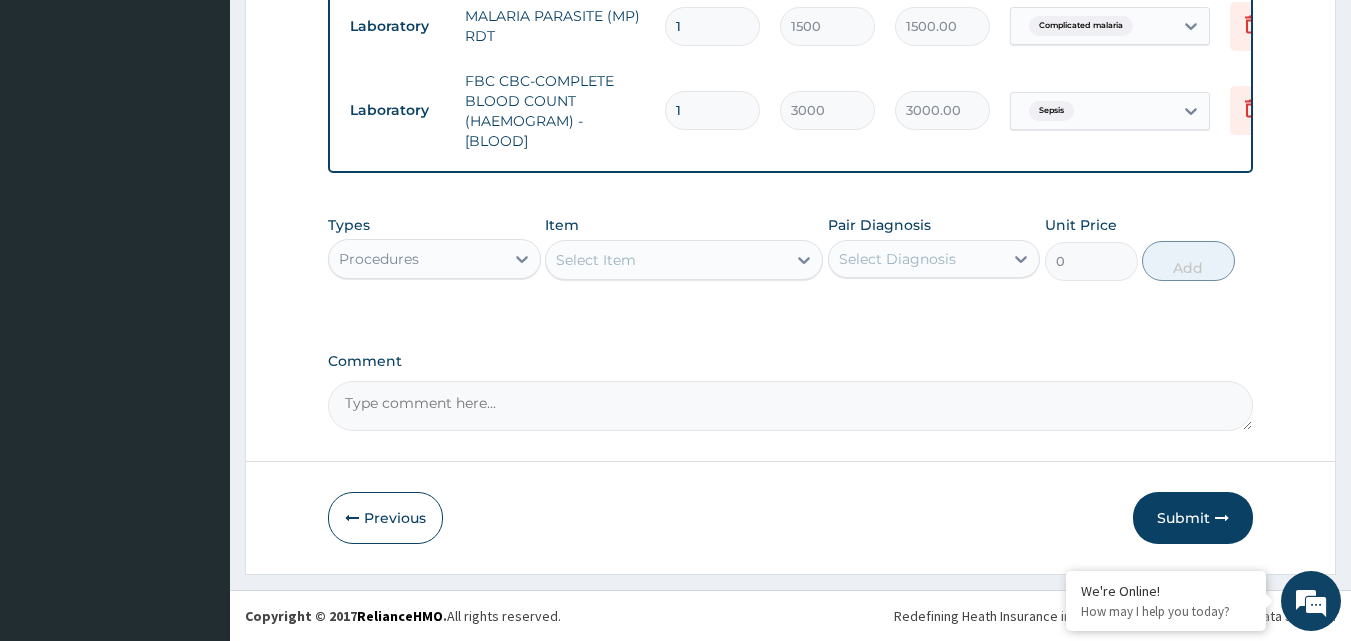 click on "Select Item" at bounding box center (666, 260) 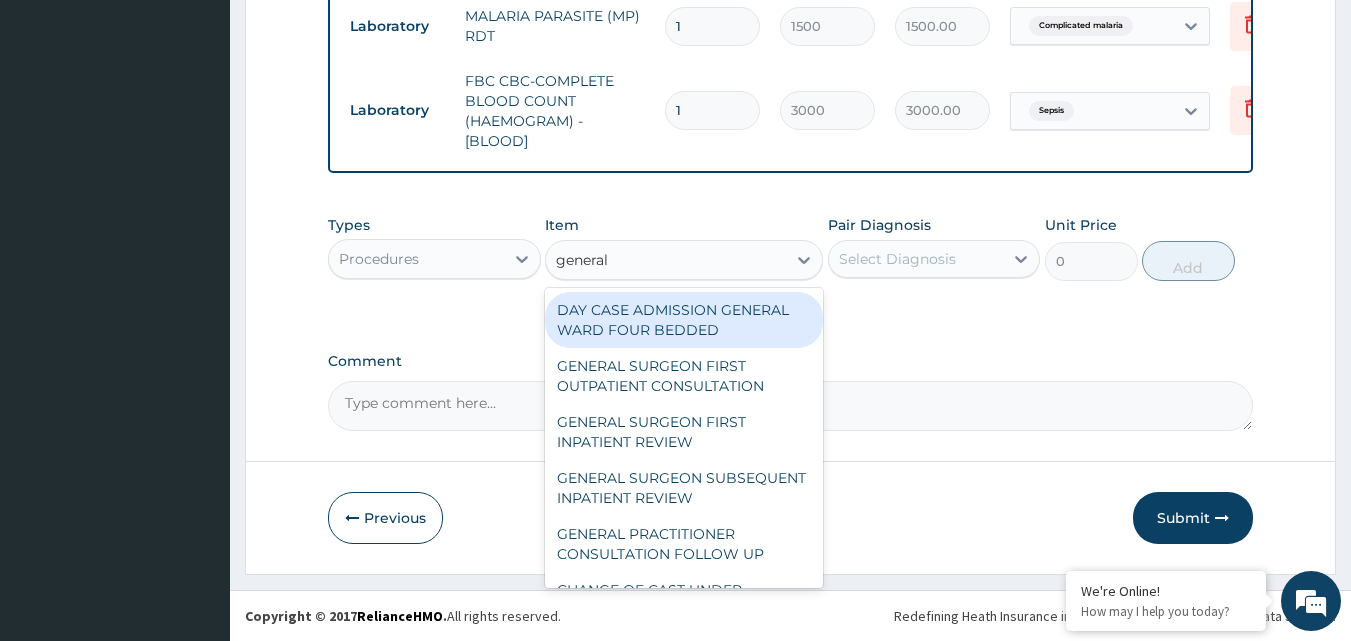 type on "general p" 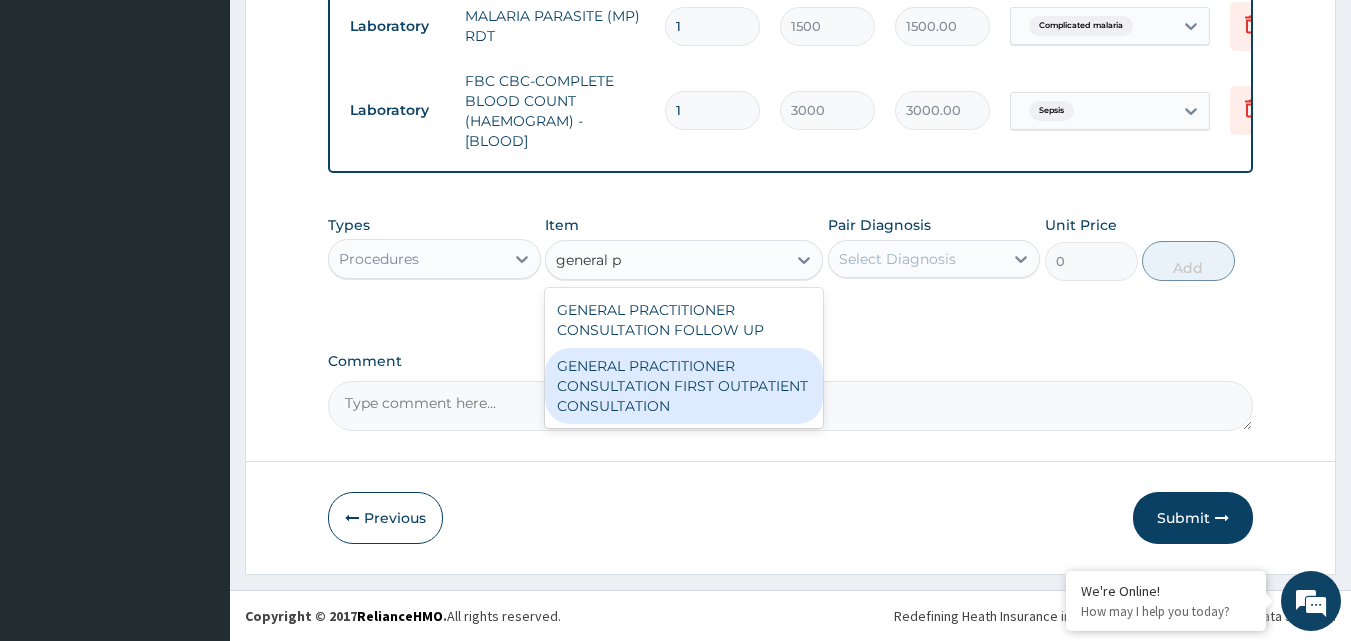 click on "GENERAL PRACTITIONER CONSULTATION FIRST OUTPATIENT CONSULTATION" at bounding box center (684, 386) 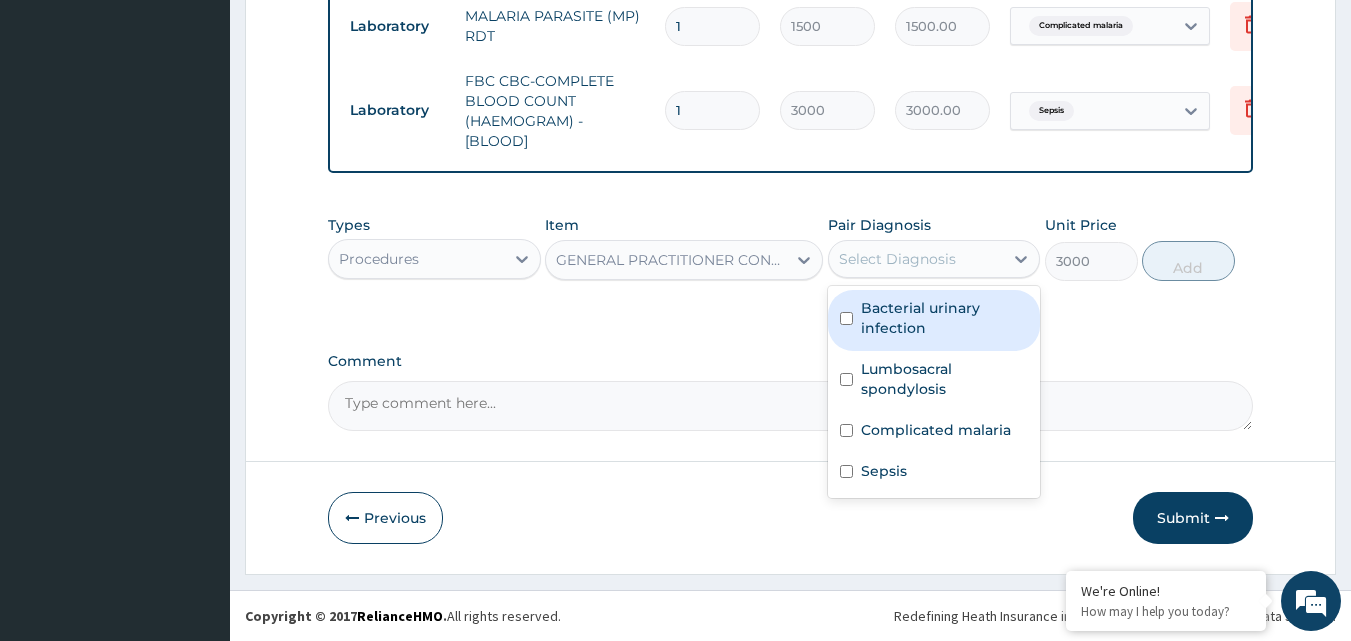 click on "Select Diagnosis" at bounding box center [916, 259] 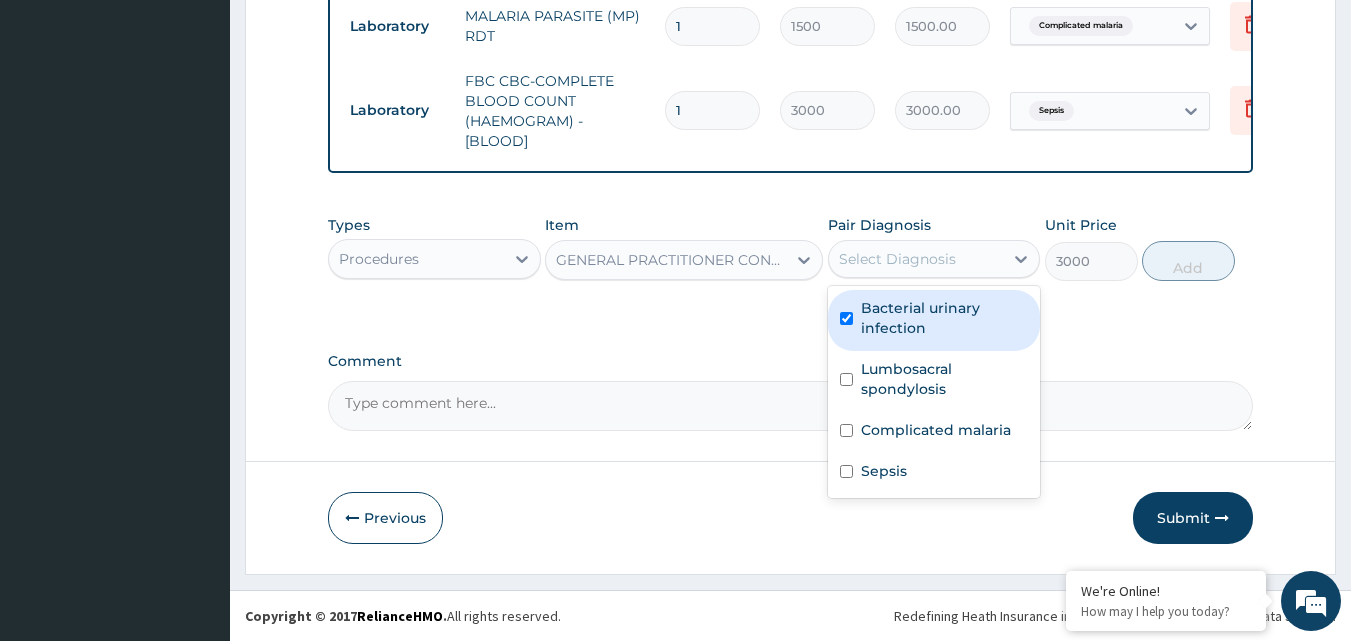 checkbox on "true" 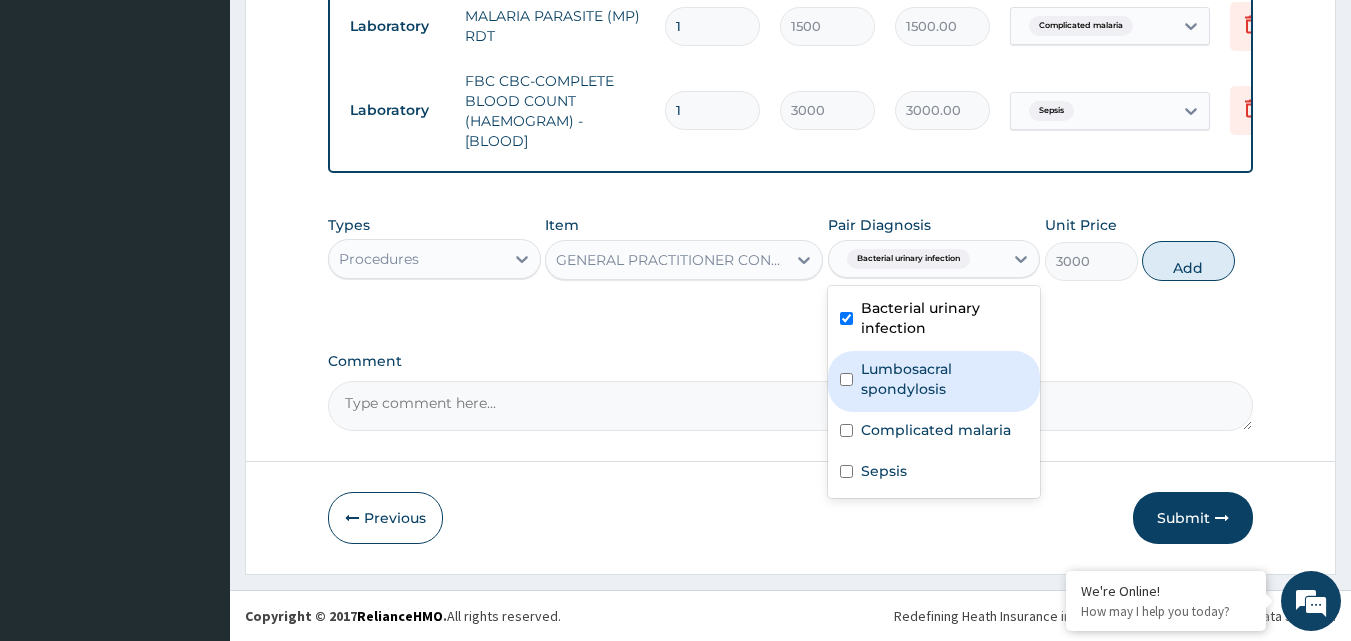 drag, startPoint x: 865, startPoint y: 381, endPoint x: 860, endPoint y: 434, distance: 53.235325 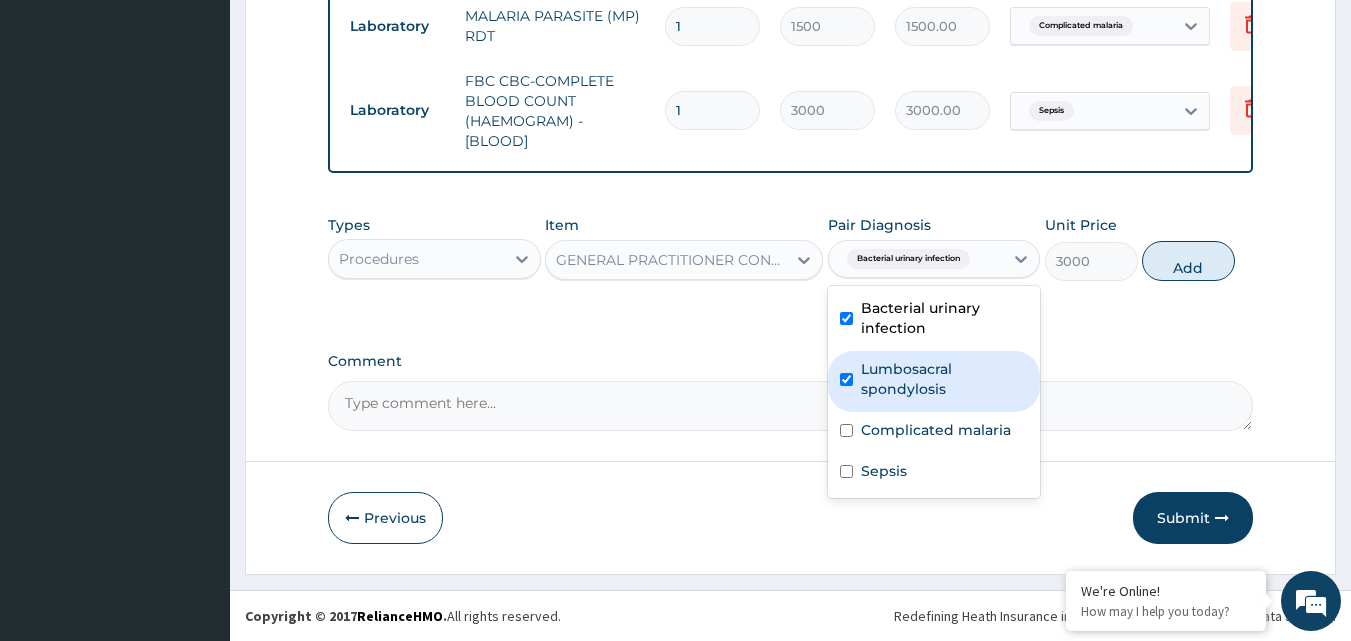 checkbox on "true" 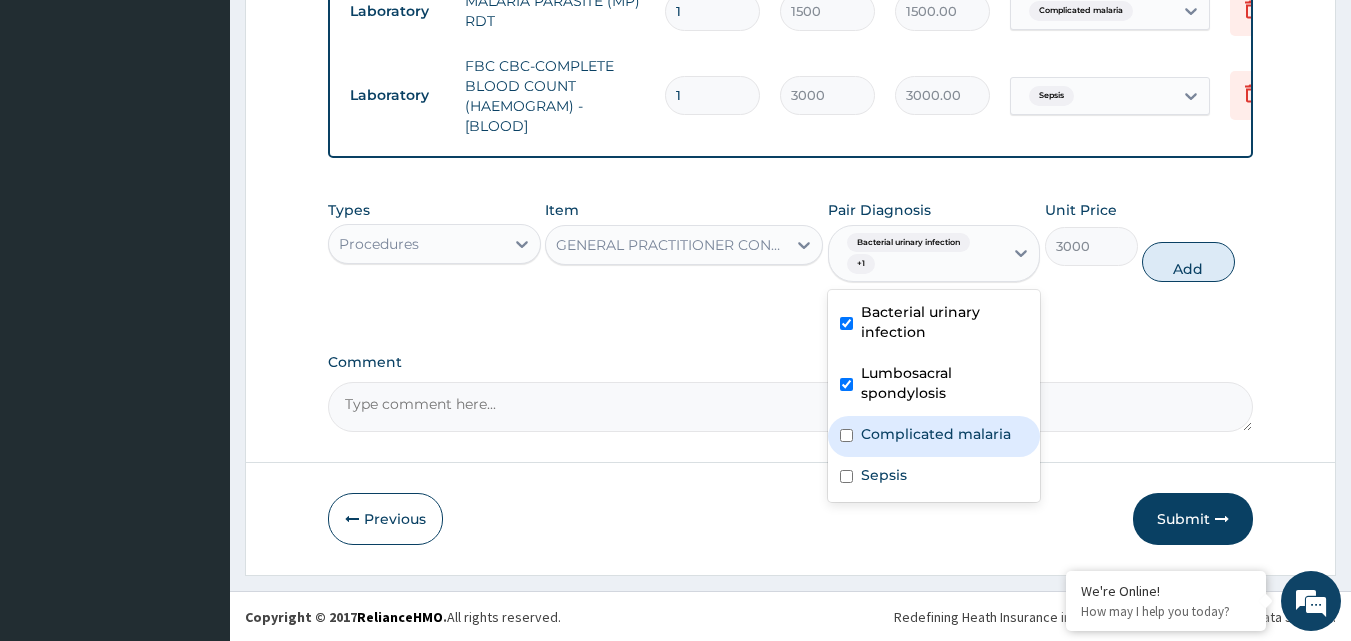 click on "Complicated malaria" at bounding box center [934, 436] 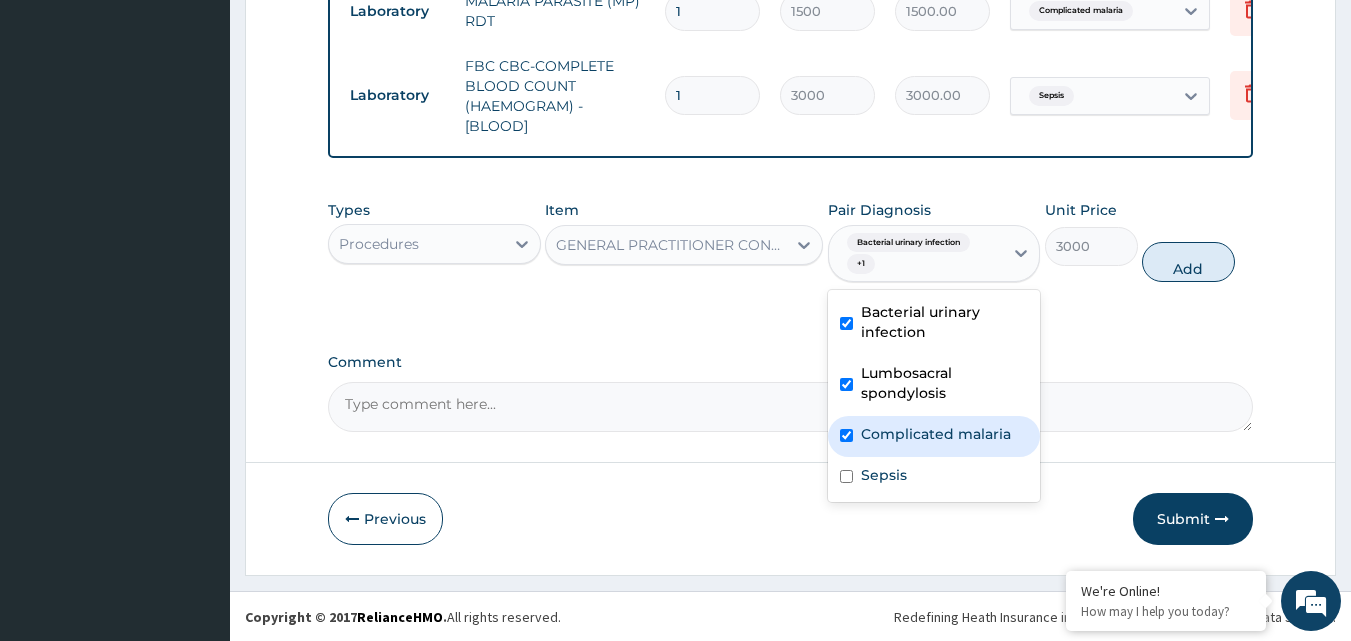 checkbox on "true" 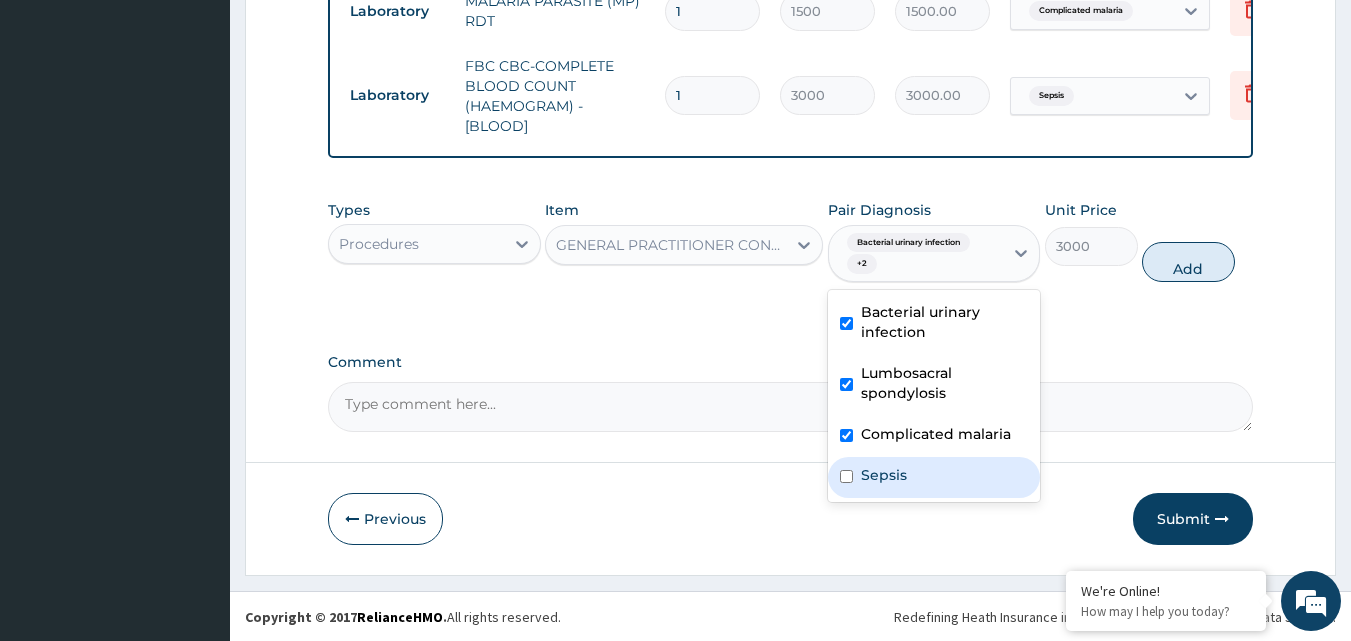 click at bounding box center [846, 476] 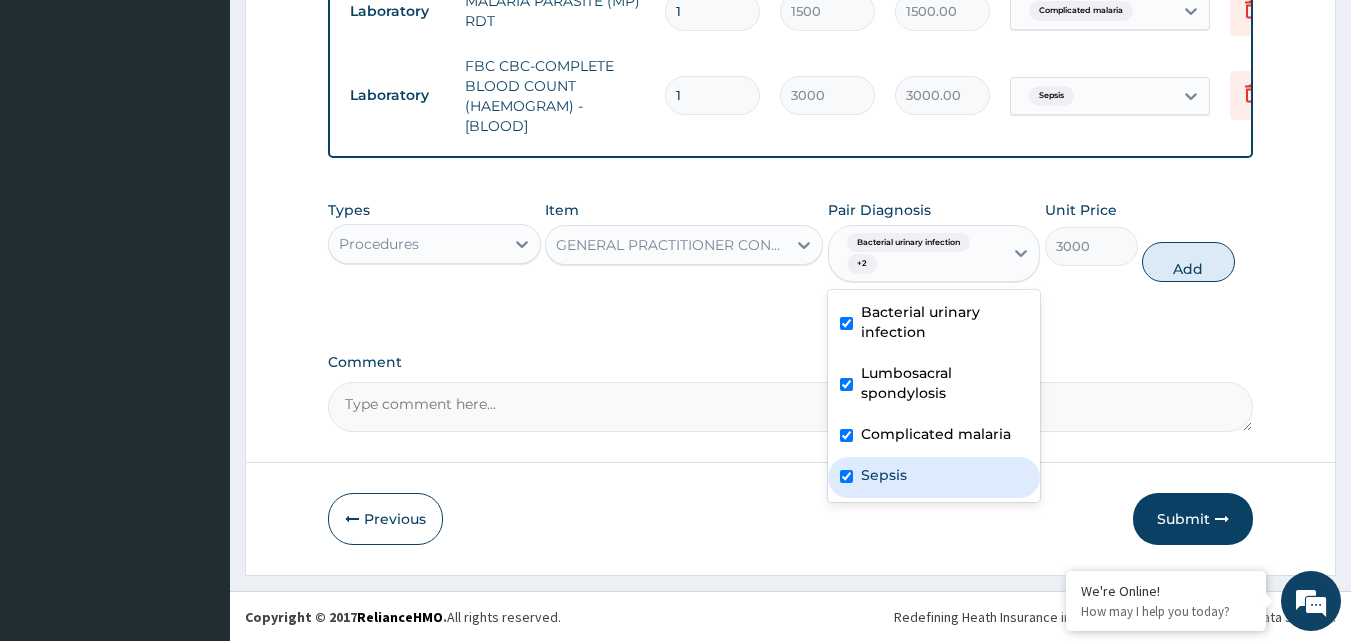 checkbox on "true" 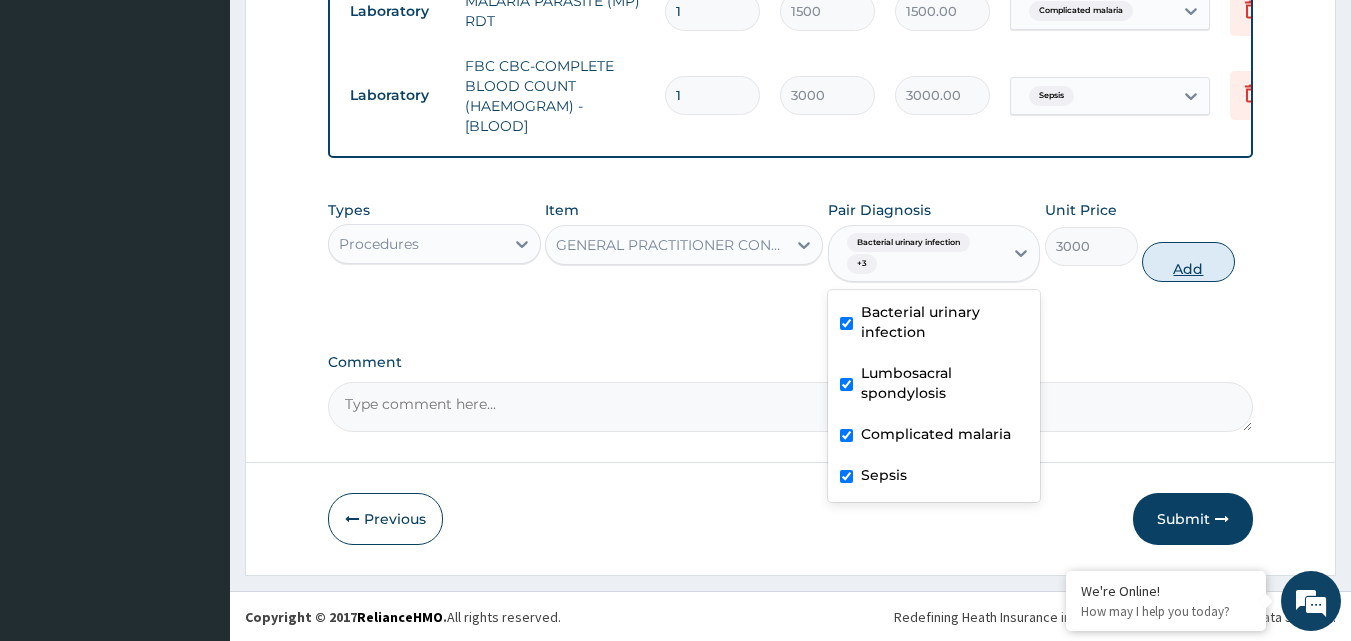 click on "Add" at bounding box center [1188, 262] 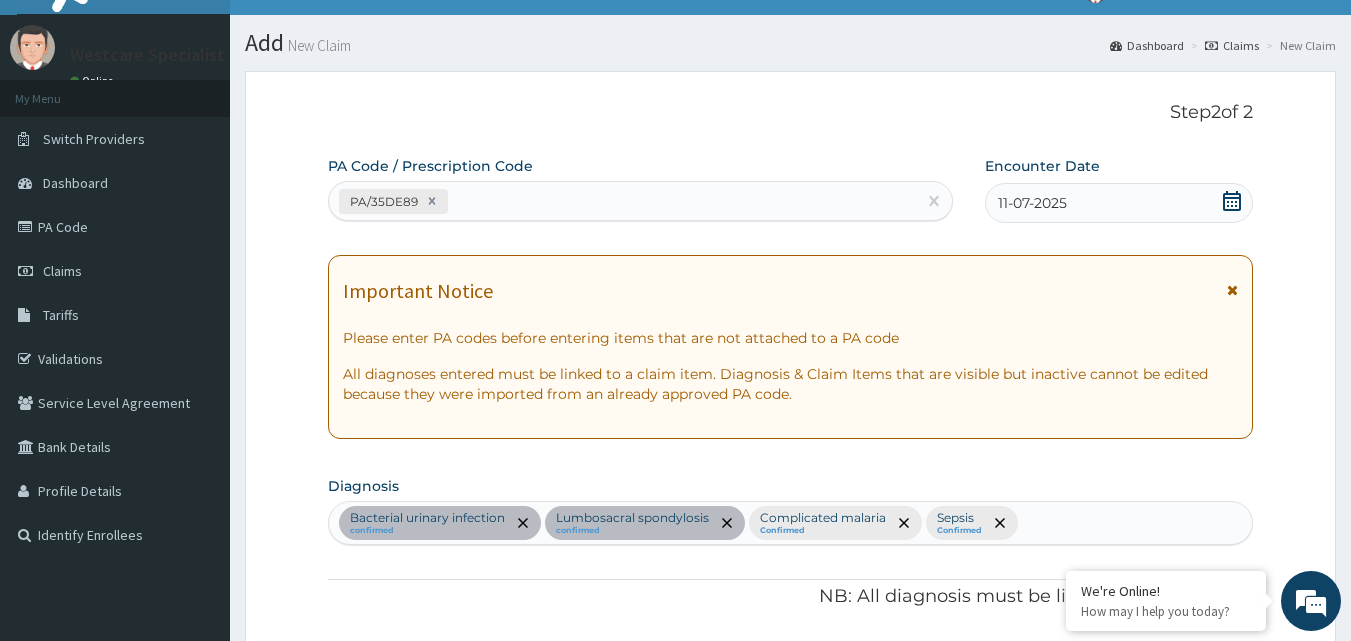 scroll, scrollTop: 0, scrollLeft: 0, axis: both 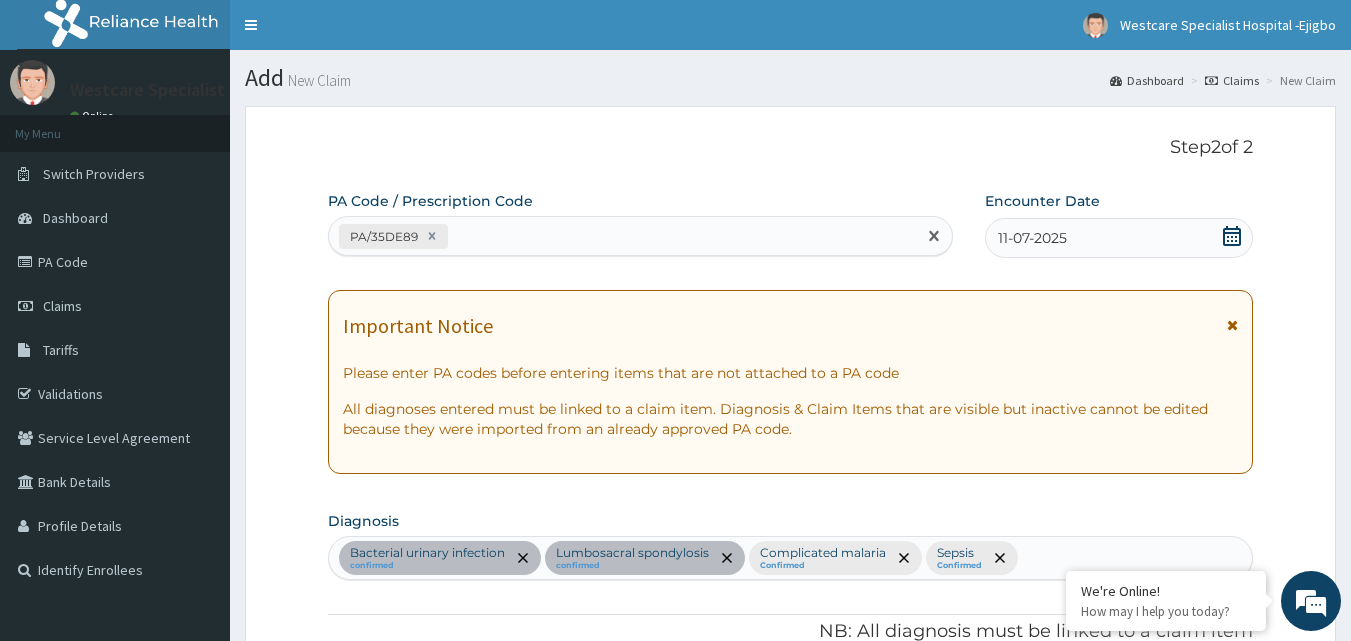 click on "PA/35DE89" at bounding box center (623, 236) 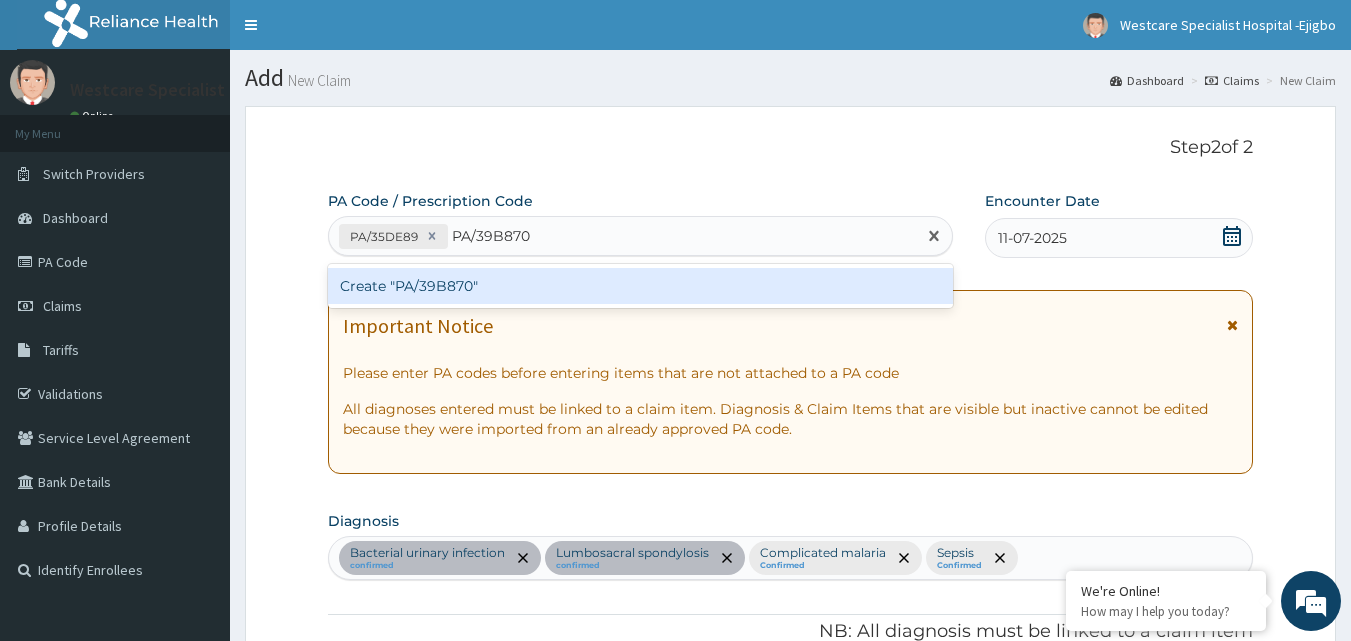 click on "Create "PA/39B870"" at bounding box center (641, 286) 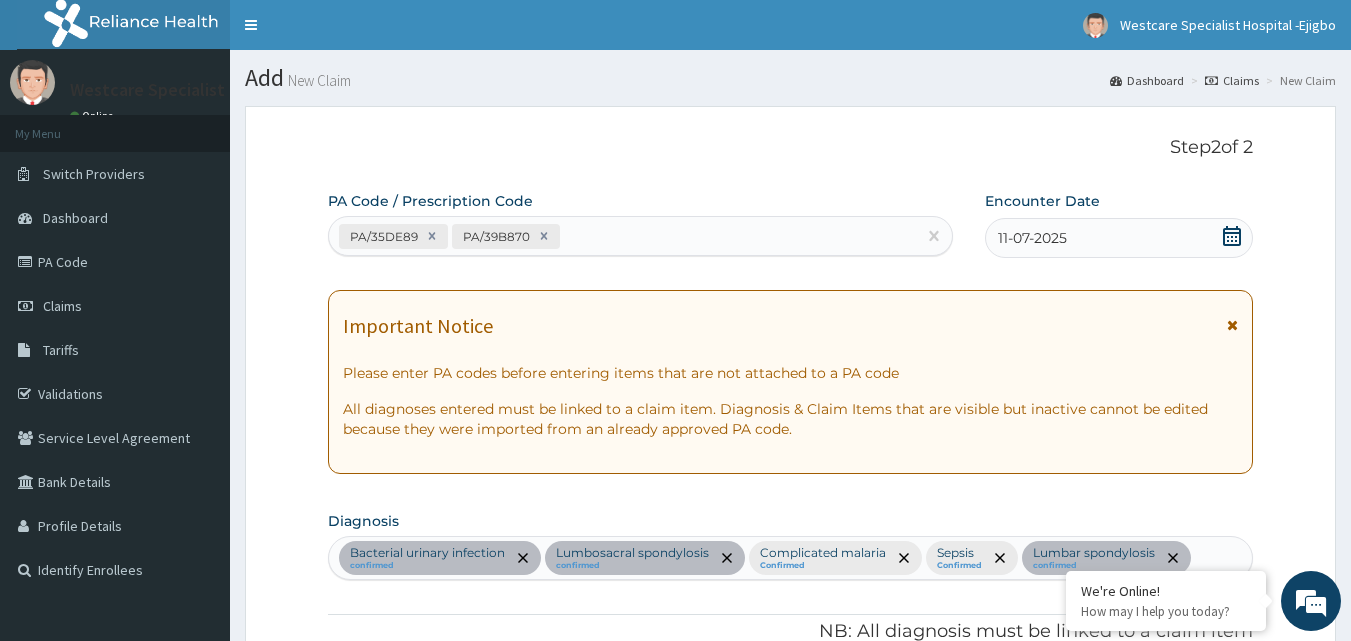 scroll, scrollTop: 1057, scrollLeft: 0, axis: vertical 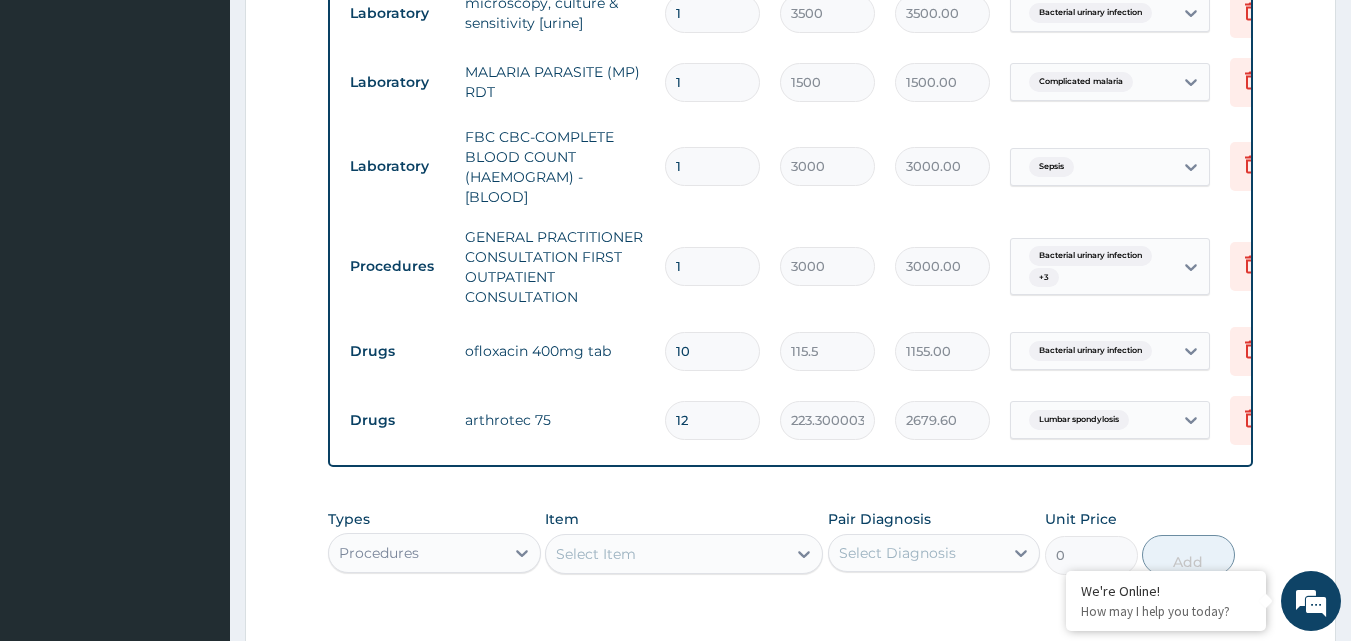click on "12" at bounding box center (712, 420) 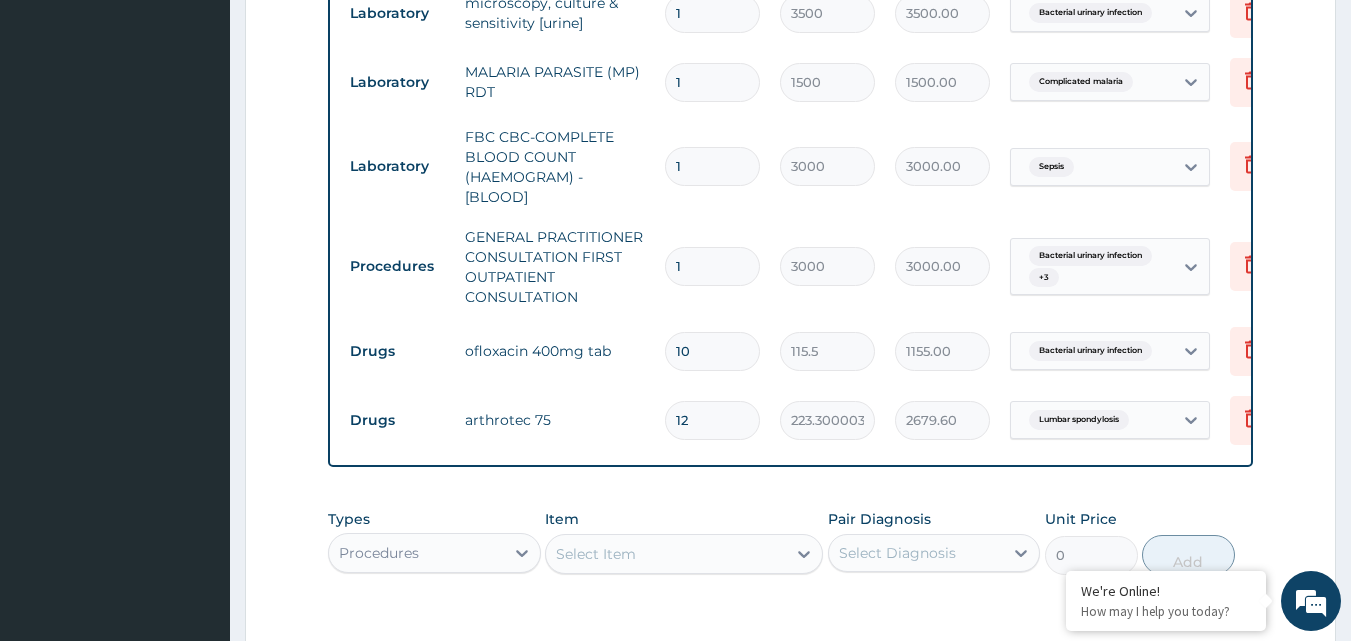 type on "1" 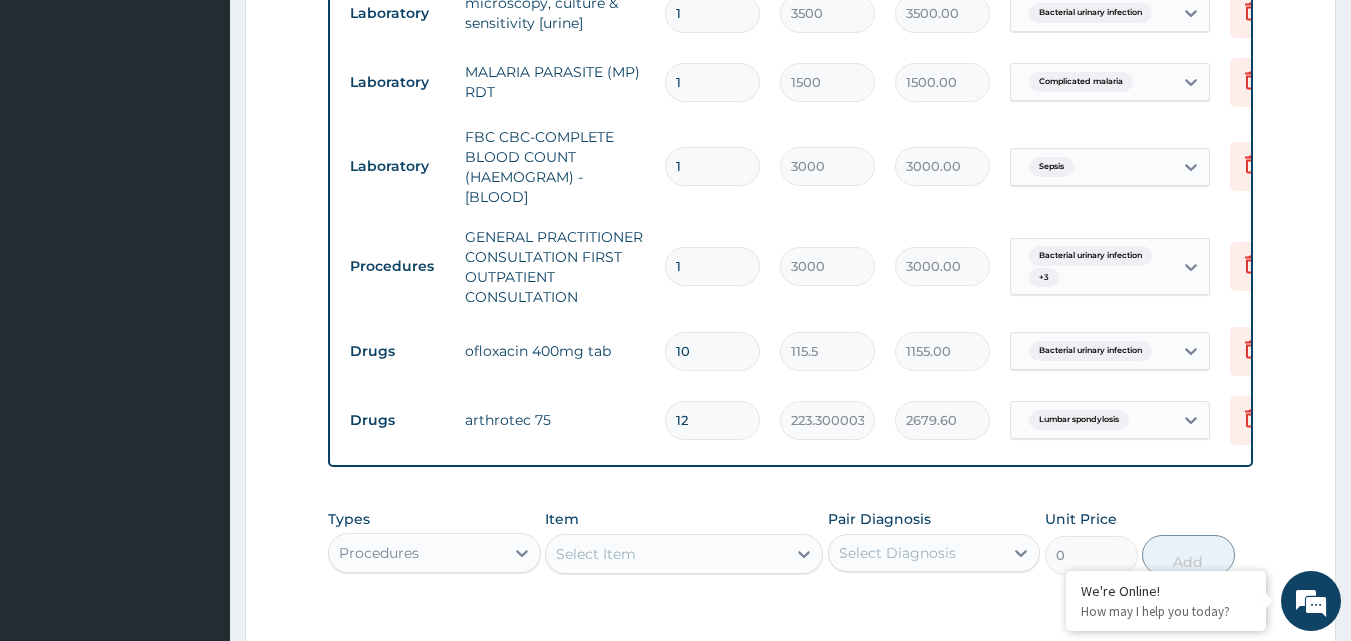 type on "223.30" 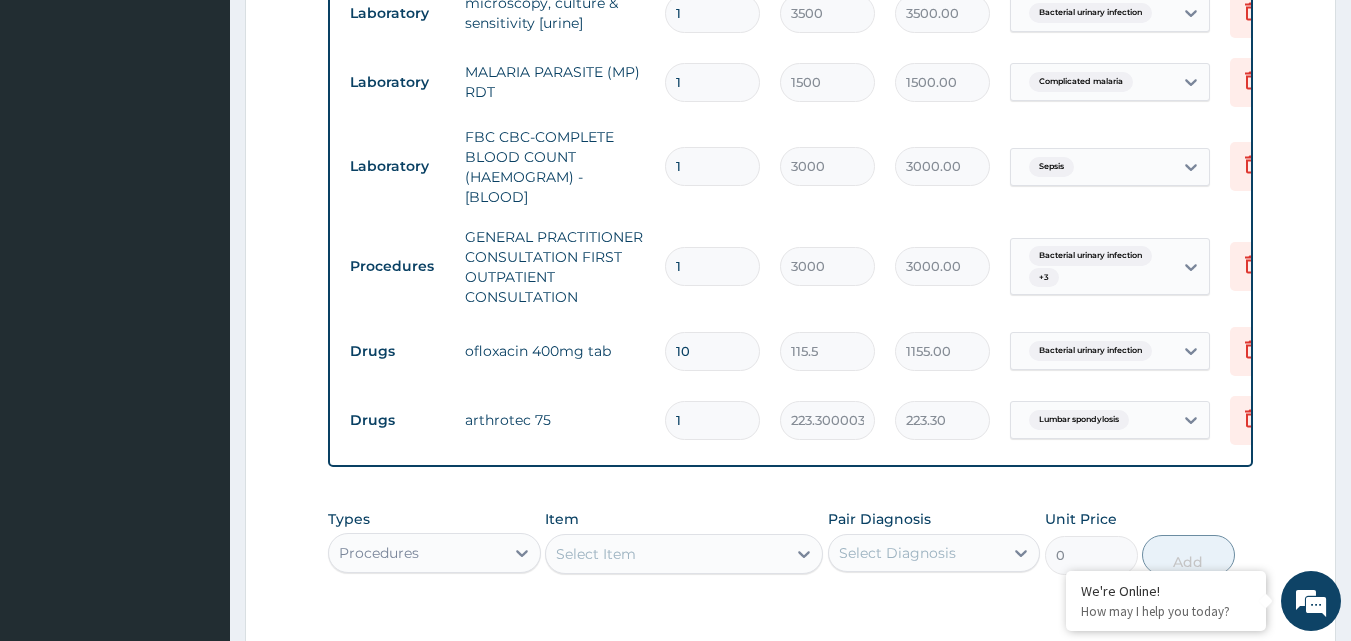 type on "14" 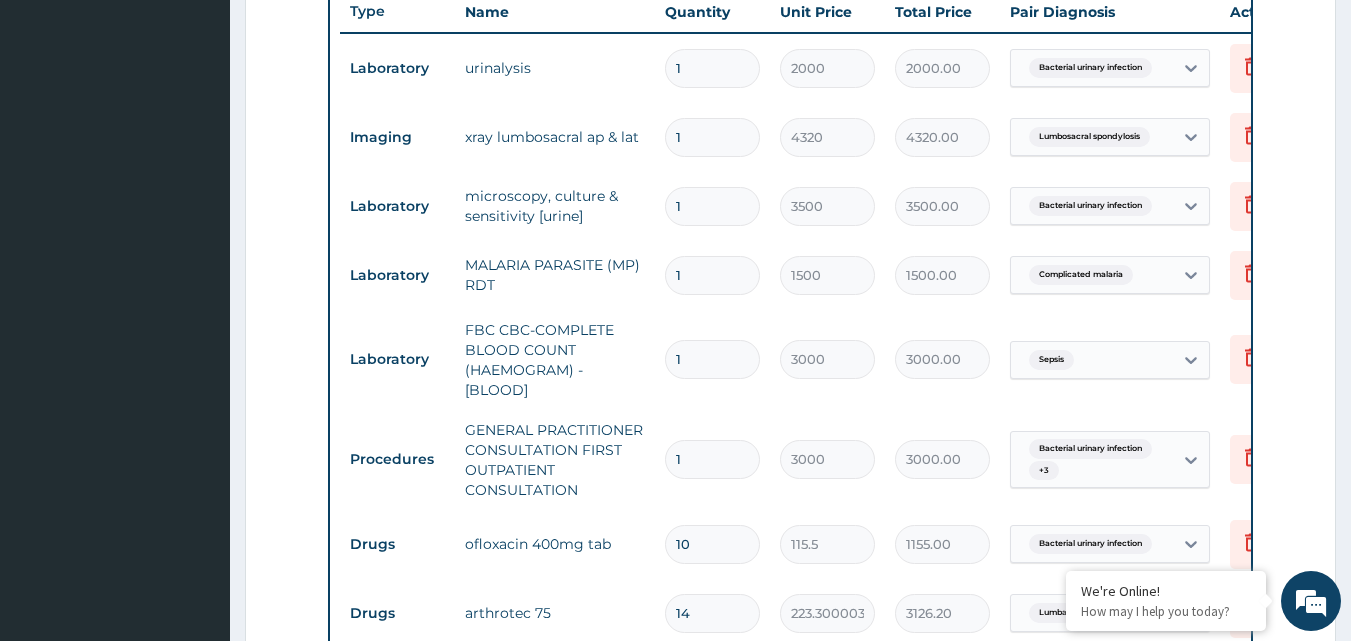 scroll, scrollTop: 757, scrollLeft: 0, axis: vertical 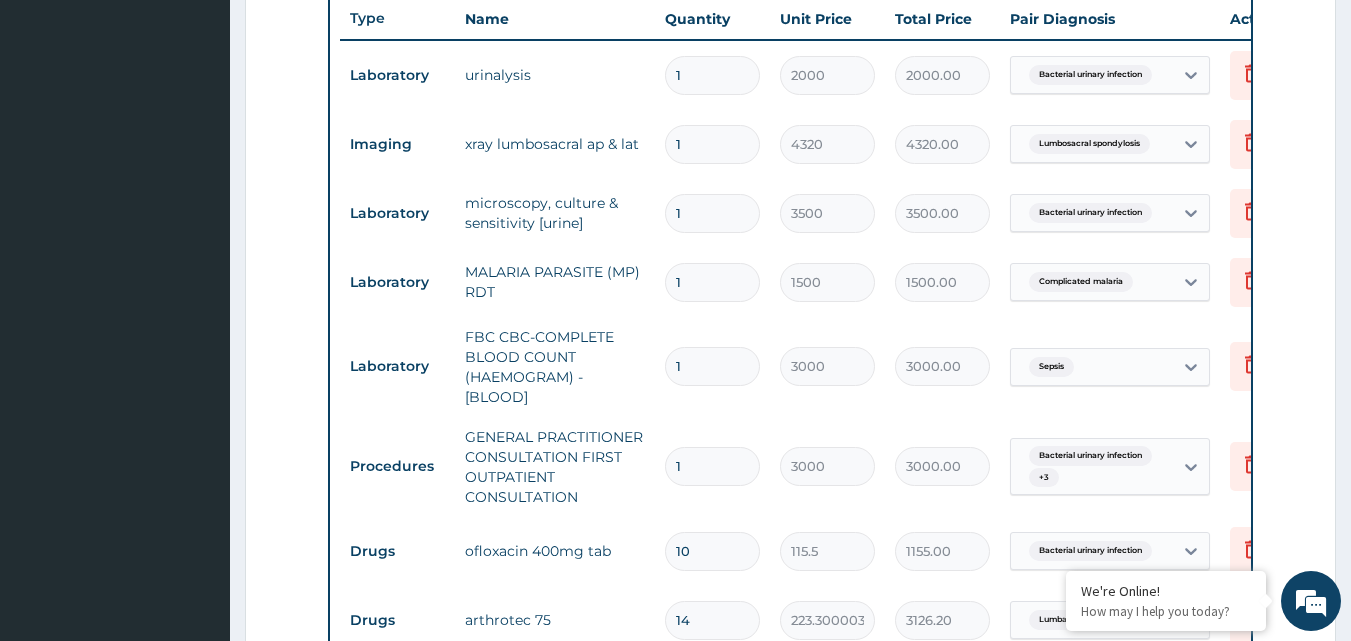 type on "14" 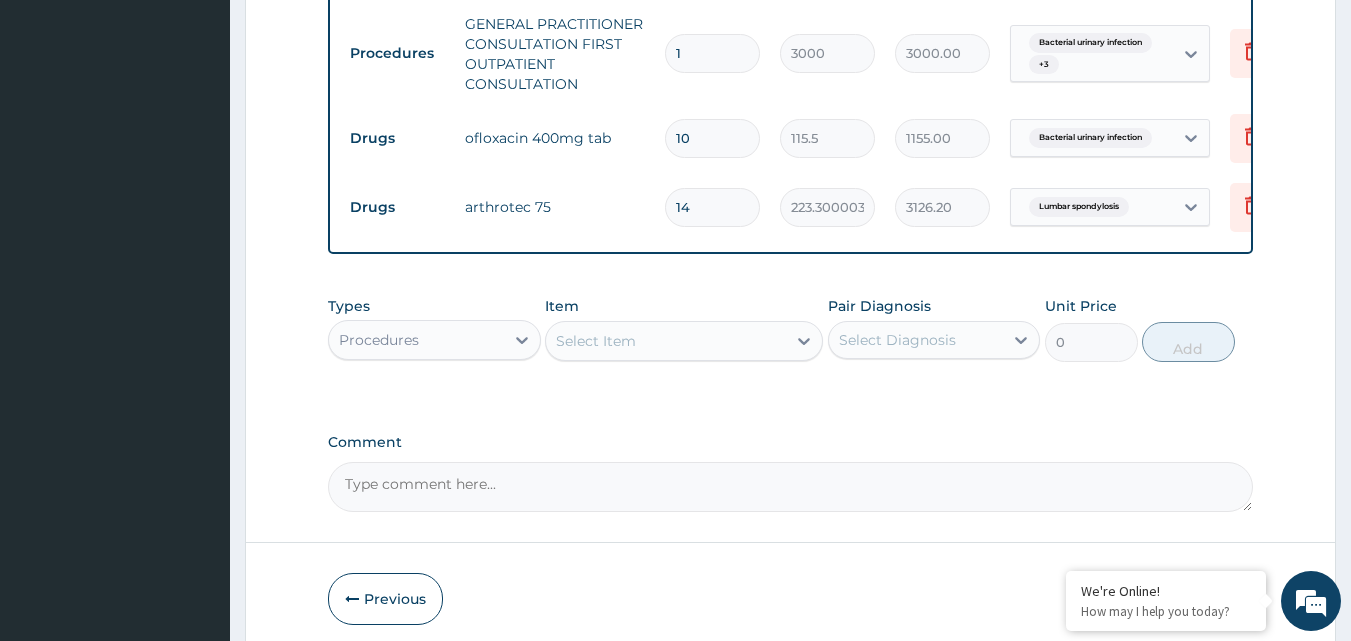 scroll, scrollTop: 1266, scrollLeft: 0, axis: vertical 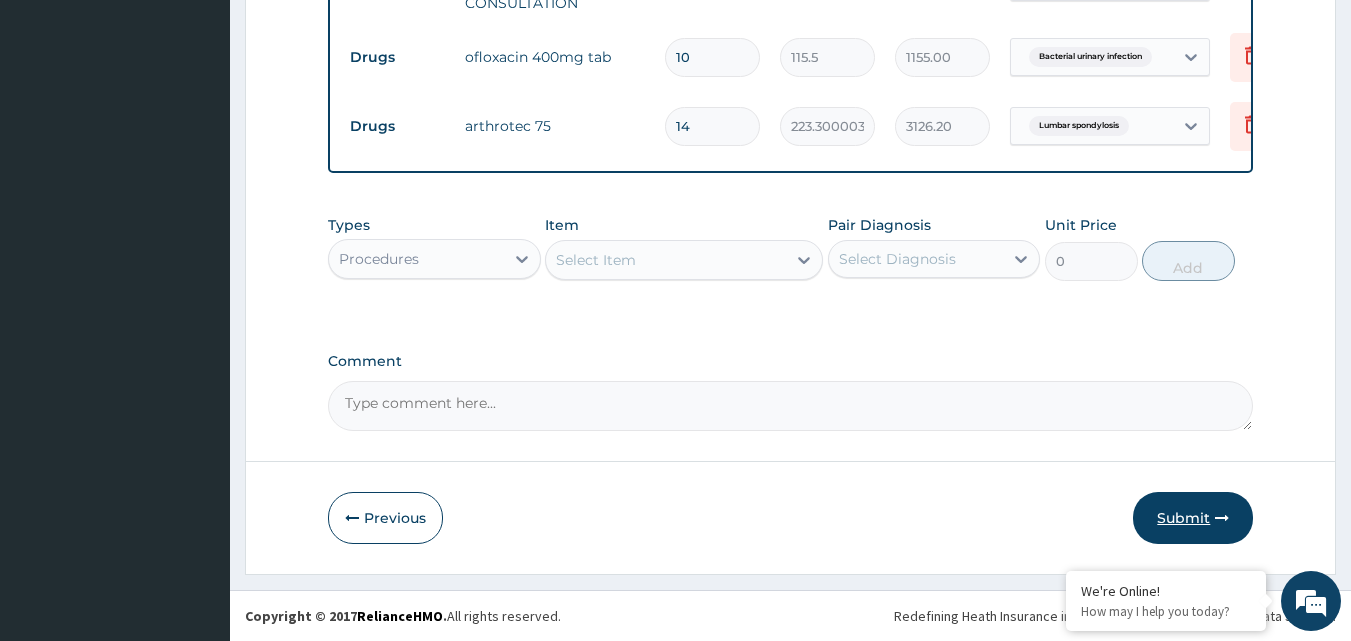 click on "Submit" at bounding box center [1193, 518] 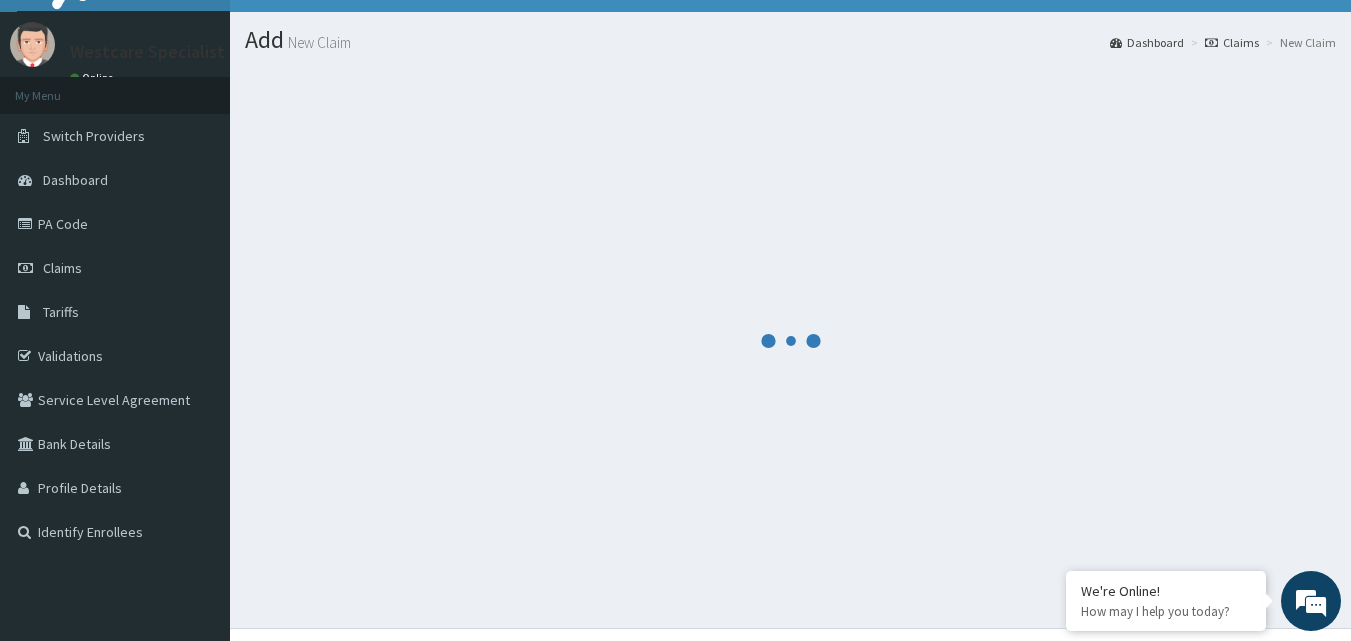 scroll, scrollTop: 0, scrollLeft: 0, axis: both 